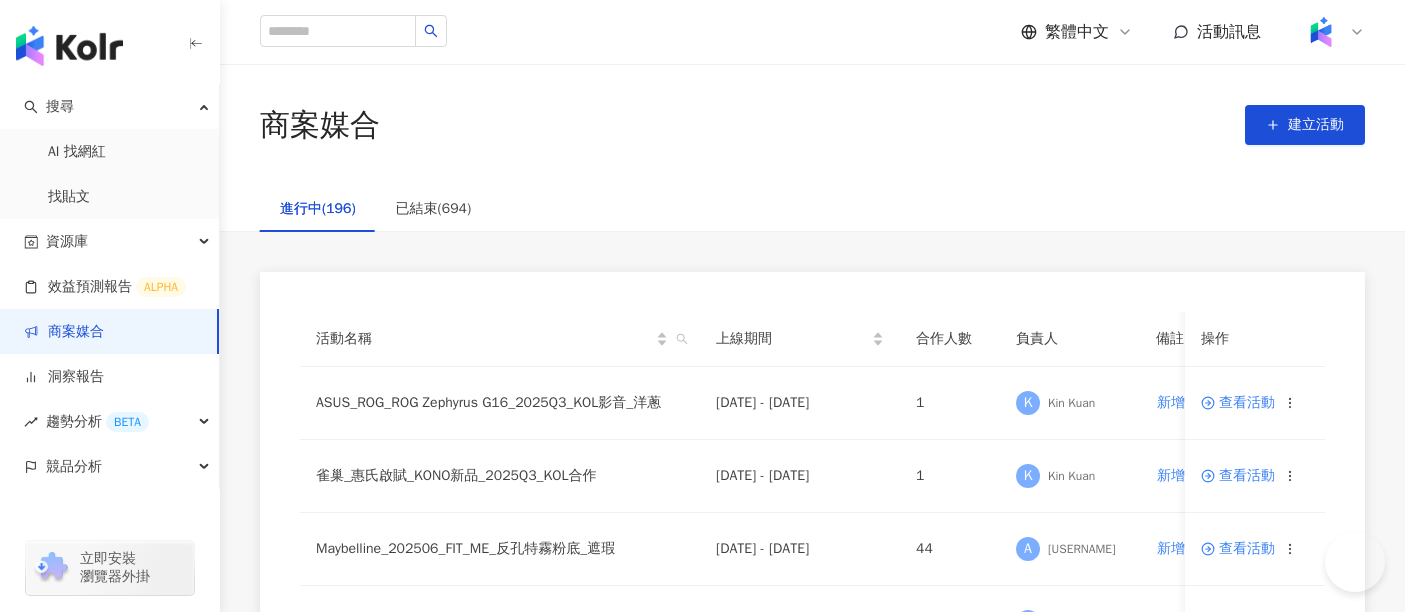 scroll, scrollTop: 0, scrollLeft: 0, axis: both 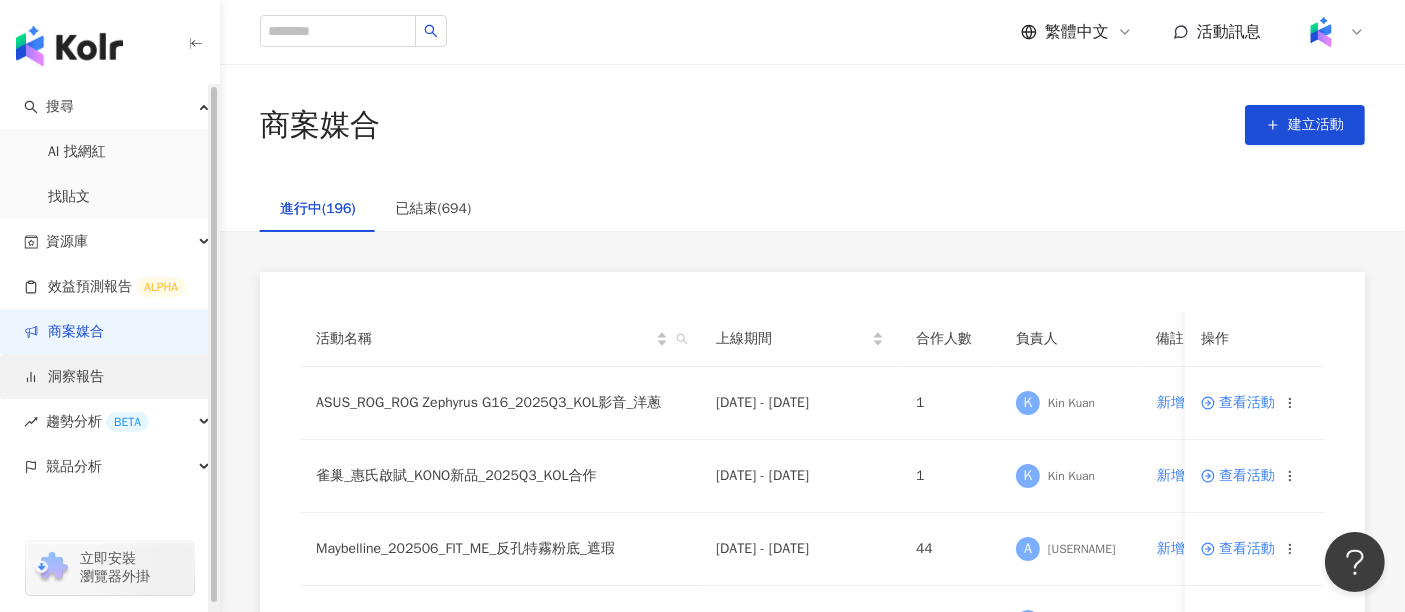click on "洞察報告" at bounding box center [64, 377] 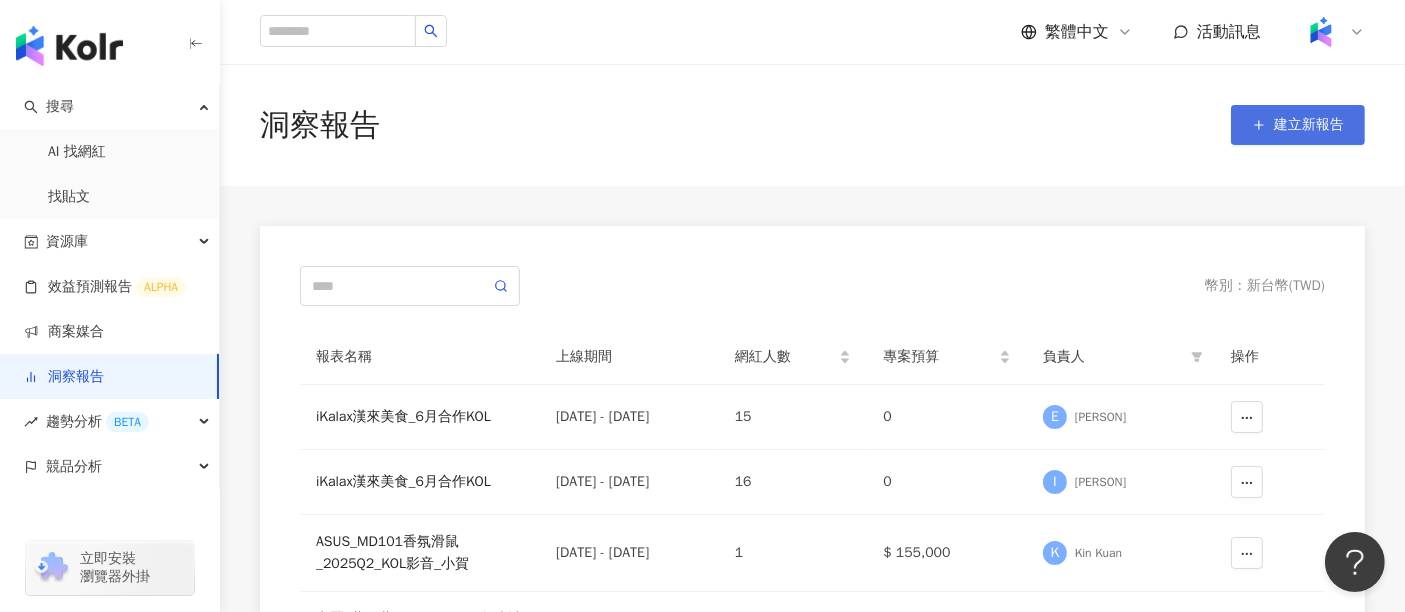 click on "建立新報告" at bounding box center (1309, 125) 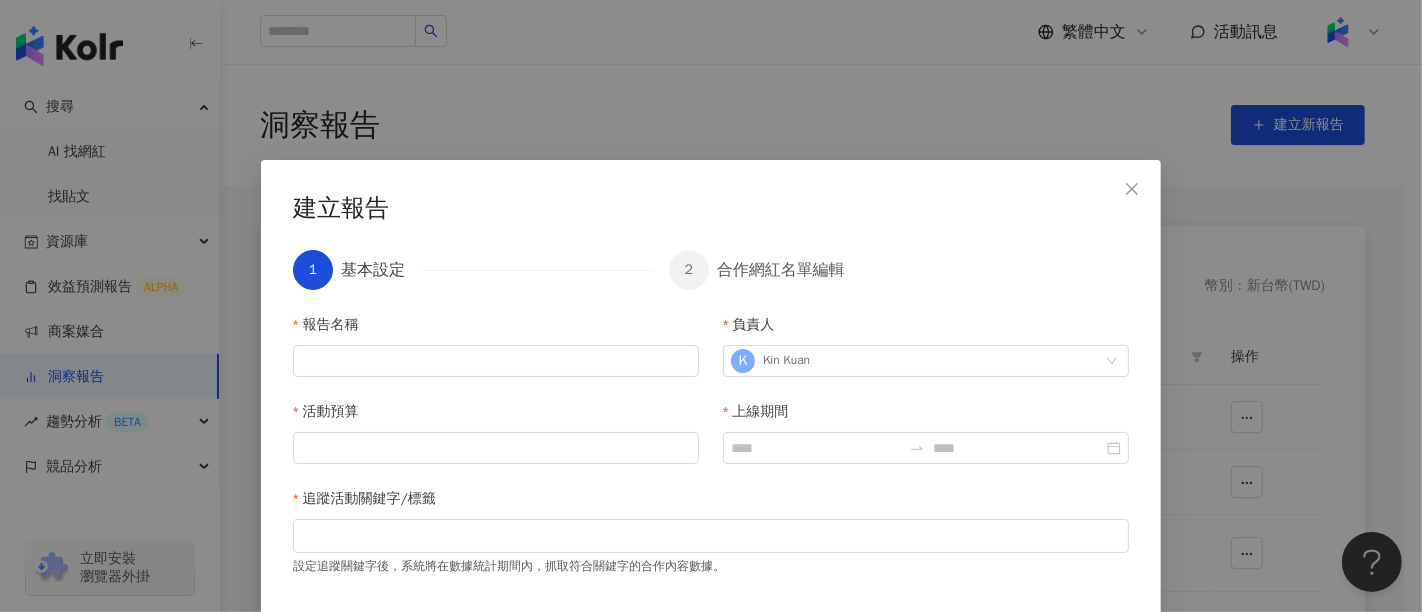 scroll, scrollTop: 78, scrollLeft: 0, axis: vertical 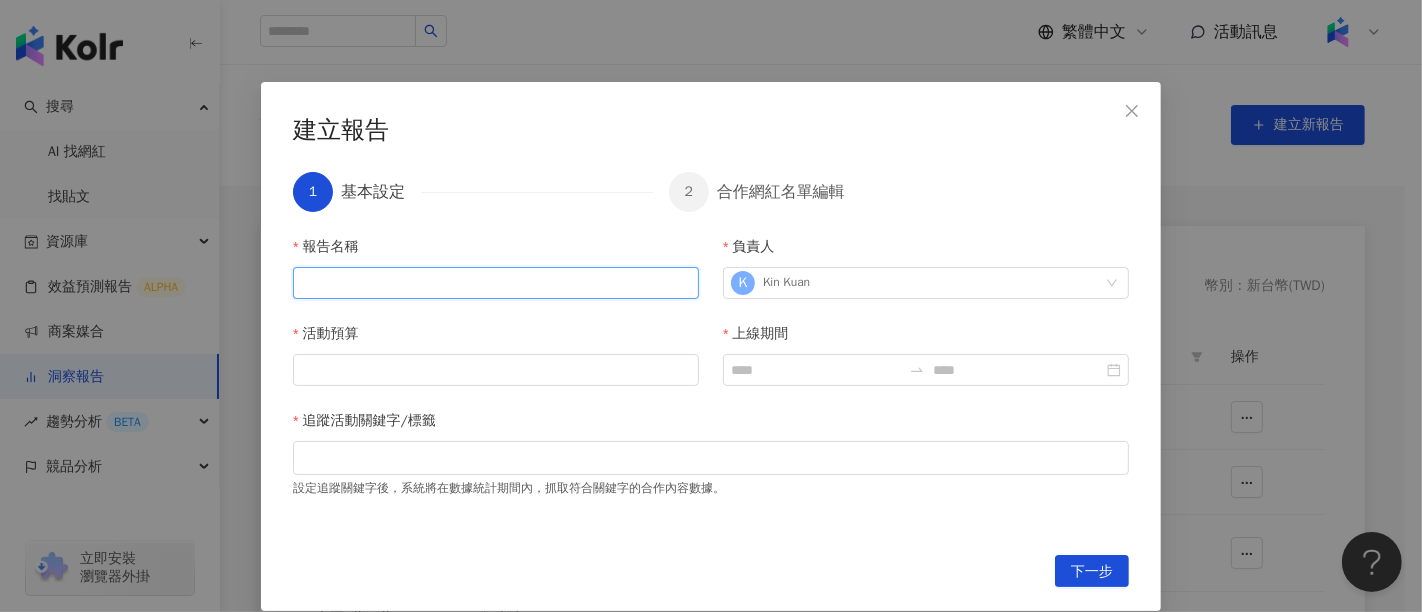 click on "報告名稱" at bounding box center [496, 283] 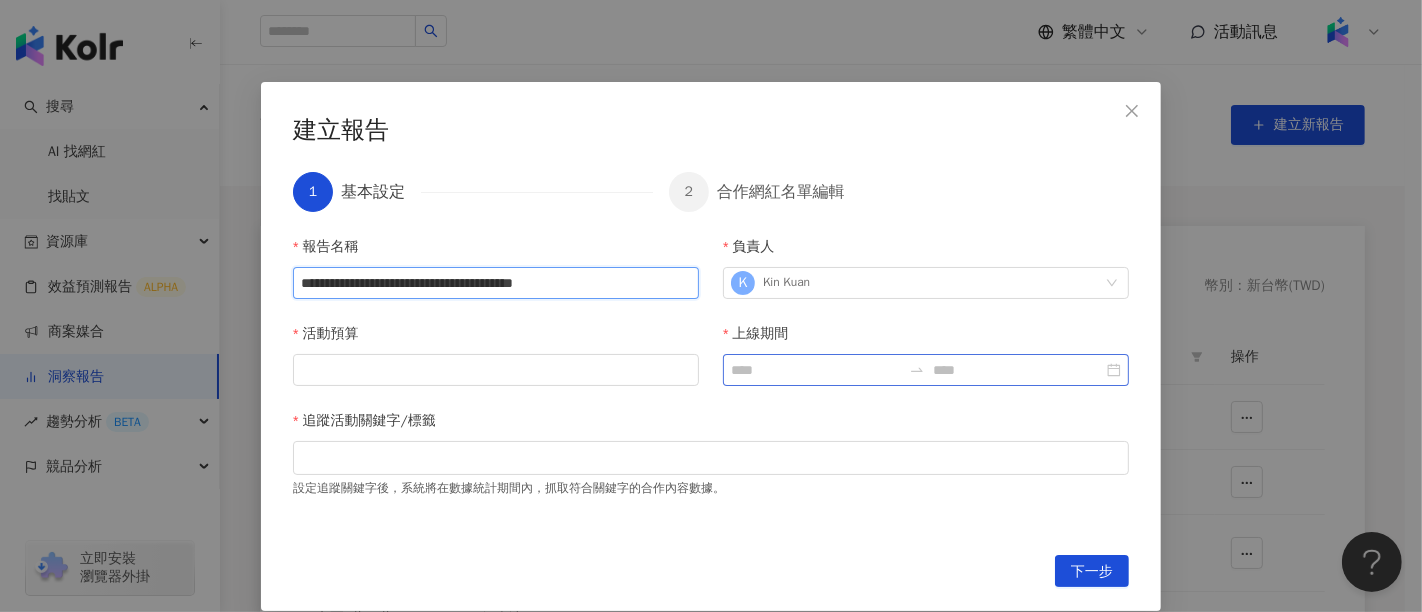 type on "**********" 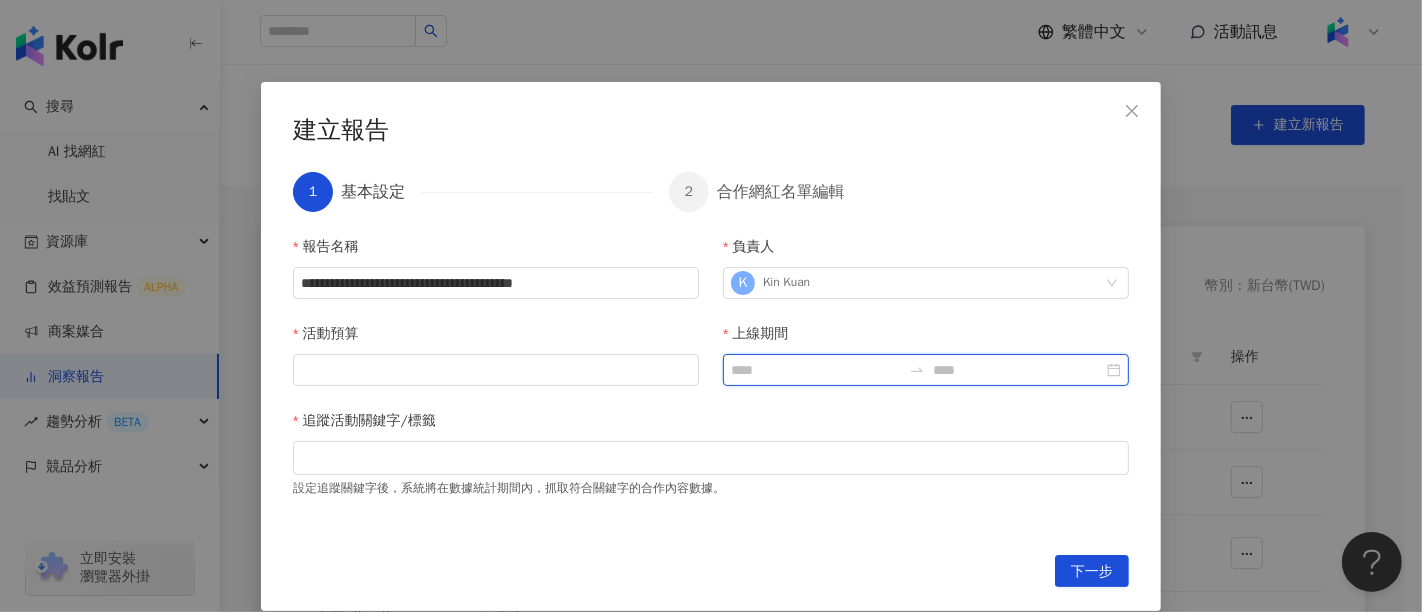 click on "上線期間" at bounding box center (816, 370) 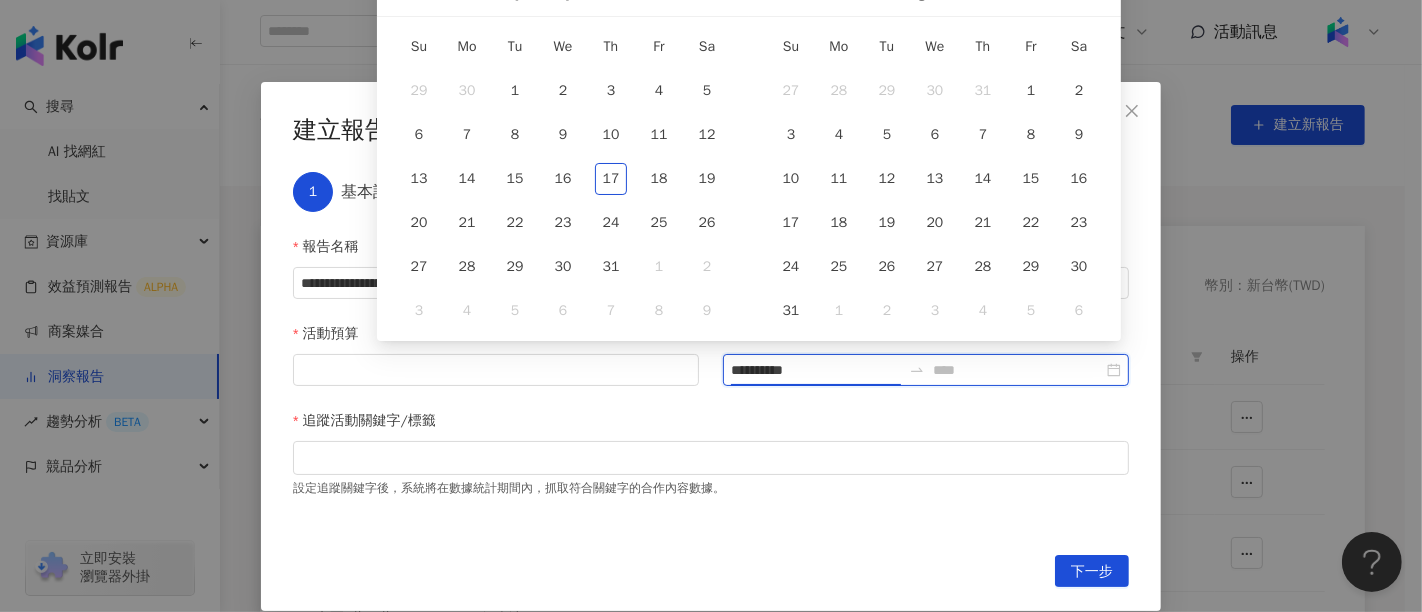 type on "**********" 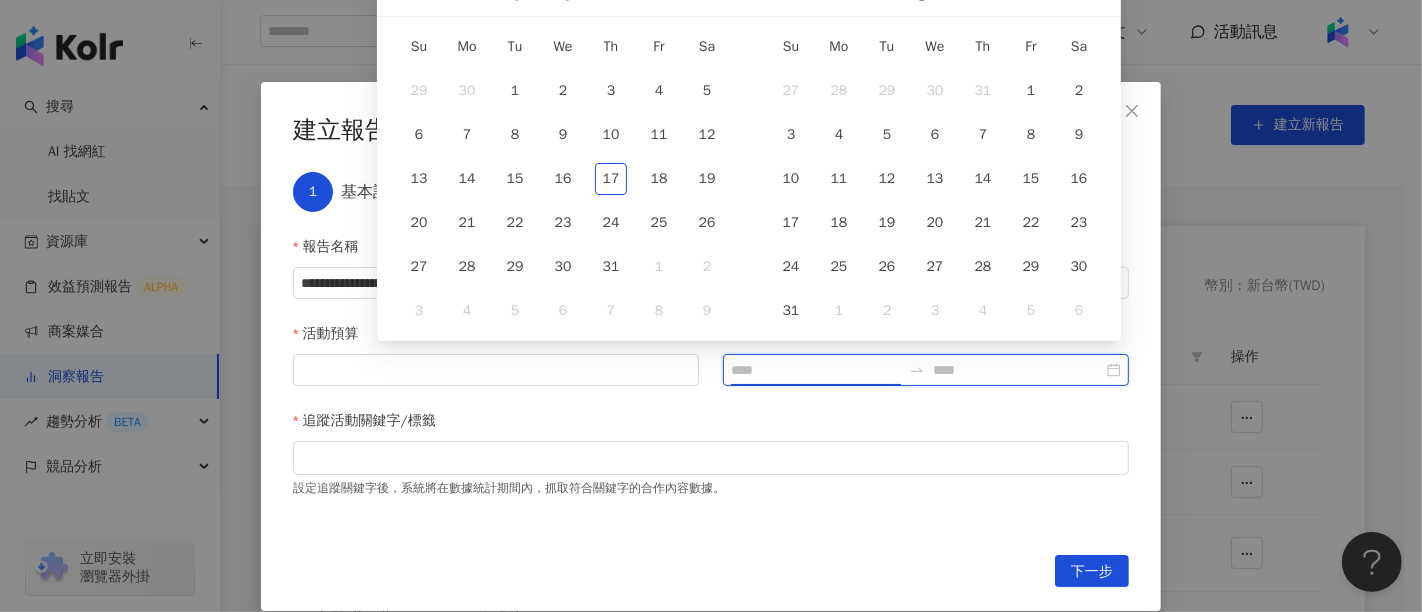 scroll, scrollTop: 0, scrollLeft: 0, axis: both 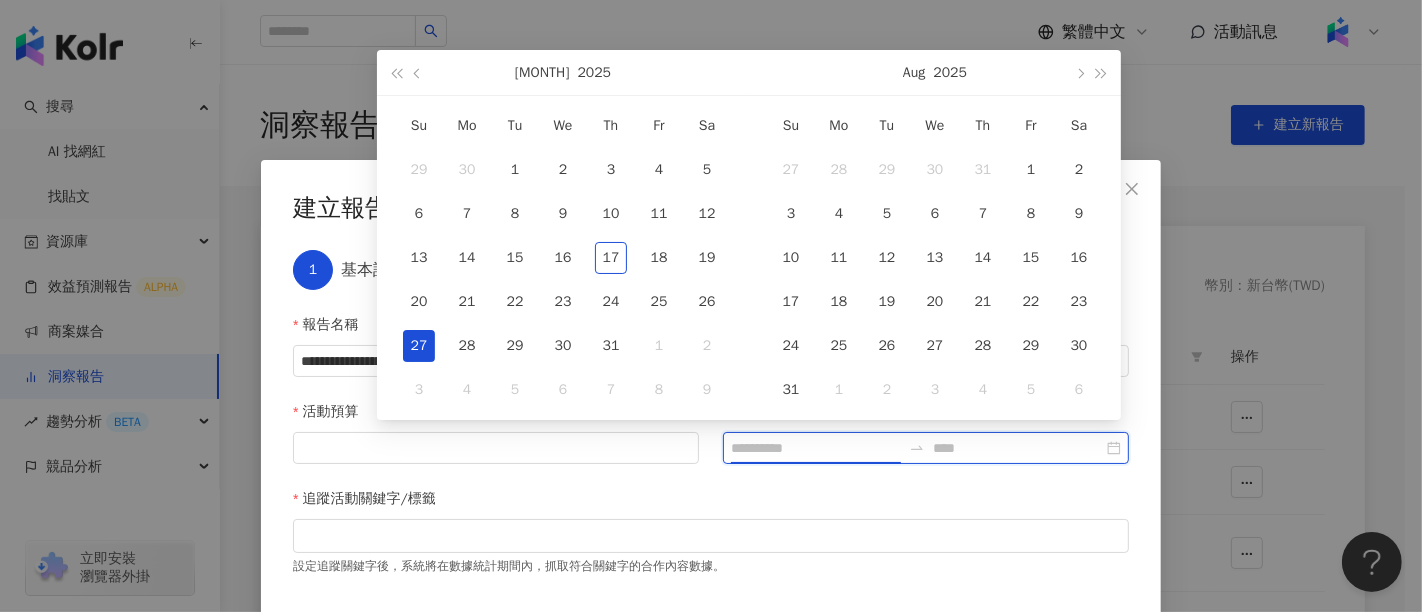 type on "**********" 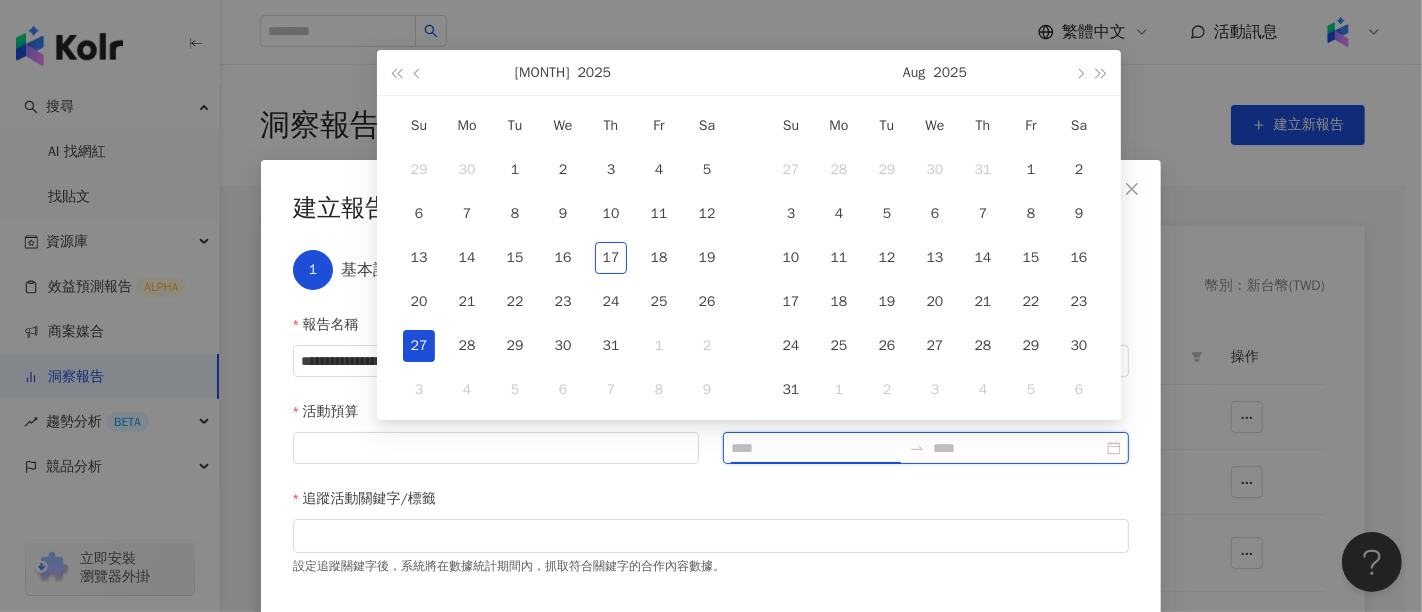 type on "**********" 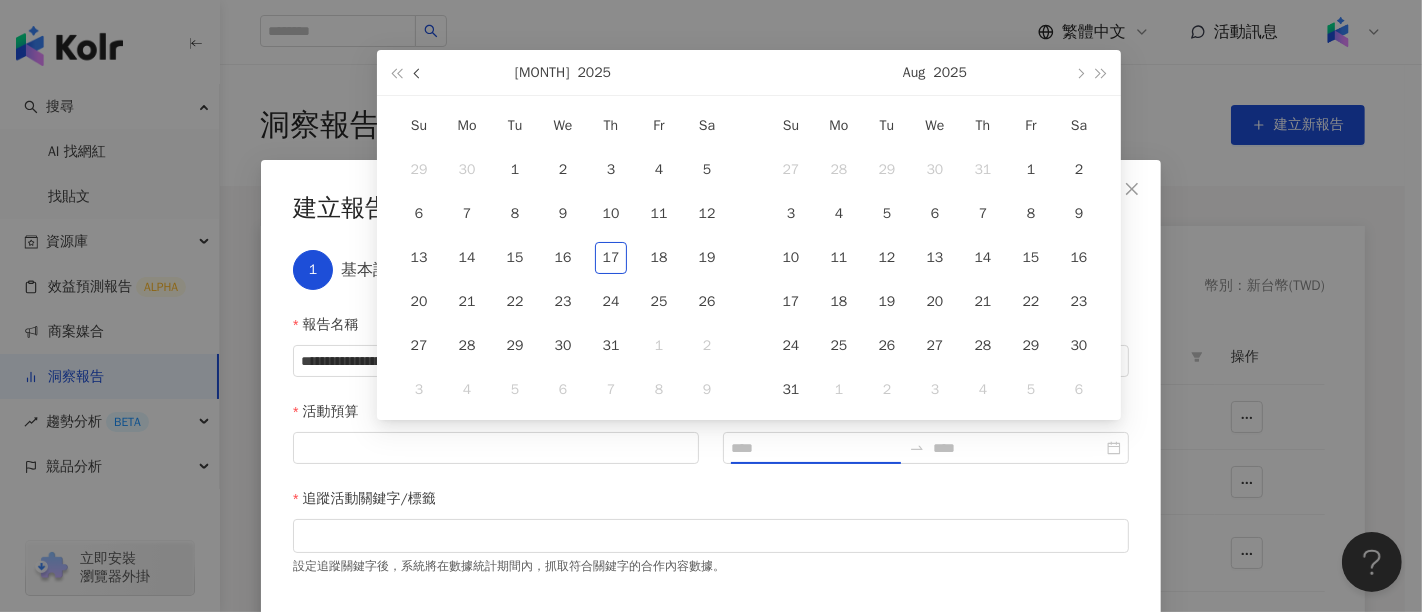 click at bounding box center [419, 73] 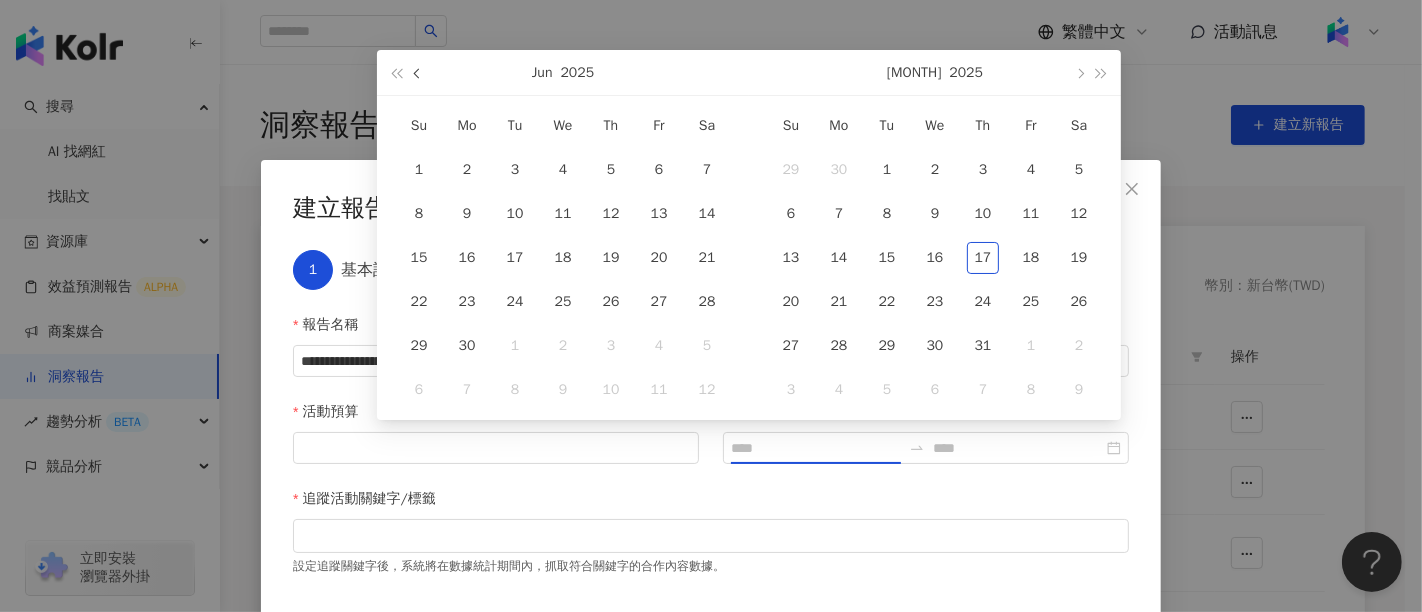 click at bounding box center [419, 73] 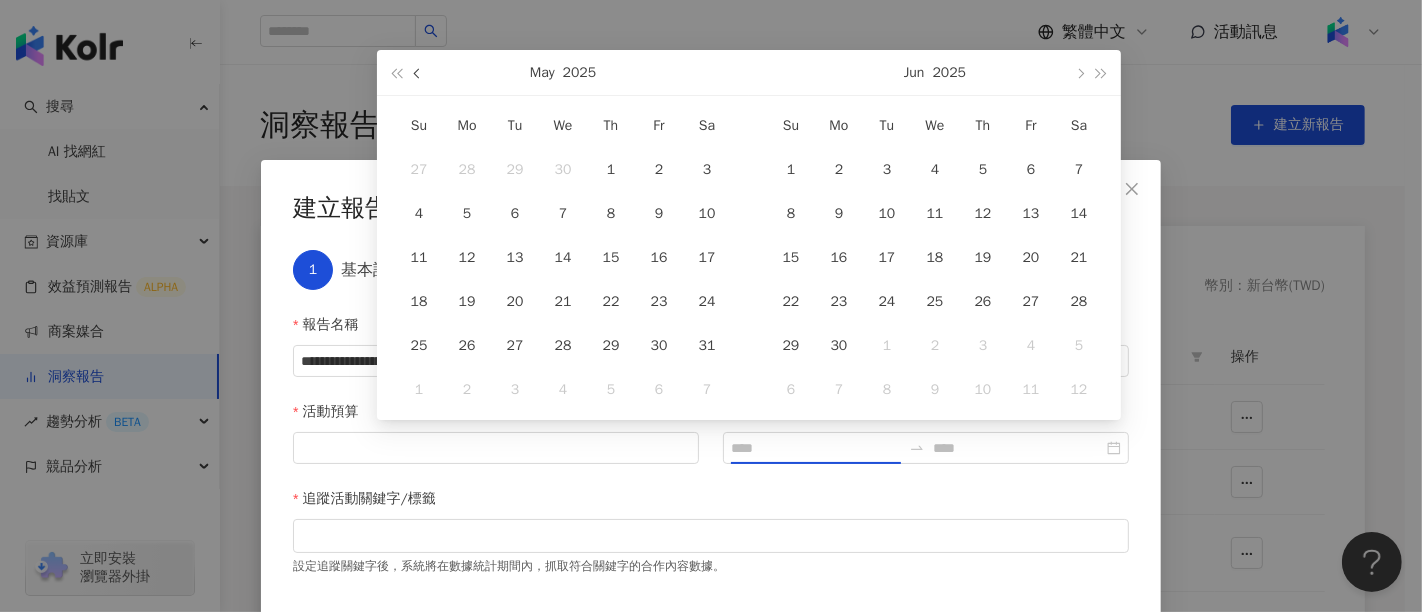 click at bounding box center [419, 73] 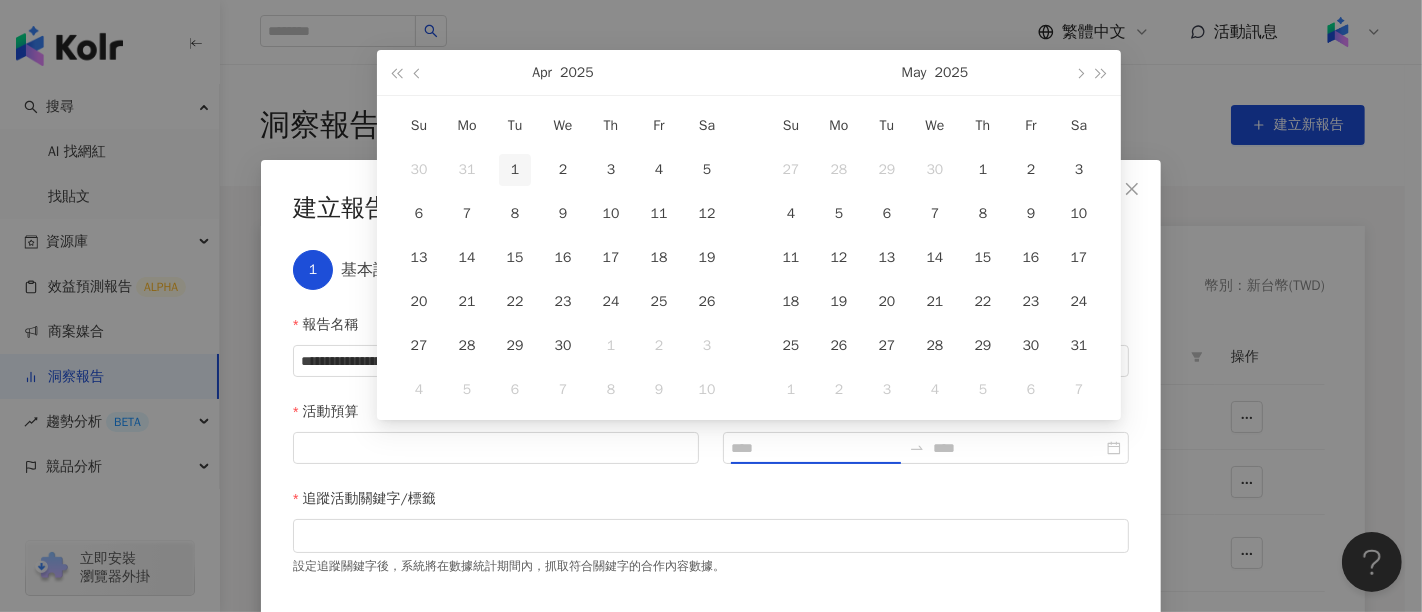 type on "**********" 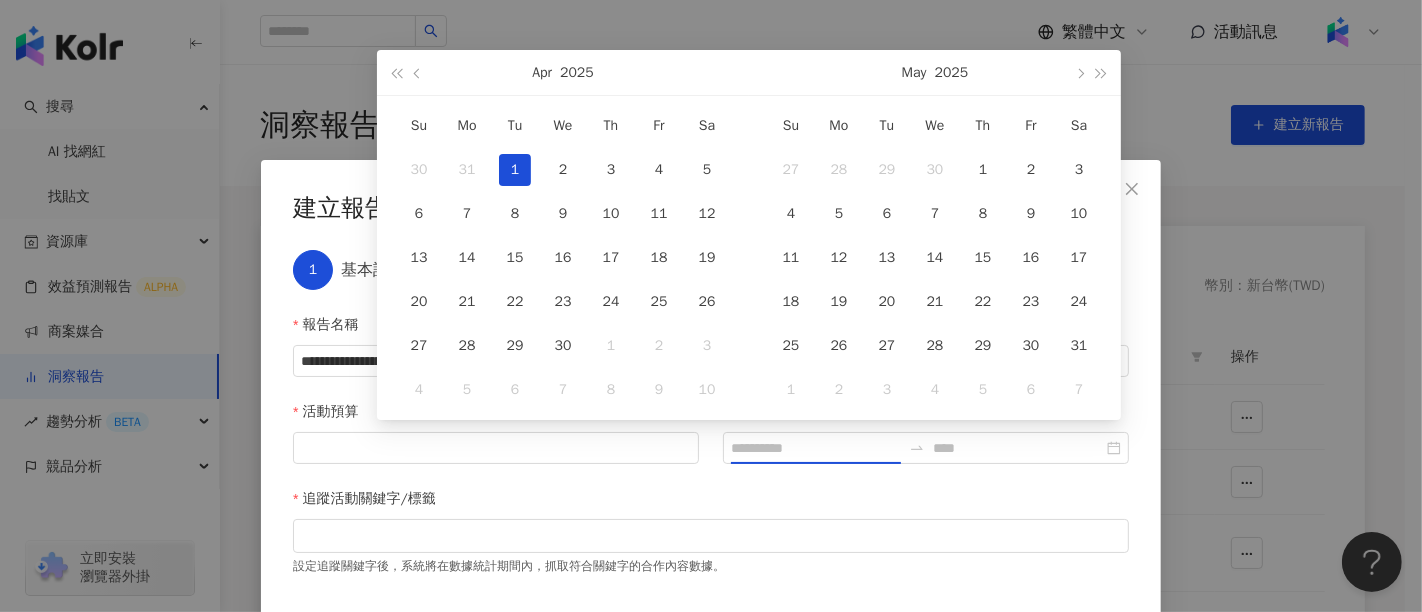 click on "1" at bounding box center [515, 170] 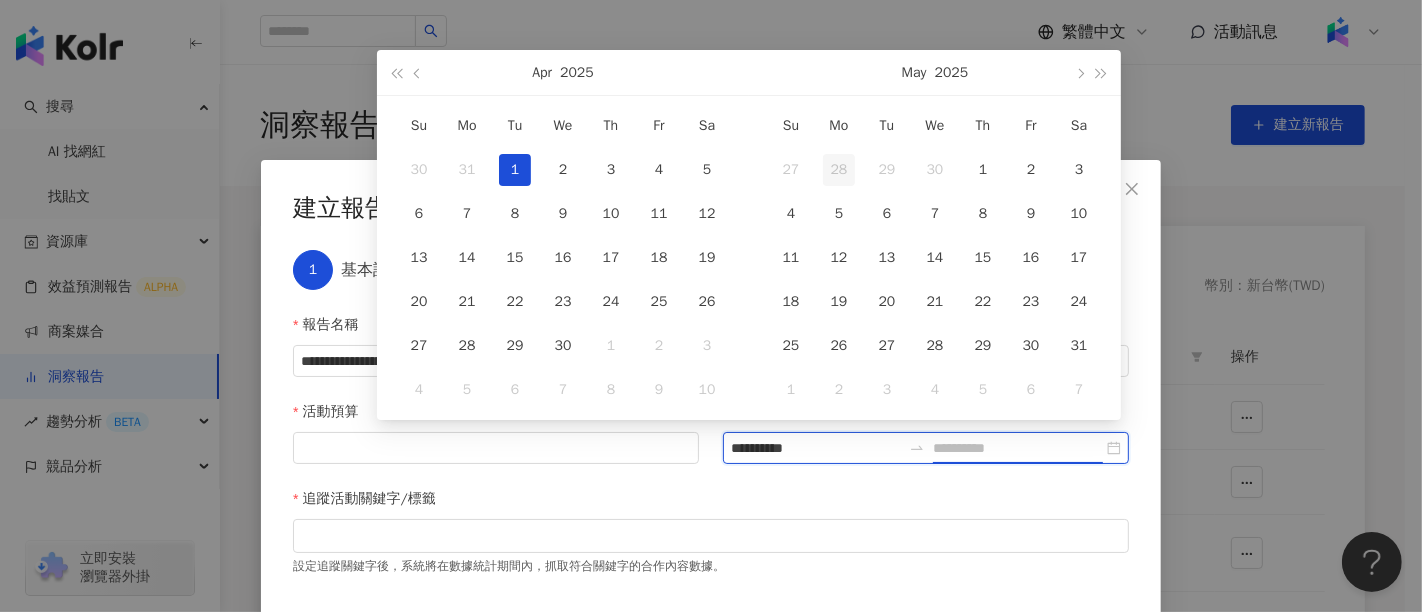 type on "**********" 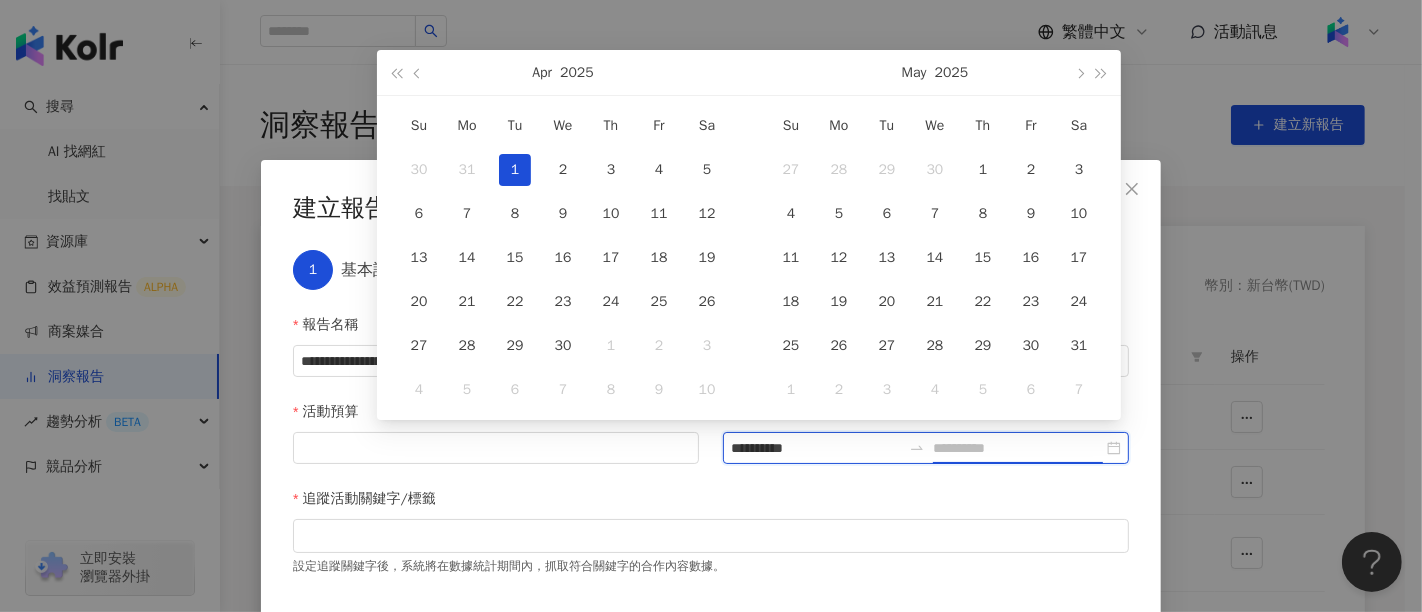 type on "**********" 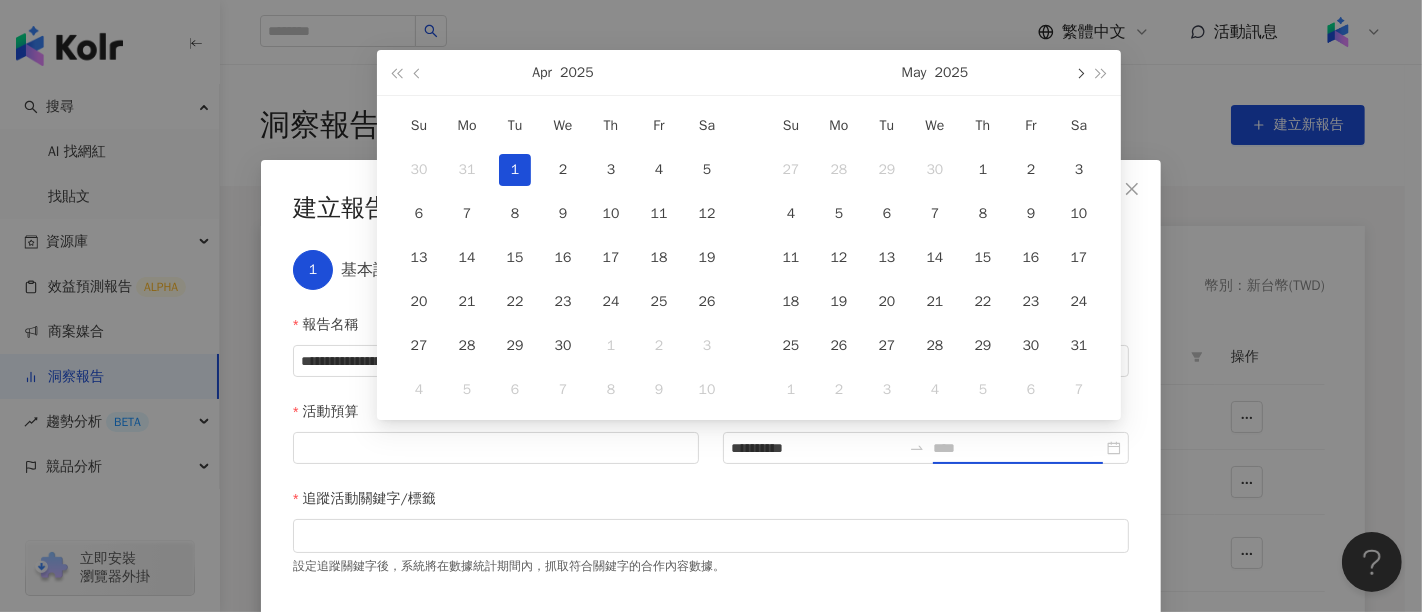 click at bounding box center [1079, 72] 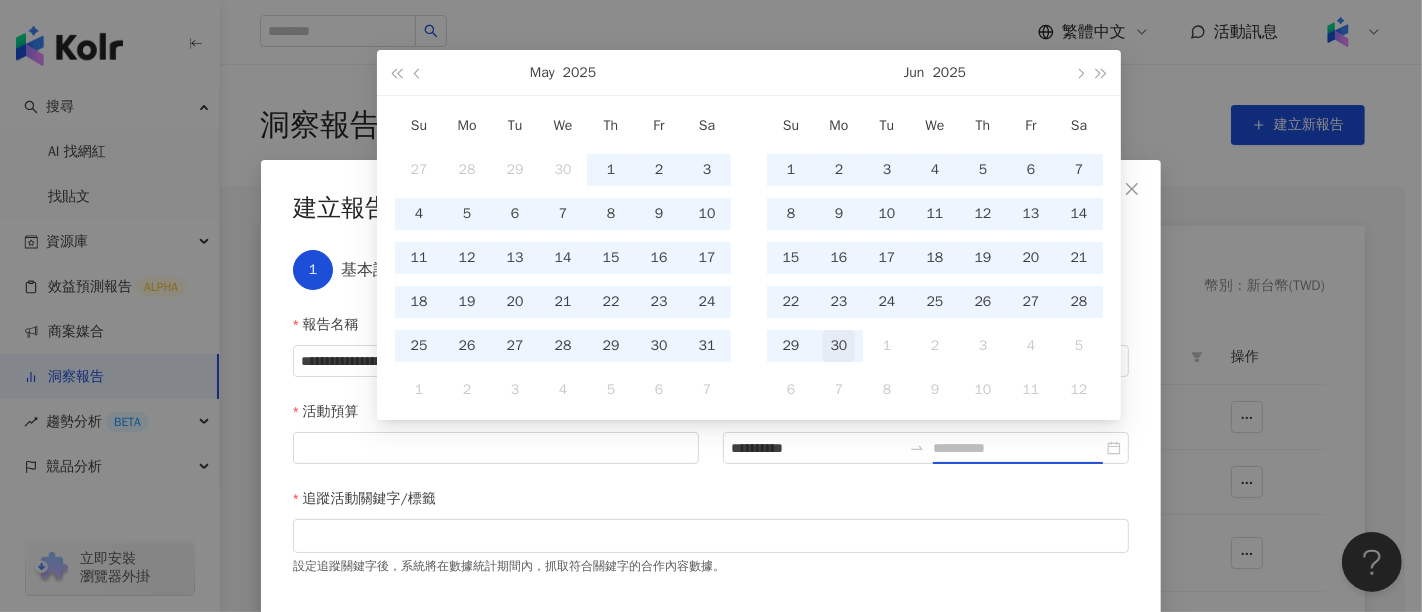 type on "**********" 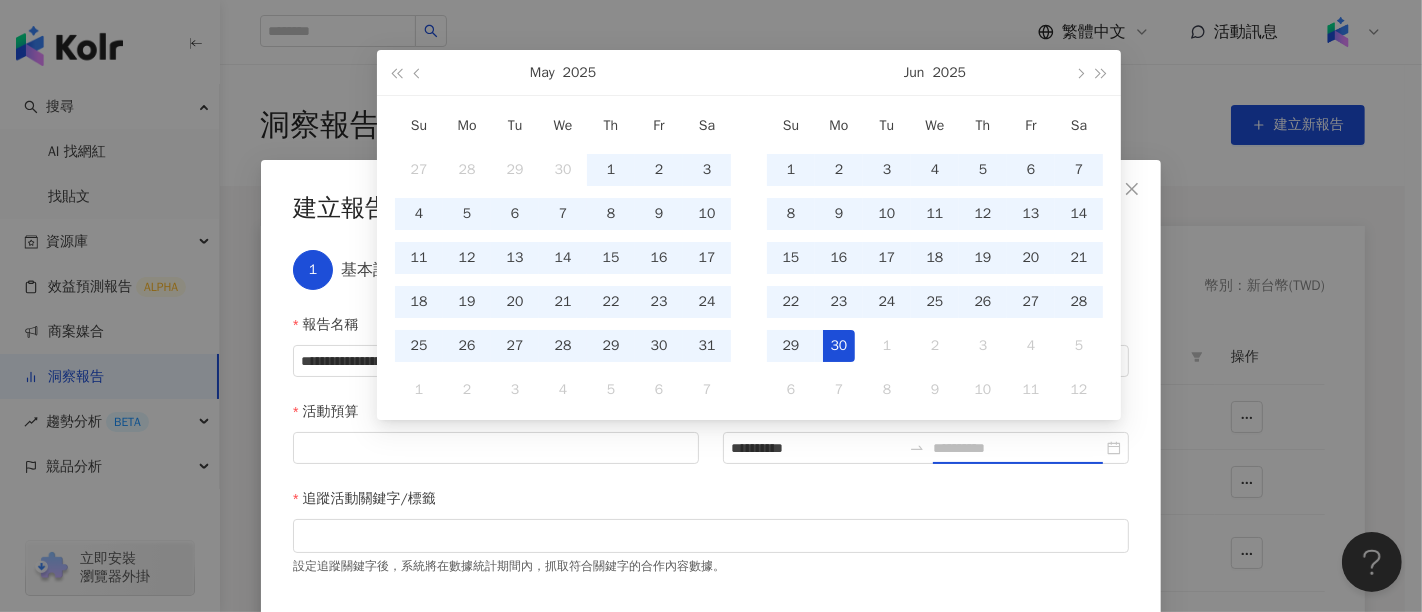 click on "30" at bounding box center [839, 346] 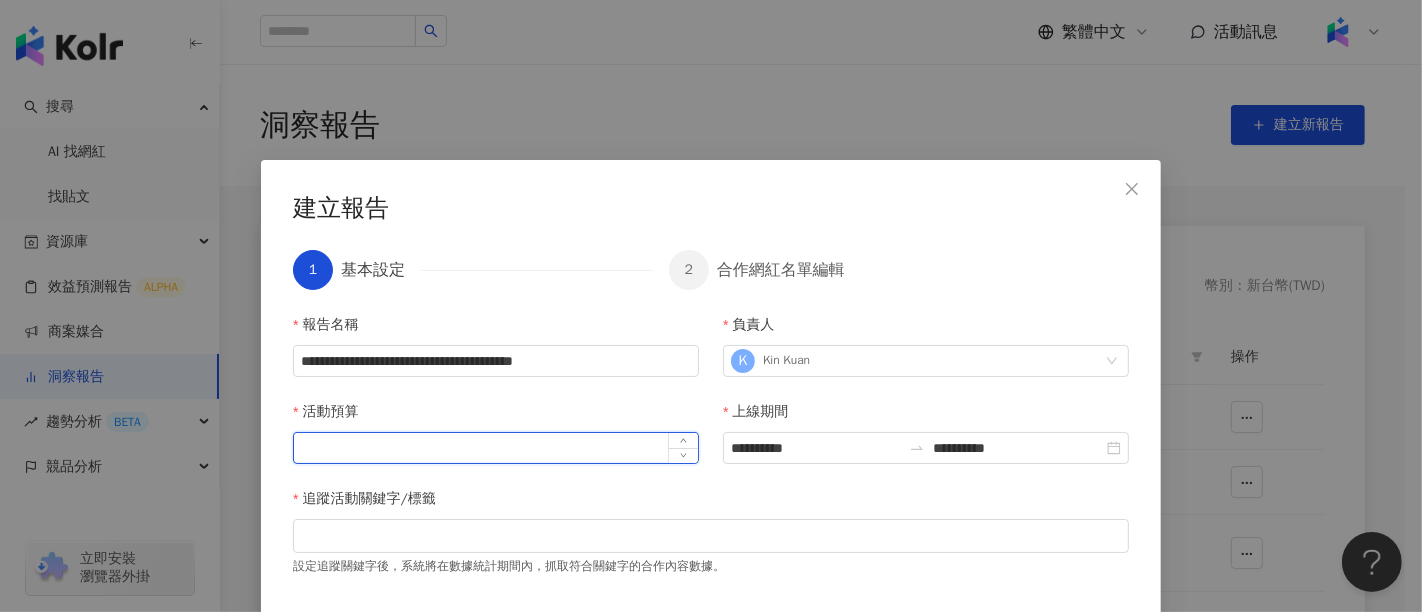 click on "活動預算" at bounding box center (496, 448) 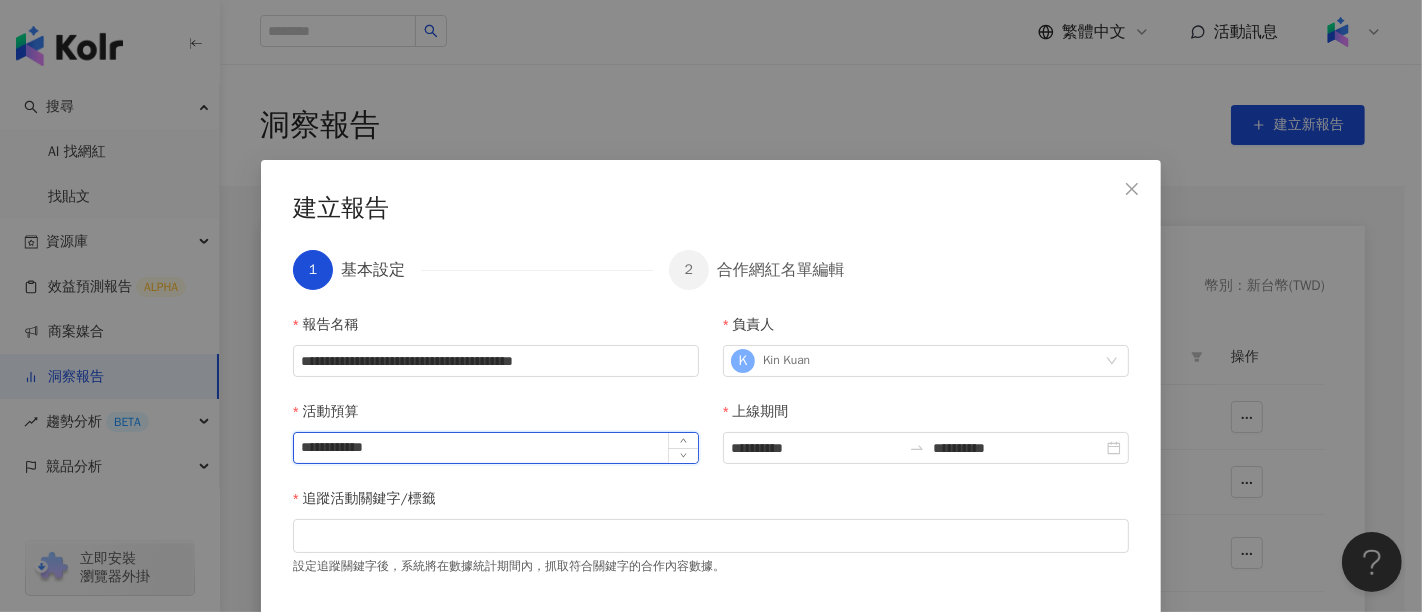click on "**********" at bounding box center (496, 448) 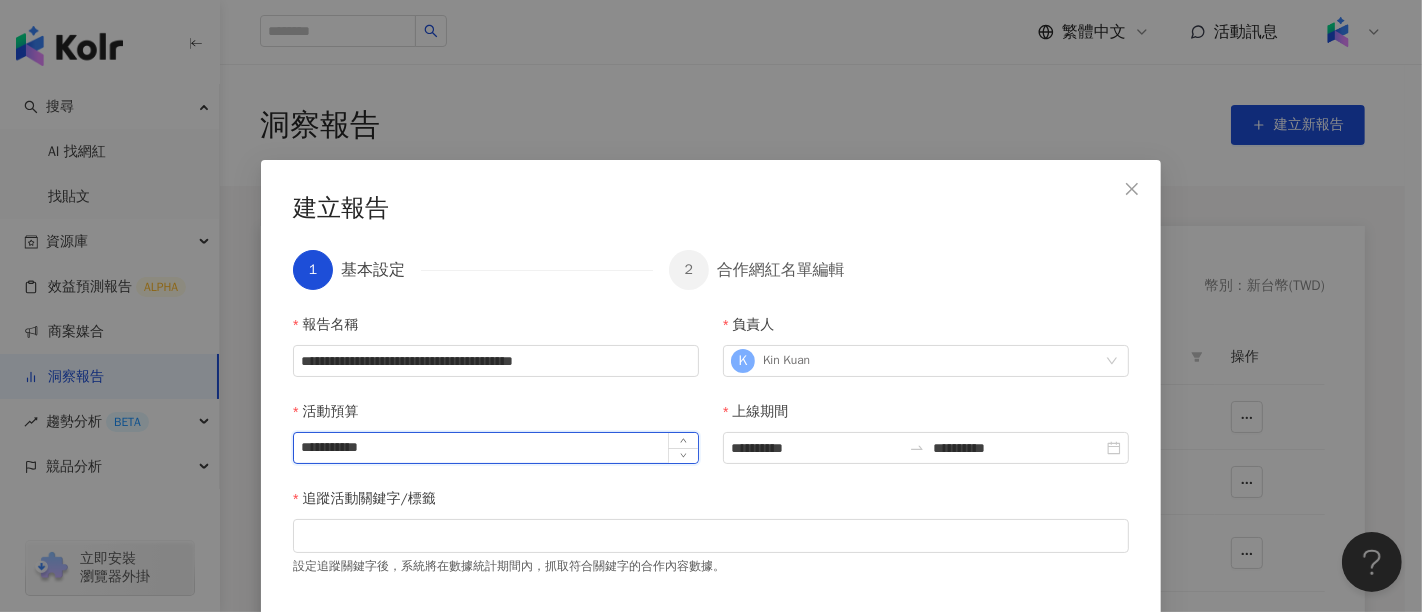 click on "**********" at bounding box center [496, 448] 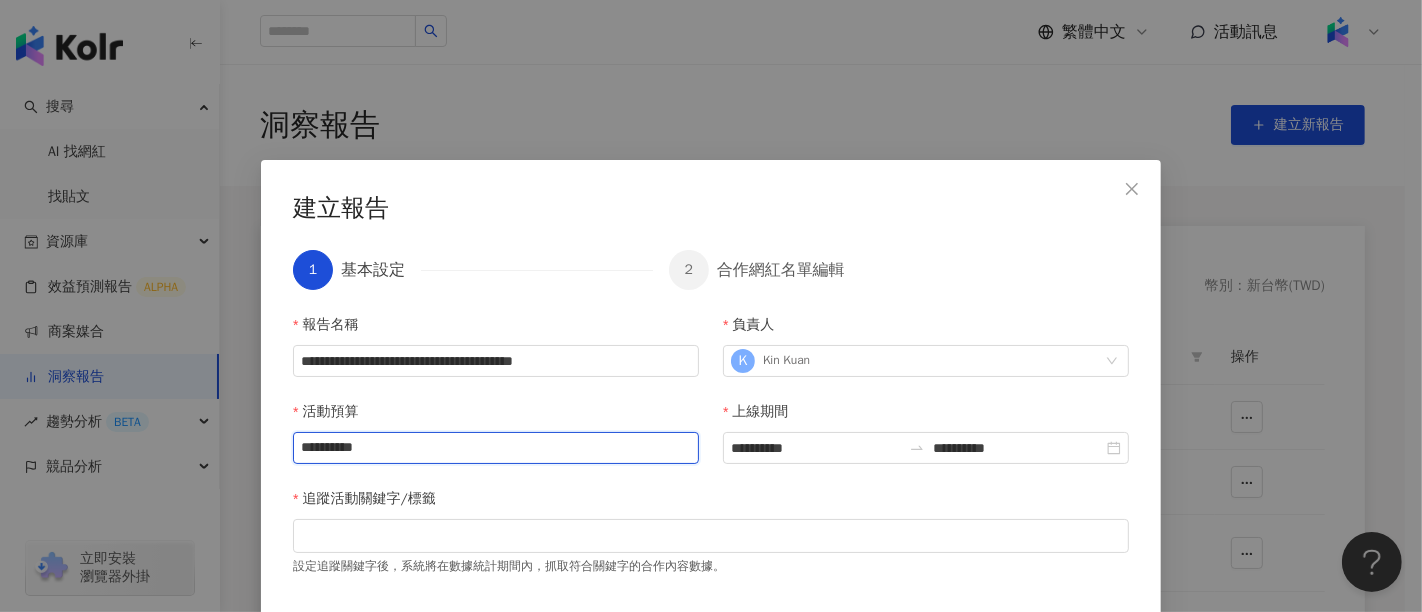 drag, startPoint x: 317, startPoint y: 452, endPoint x: 276, endPoint y: 459, distance: 41.59327 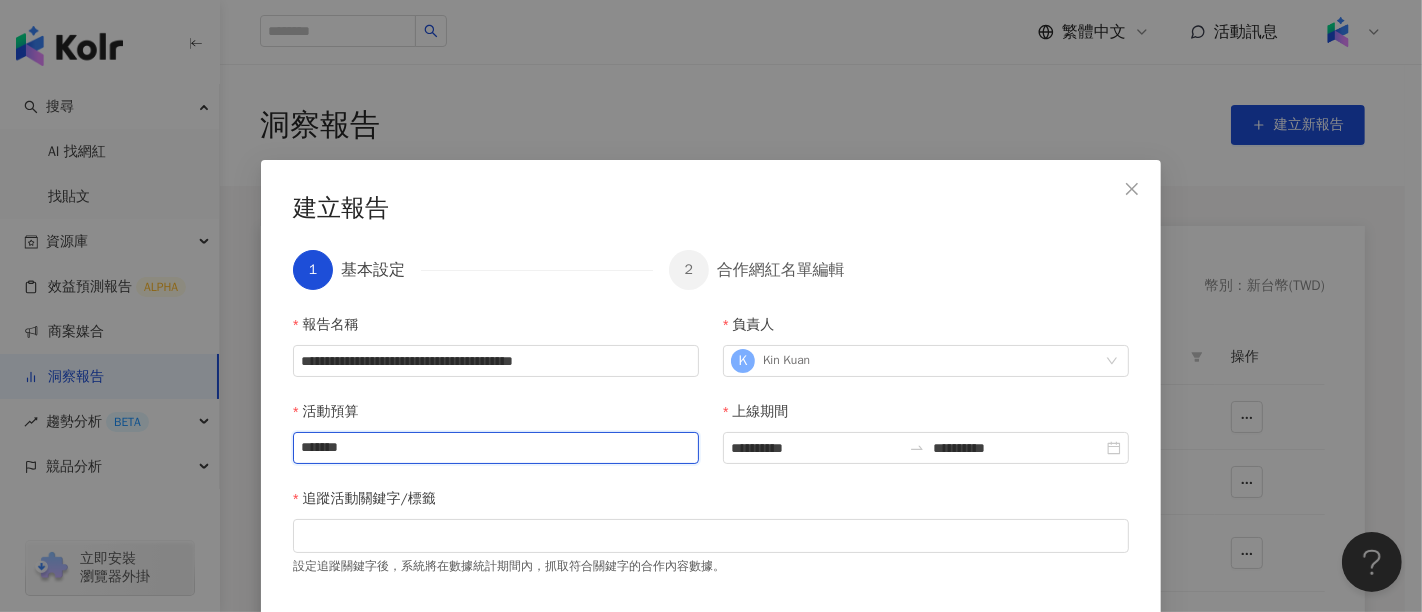 type on "*******" 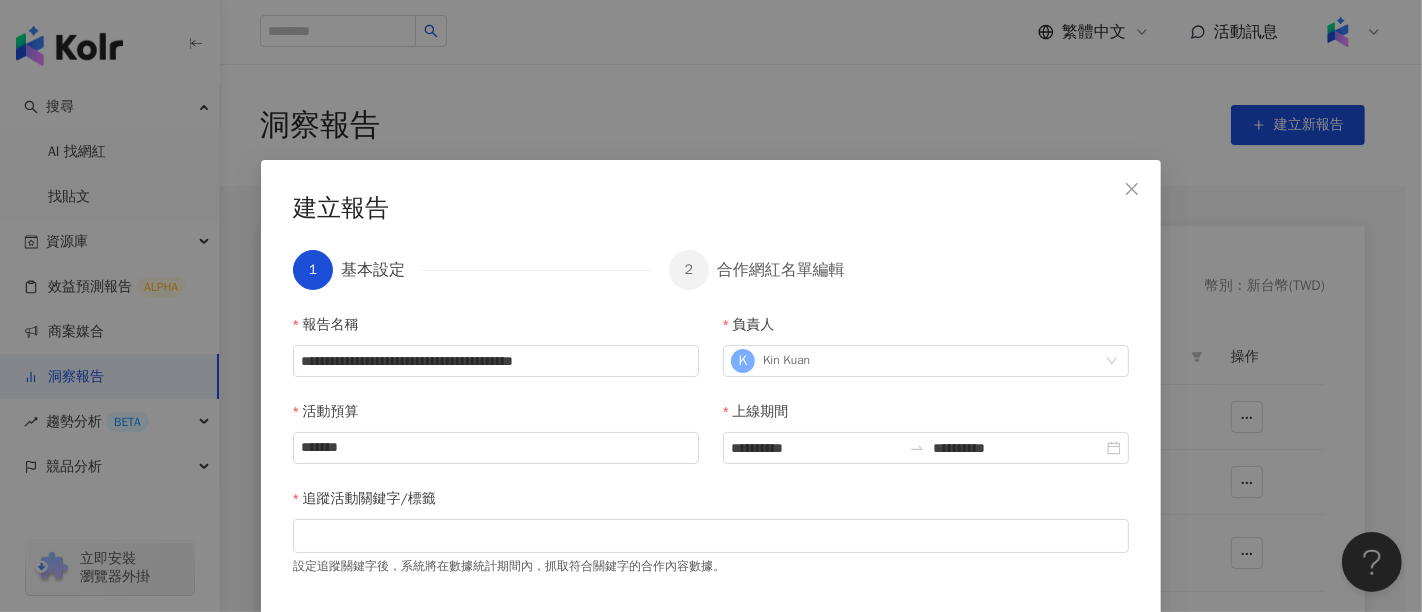 click on "設定追蹤關鍵字後，系統將在數據統計期間內，抓取符合關鍵字的合作內容數據。" at bounding box center [711, 564] 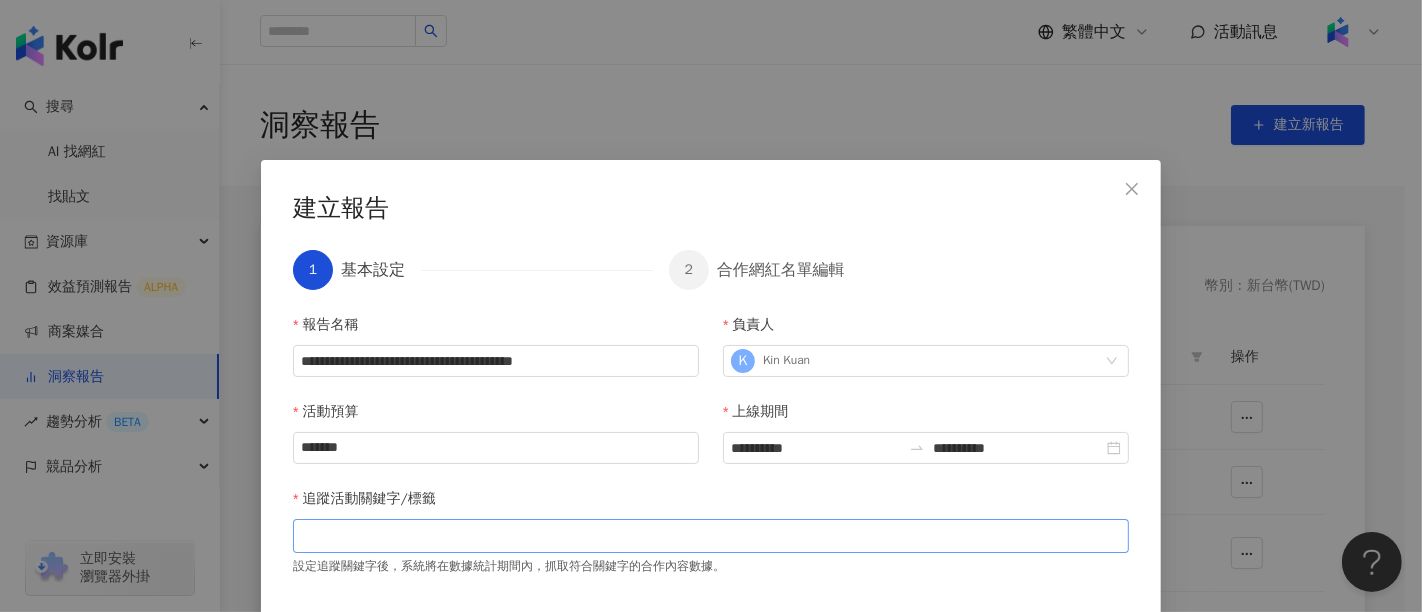 click at bounding box center [711, 535] 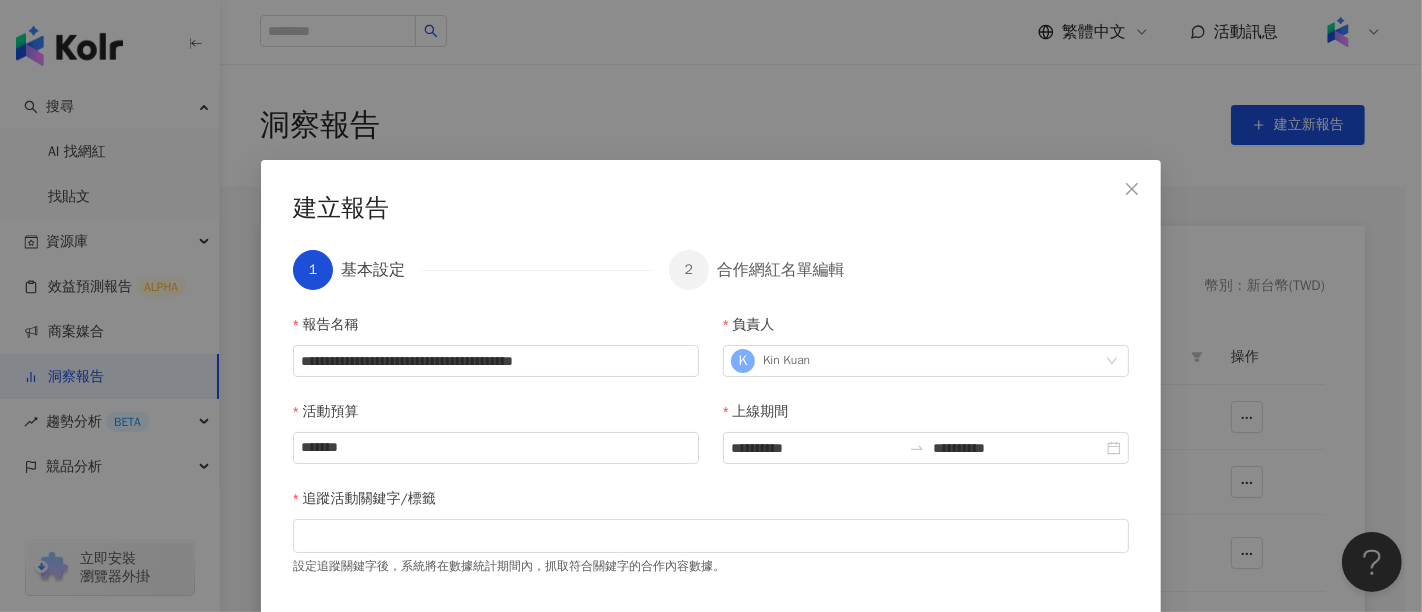paste 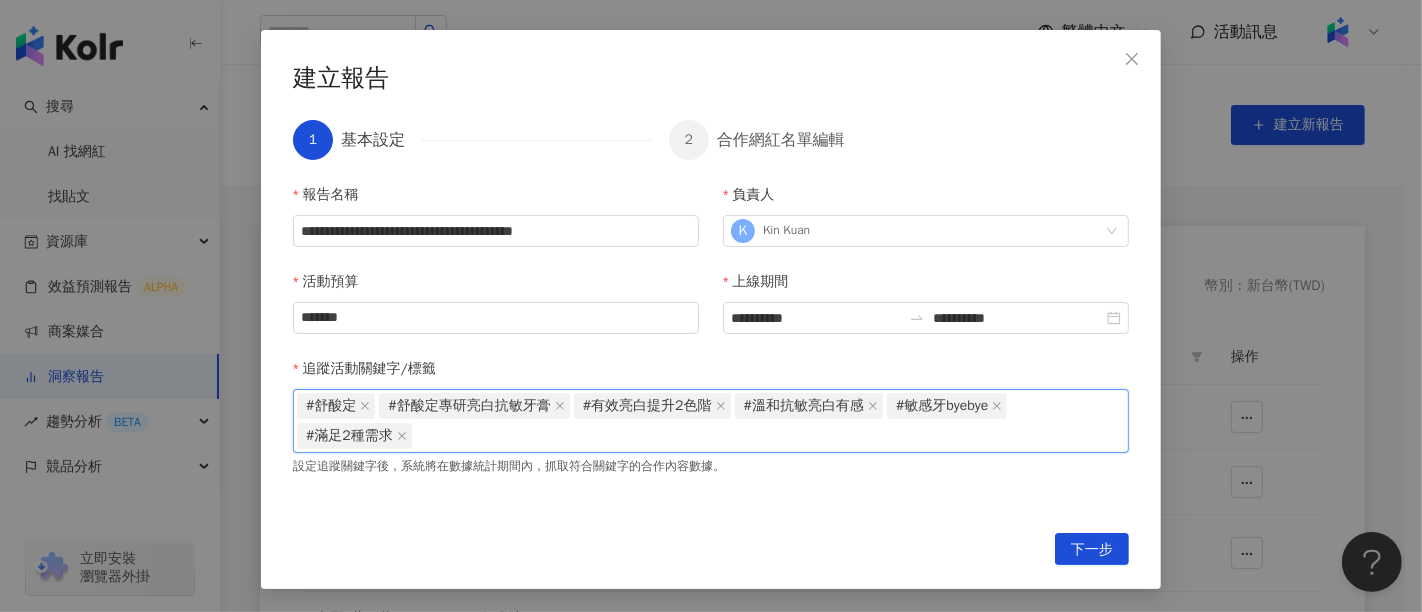 scroll, scrollTop: 131, scrollLeft: 0, axis: vertical 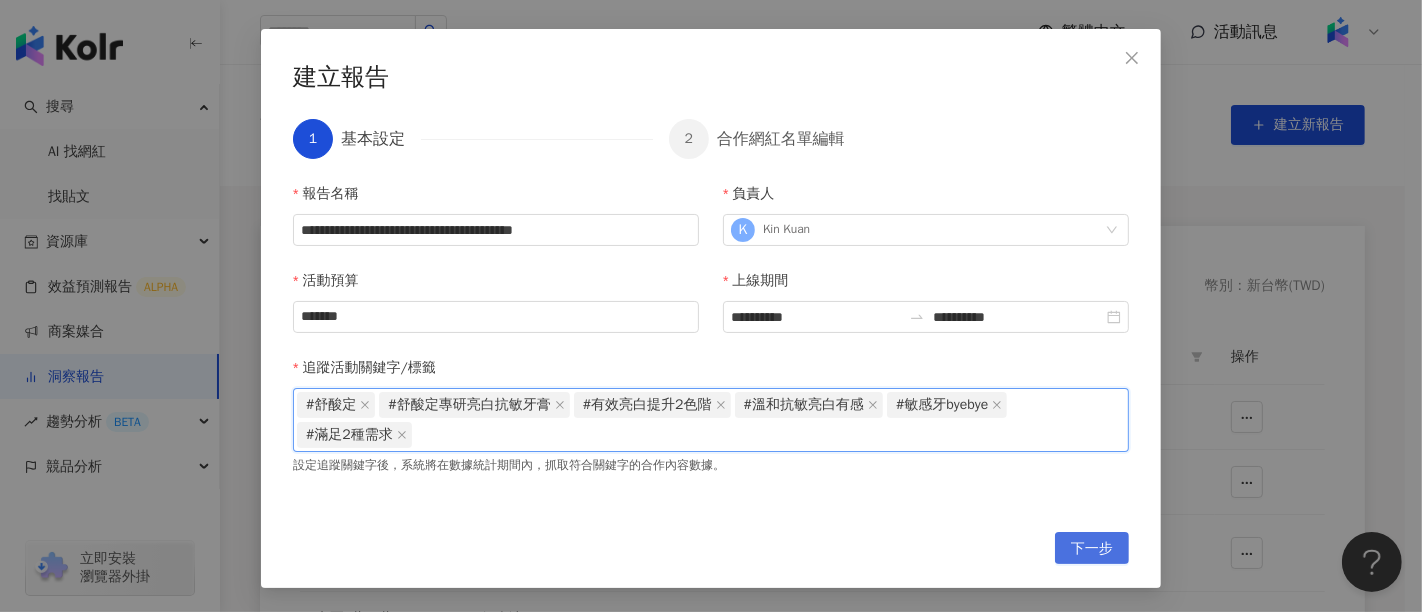 click on "下一步" at bounding box center (1092, 549) 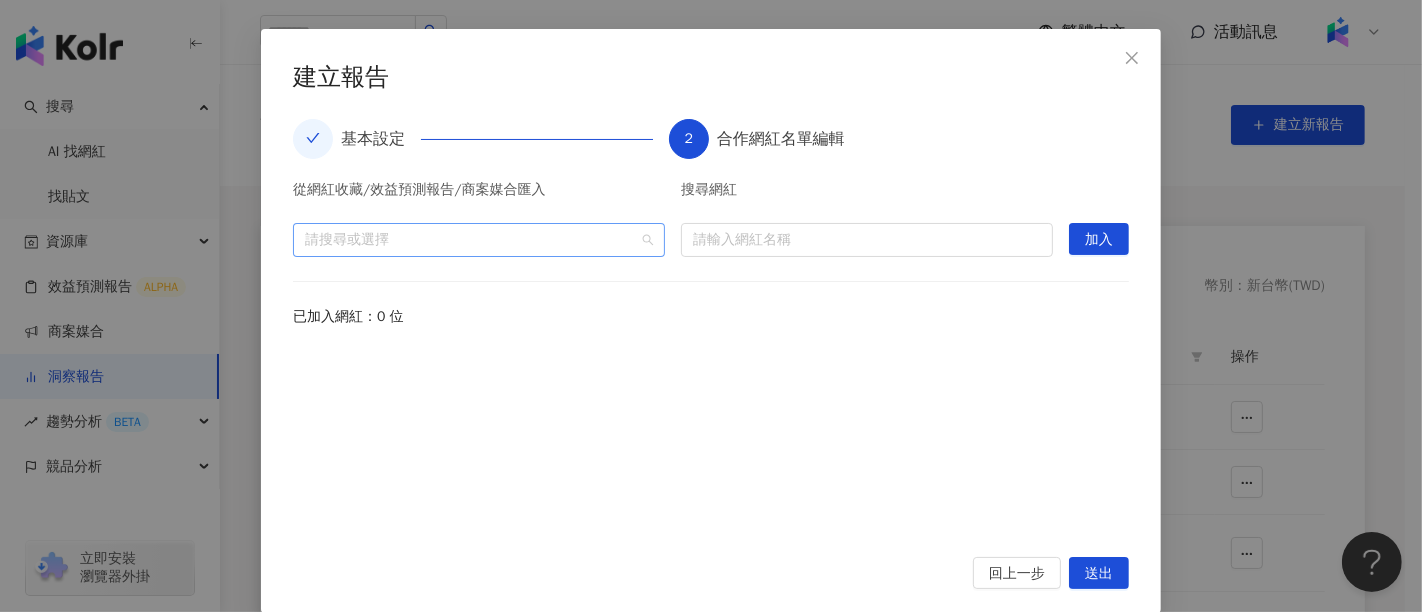 click at bounding box center (468, 239) 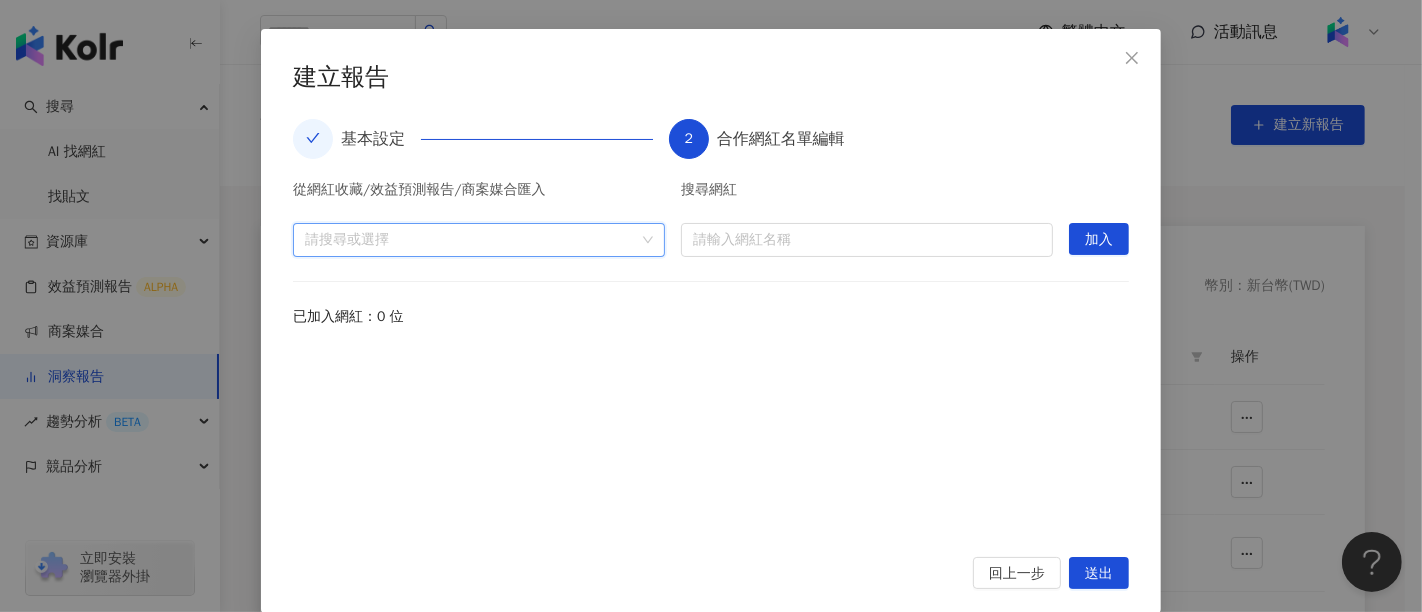 paste on "**********" 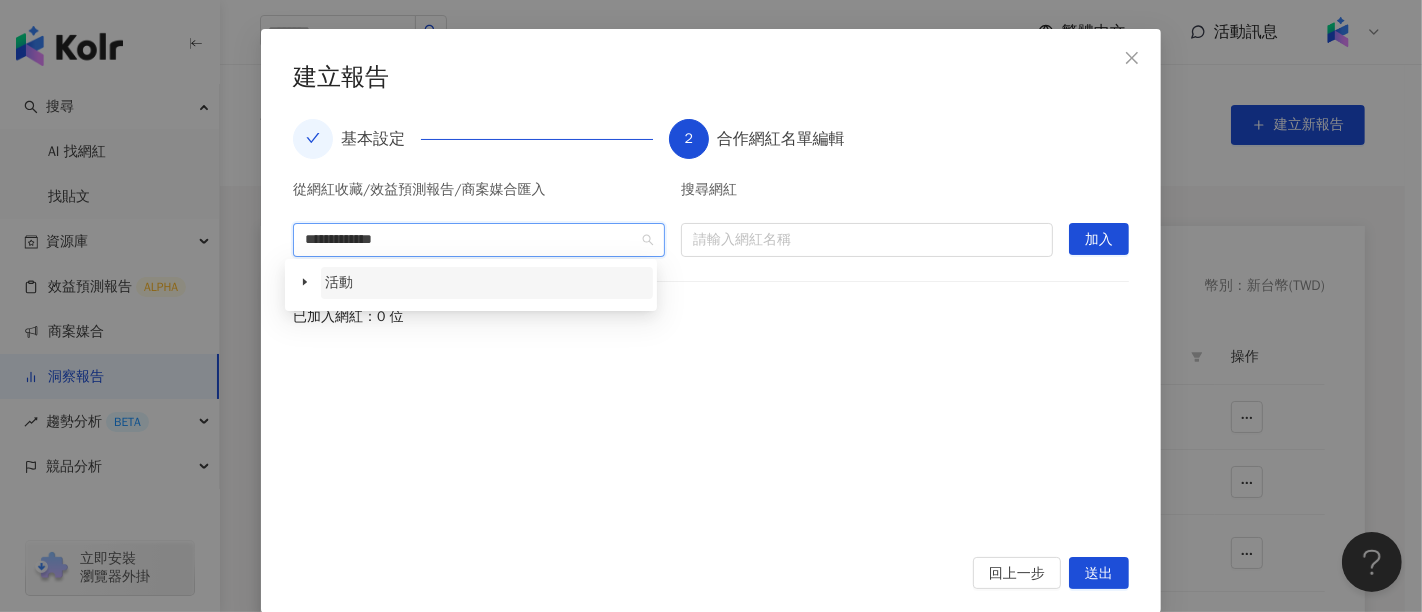 click on "活動" at bounding box center [339, 282] 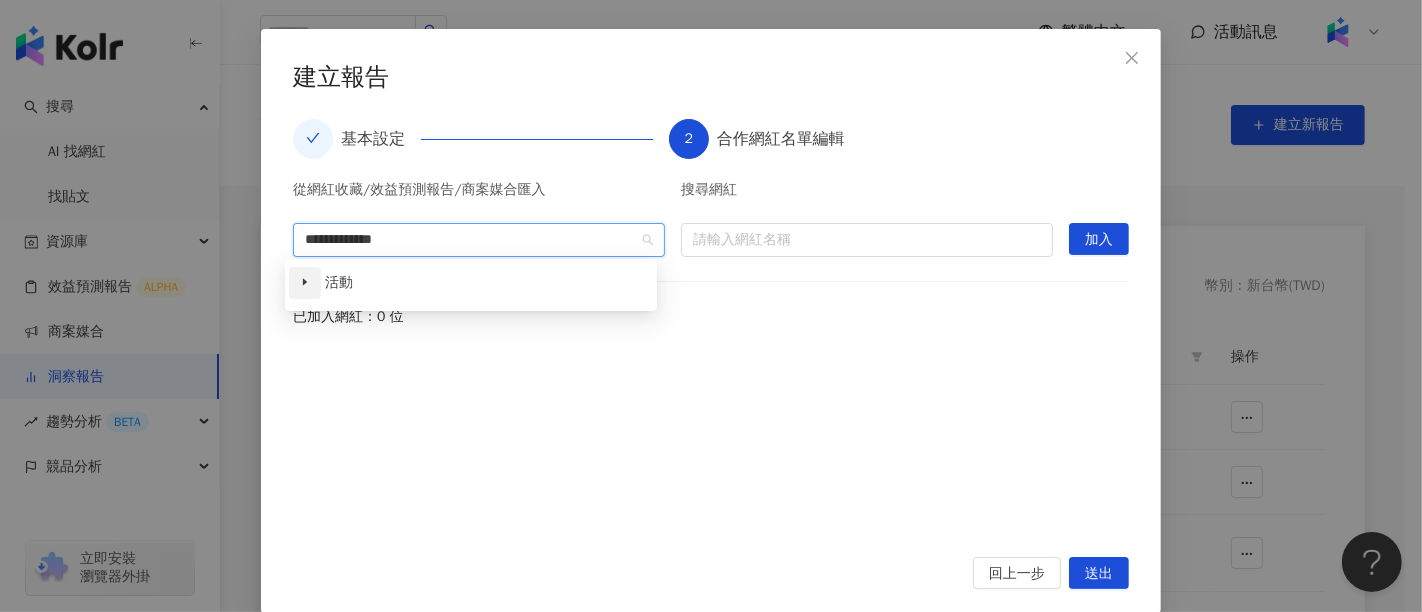 click 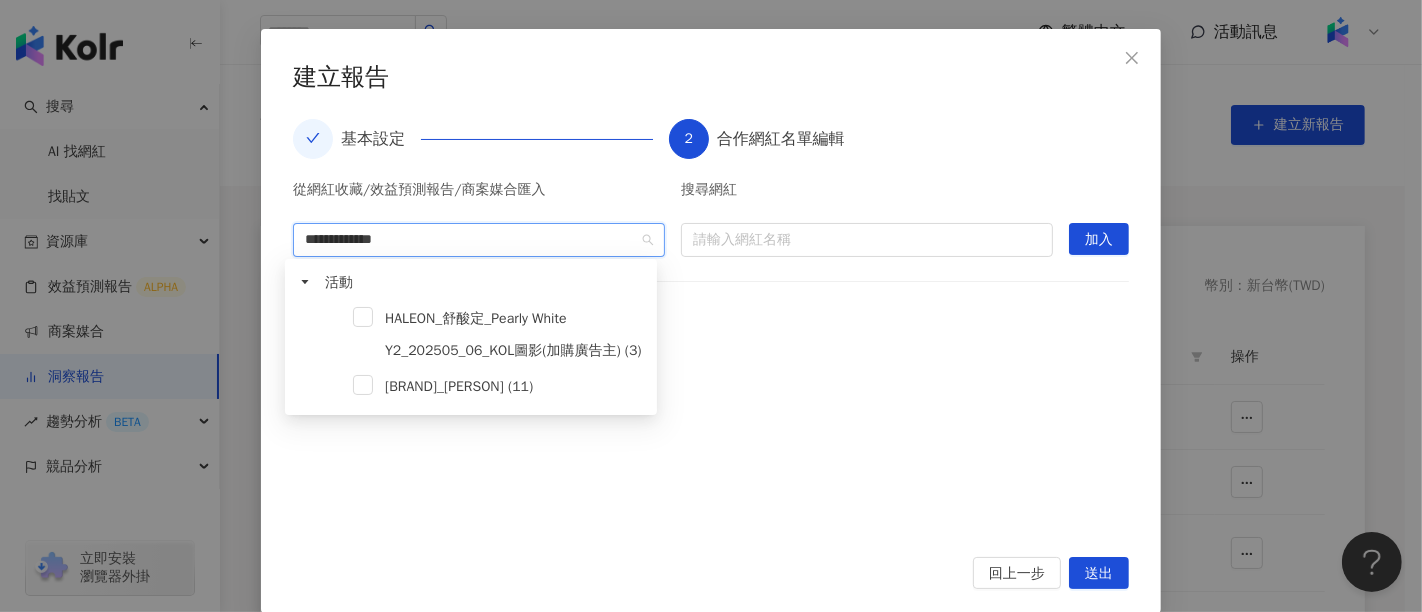 click on "[BRAND]_[PERSON] (11)" at bounding box center [471, 389] 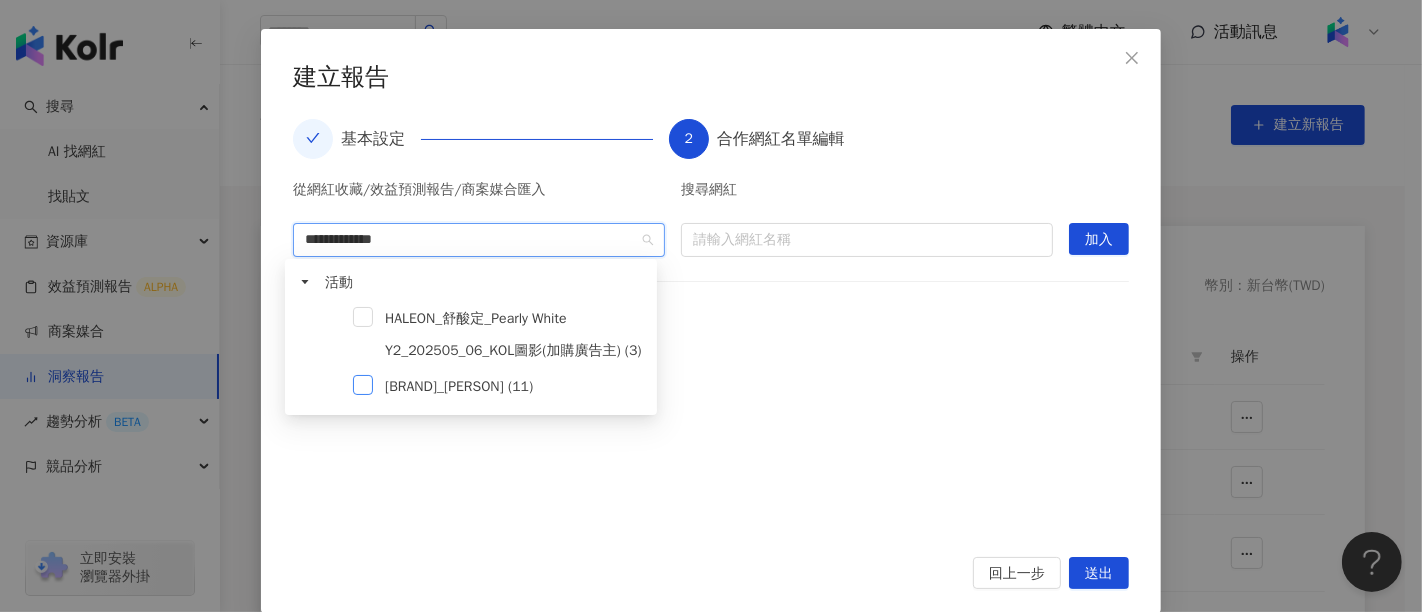 click at bounding box center (363, 385) 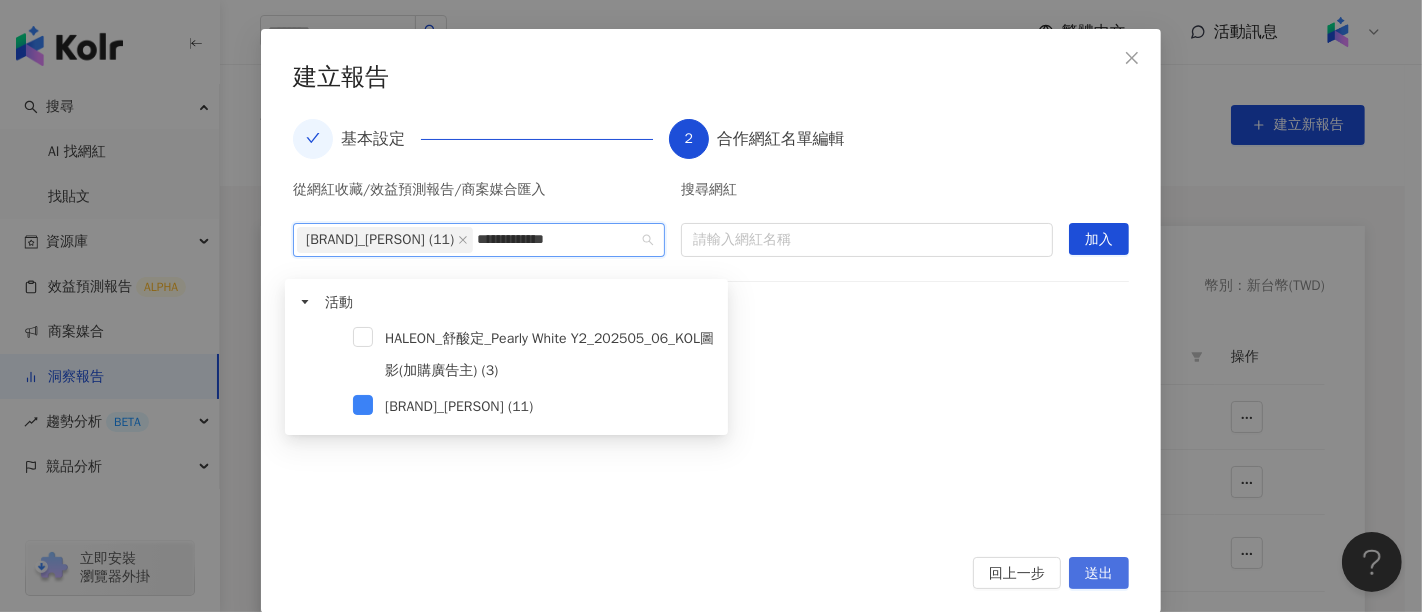 click on "送出" at bounding box center (1099, 574) 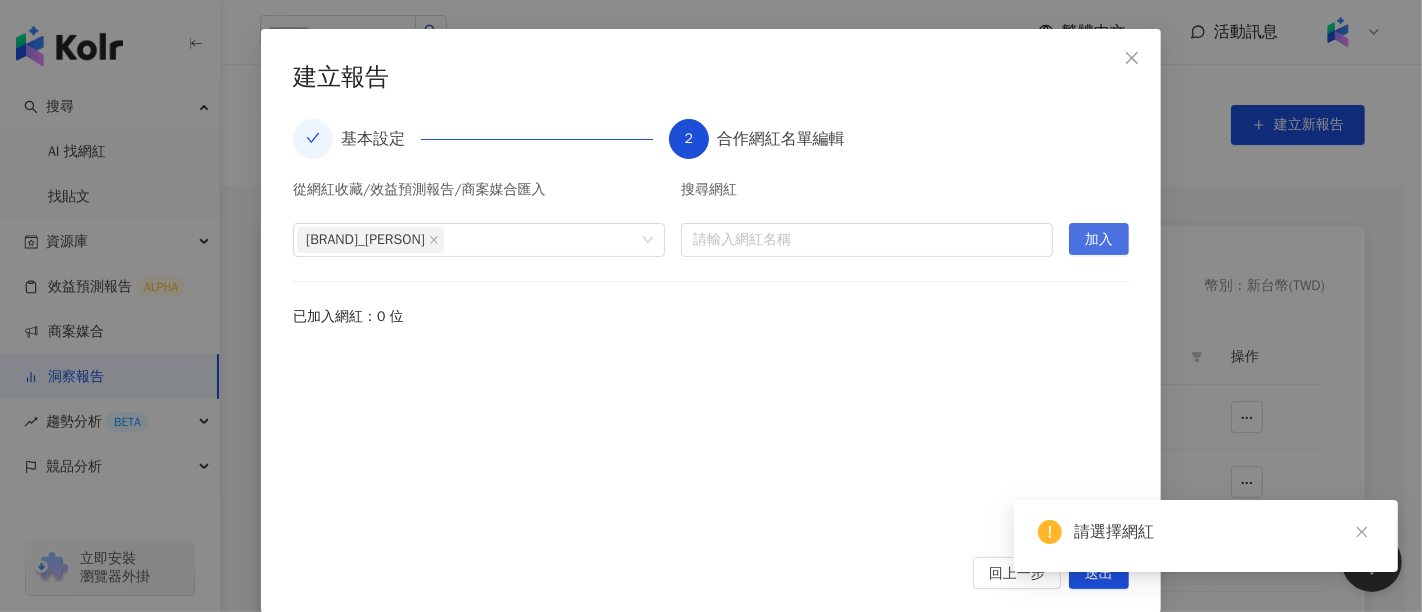 click on "加入" at bounding box center [1099, 239] 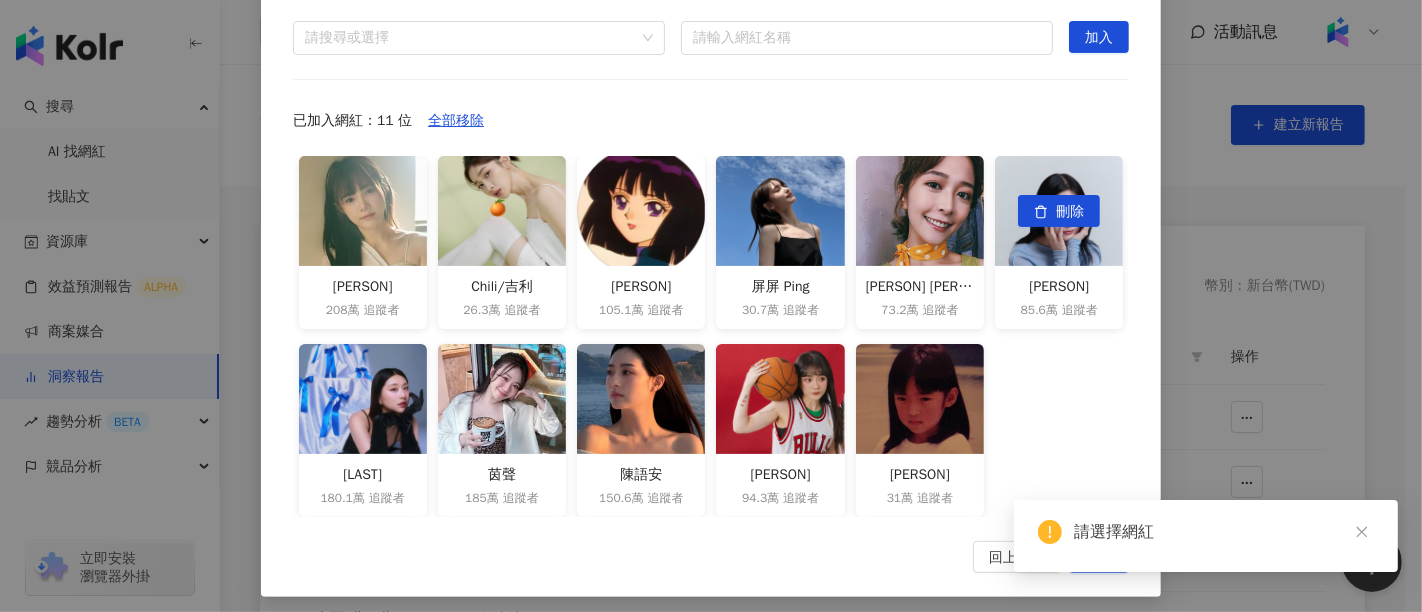 scroll, scrollTop: 340, scrollLeft: 0, axis: vertical 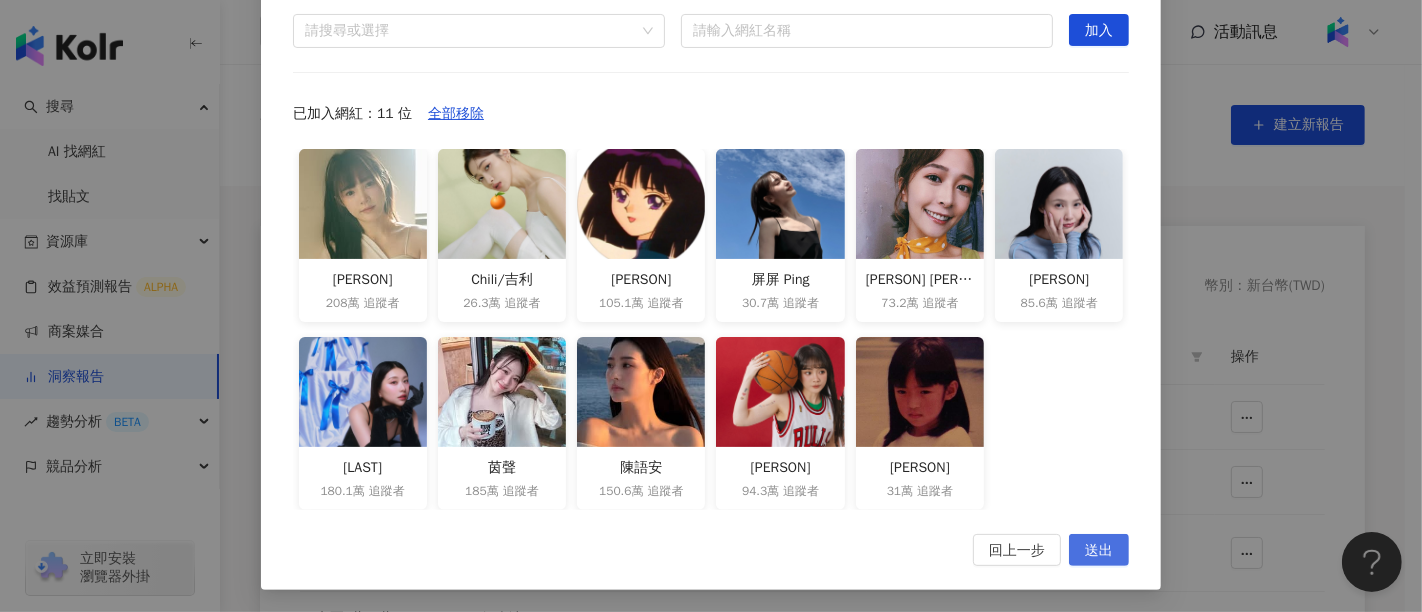 click on "送出" at bounding box center [1099, 551] 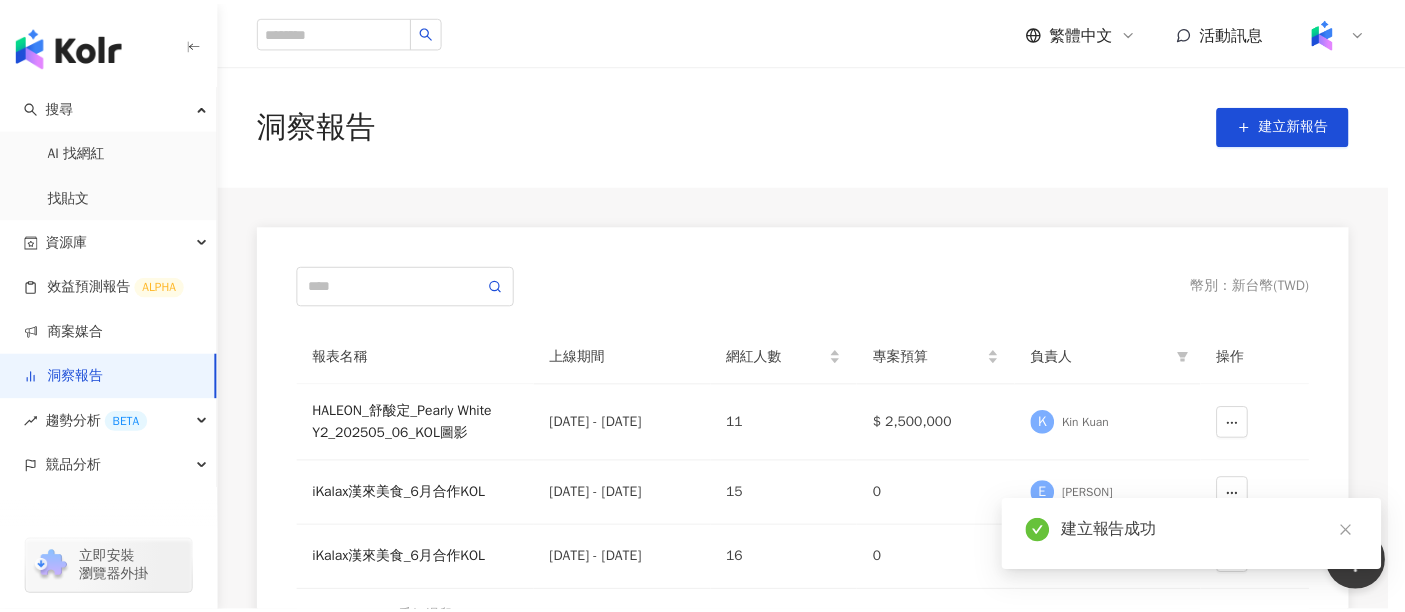 scroll, scrollTop: 180, scrollLeft: 0, axis: vertical 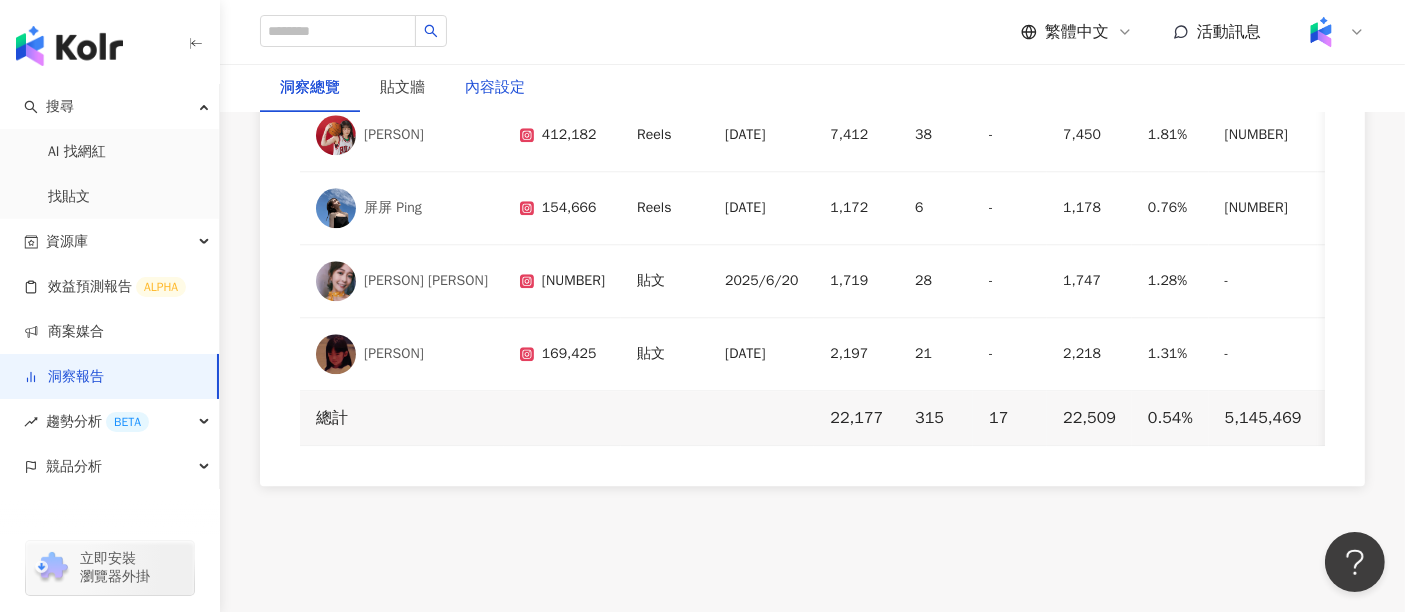 click on "內容設定" at bounding box center [495, 88] 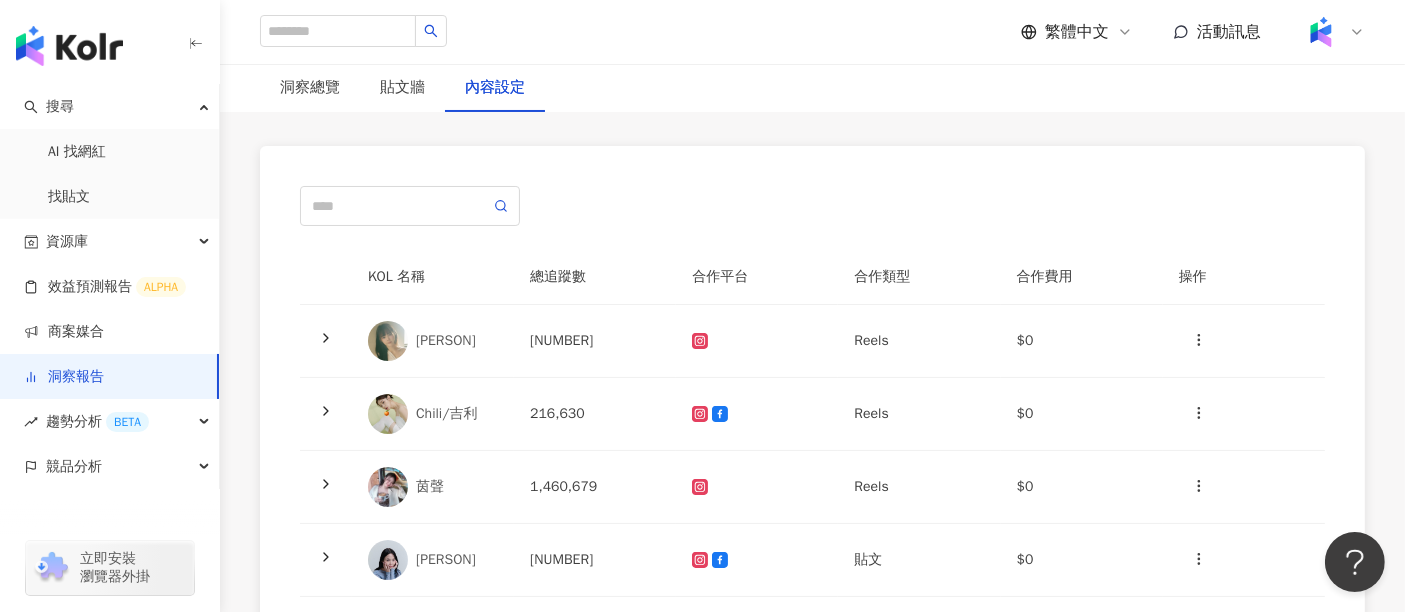 scroll, scrollTop: 111, scrollLeft: 0, axis: vertical 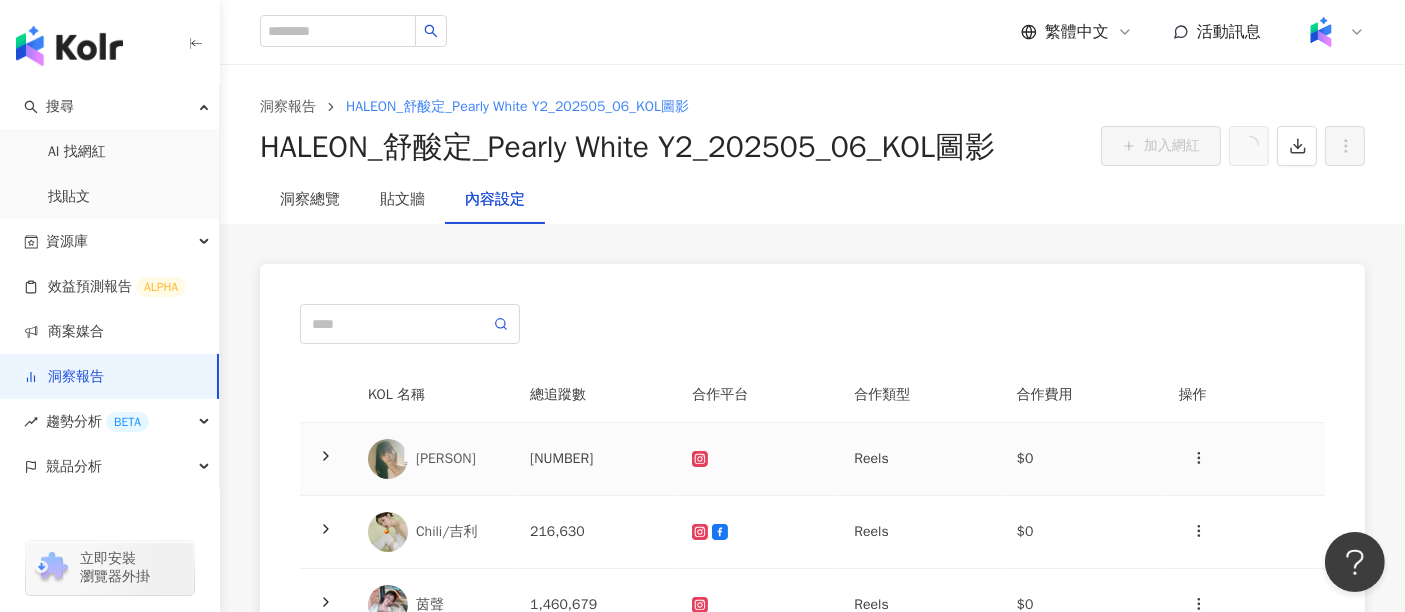 click 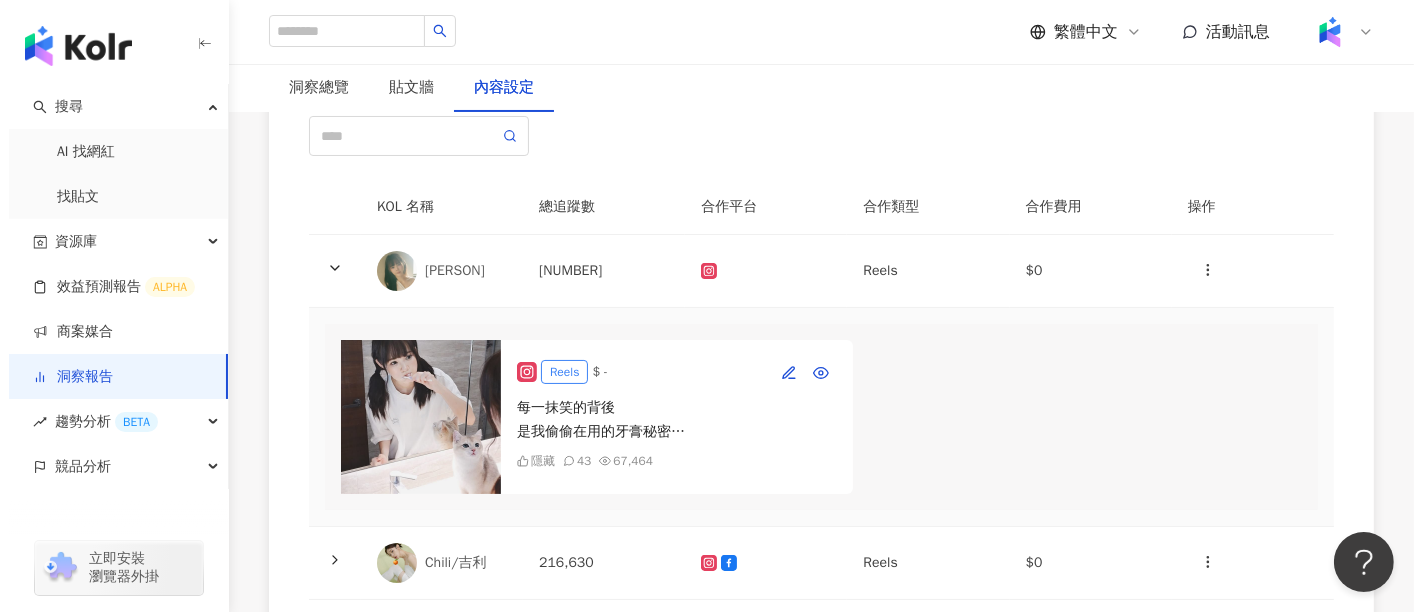 scroll, scrollTop: 222, scrollLeft: 0, axis: vertical 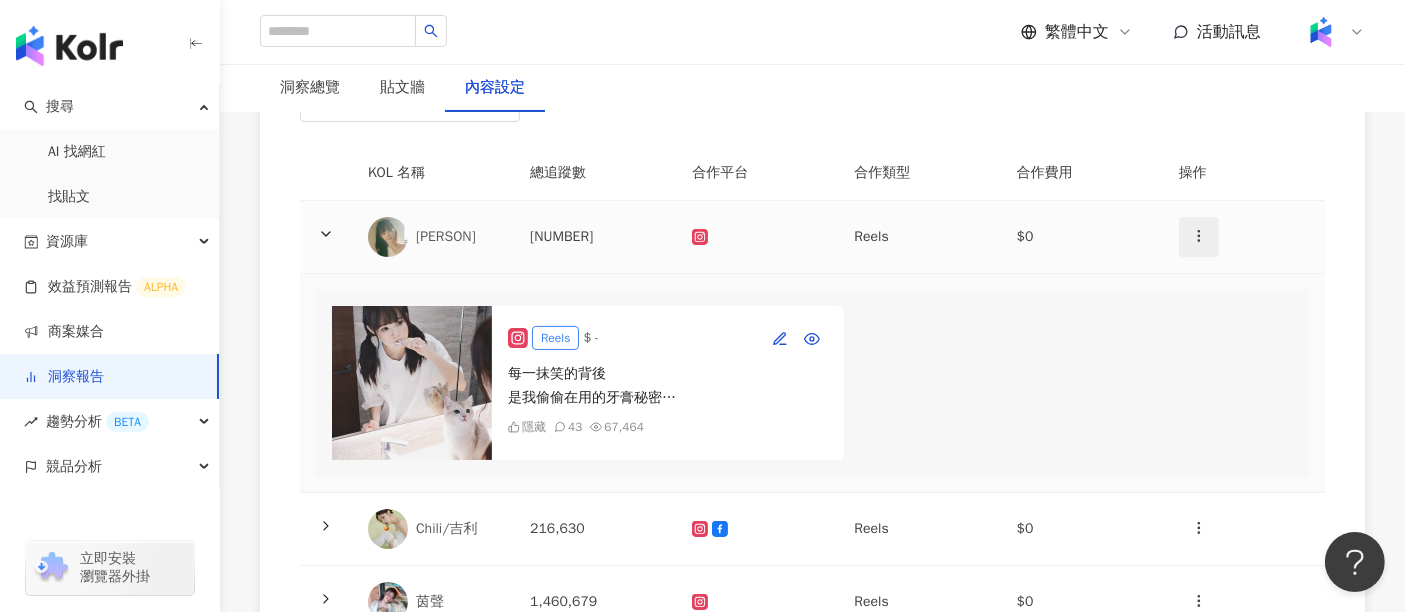 click 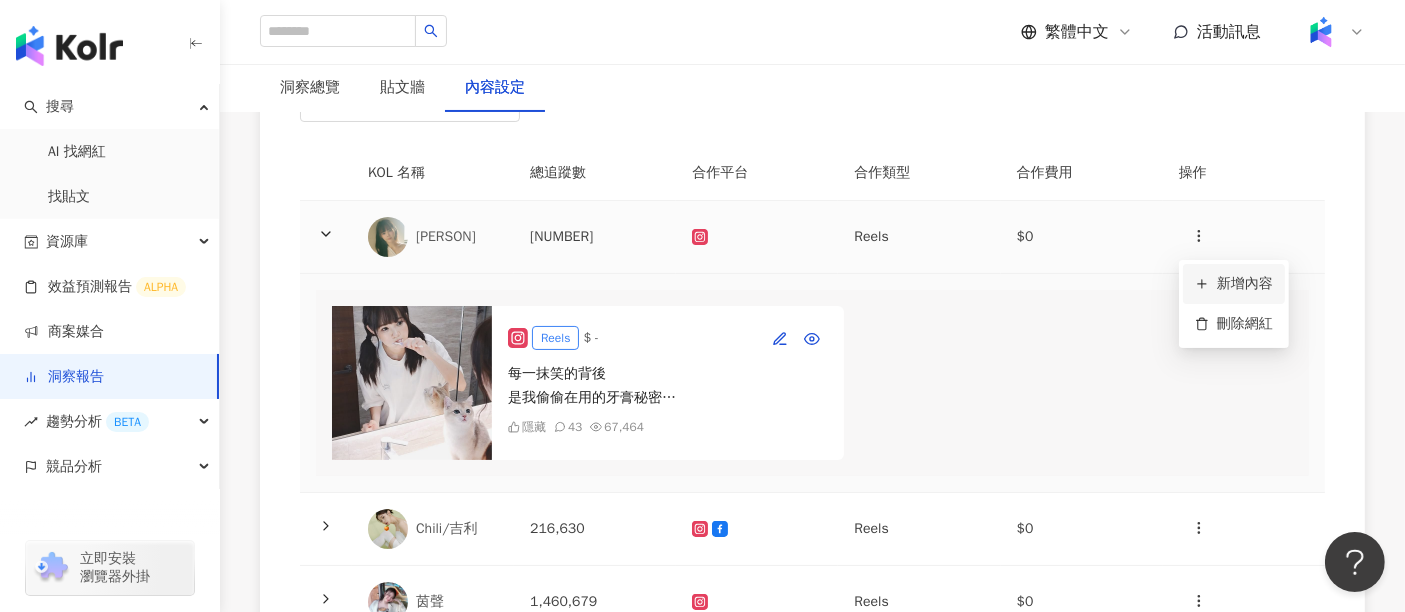 click on "新增內容" at bounding box center (1234, 284) 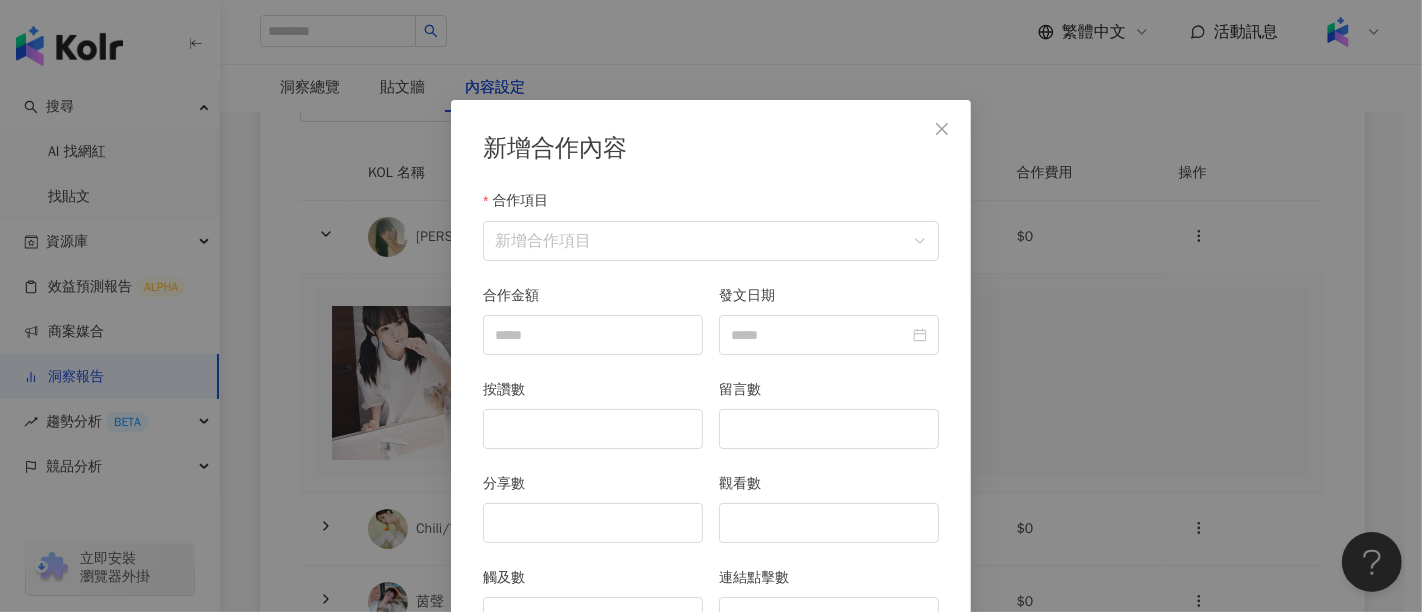 scroll, scrollTop: 100, scrollLeft: 0, axis: vertical 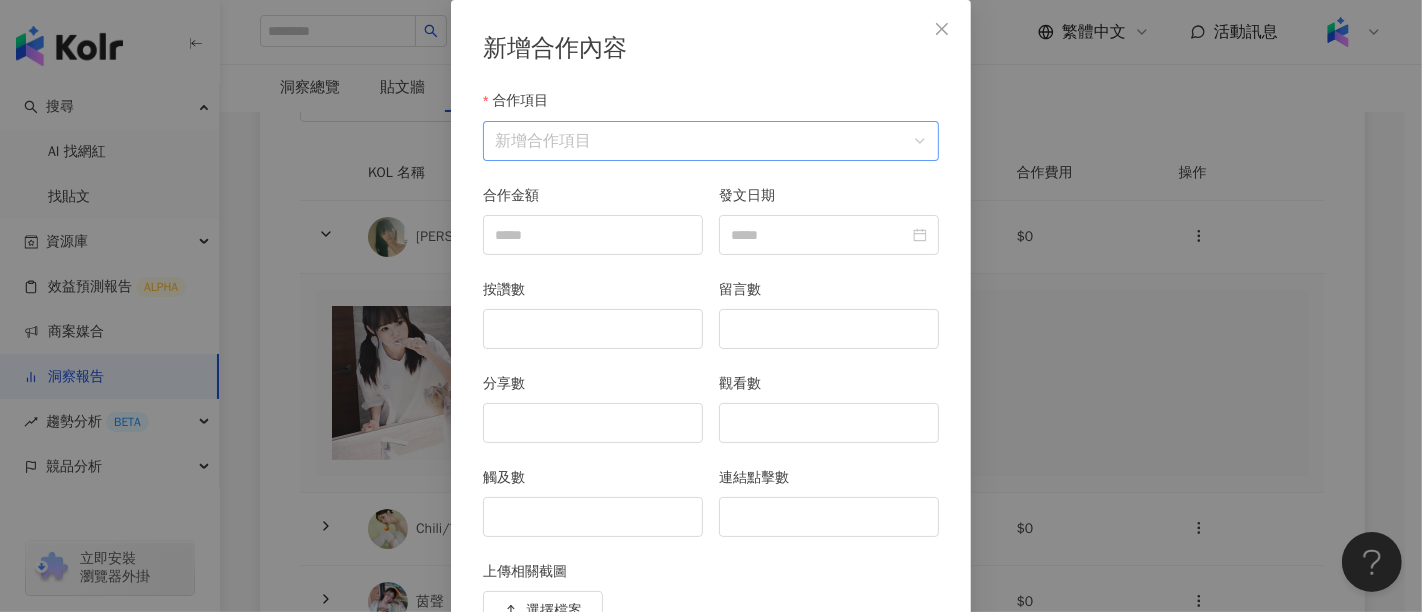 click on "合作項目" at bounding box center (711, 141) 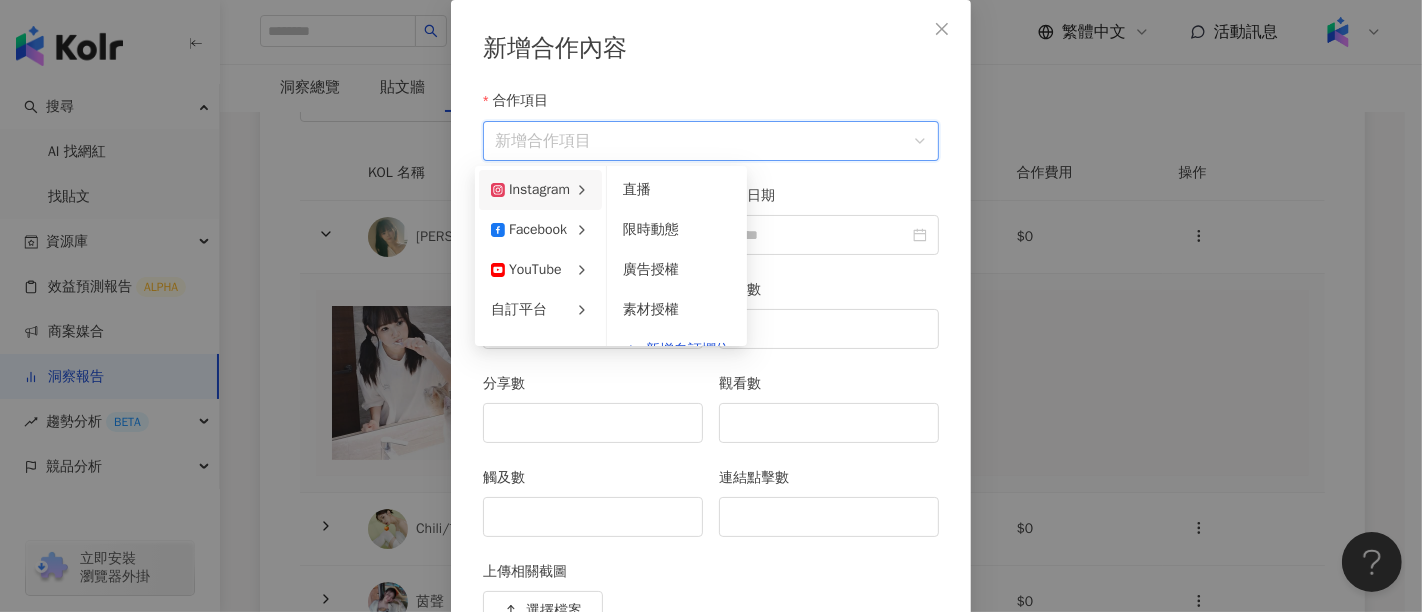 click on "Instagram" at bounding box center (530, 190) 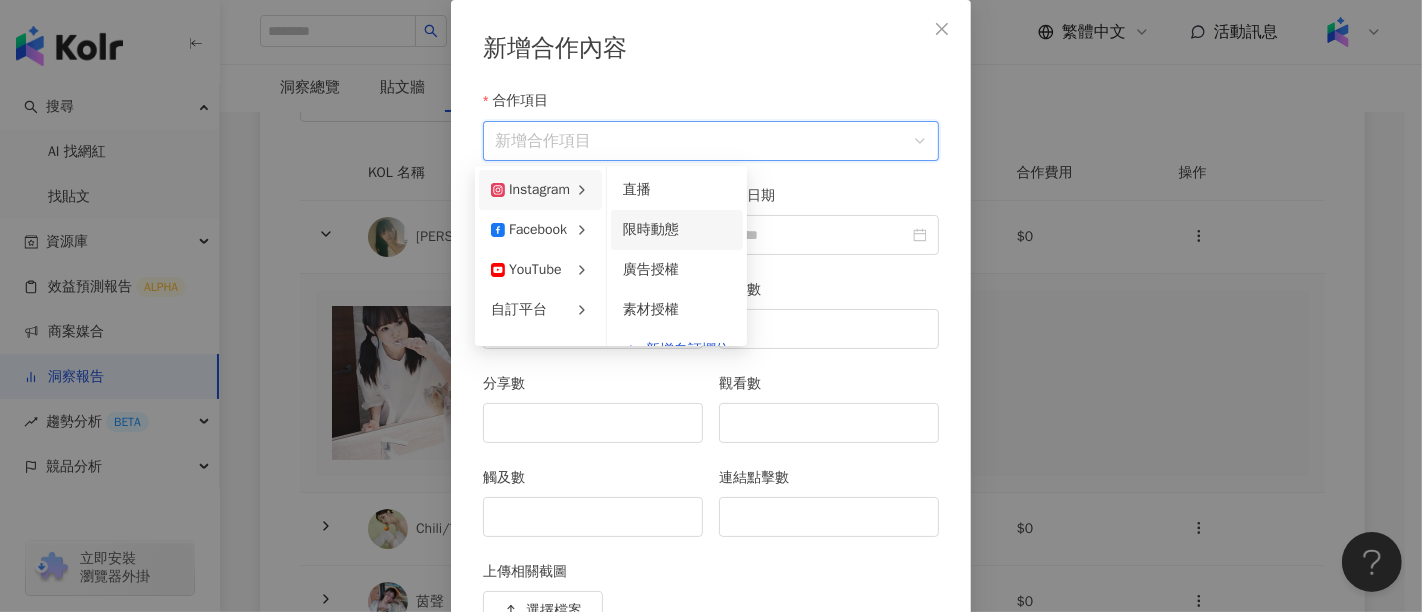 click on "限時動態" at bounding box center (651, 229) 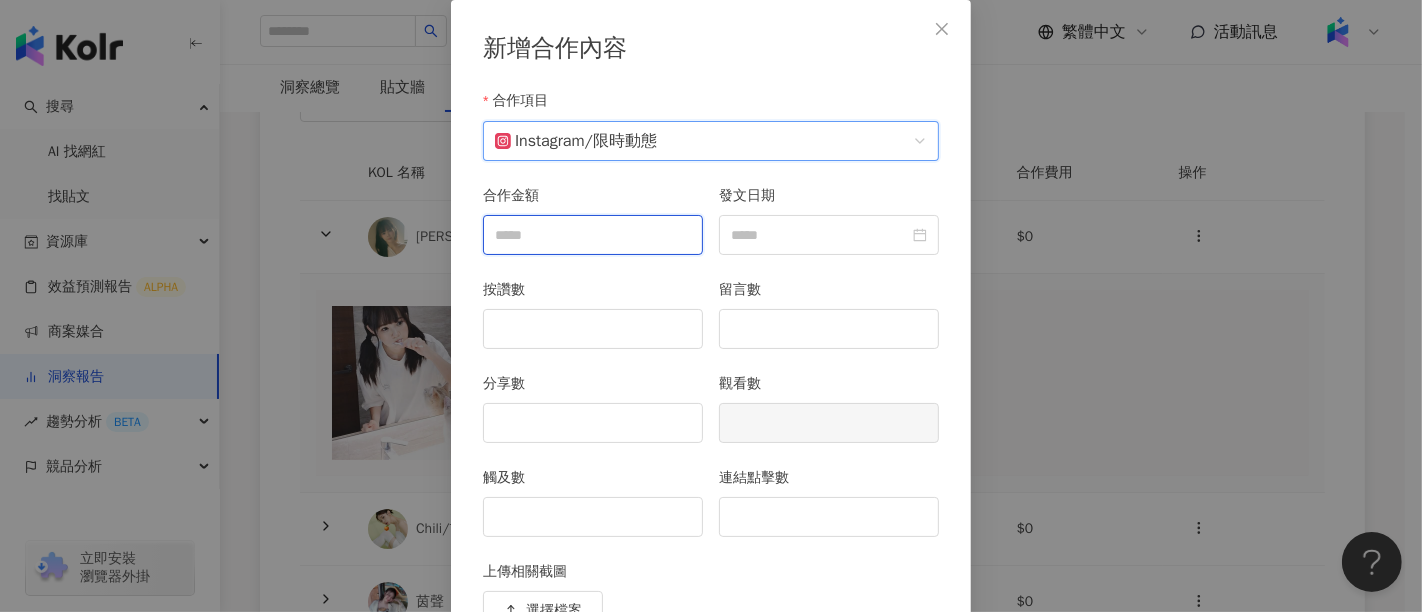 click on "合作金額" at bounding box center (593, 235) 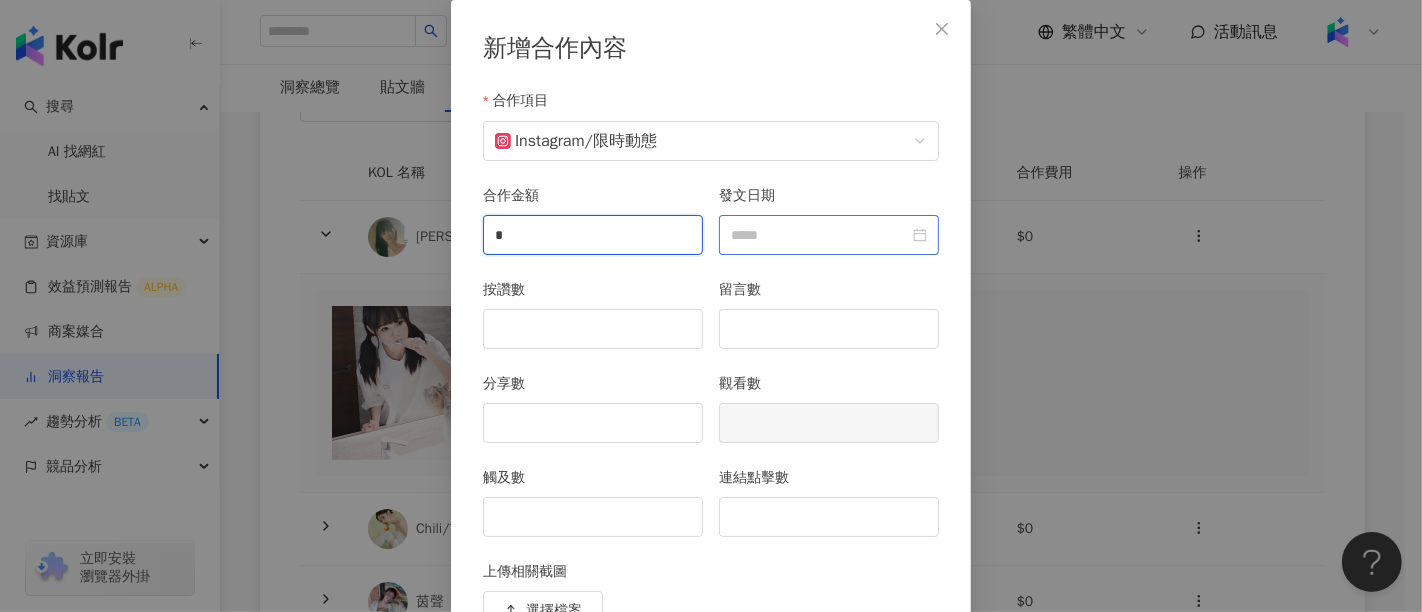 type on "*" 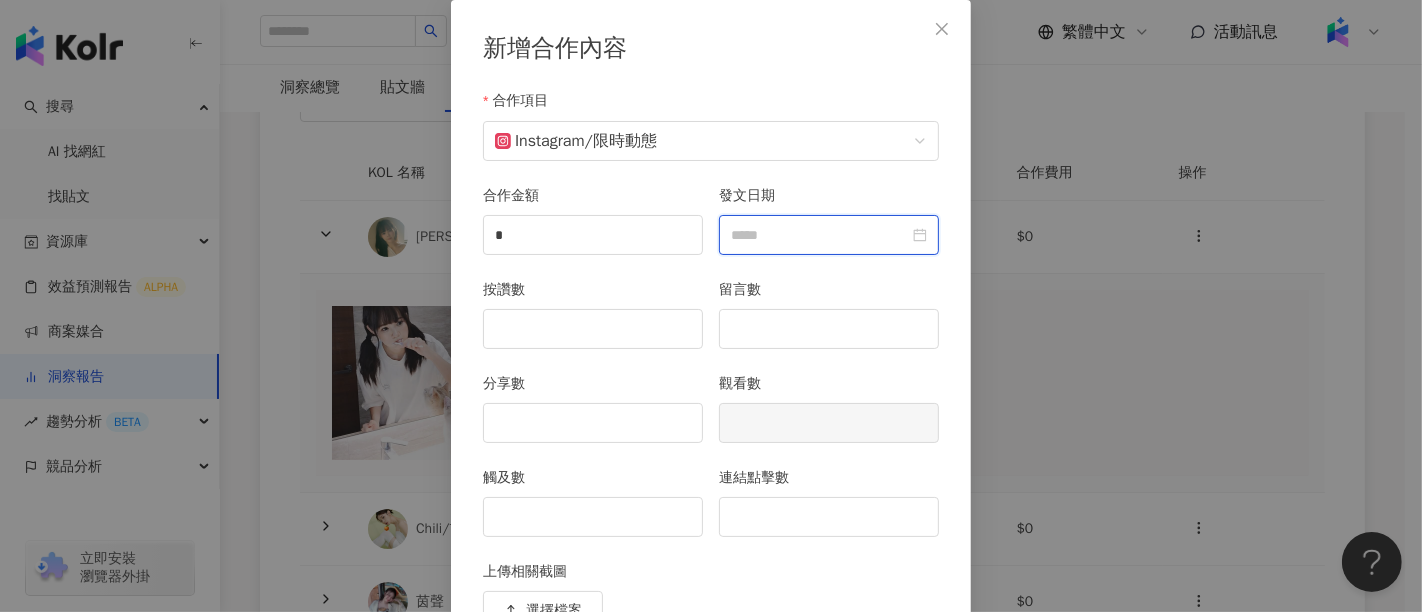 click on "發文日期" at bounding box center [820, 235] 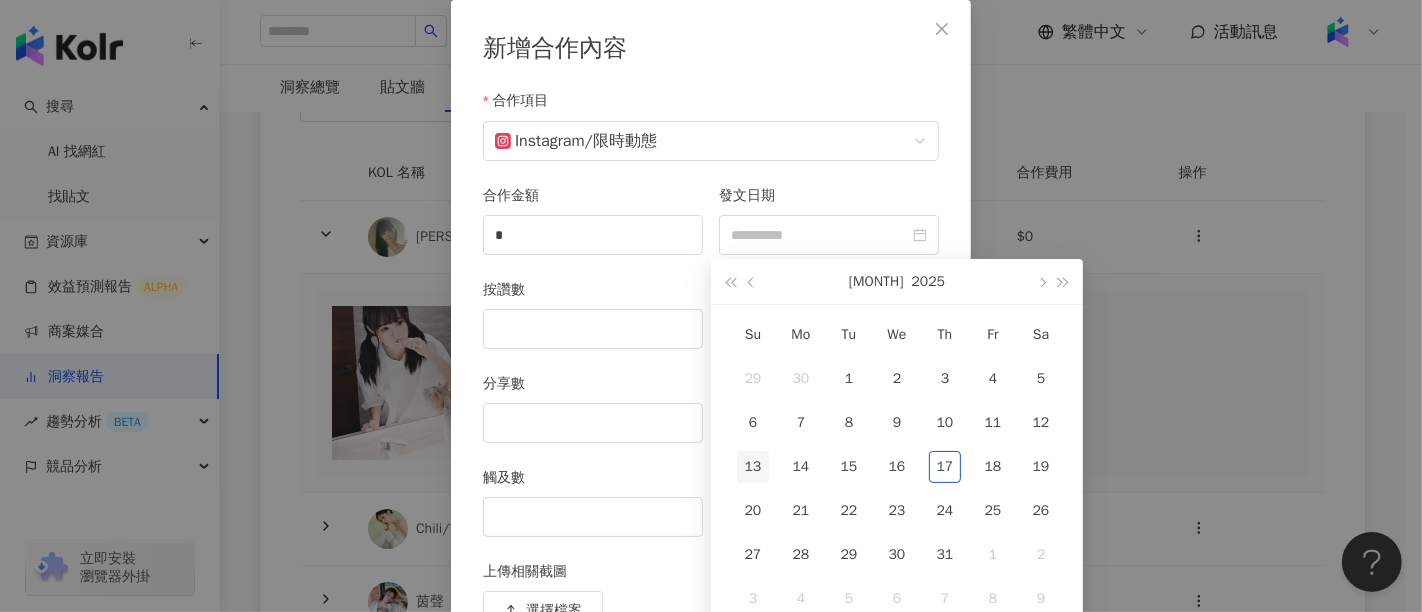 click on "13" at bounding box center [753, 467] 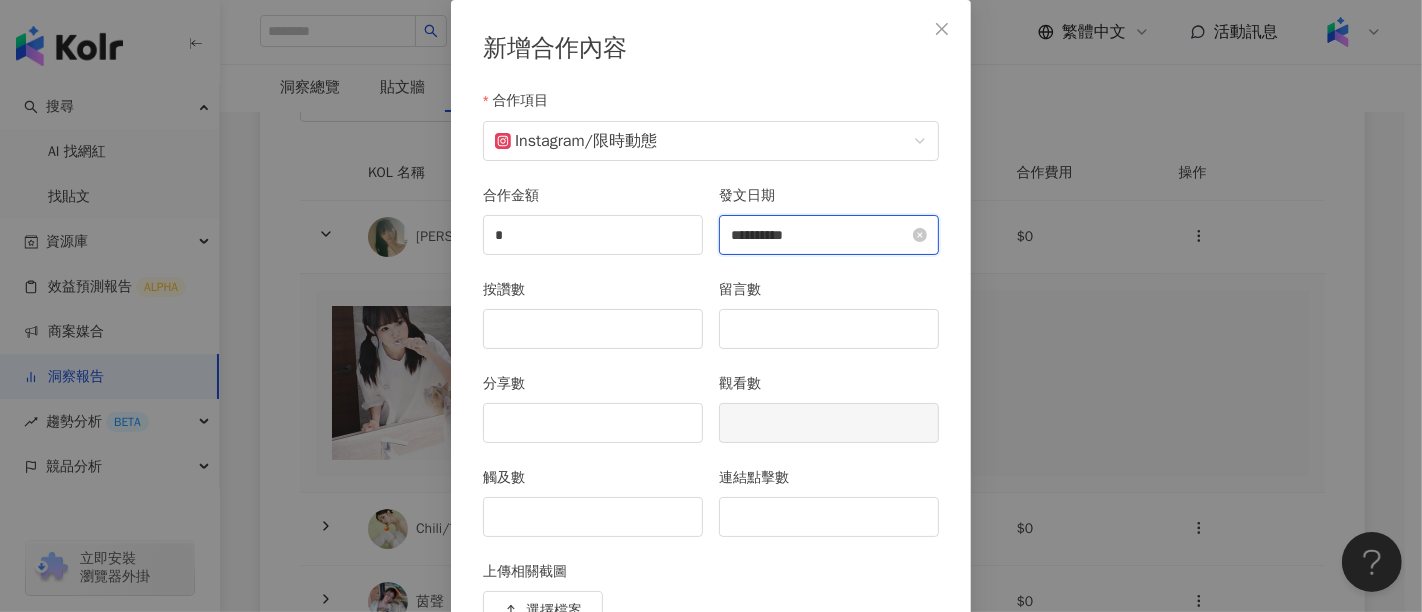 click on "**********" at bounding box center [820, 235] 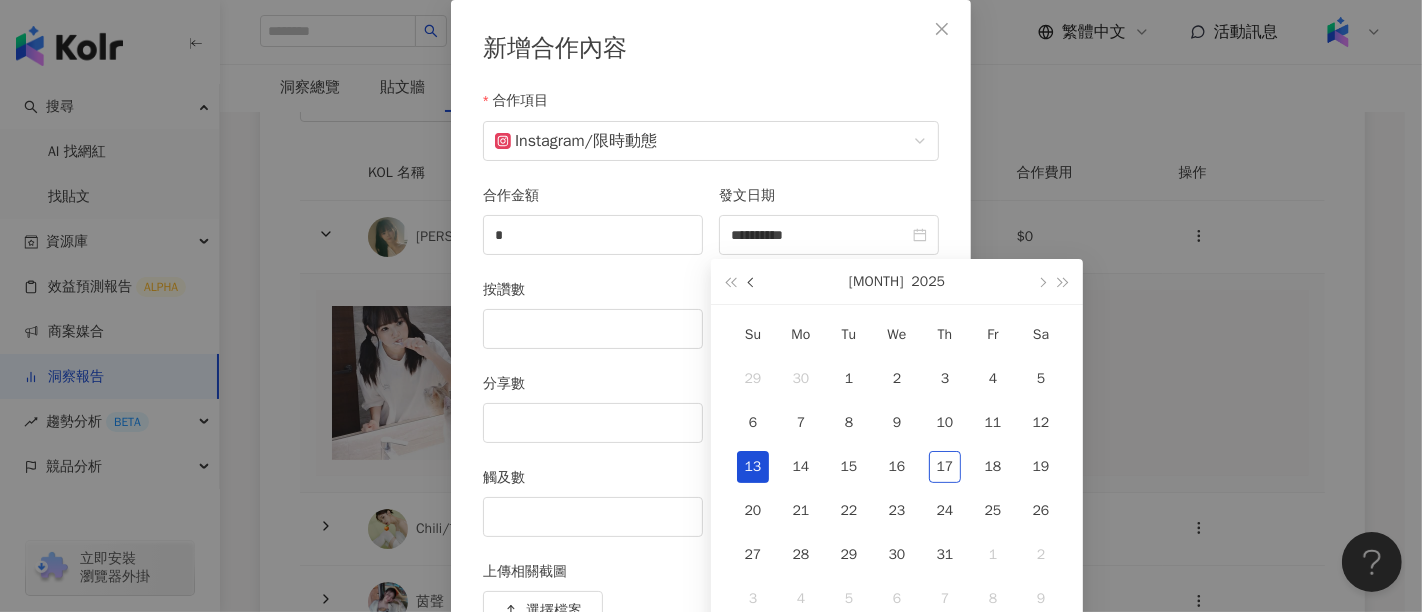 click at bounding box center [752, 281] 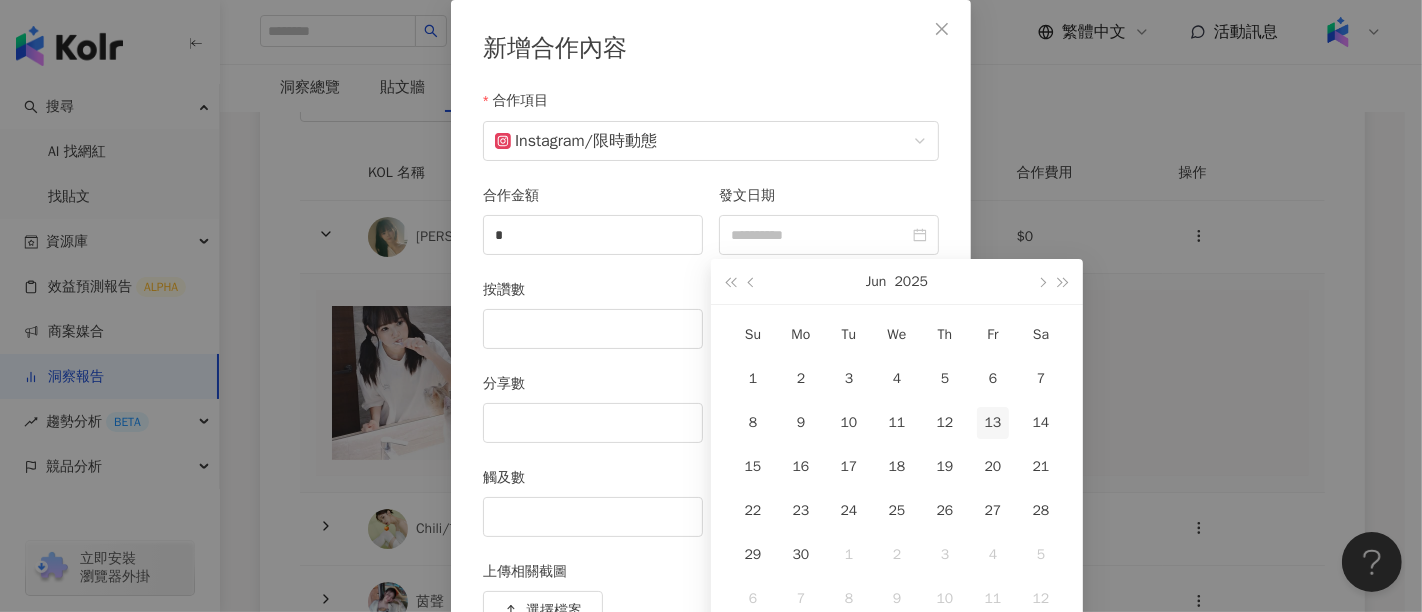 click on "13" at bounding box center [993, 423] 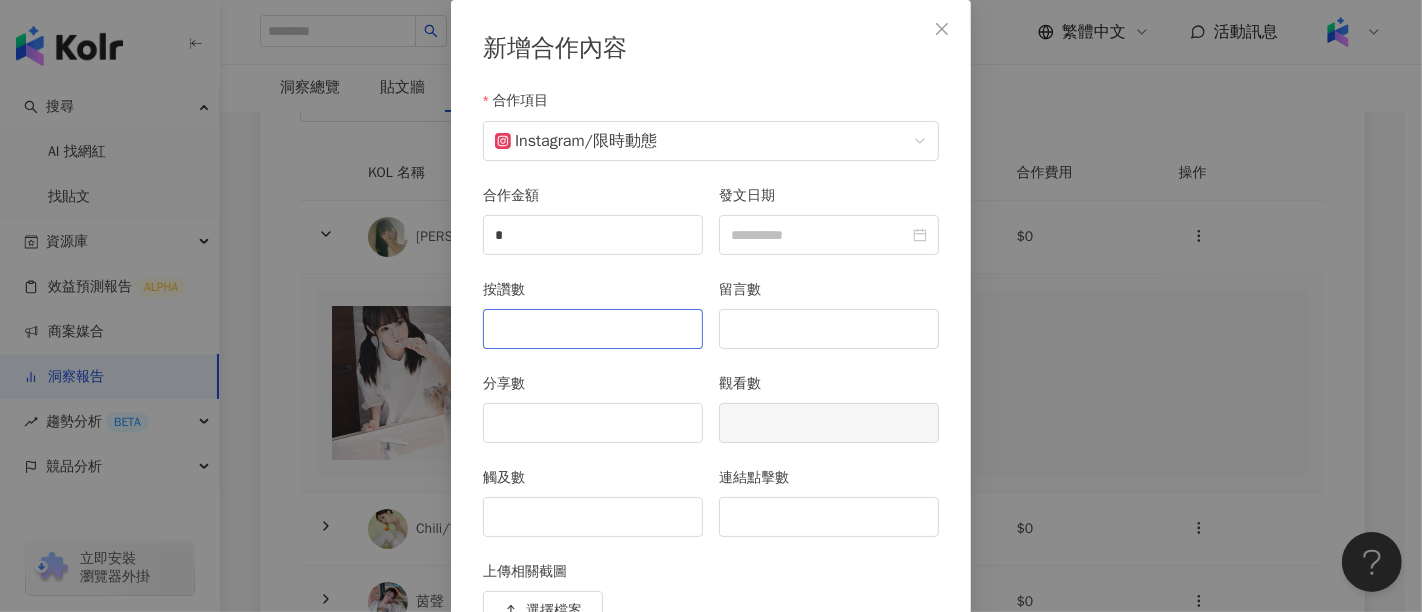 type on "**********" 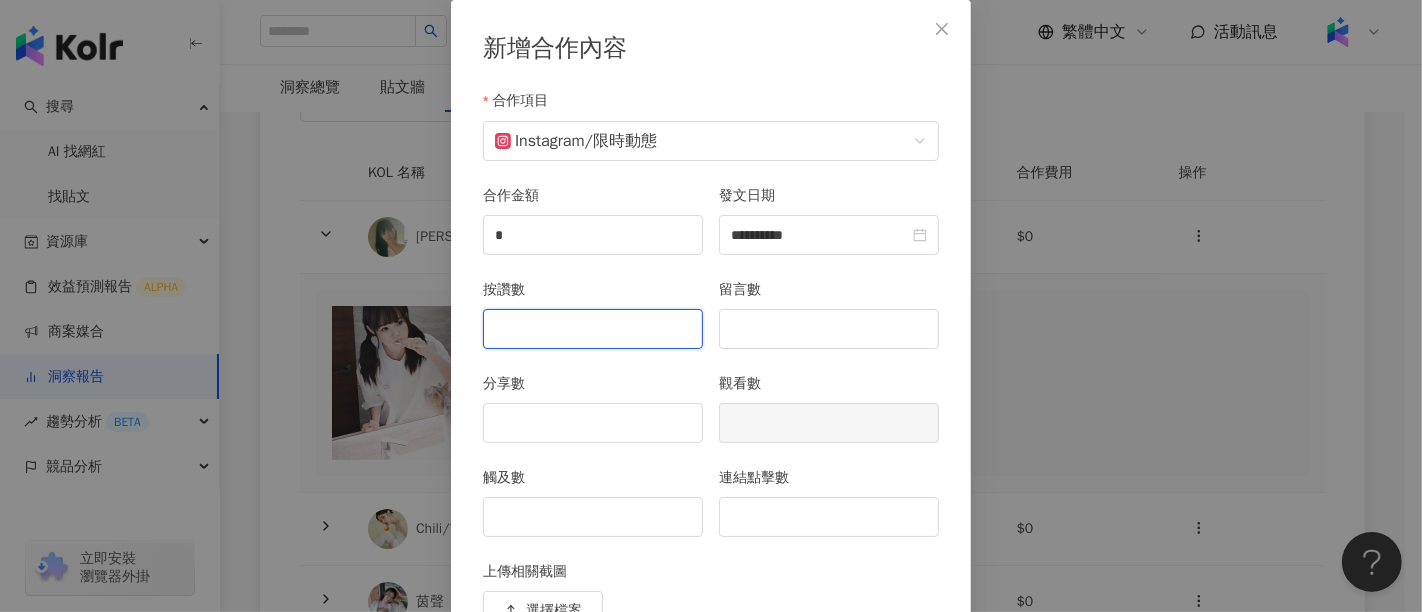 click on "按讚數" at bounding box center [593, 329] 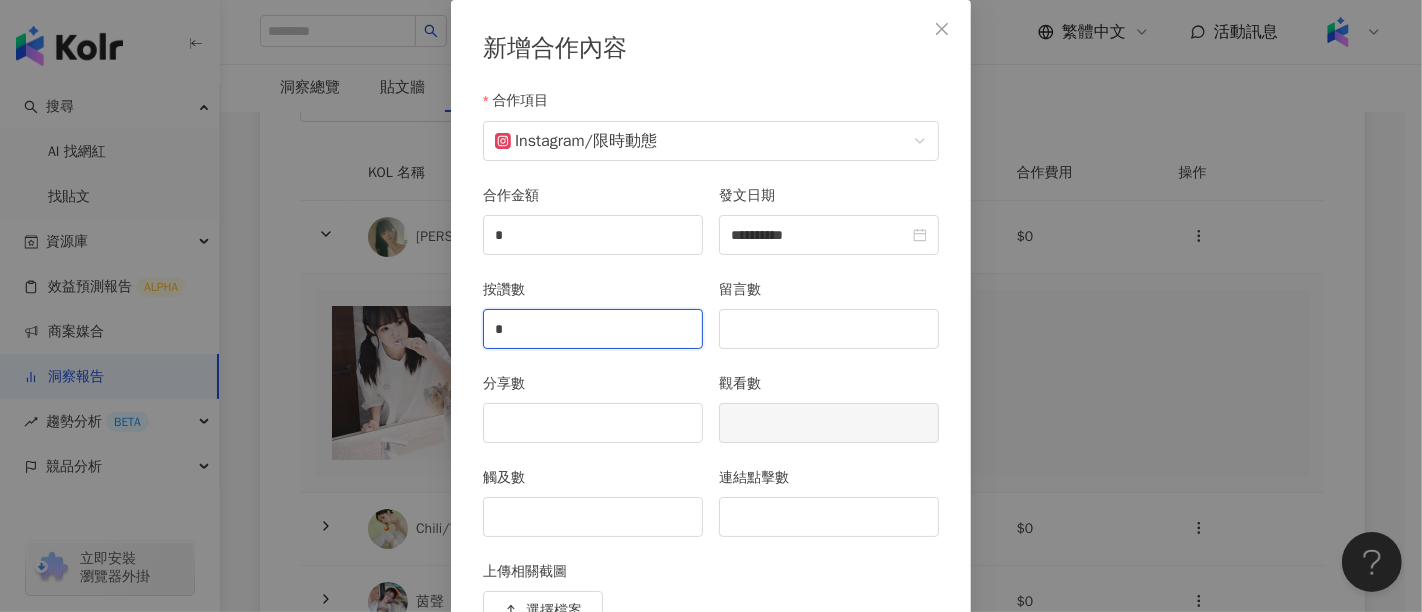 type on "*" 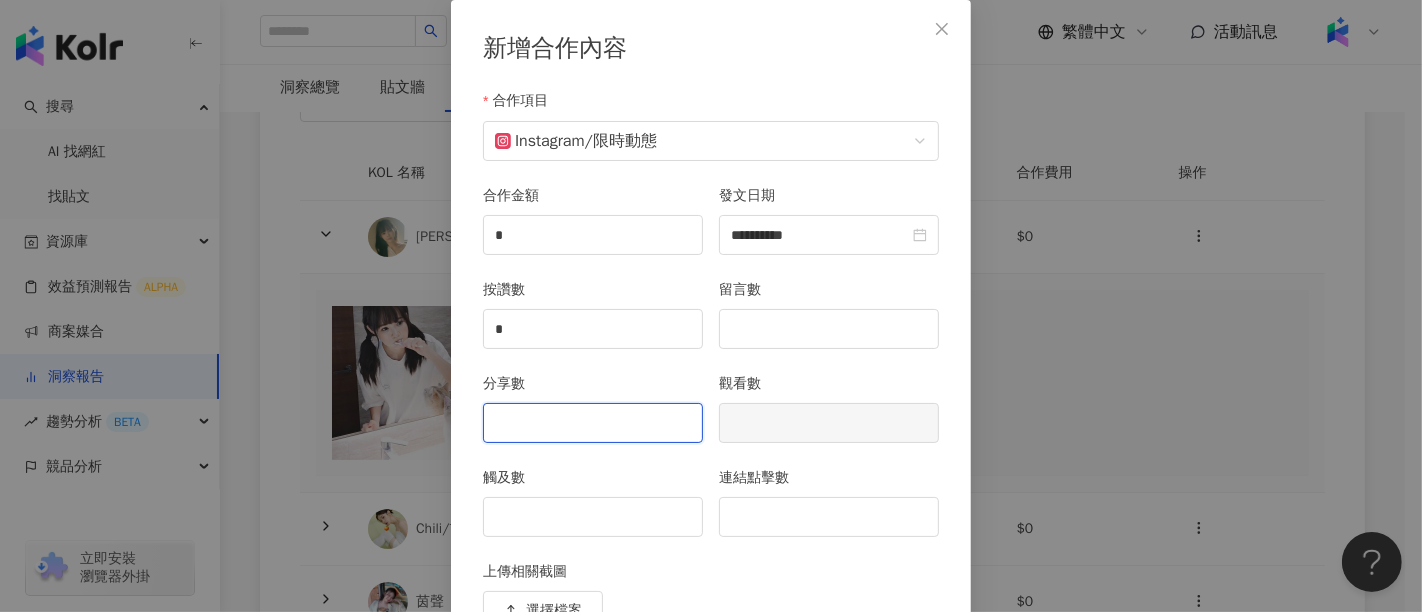 click on "分享數" at bounding box center (593, 423) 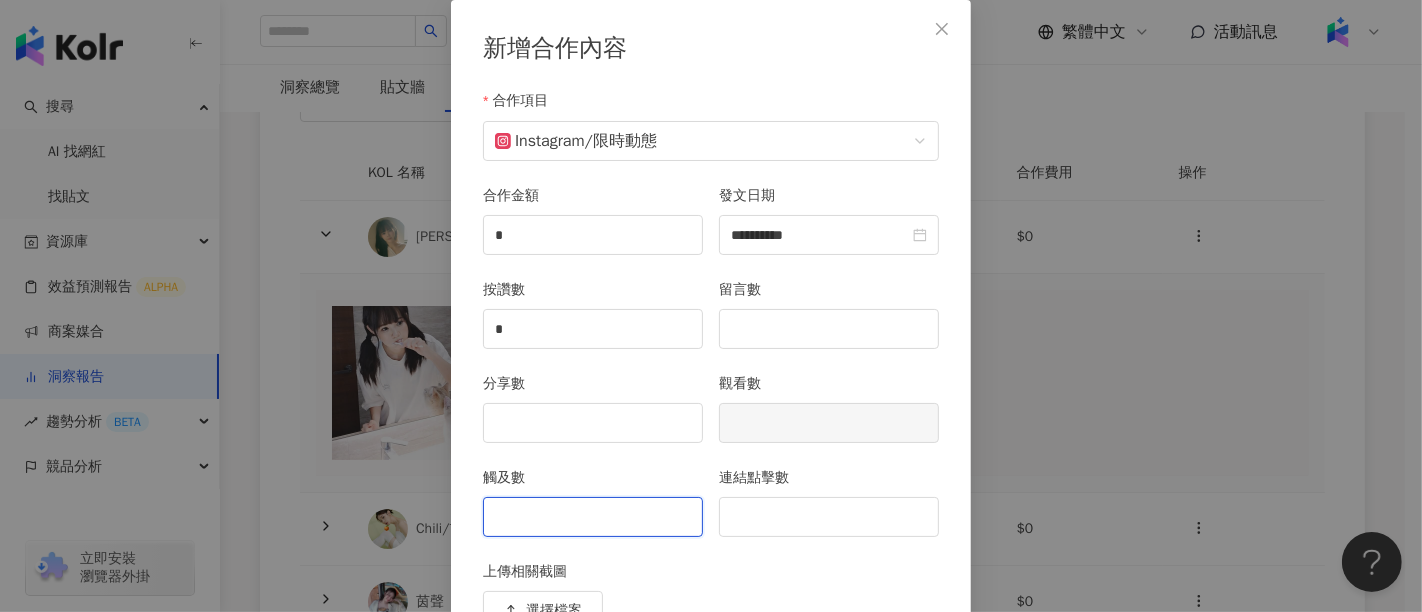 click on "觸及數" at bounding box center [593, 517] 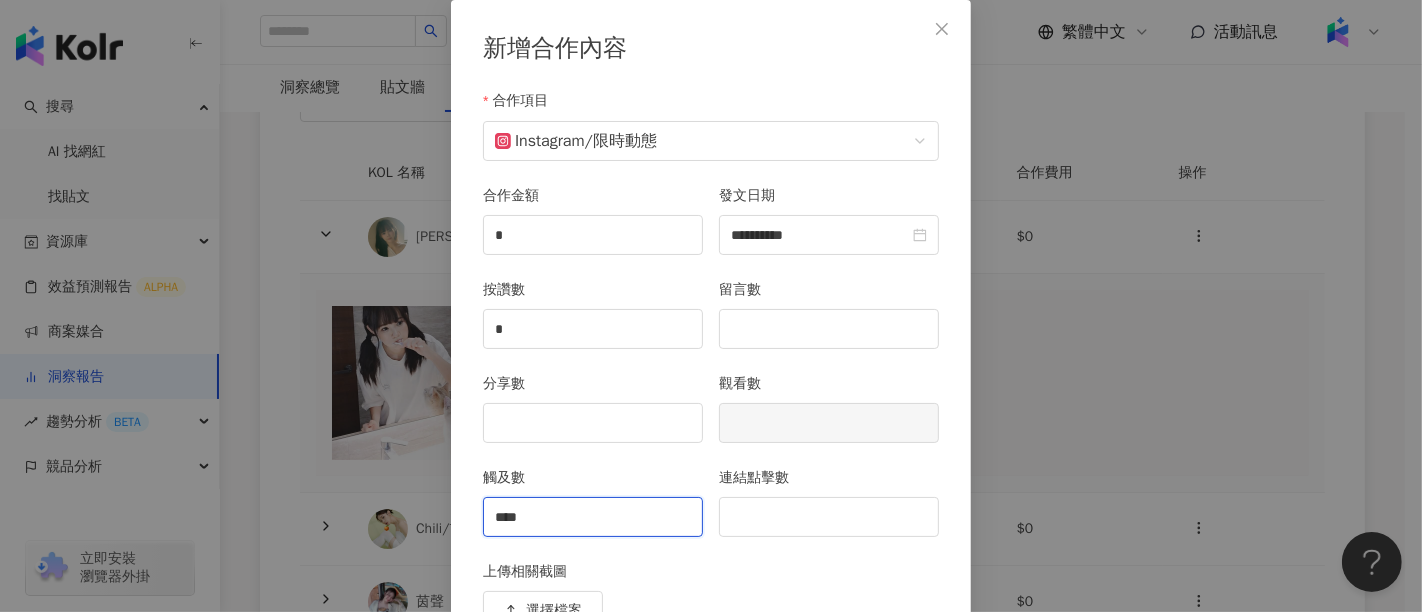 type on "****" 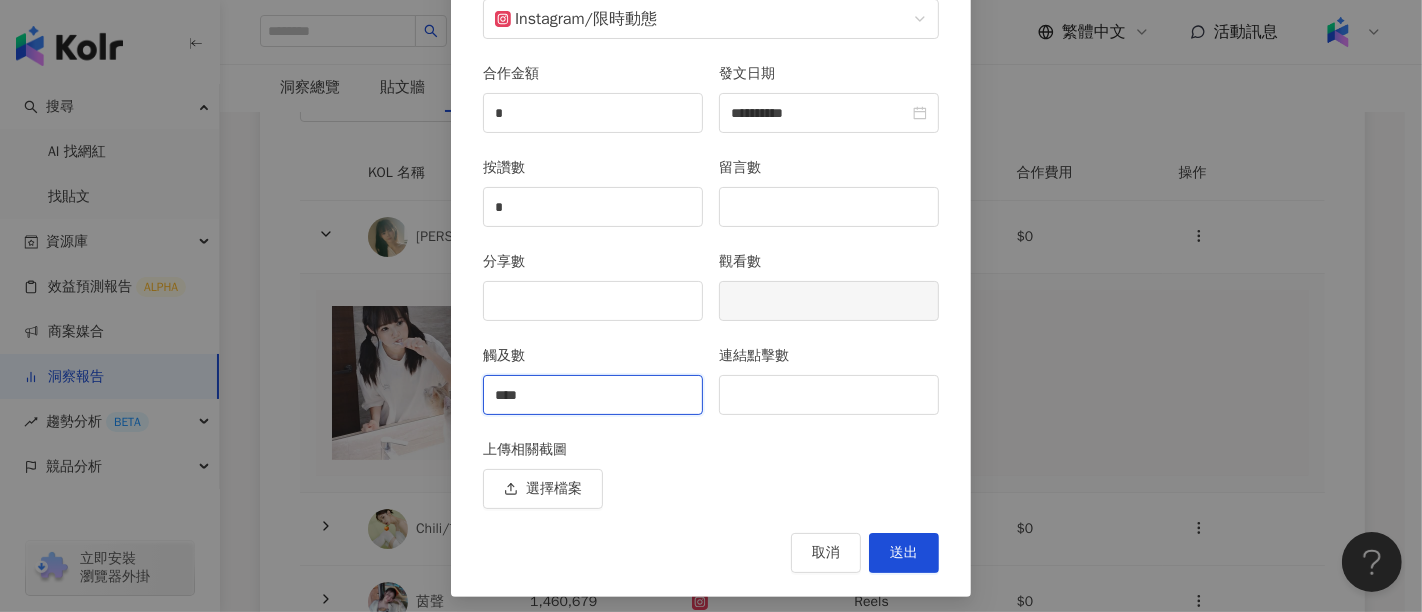 scroll, scrollTop: 228, scrollLeft: 0, axis: vertical 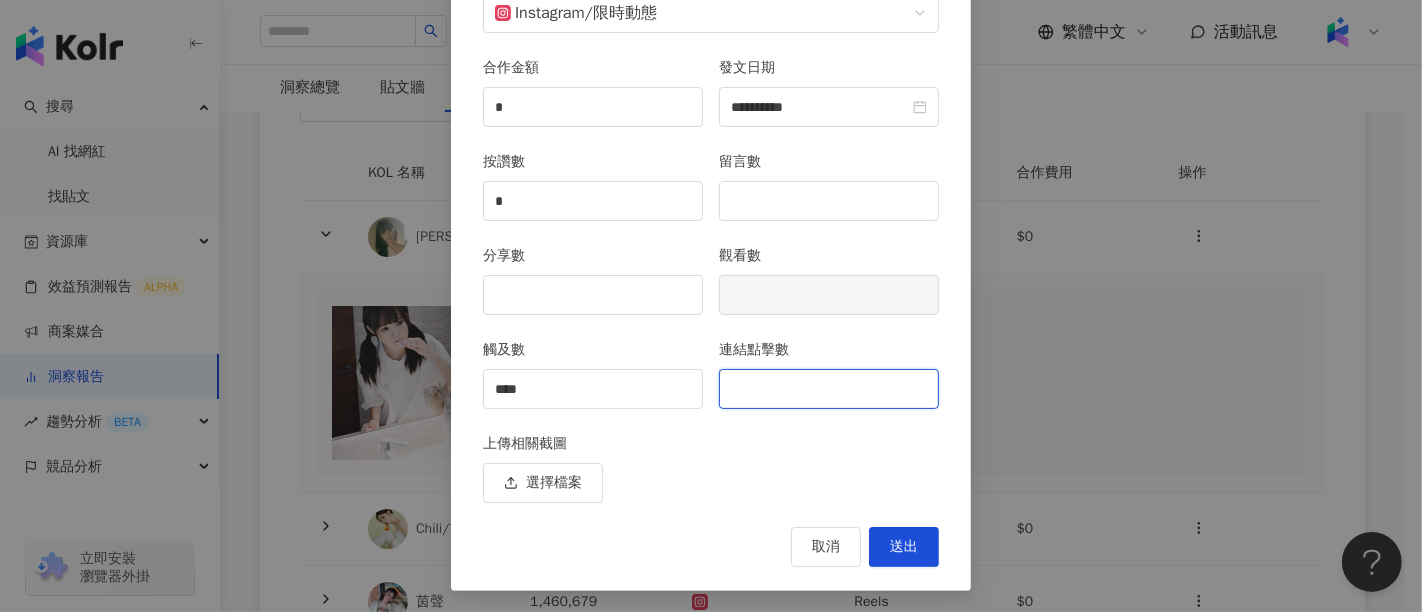 click on "連結點擊數" at bounding box center (829, 389) 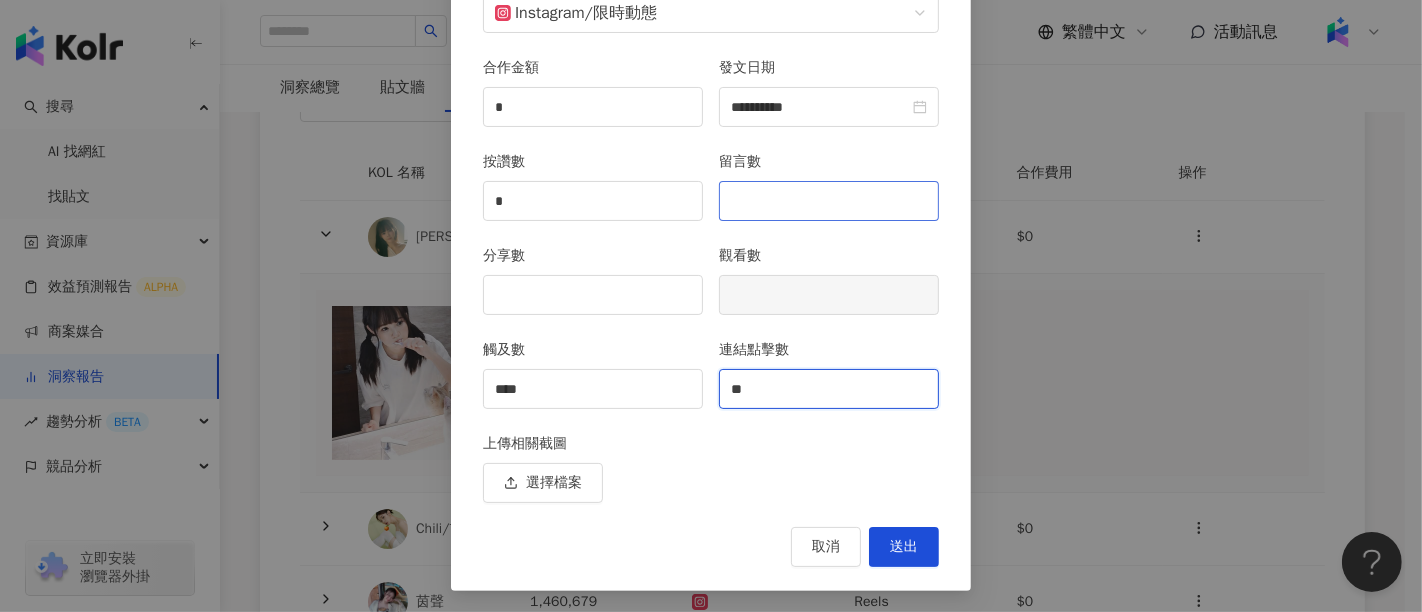 type on "**" 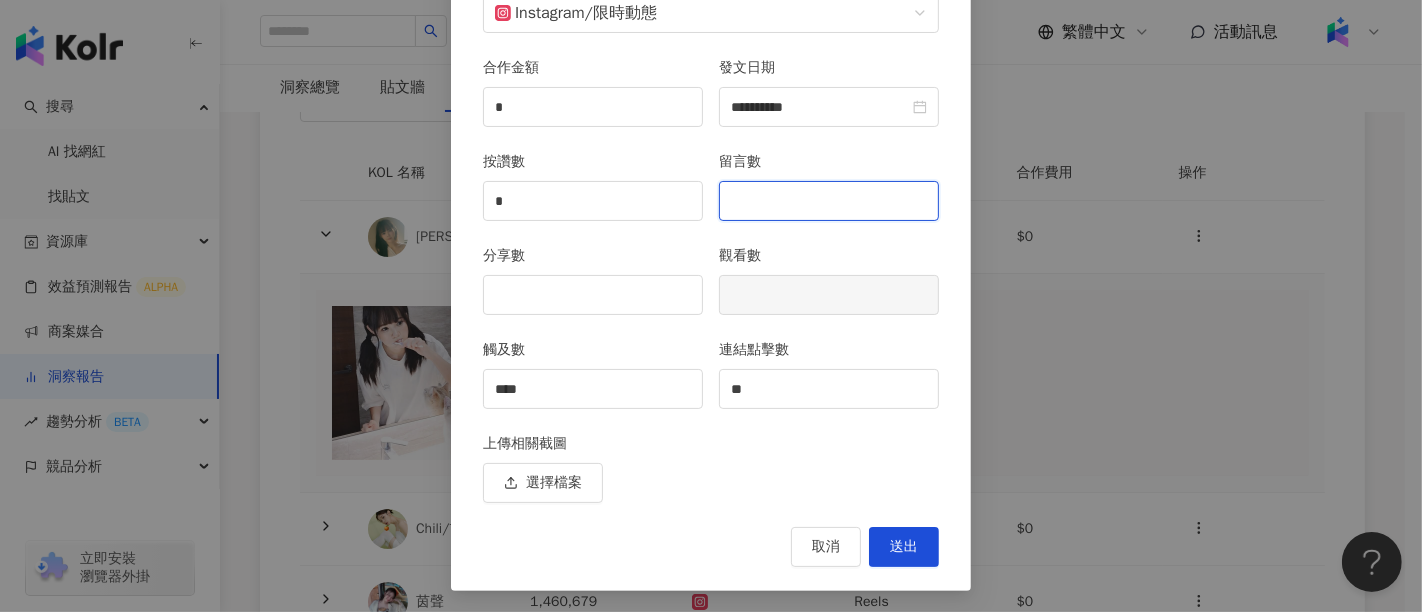 click on "留言數" at bounding box center (829, 201) 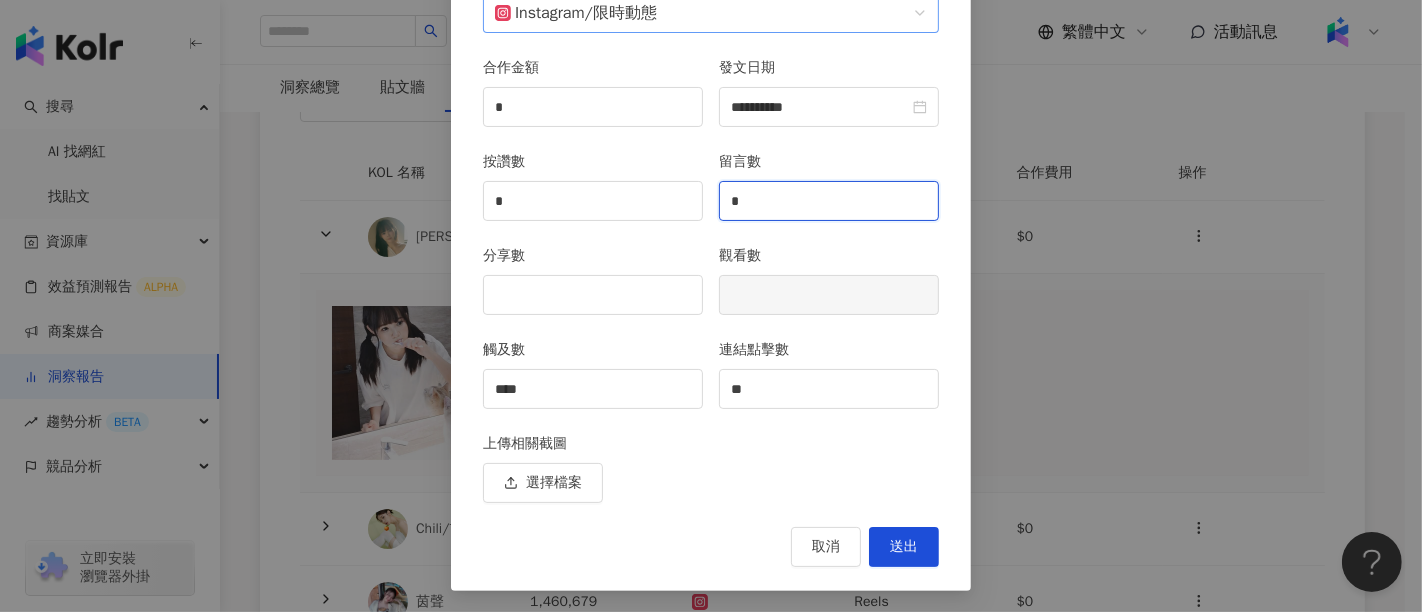 type on "*" 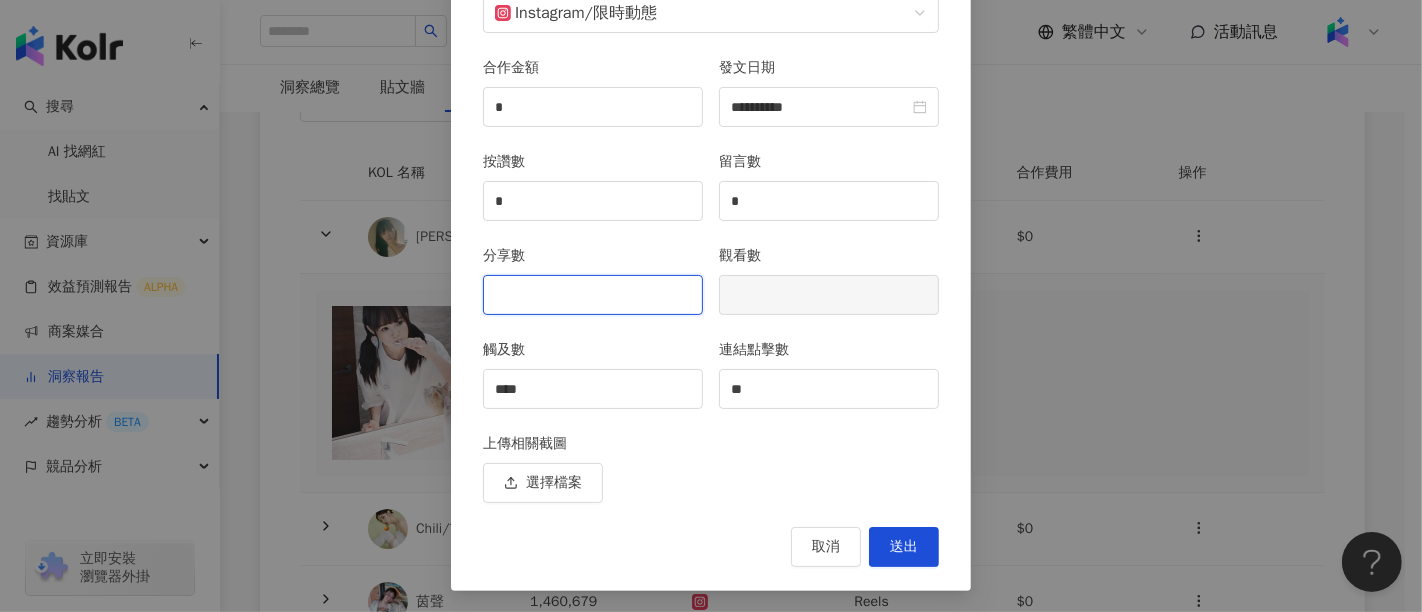 click on "分享數" at bounding box center (593, 295) 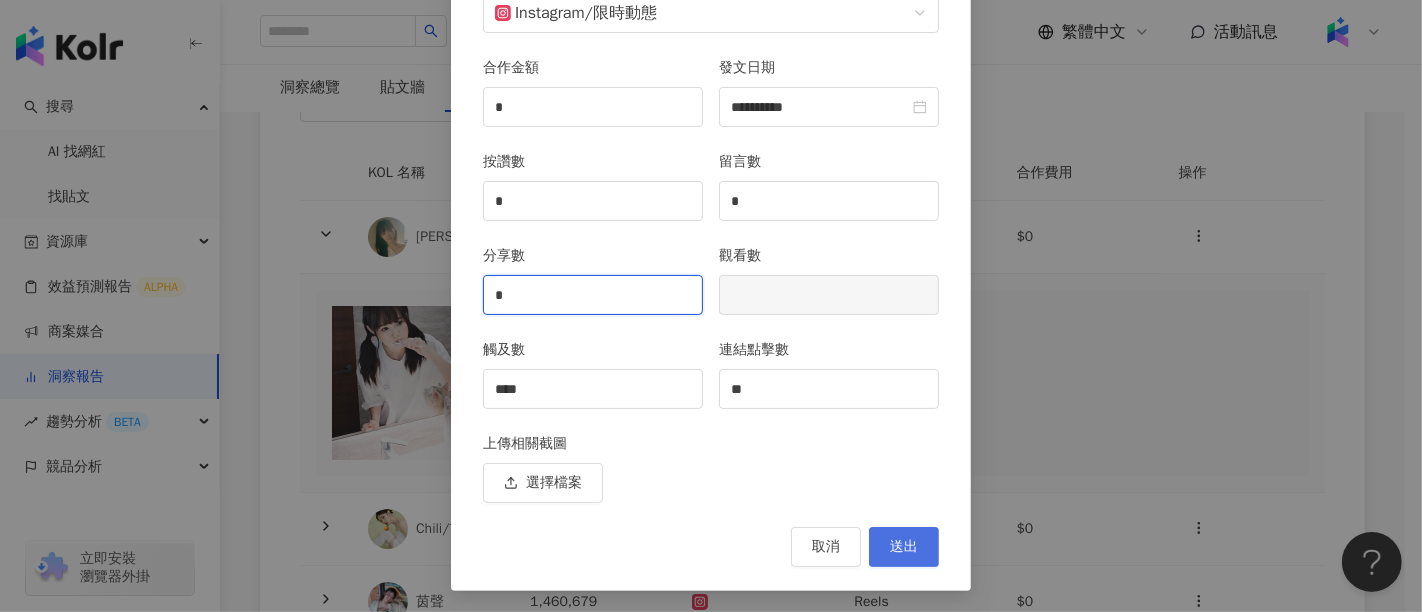 type on "*" 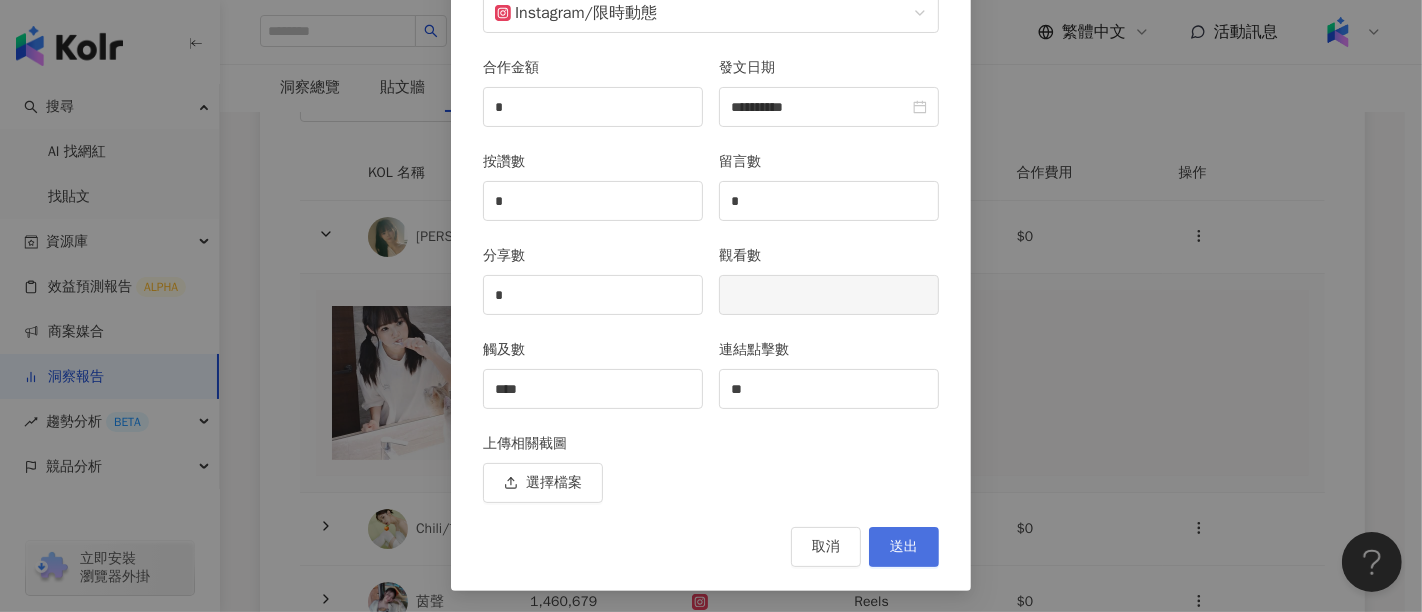 click on "送出" at bounding box center (904, 547) 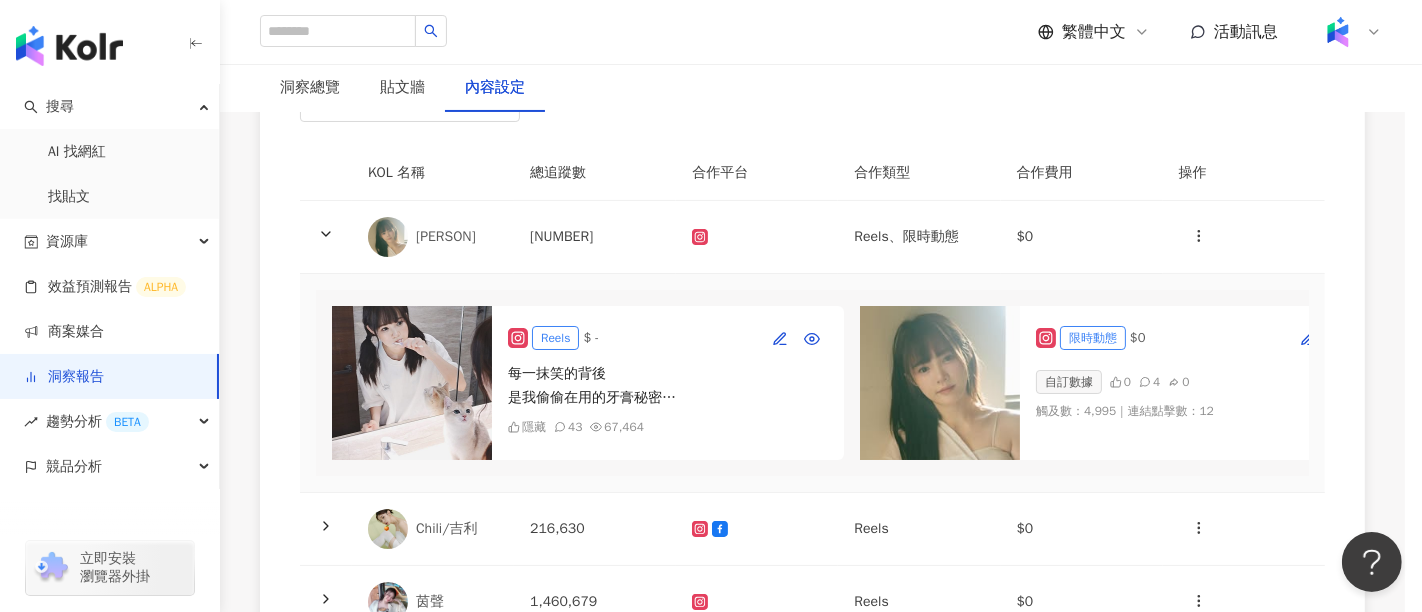 scroll, scrollTop: 0, scrollLeft: 0, axis: both 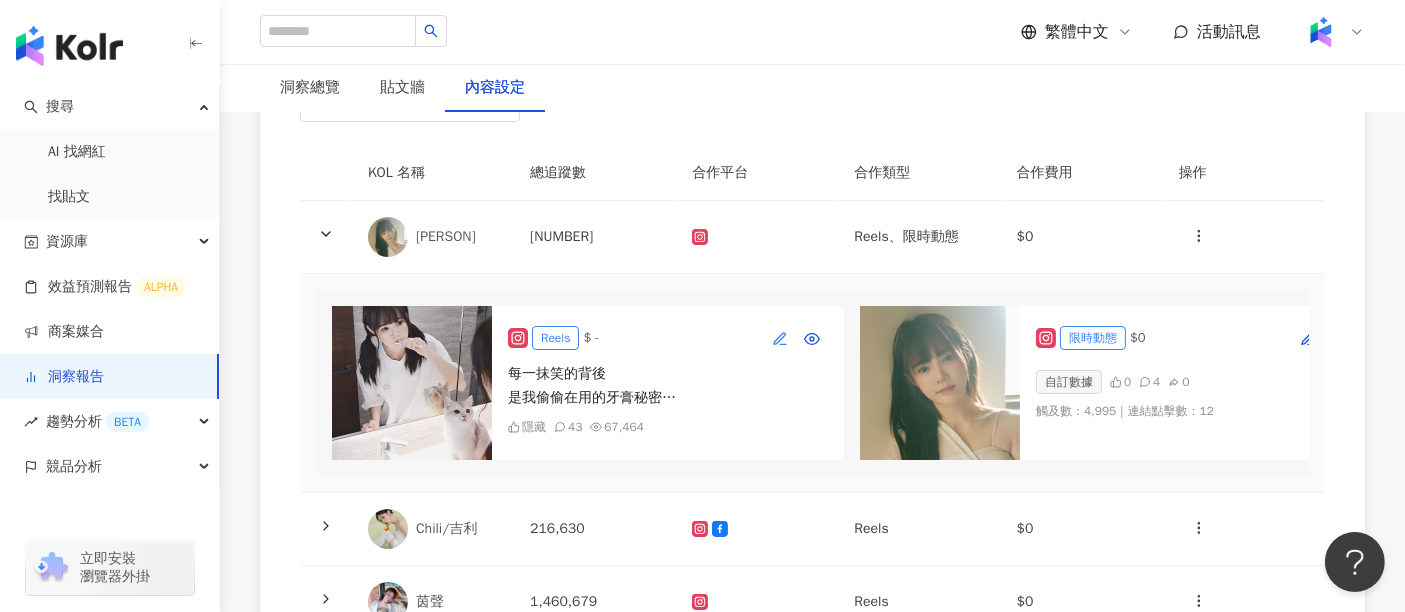 click 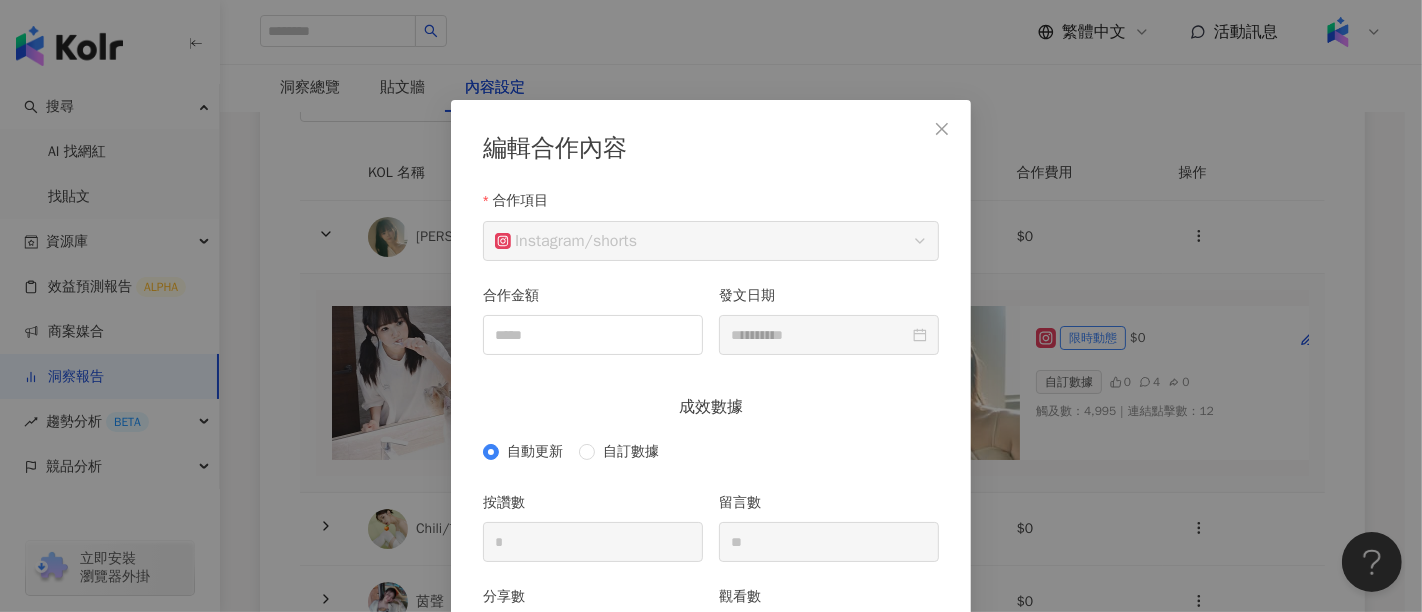 scroll, scrollTop: 100, scrollLeft: 0, axis: vertical 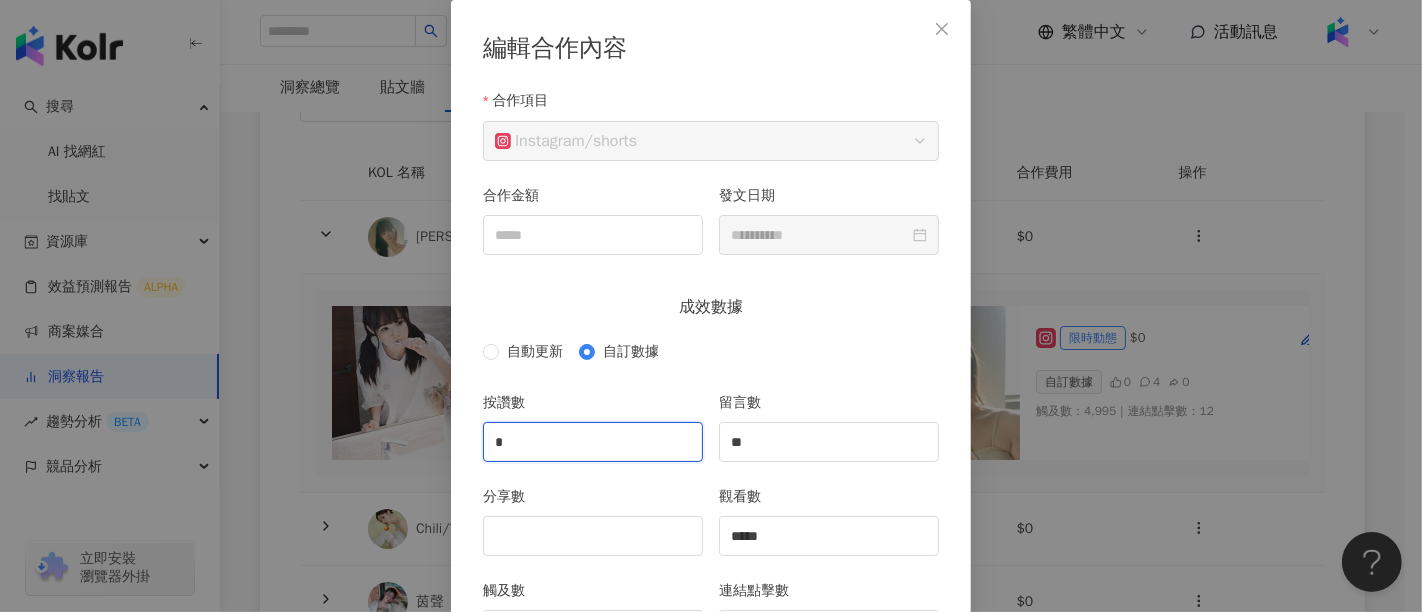 click on "*" at bounding box center [593, 442] 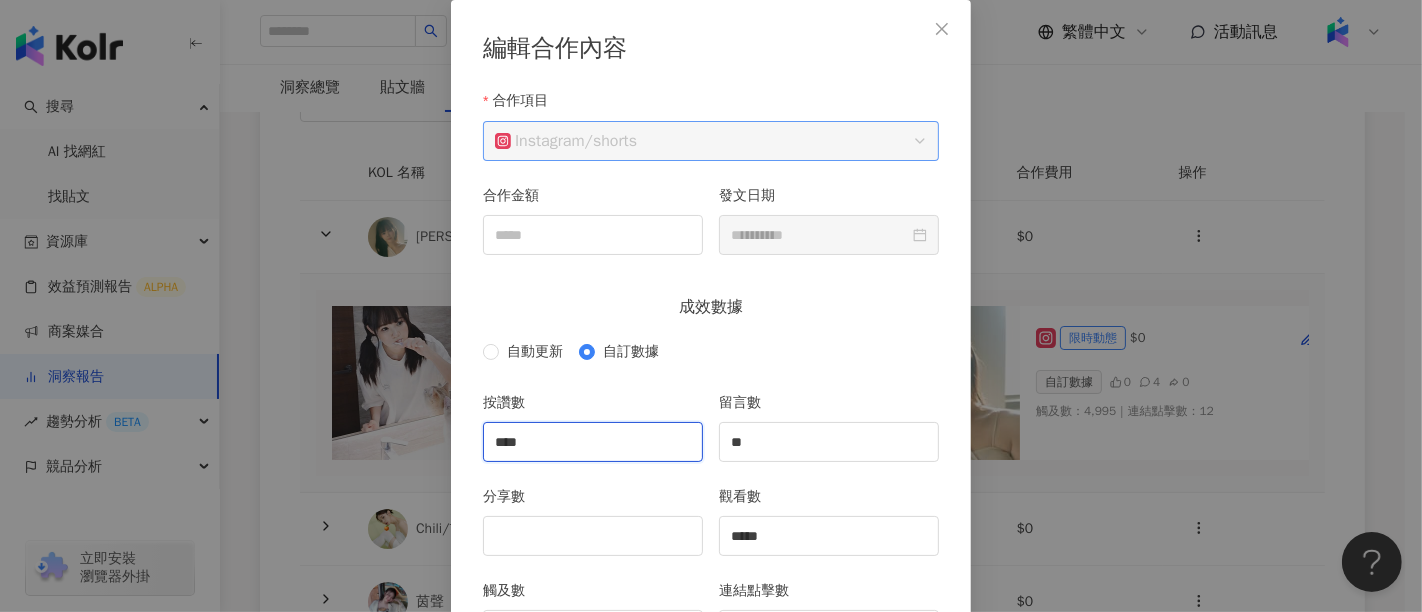 type on "****" 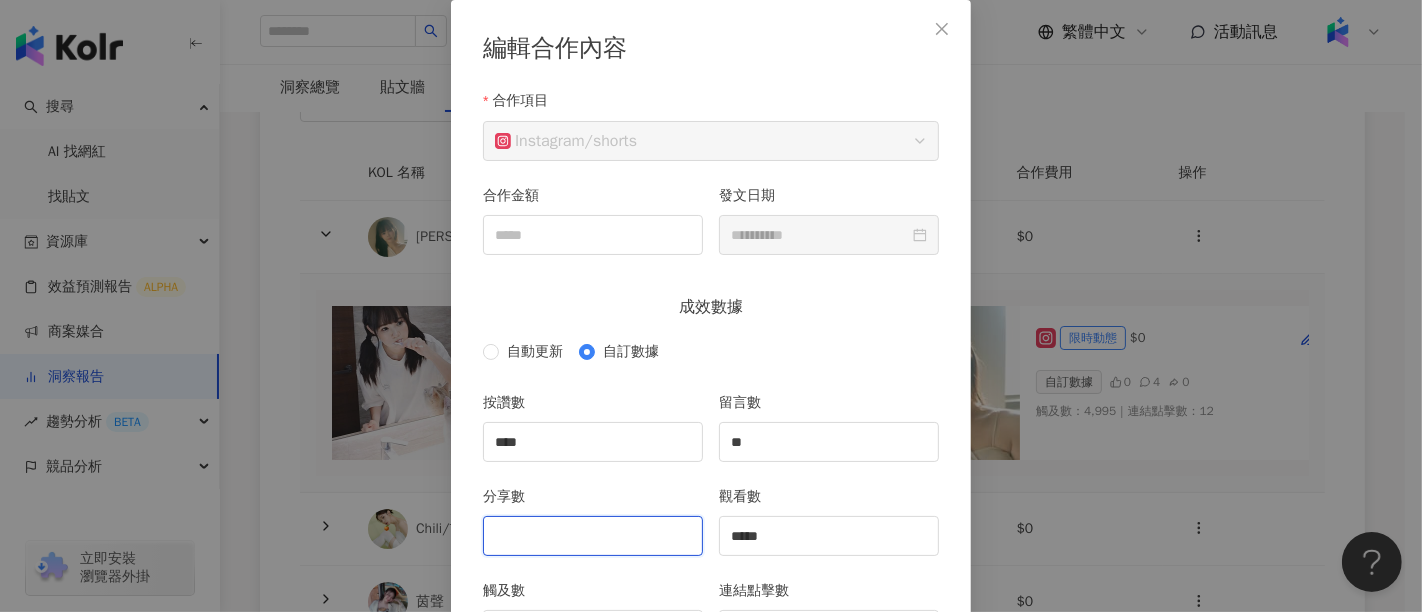 click on "分享數" at bounding box center [593, 536] 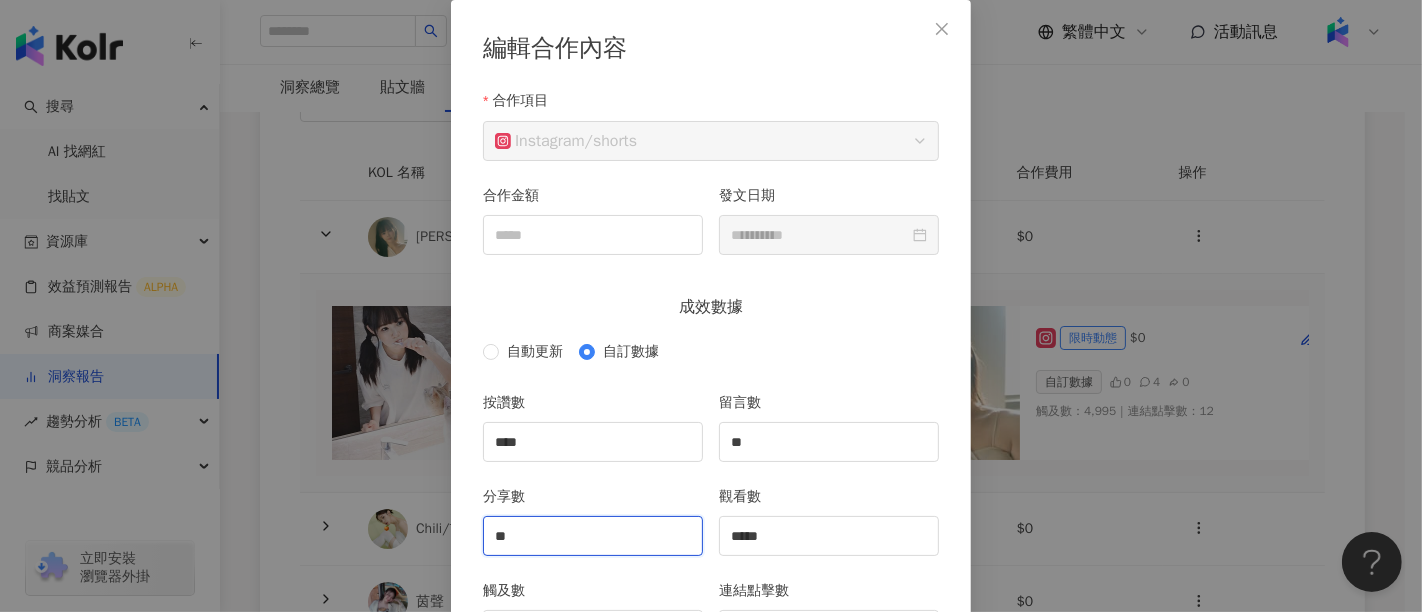 type on "**" 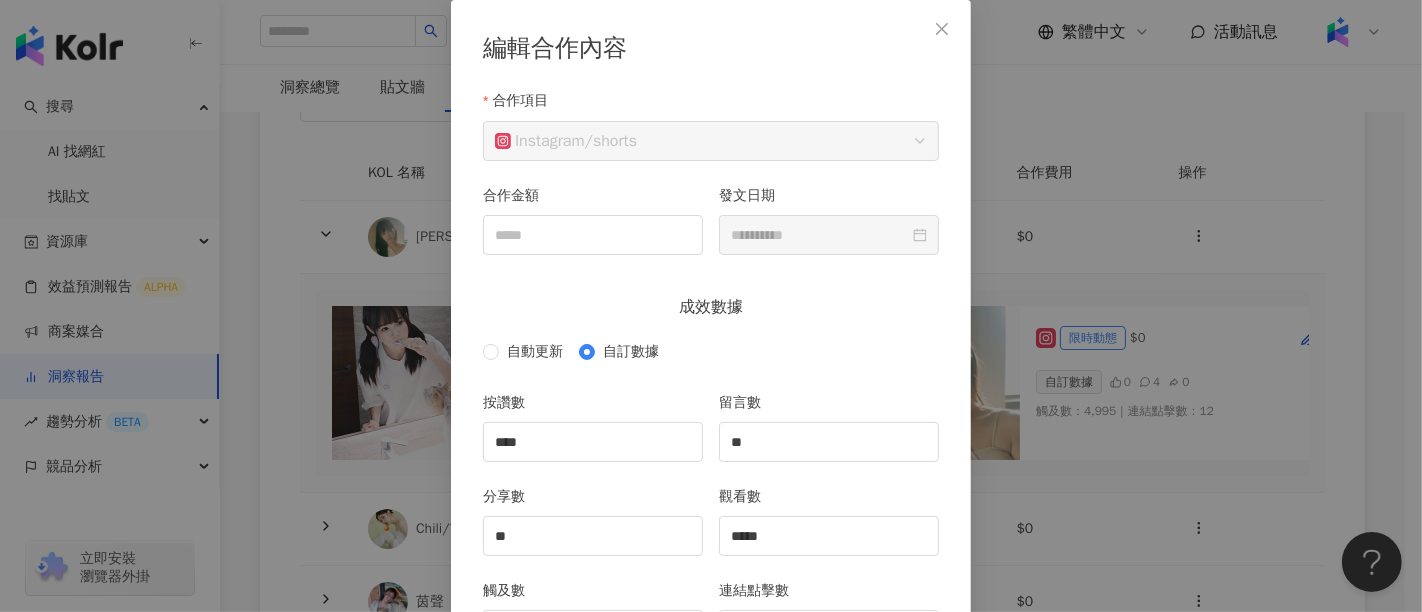 click on "成效數據" at bounding box center [711, 307] 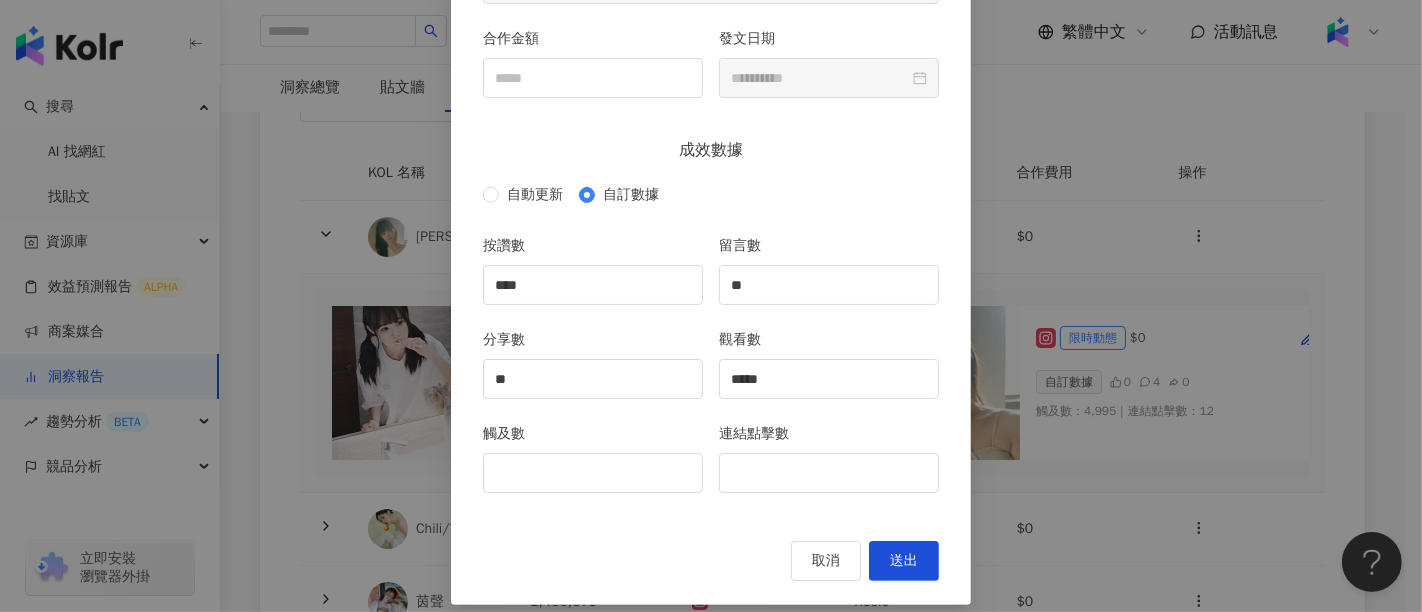 scroll, scrollTop: 271, scrollLeft: 0, axis: vertical 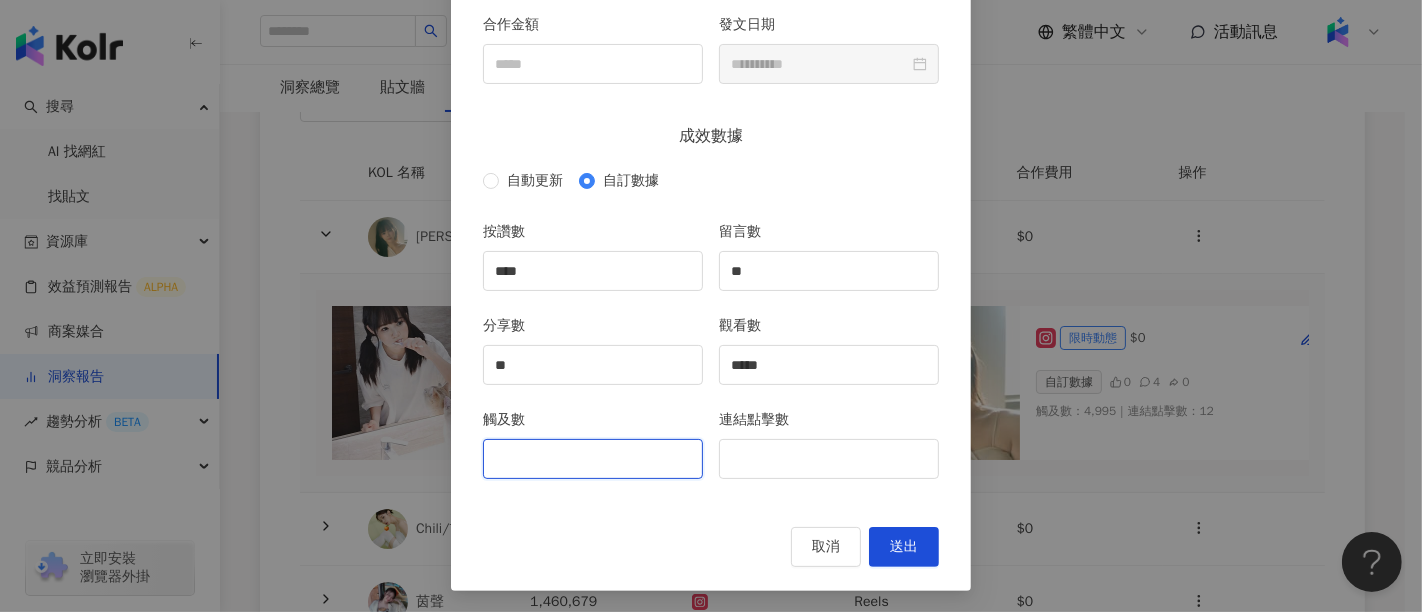 click on "觸及數" at bounding box center [593, 459] 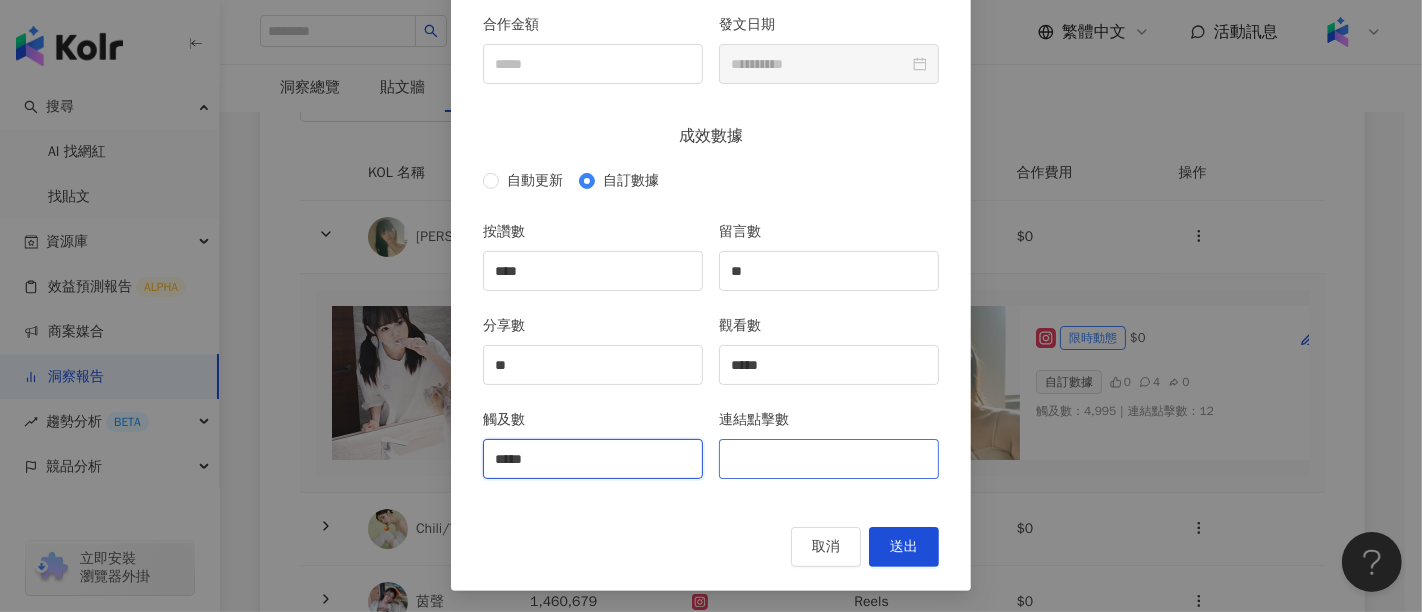 type on "*****" 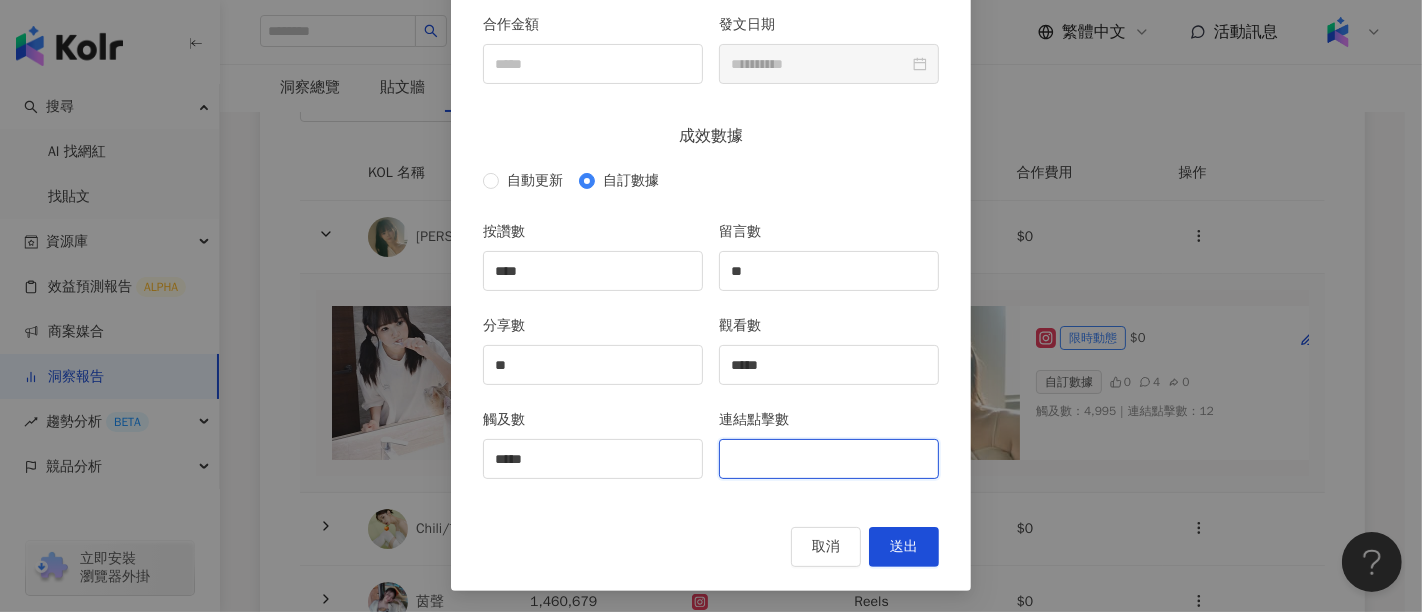 click on "連結點擊數" at bounding box center [829, 459] 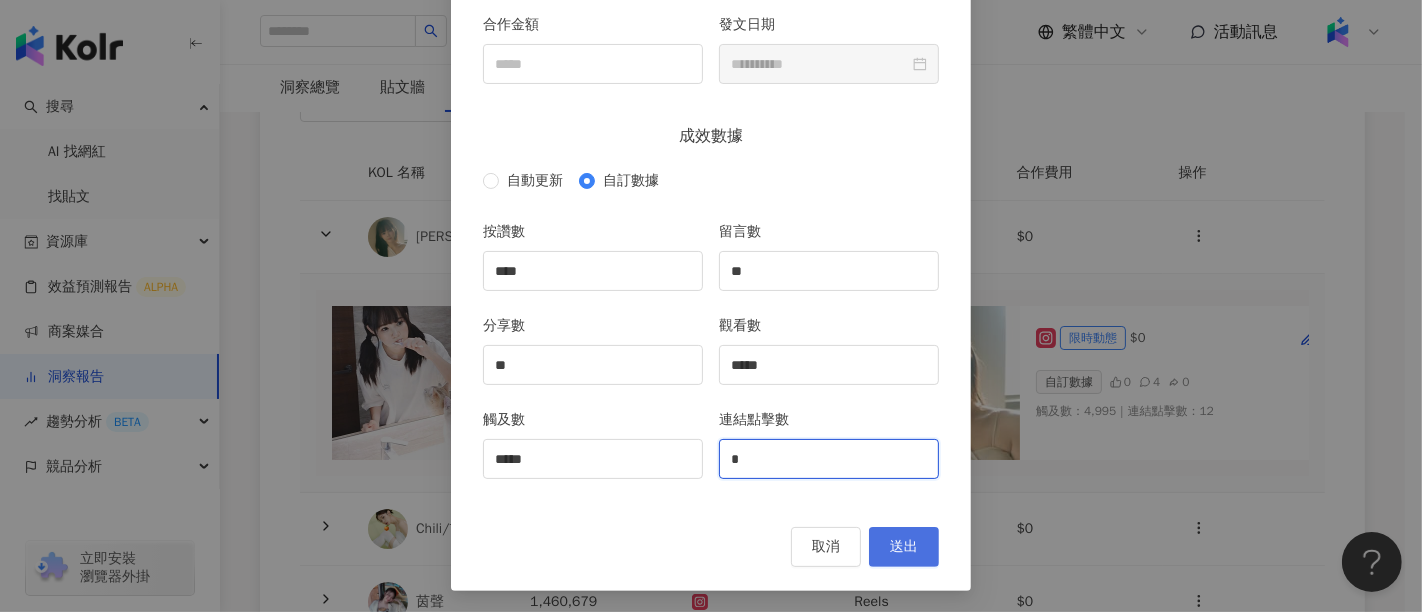 type on "*" 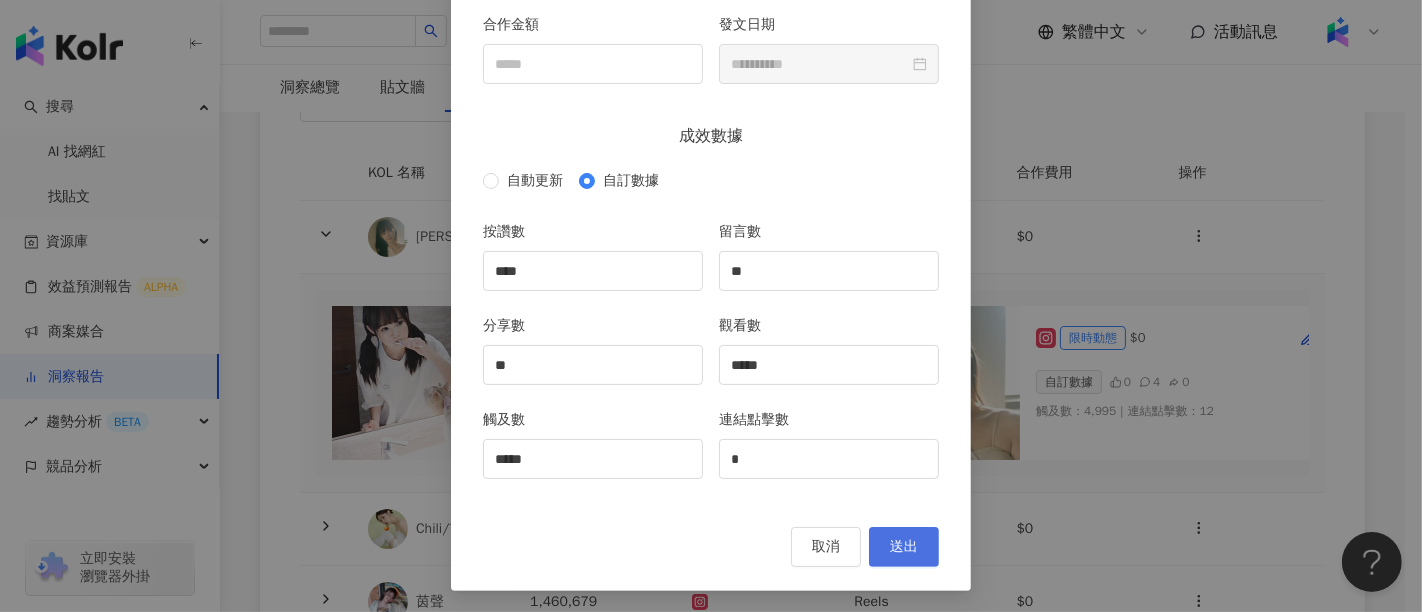 click on "送出" at bounding box center [904, 547] 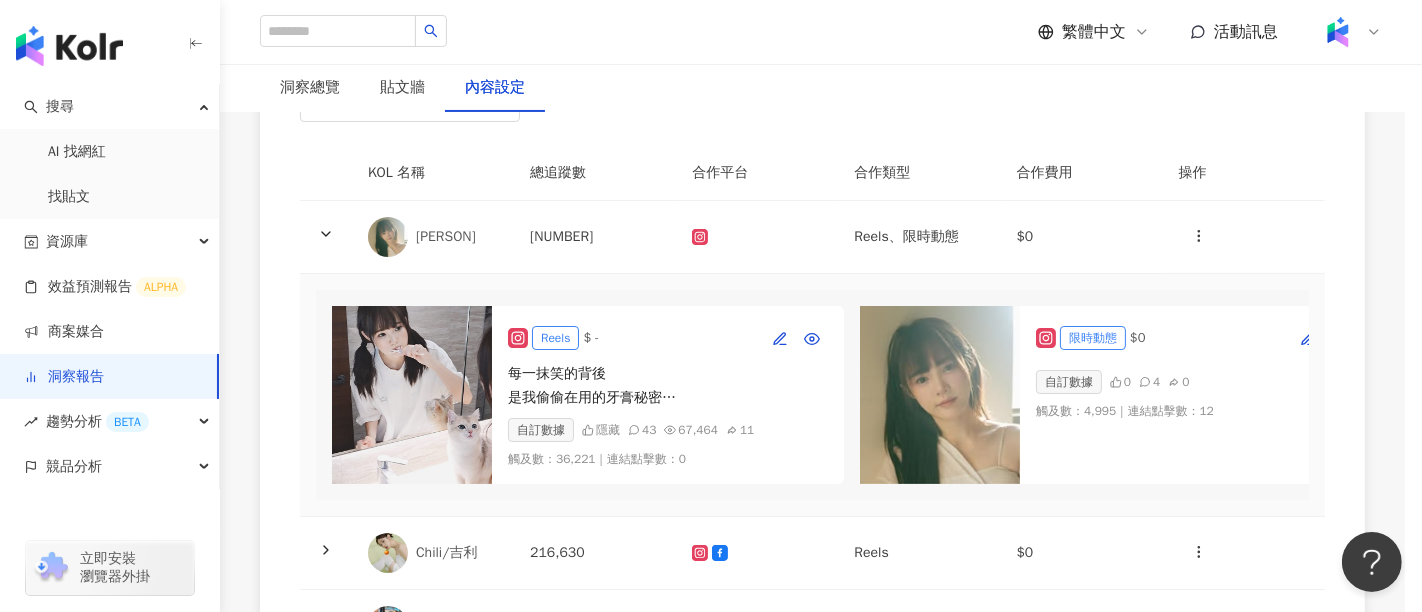 type on "****" 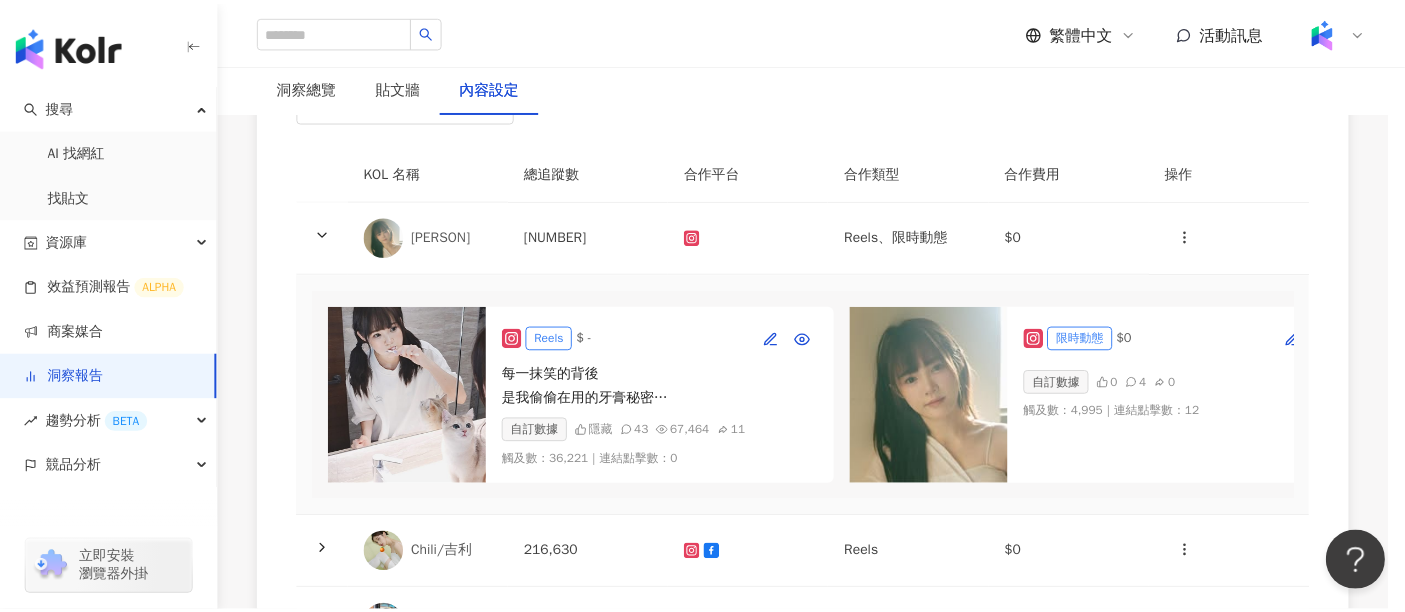 scroll, scrollTop: 0, scrollLeft: 0, axis: both 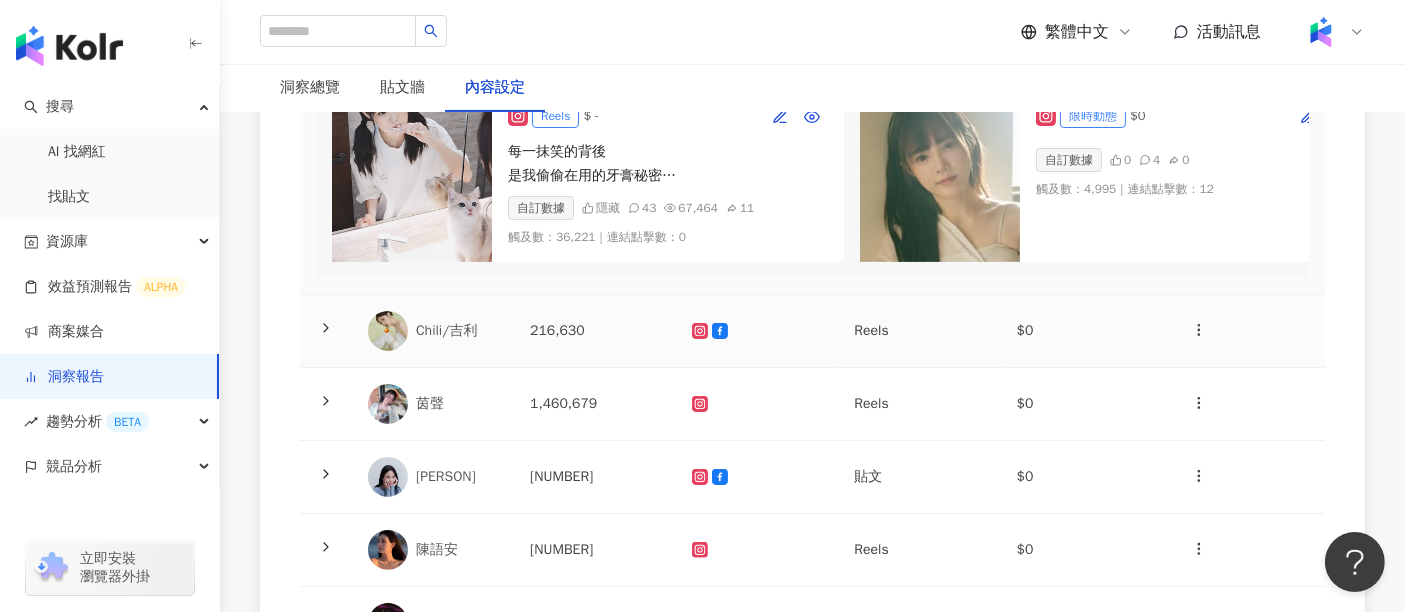 click 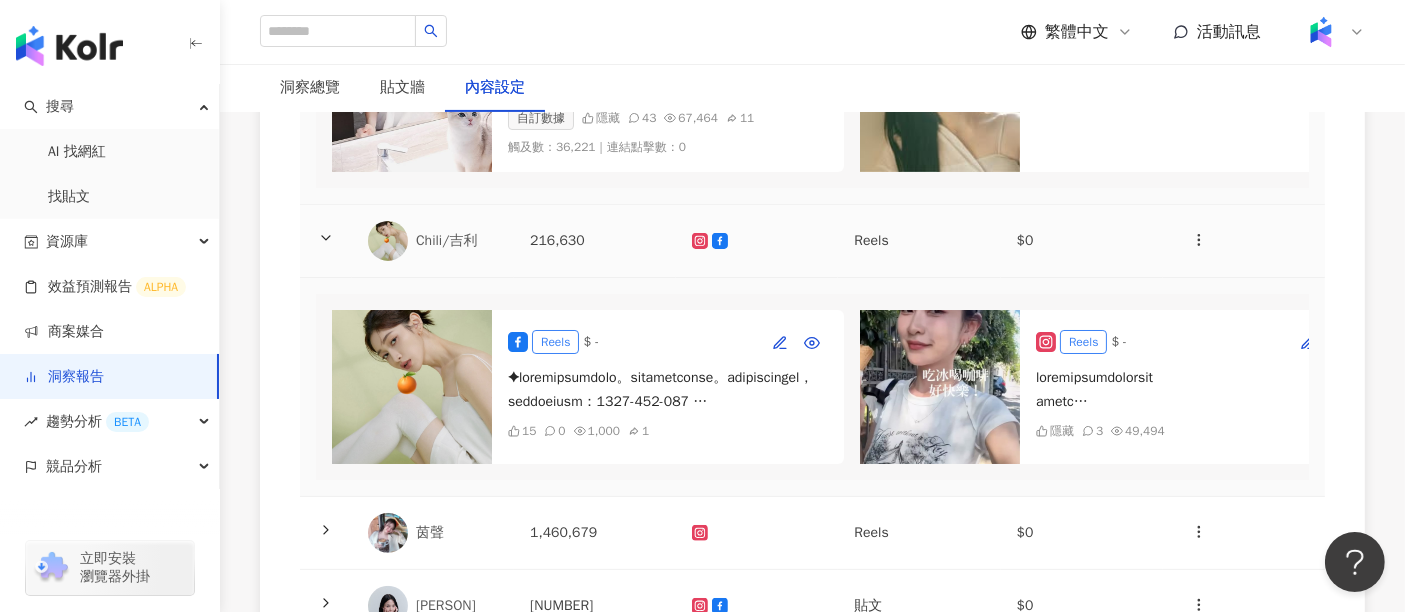 scroll, scrollTop: 555, scrollLeft: 0, axis: vertical 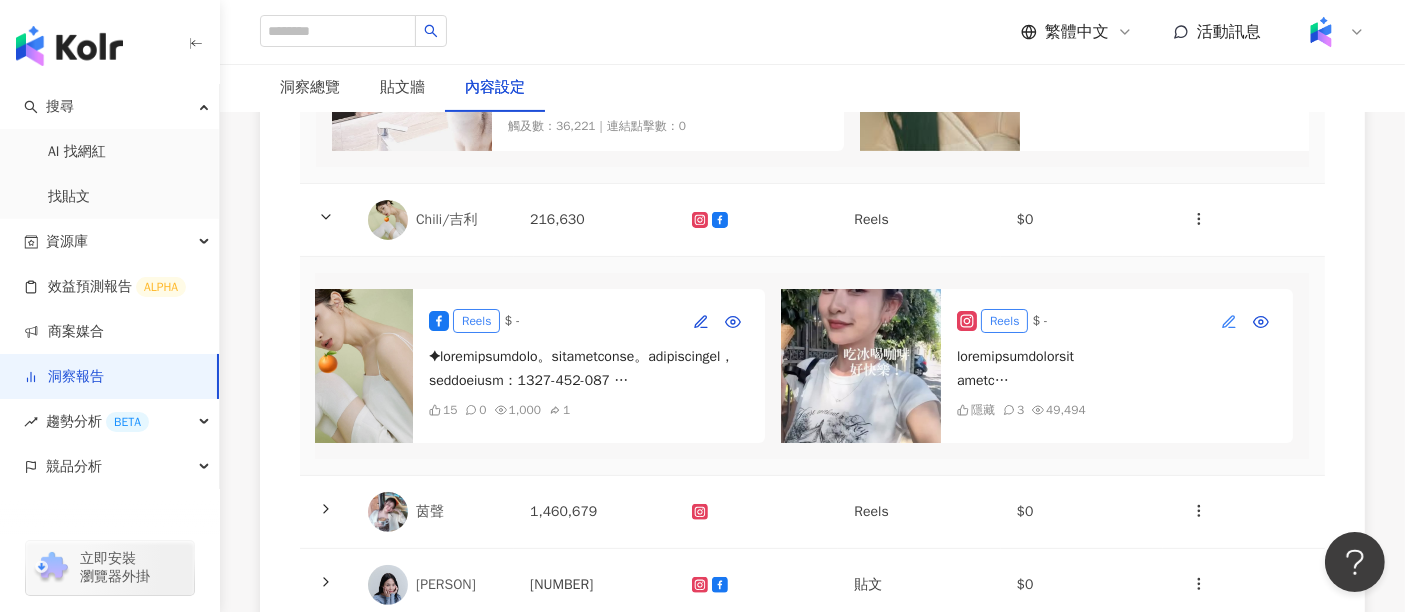 click 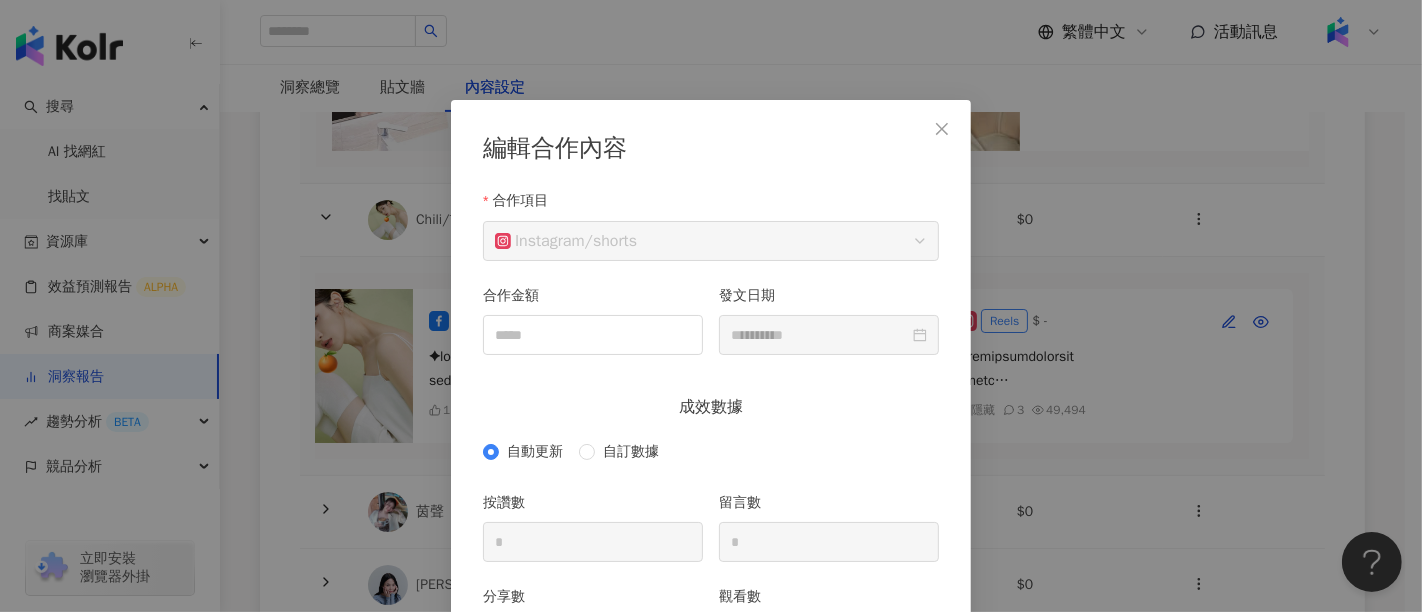 scroll, scrollTop: 100, scrollLeft: 0, axis: vertical 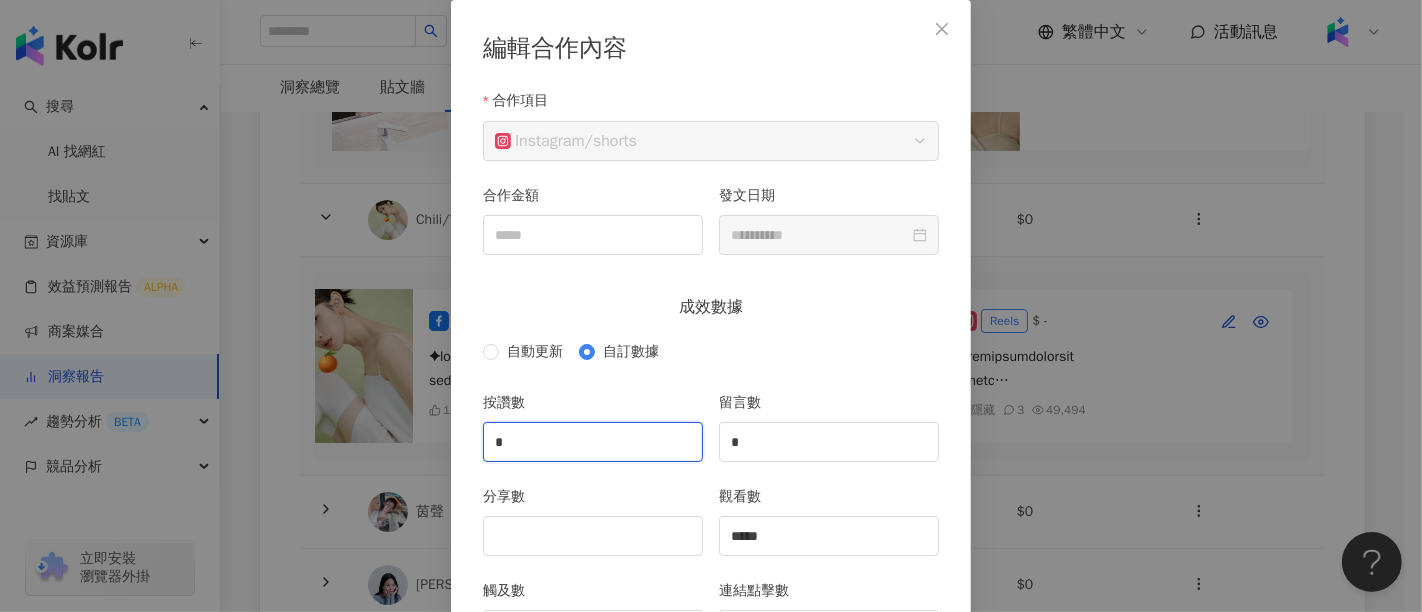 click on "*" at bounding box center (593, 442) 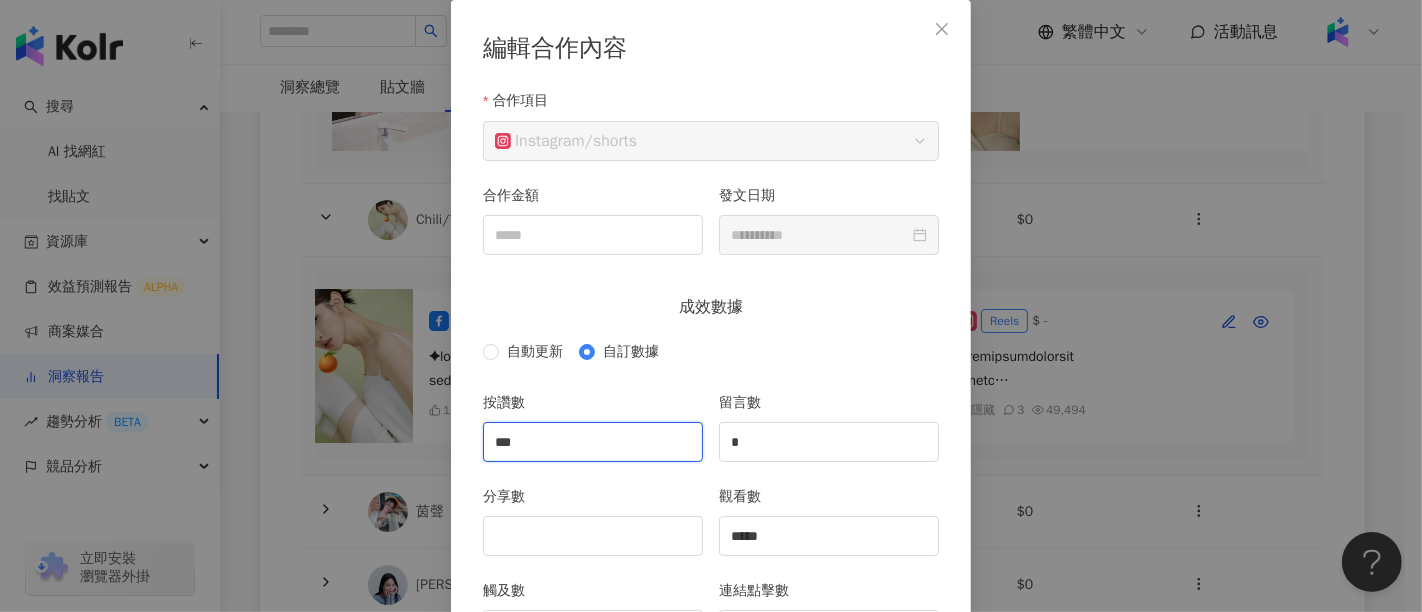 type on "***" 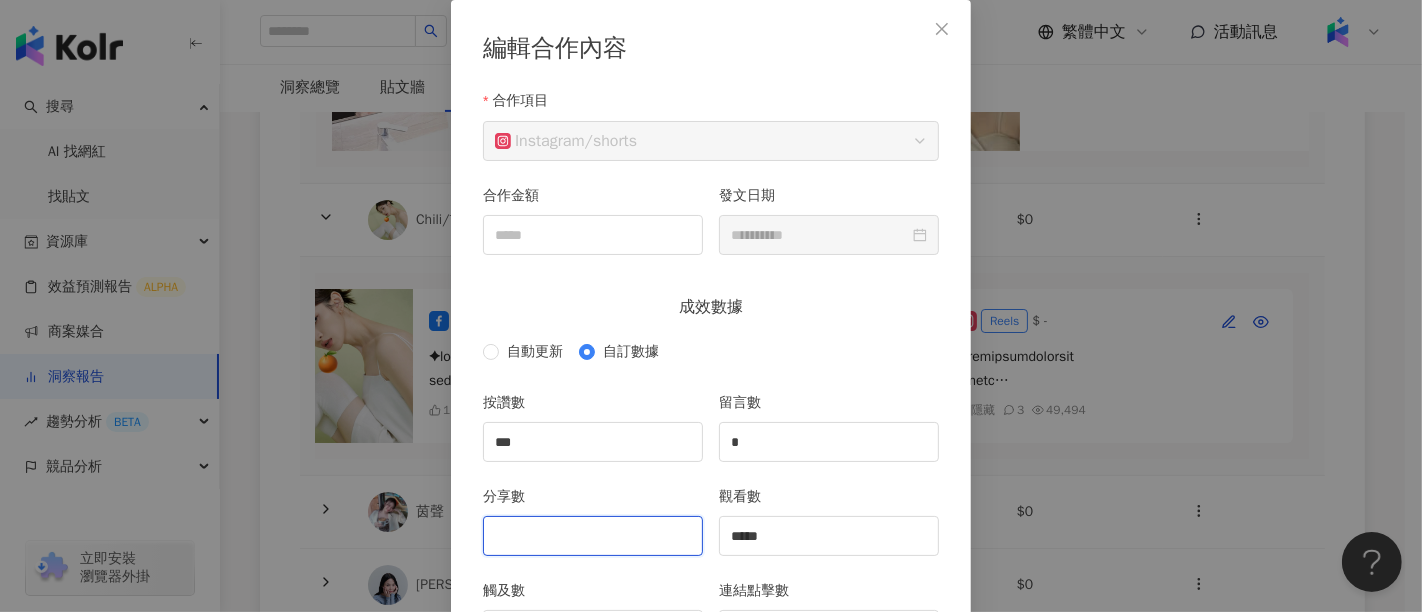 click on "分享數" at bounding box center [593, 536] 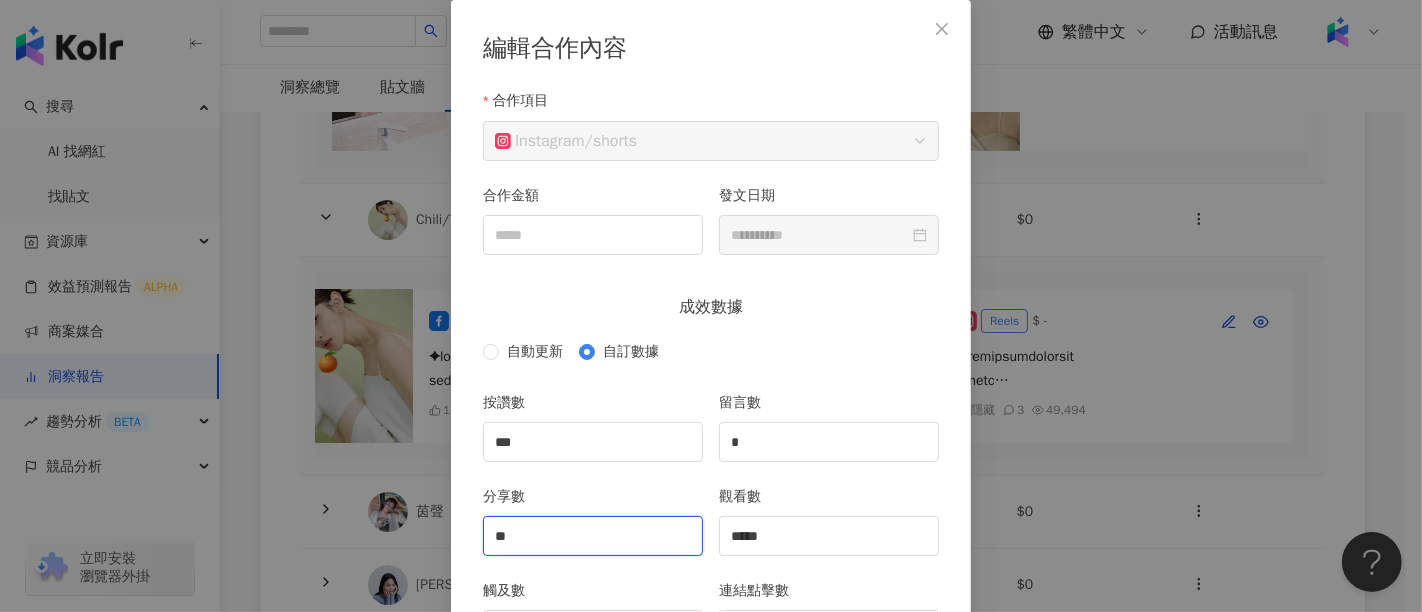 type on "**" 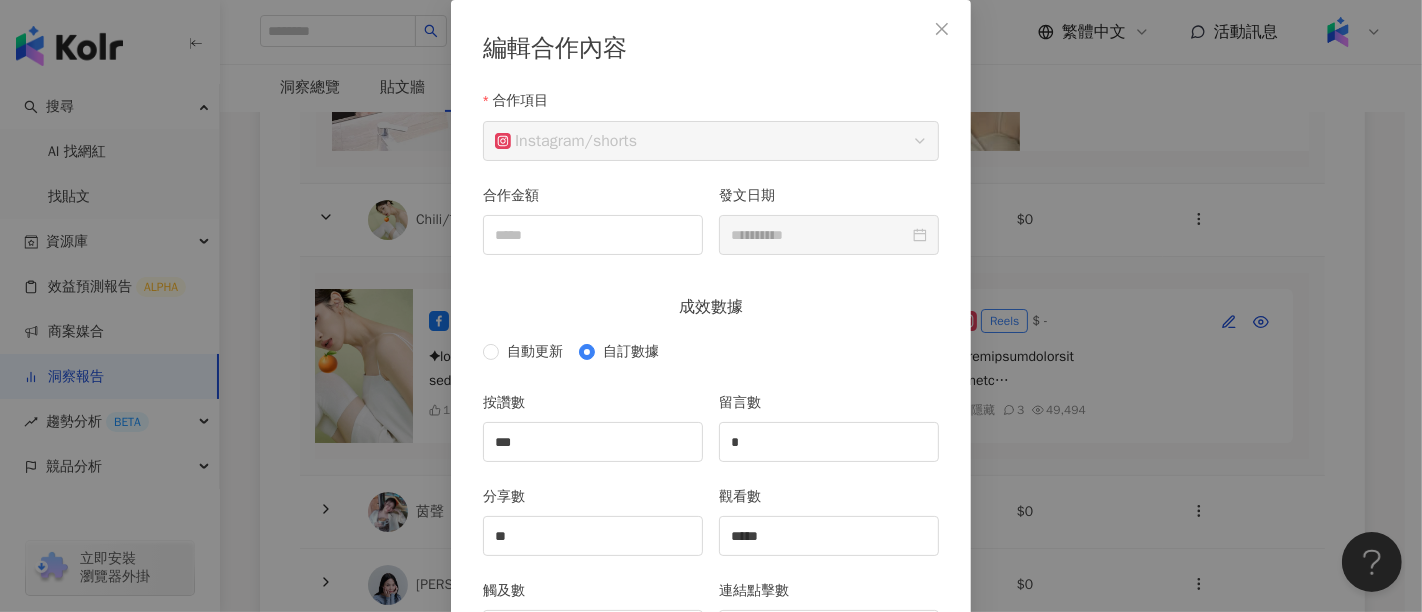 click on "自動更新 自訂數據 按讚數 *** 留言數 * 分享數 ** 觀看數 ***** 觸及數 連結點擊數" at bounding box center [711, 505] 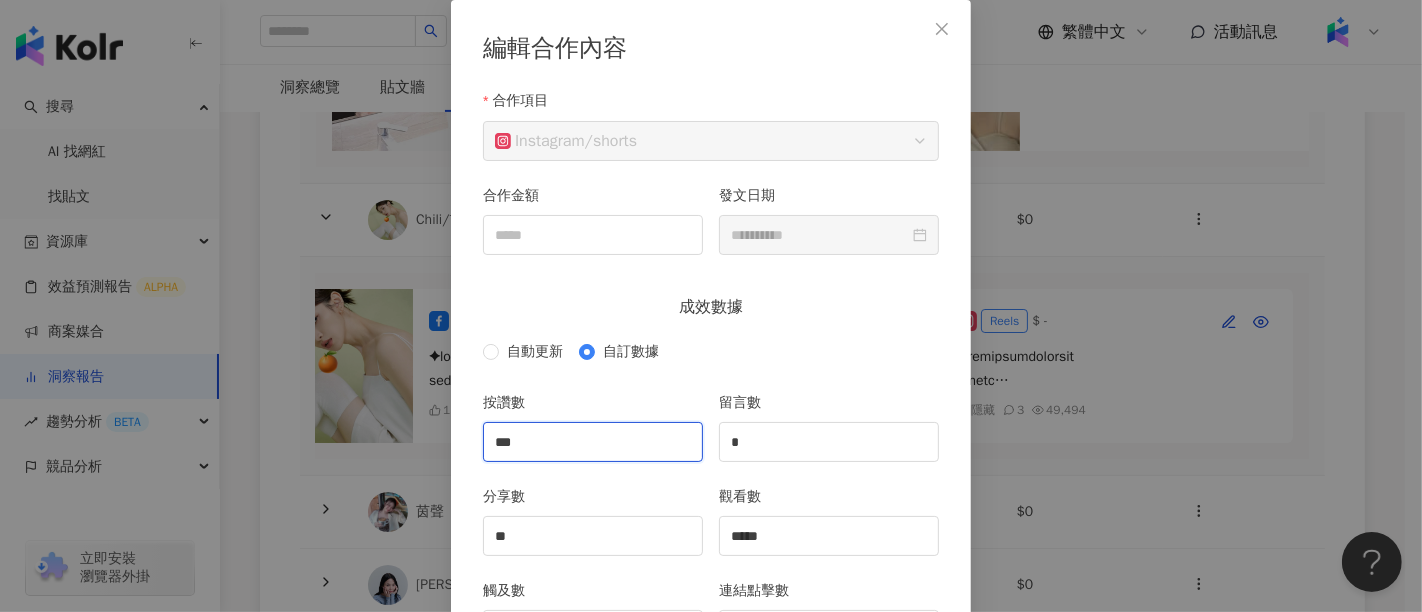 drag, startPoint x: 554, startPoint y: 436, endPoint x: 461, endPoint y: 441, distance: 93.13431 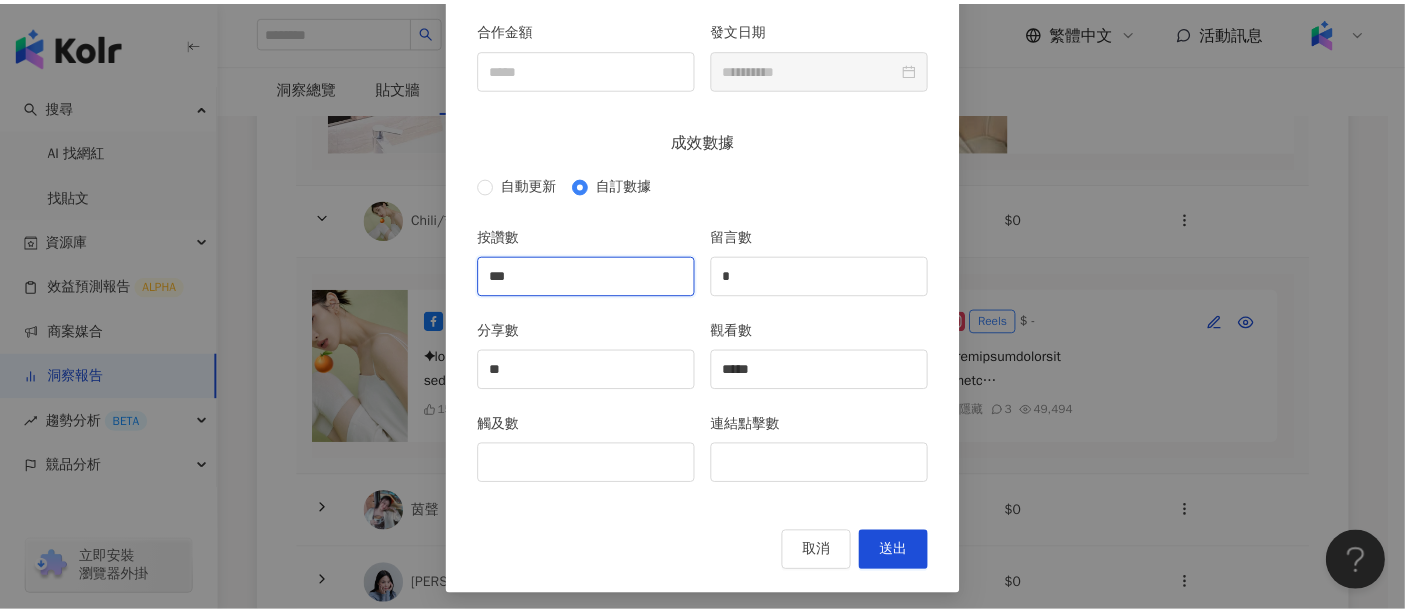 scroll, scrollTop: 271, scrollLeft: 0, axis: vertical 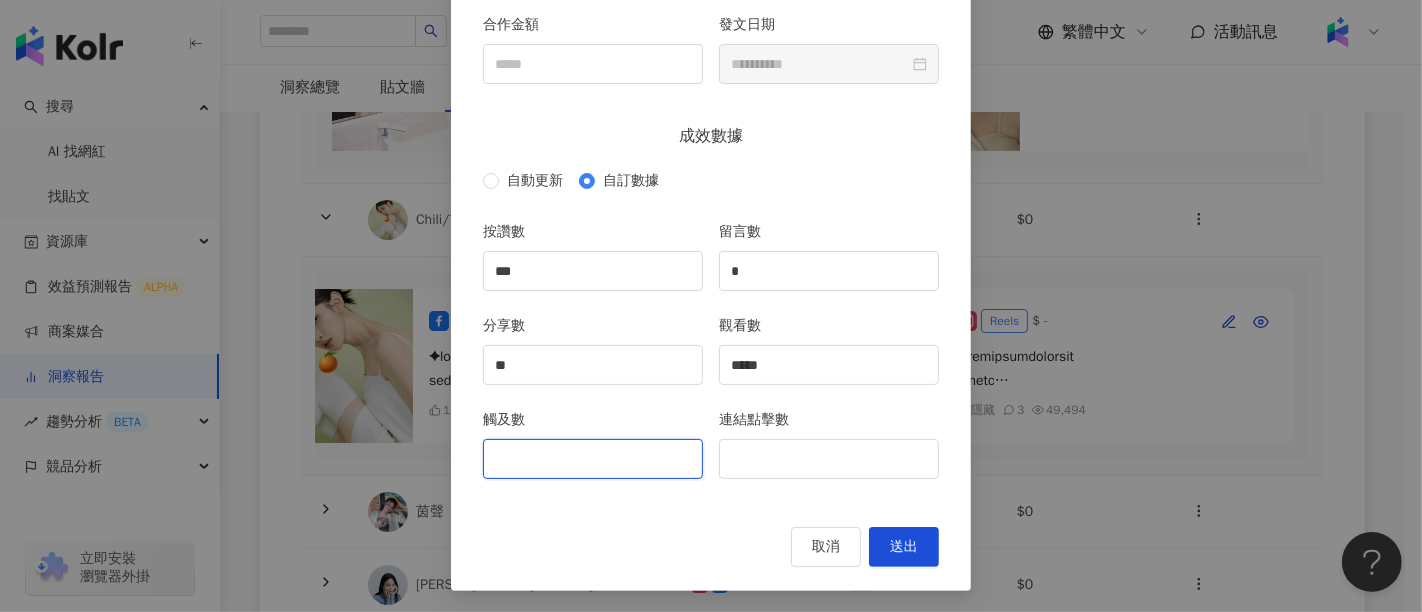 click on "觸及數" at bounding box center [593, 459] 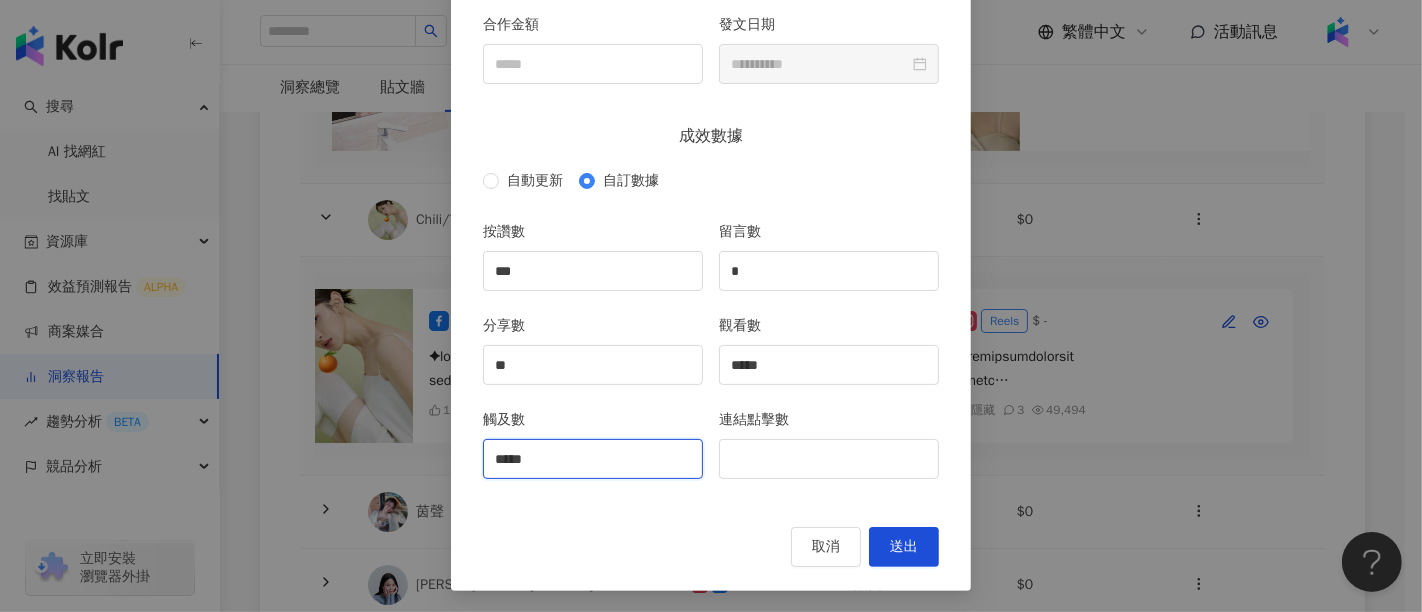 type on "*****" 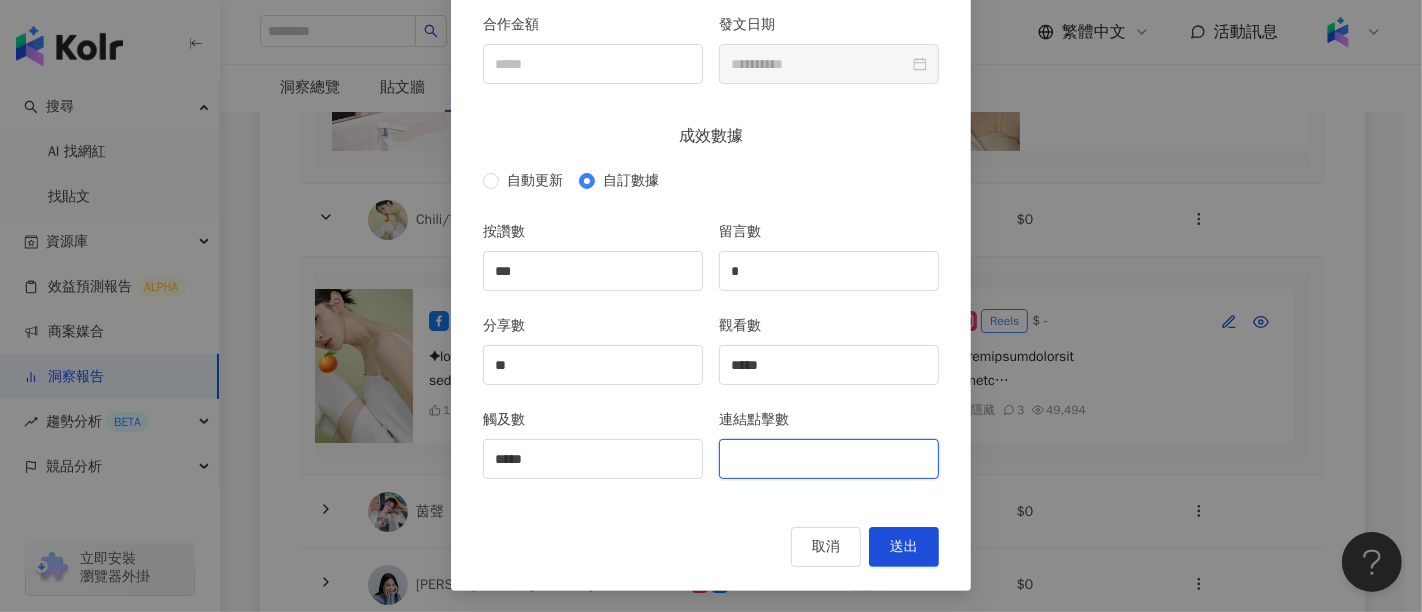 click on "連結點擊數" at bounding box center [829, 459] 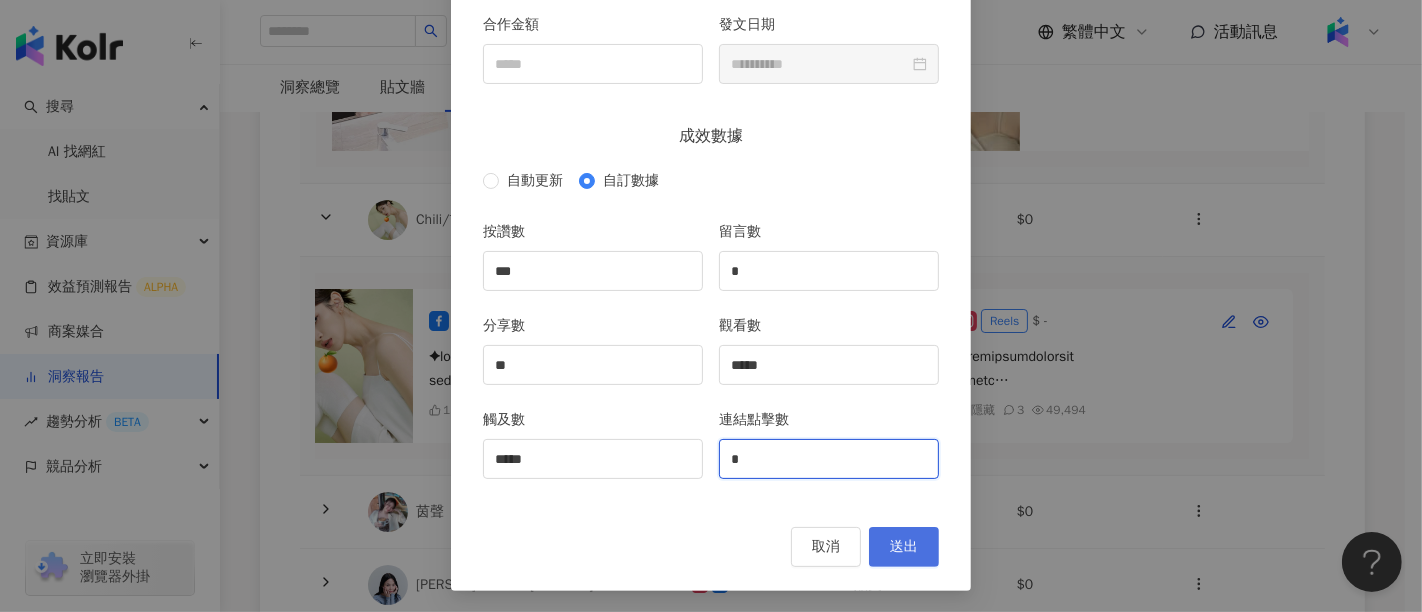type on "*" 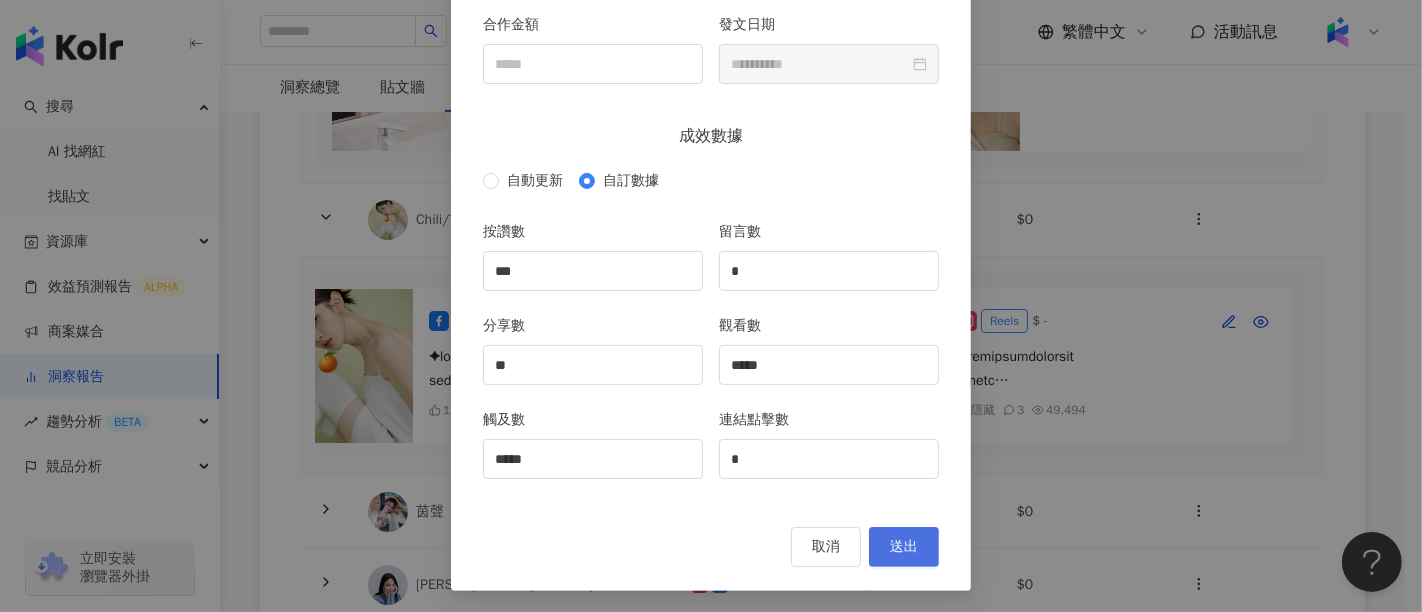 click on "送出" at bounding box center (904, 547) 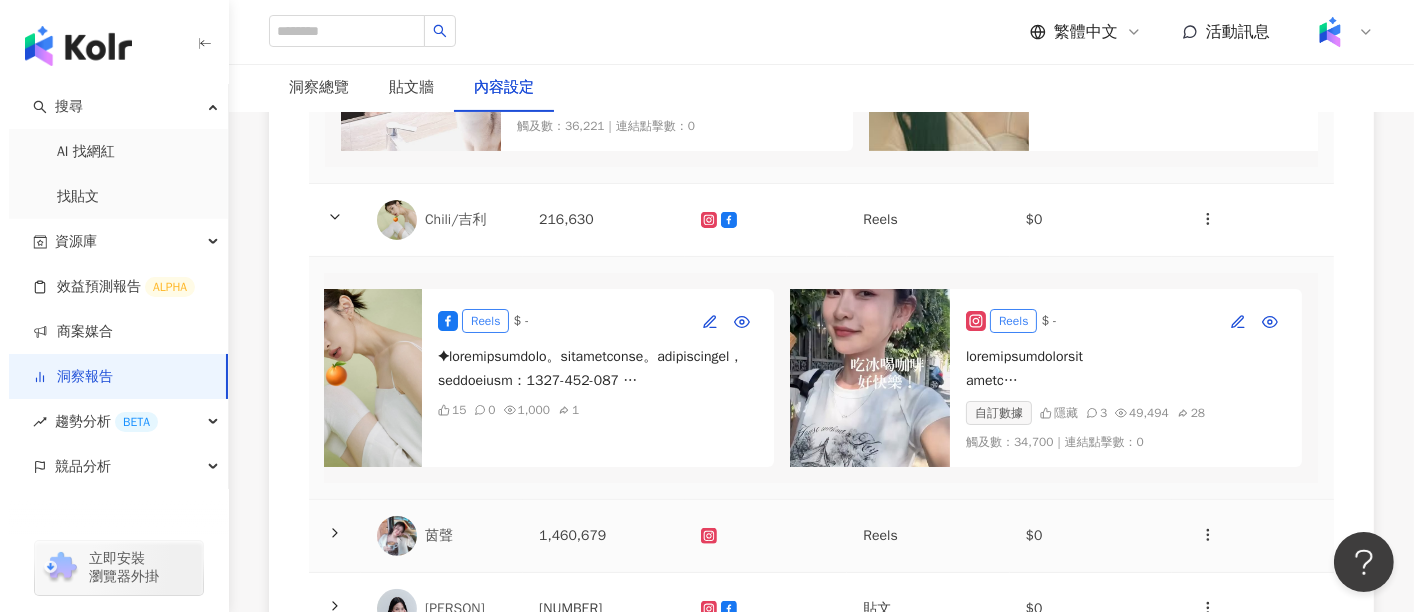 scroll, scrollTop: 0, scrollLeft: 78, axis: horizontal 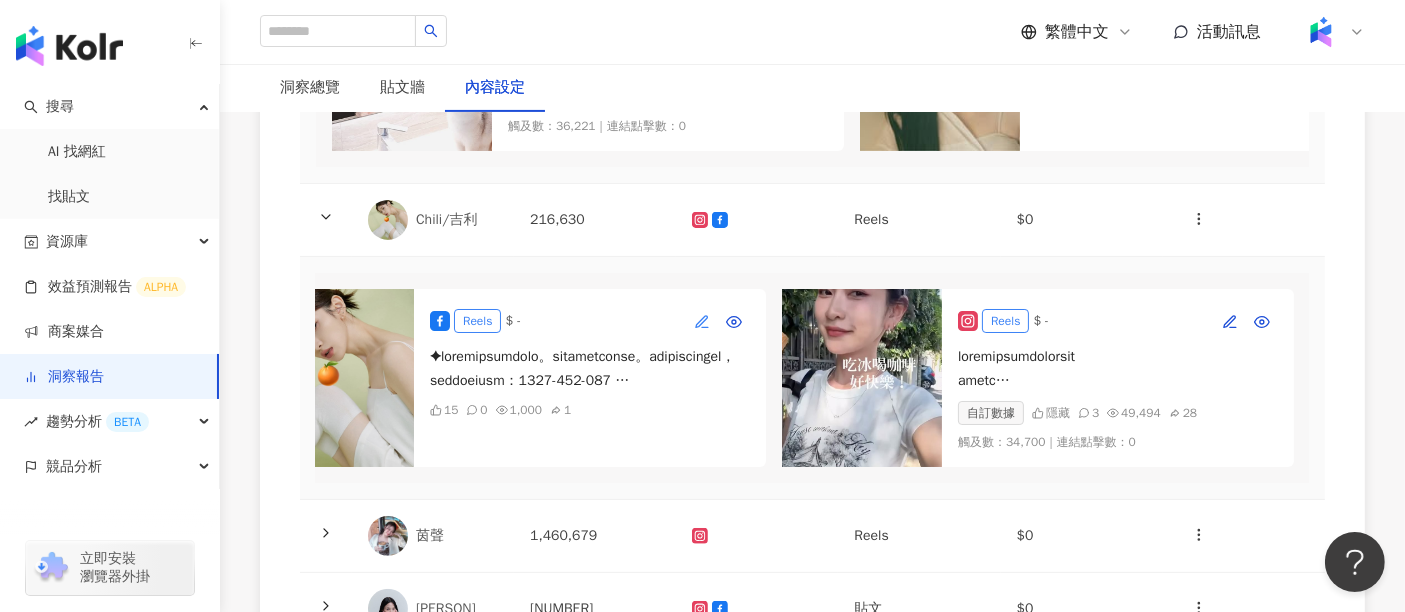 click 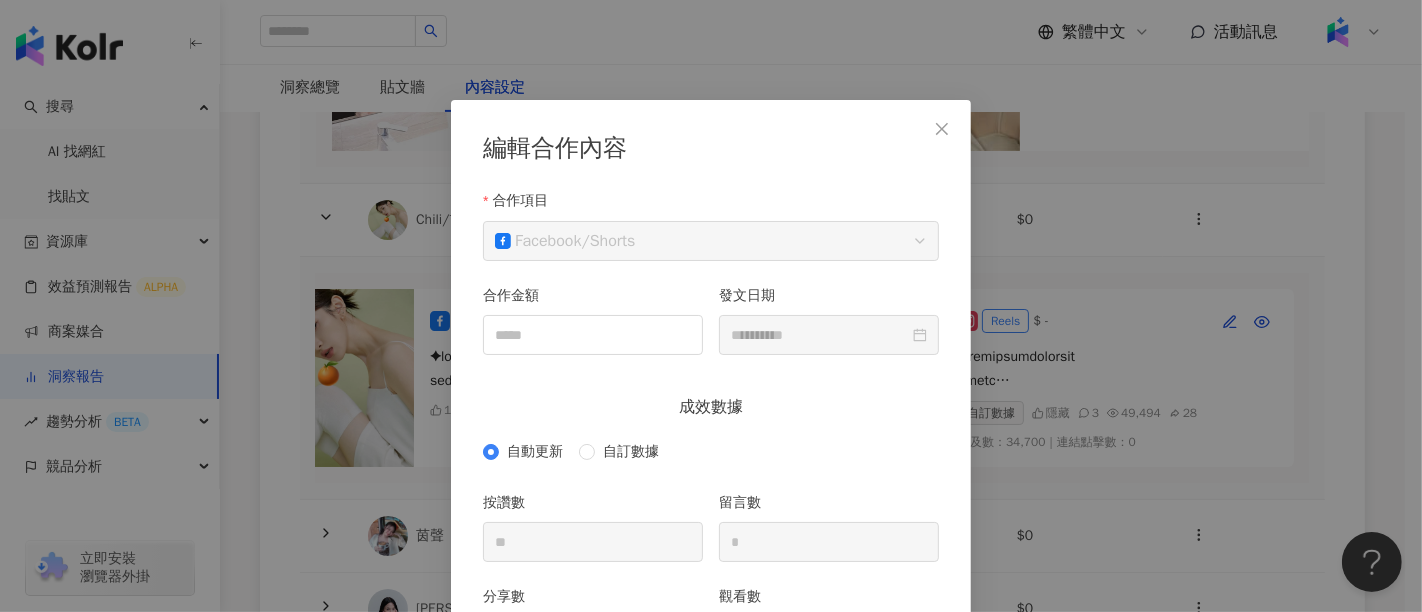 scroll, scrollTop: 100, scrollLeft: 0, axis: vertical 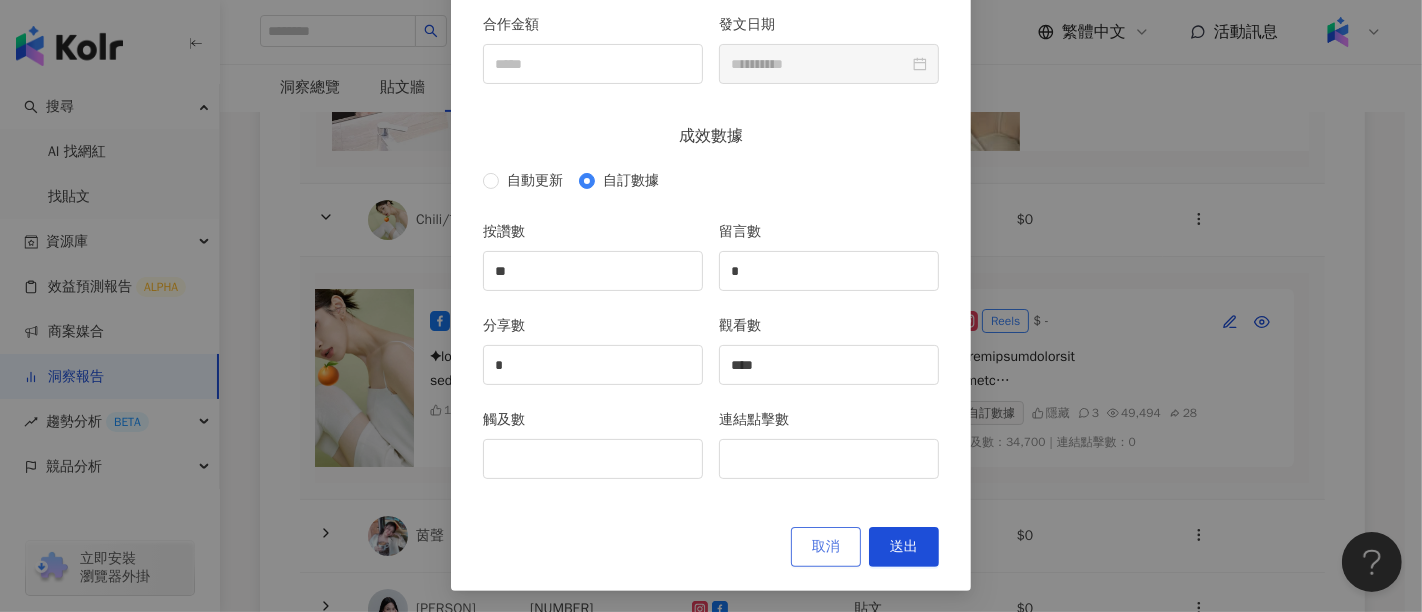 click on "取消" at bounding box center (826, 547) 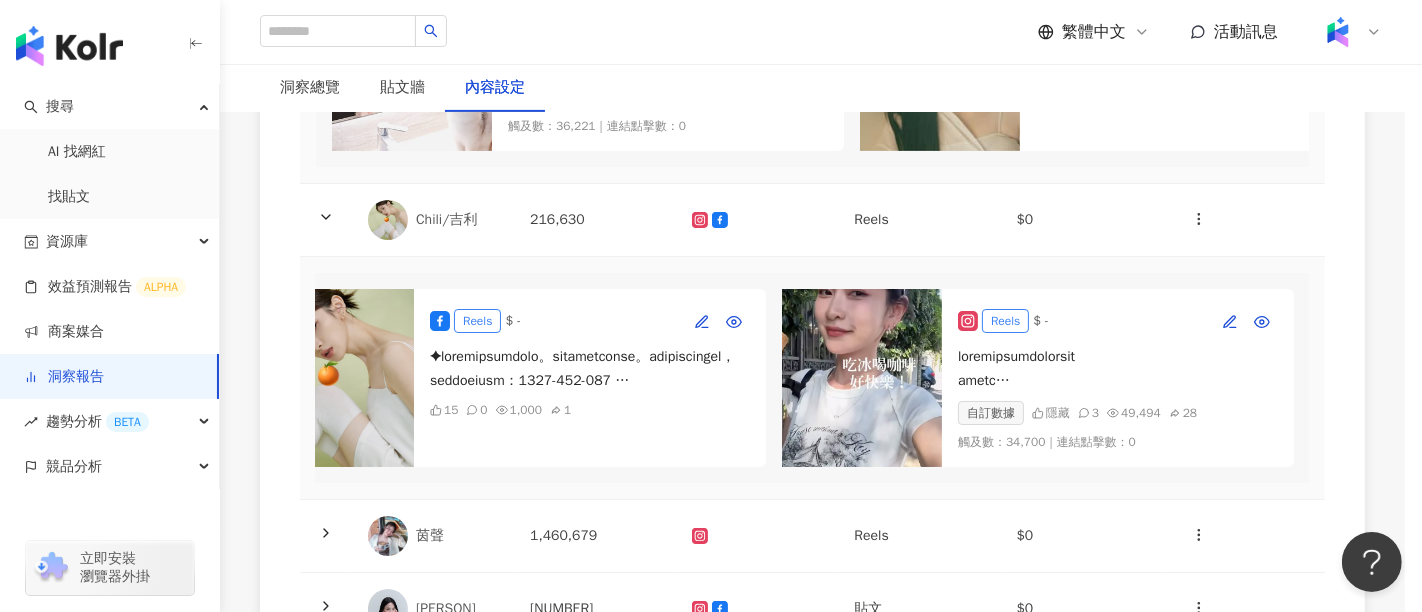 scroll, scrollTop: 171, scrollLeft: 0, axis: vertical 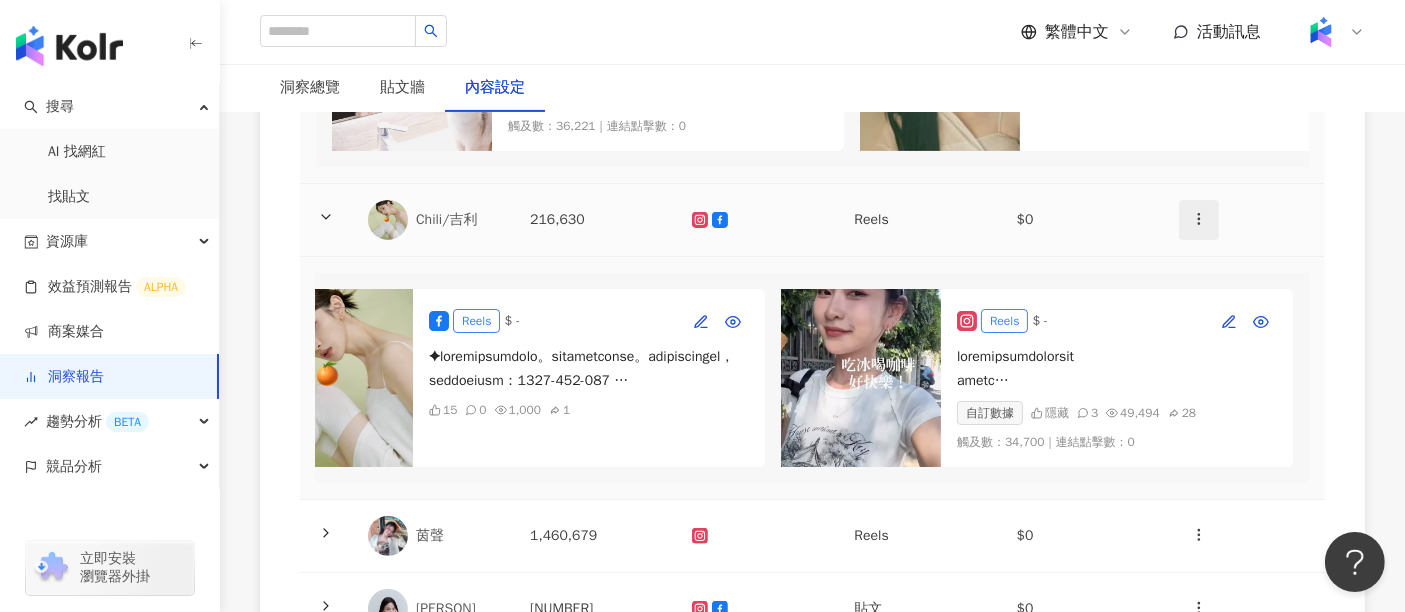 click 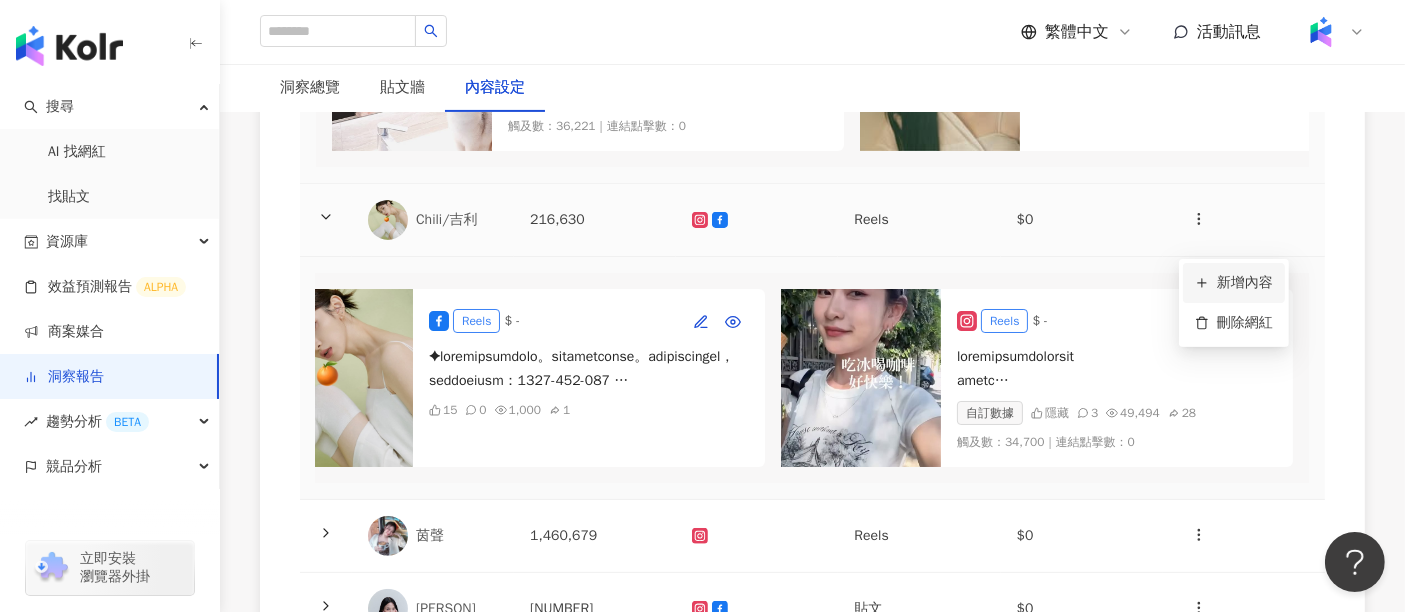 click on "新增內容" at bounding box center [1234, 283] 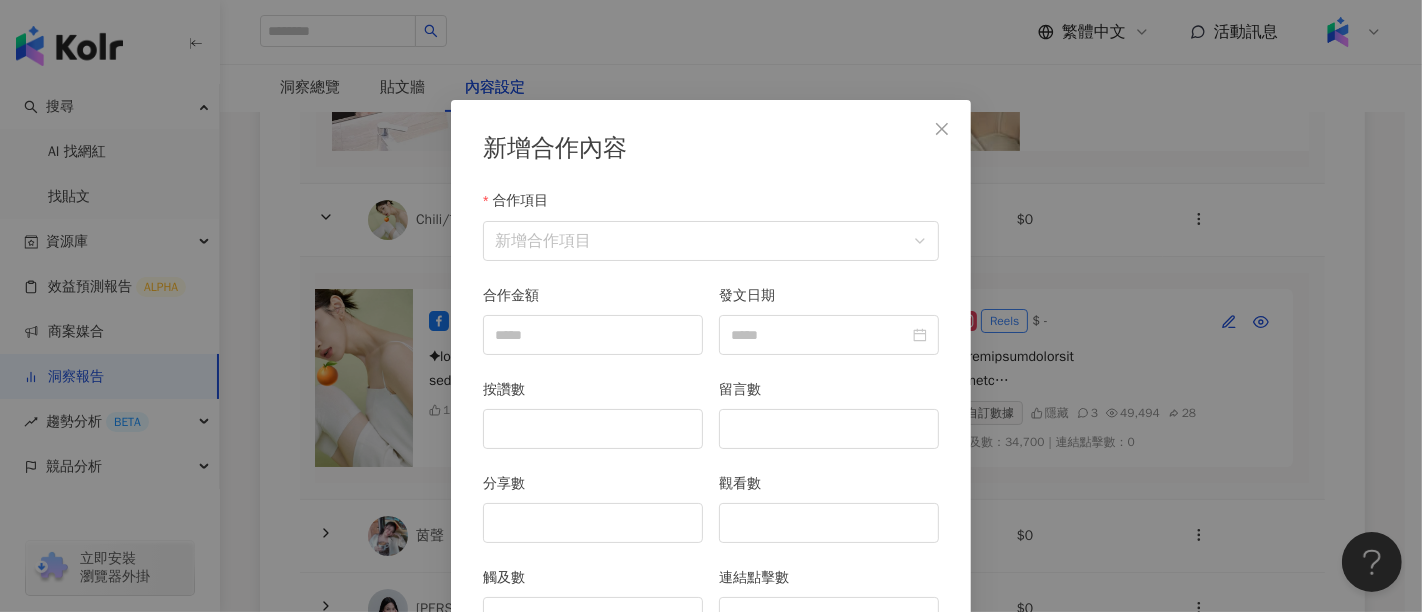 scroll, scrollTop: 100, scrollLeft: 0, axis: vertical 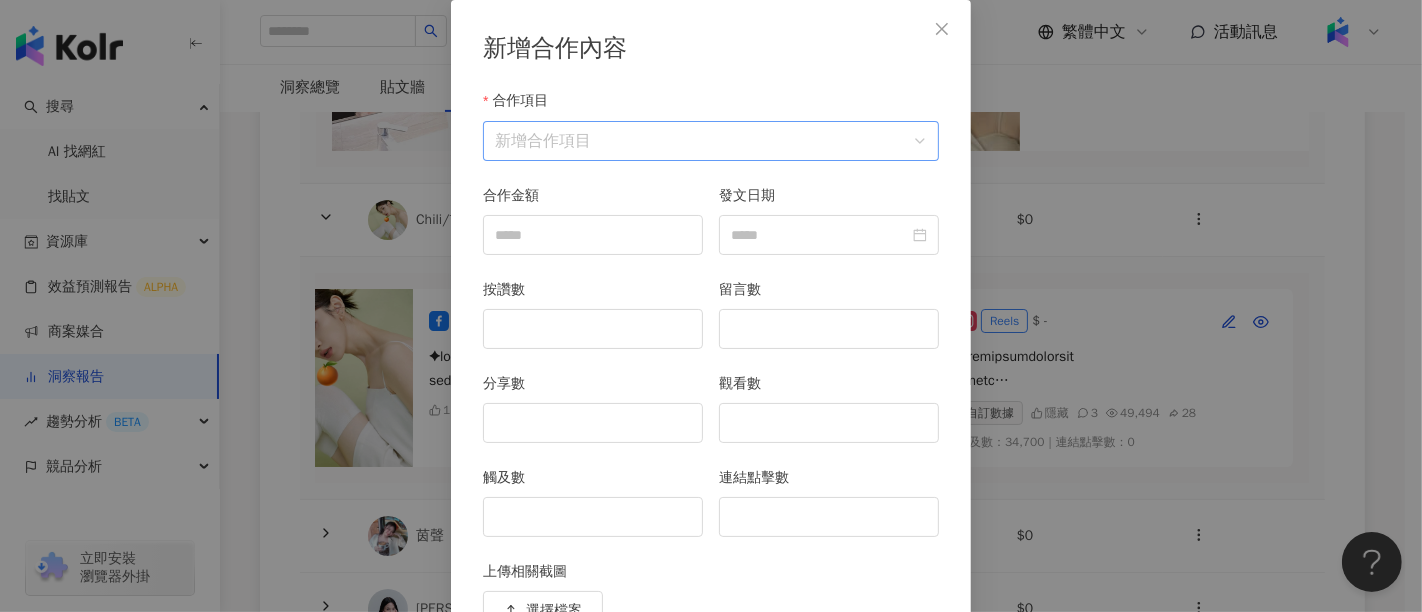click on "合作項目" at bounding box center (711, 141) 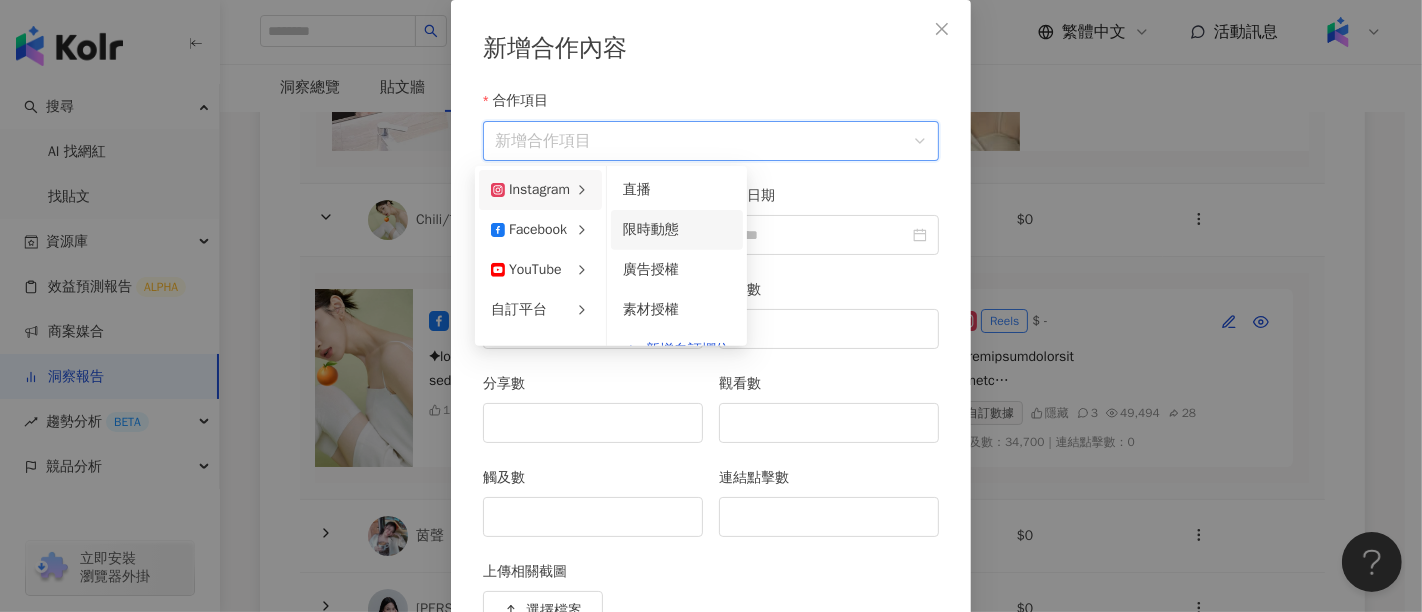 click on "限時動態" at bounding box center [651, 229] 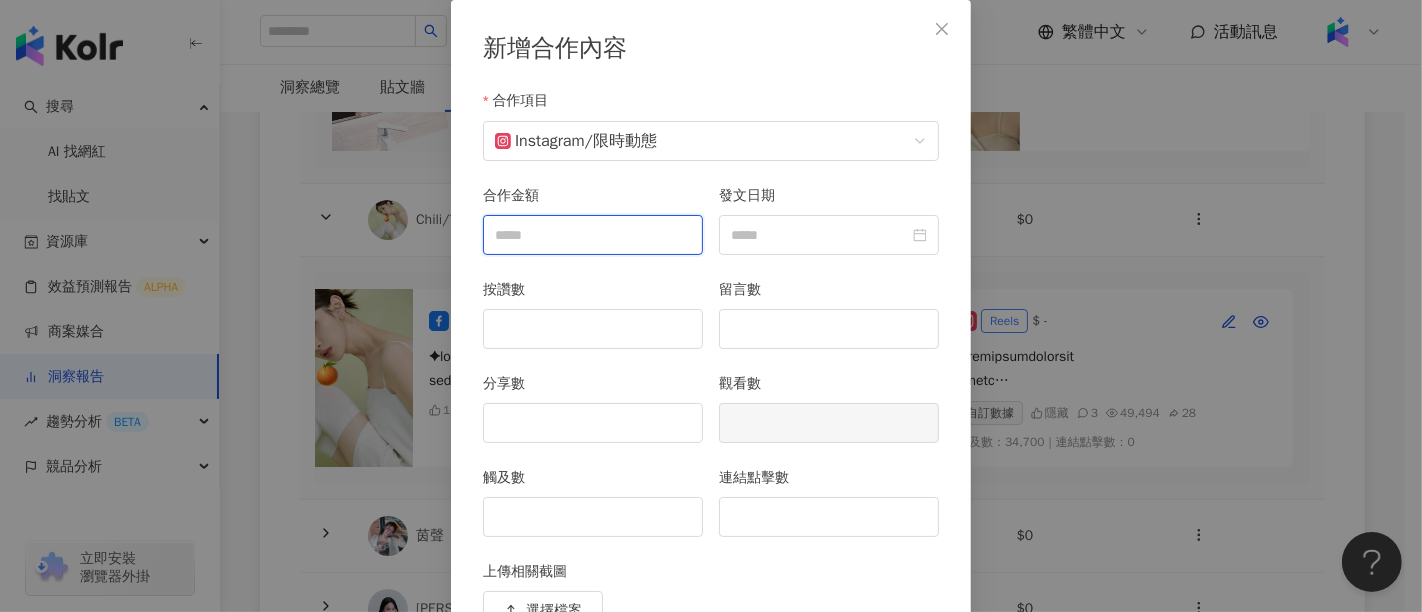 click on "合作金額" at bounding box center (593, 235) 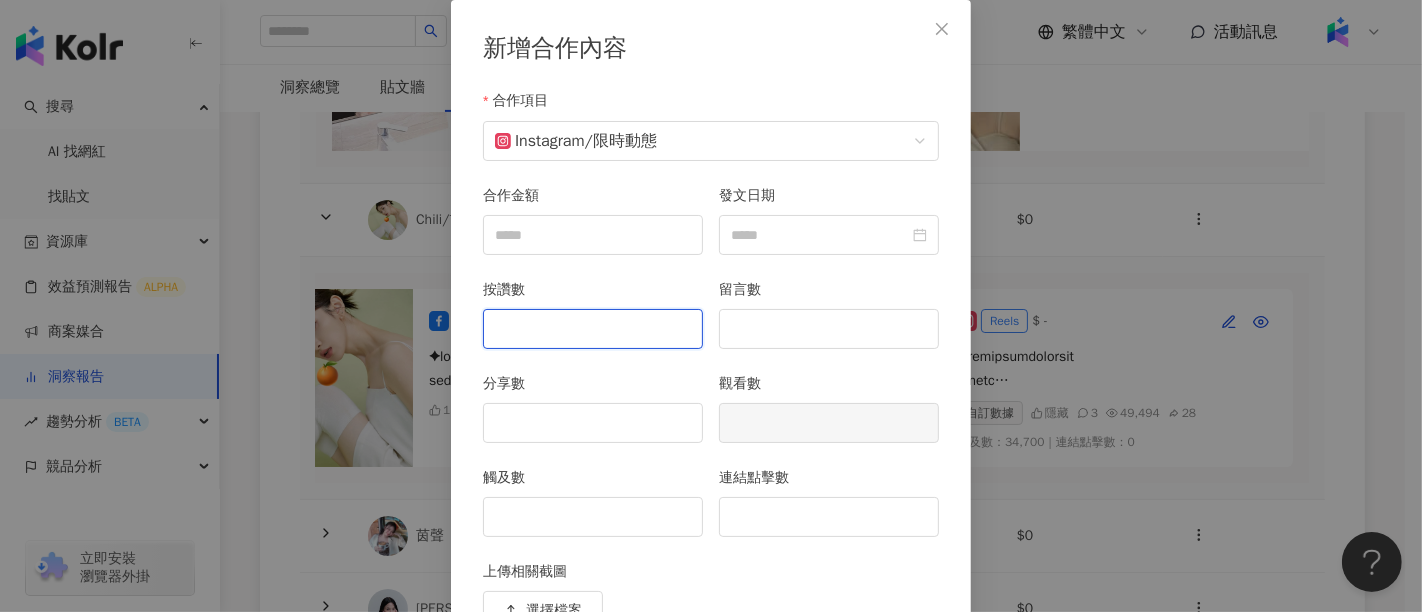 click on "按讚數" at bounding box center [593, 329] 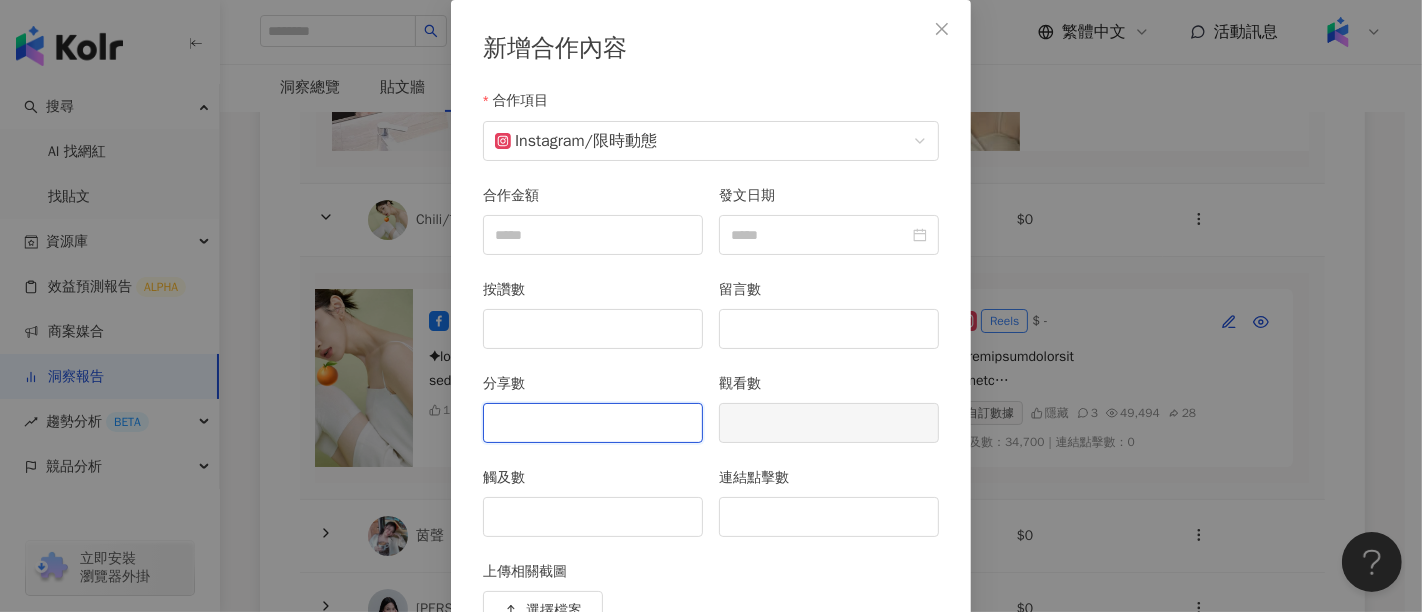 click on "分享數" at bounding box center [593, 423] 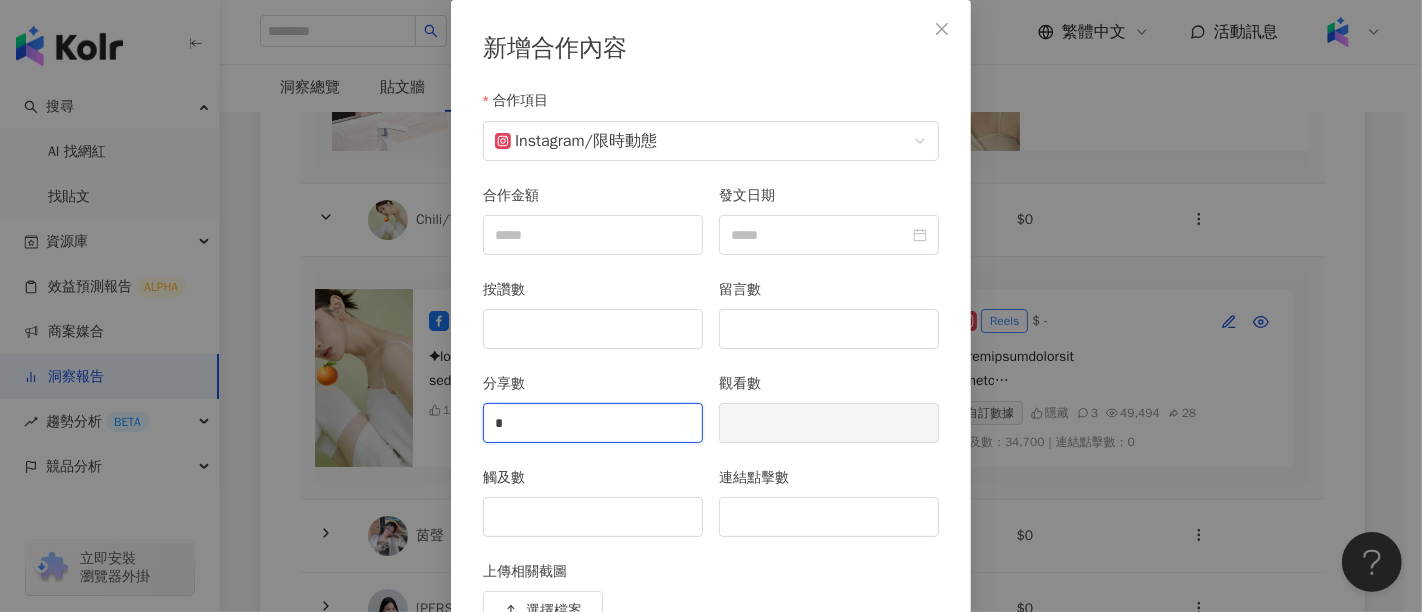 type on "*" 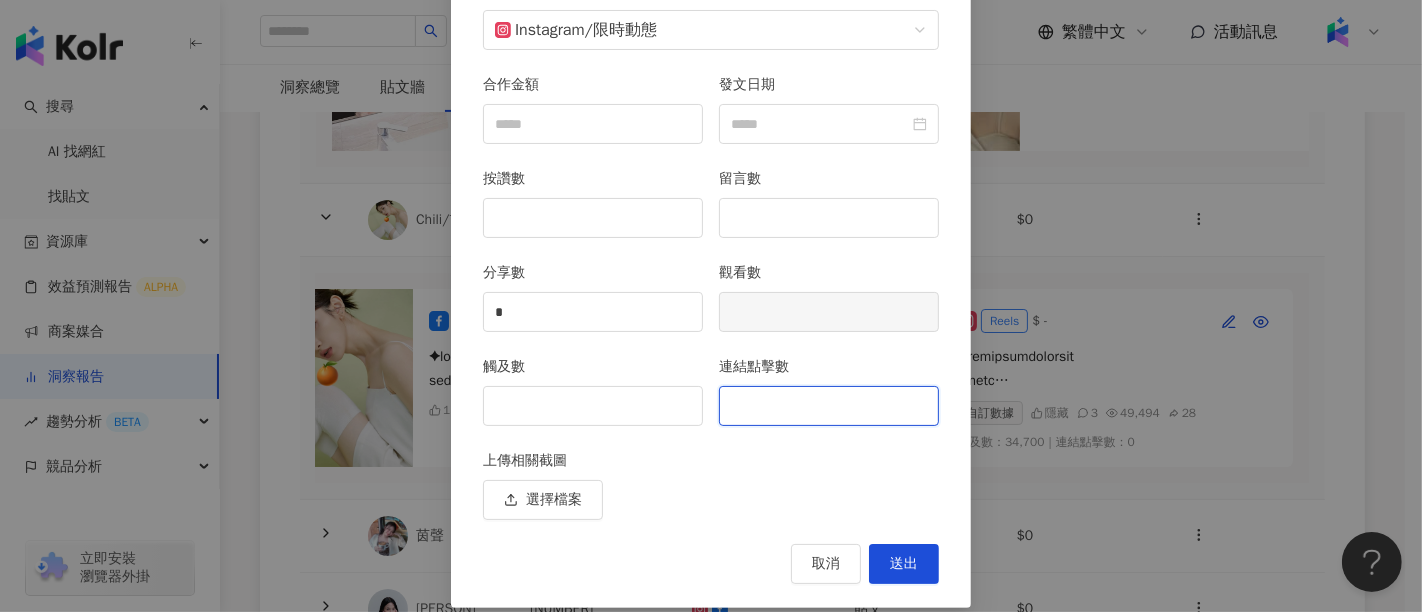click on "連結點擊數" at bounding box center [829, 406] 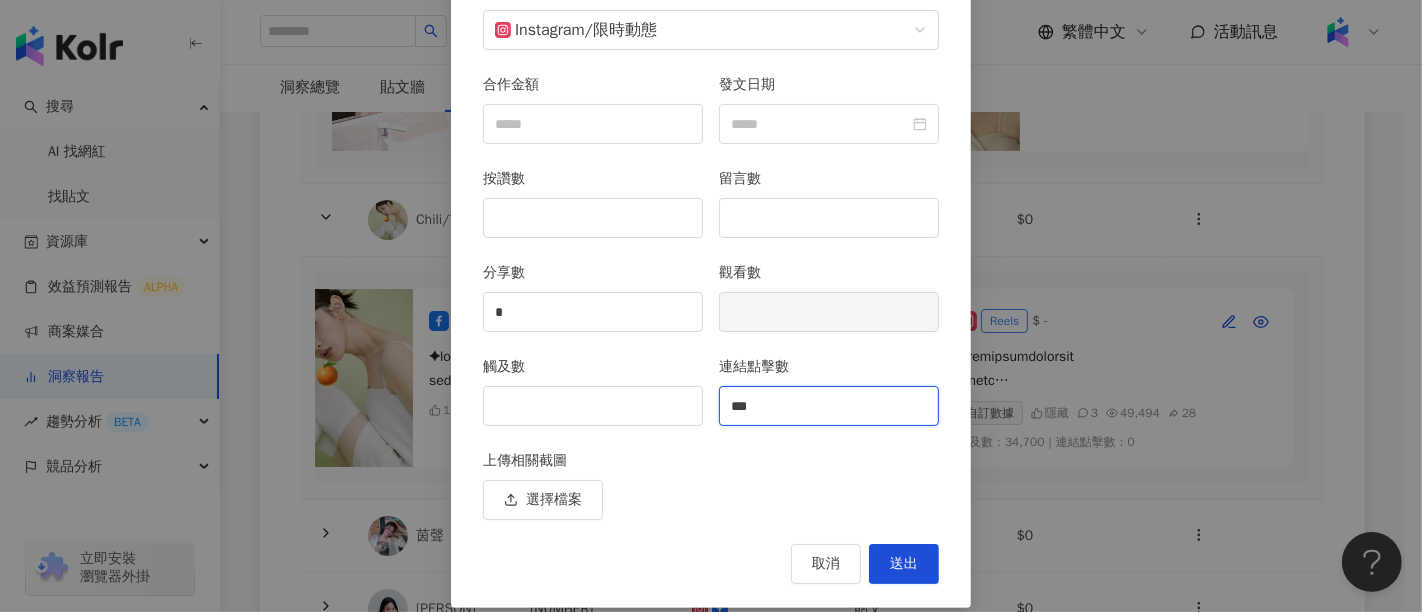 type on "***" 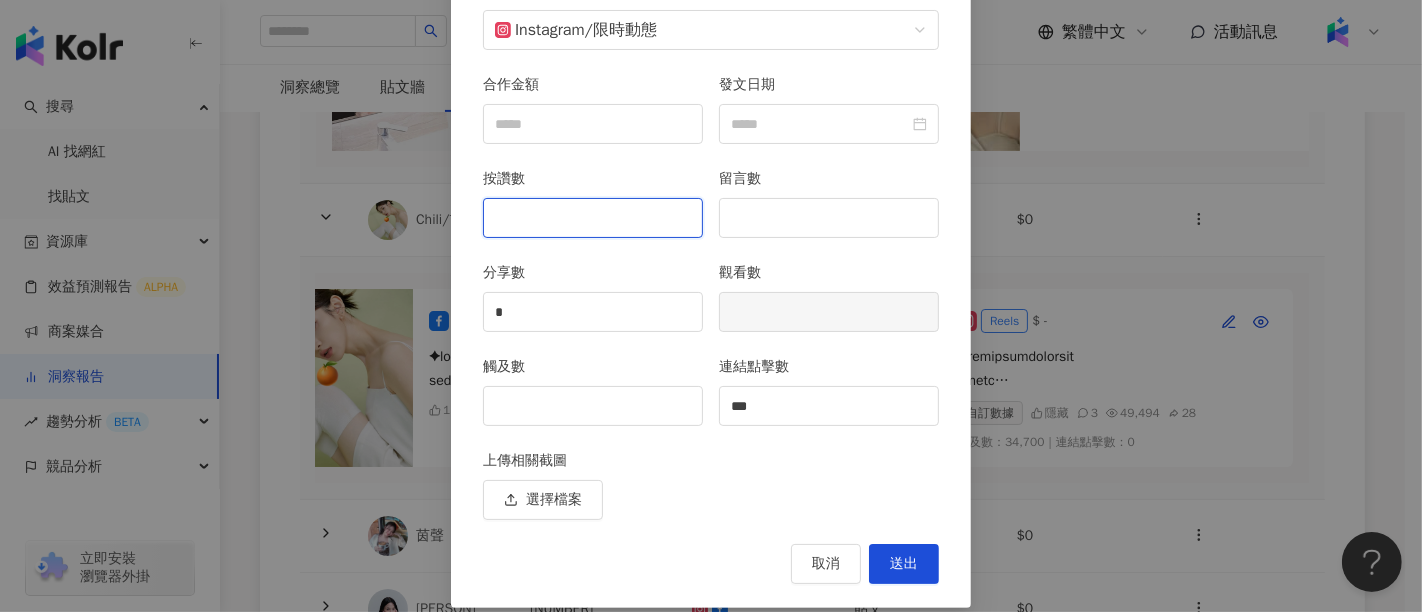 click on "按讚數" at bounding box center [593, 218] 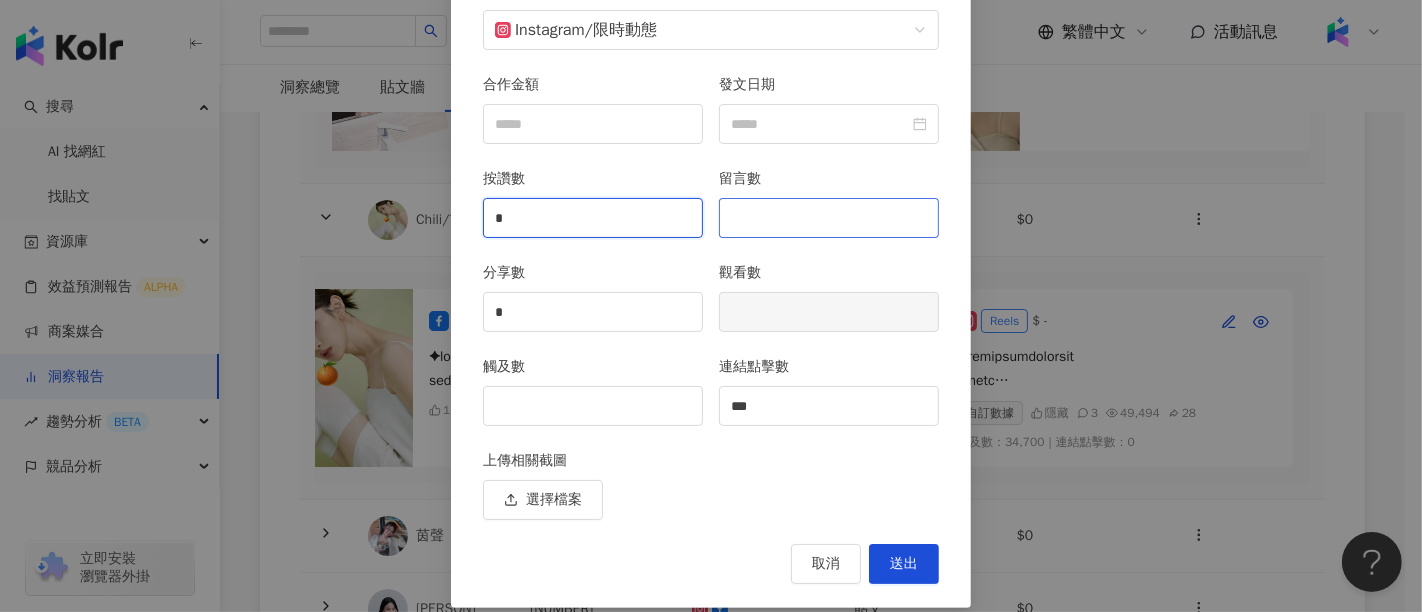type on "*" 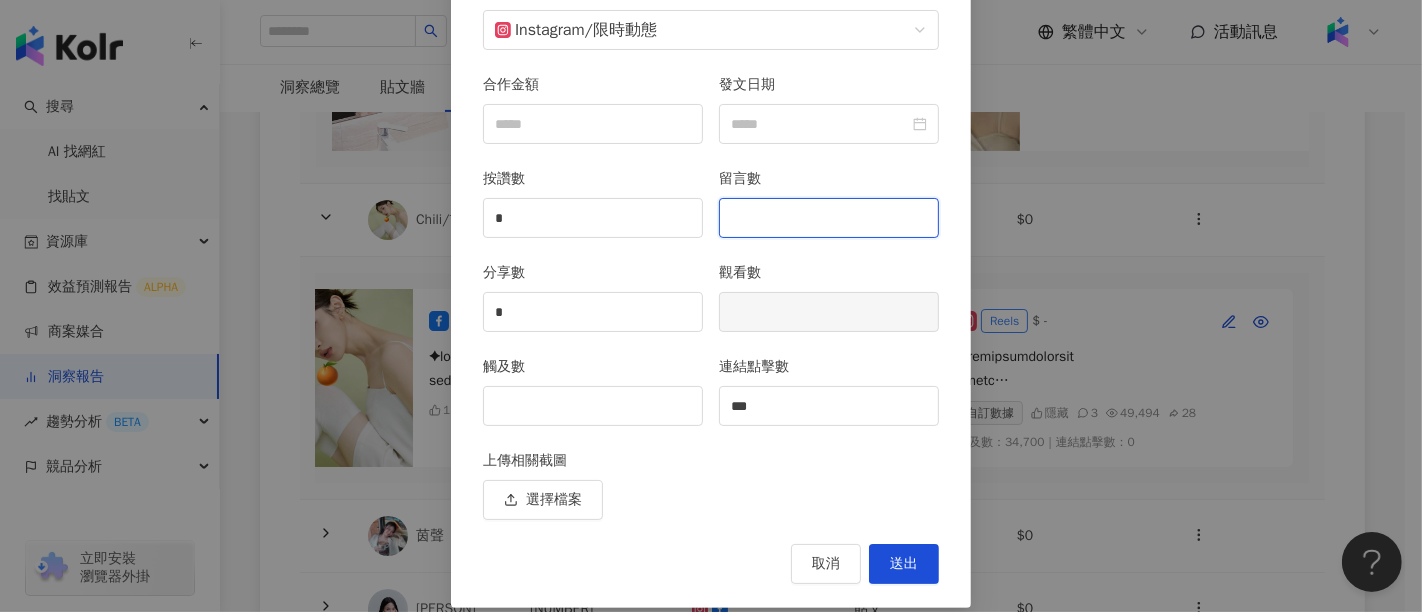 click on "留言數" at bounding box center (829, 218) 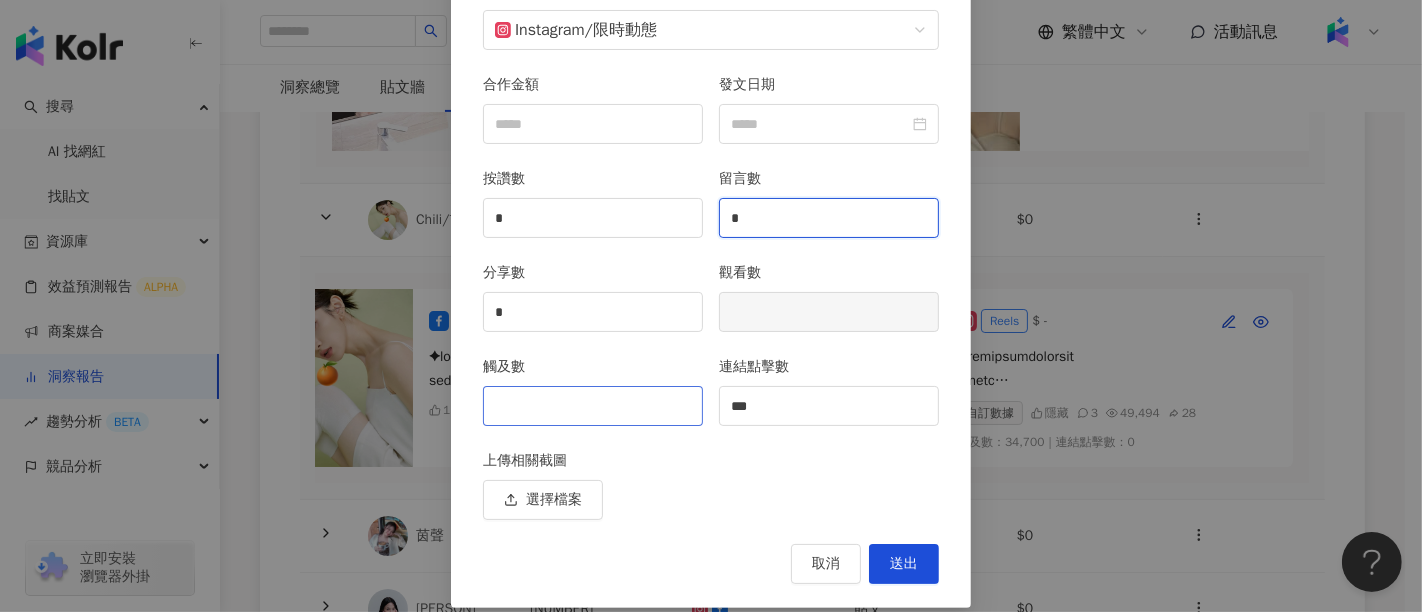 type on "*" 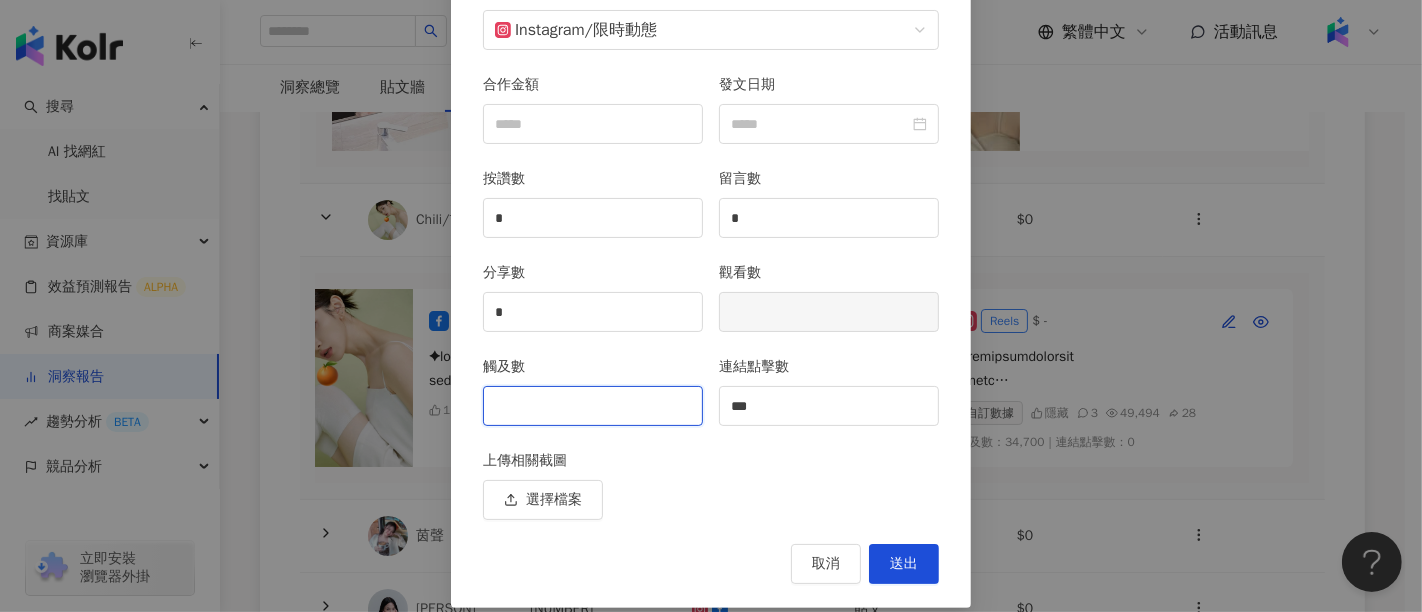 click on "觸及數" at bounding box center [593, 406] 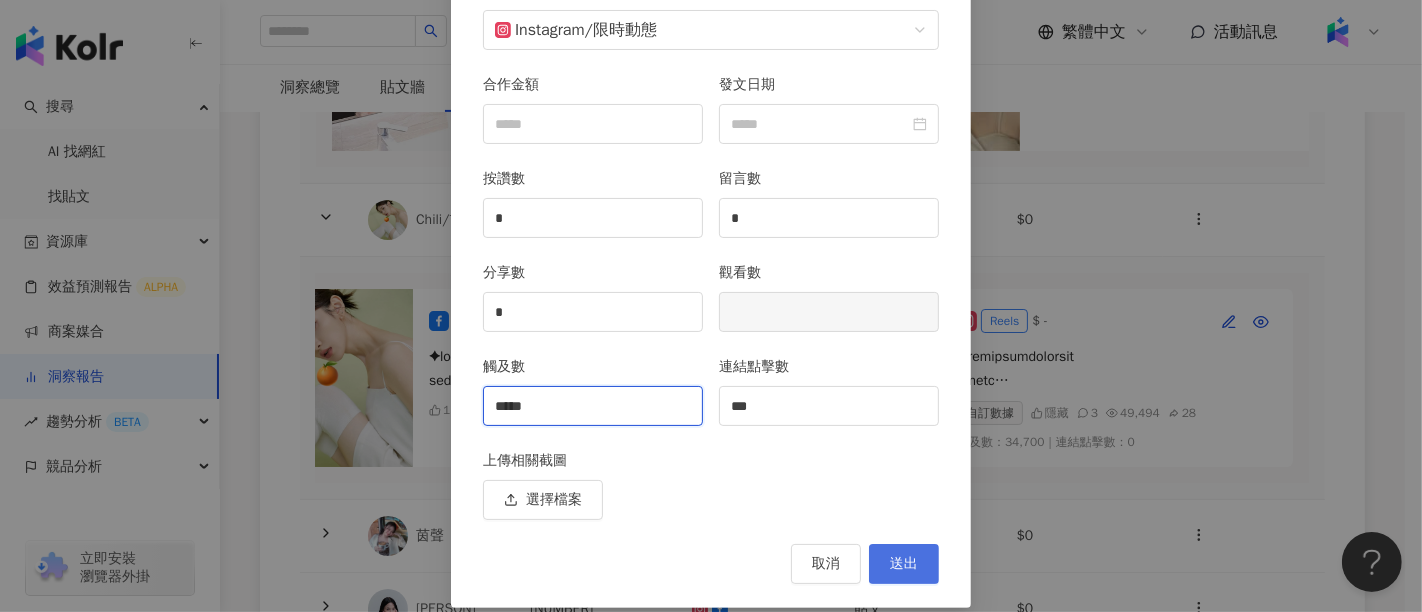 type on "*****" 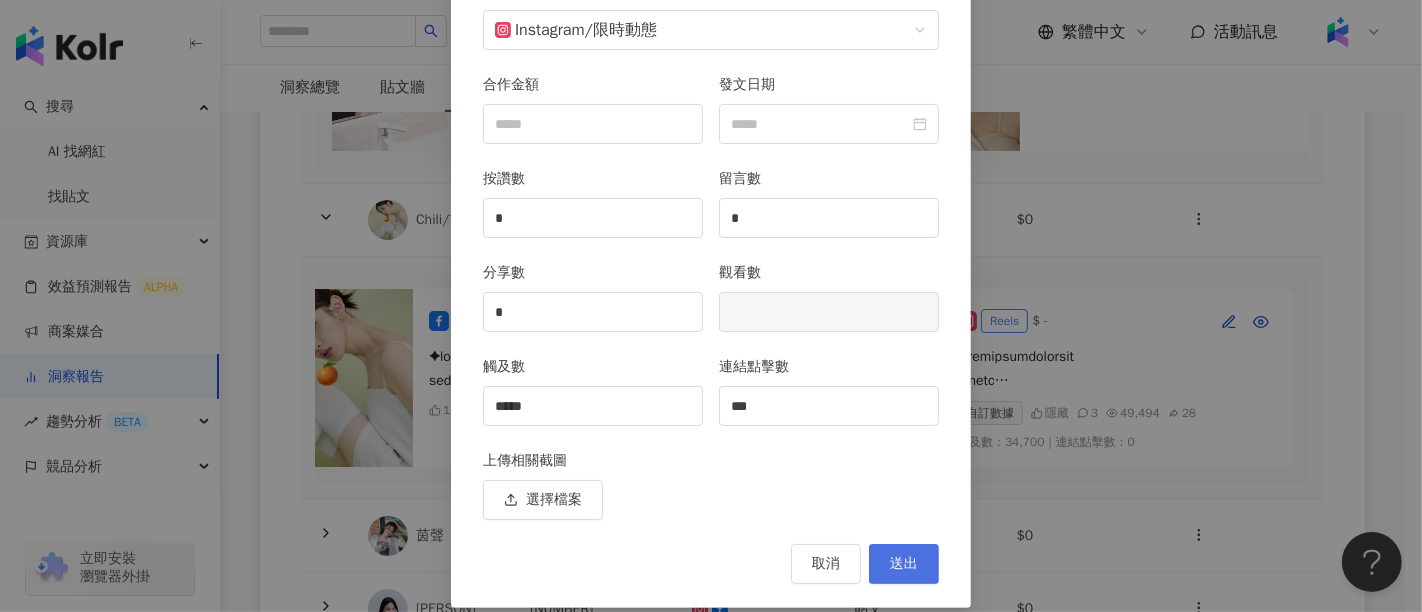 click on "送出" at bounding box center [904, 564] 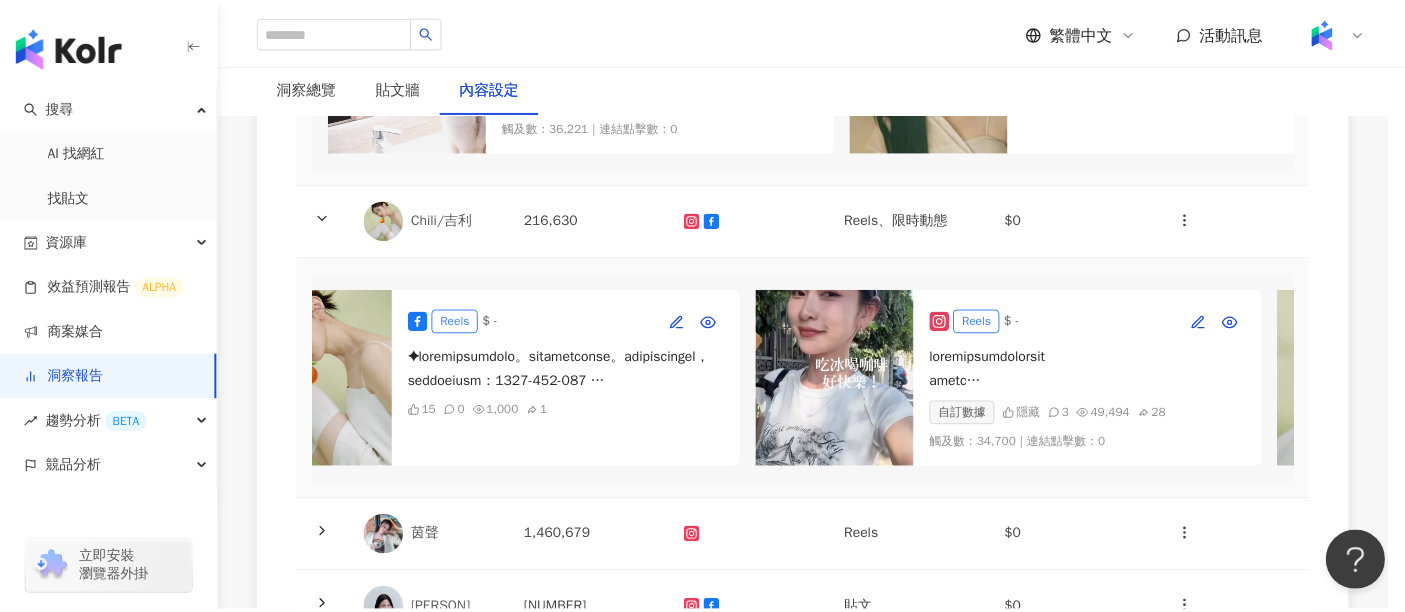 scroll, scrollTop: 128, scrollLeft: 0, axis: vertical 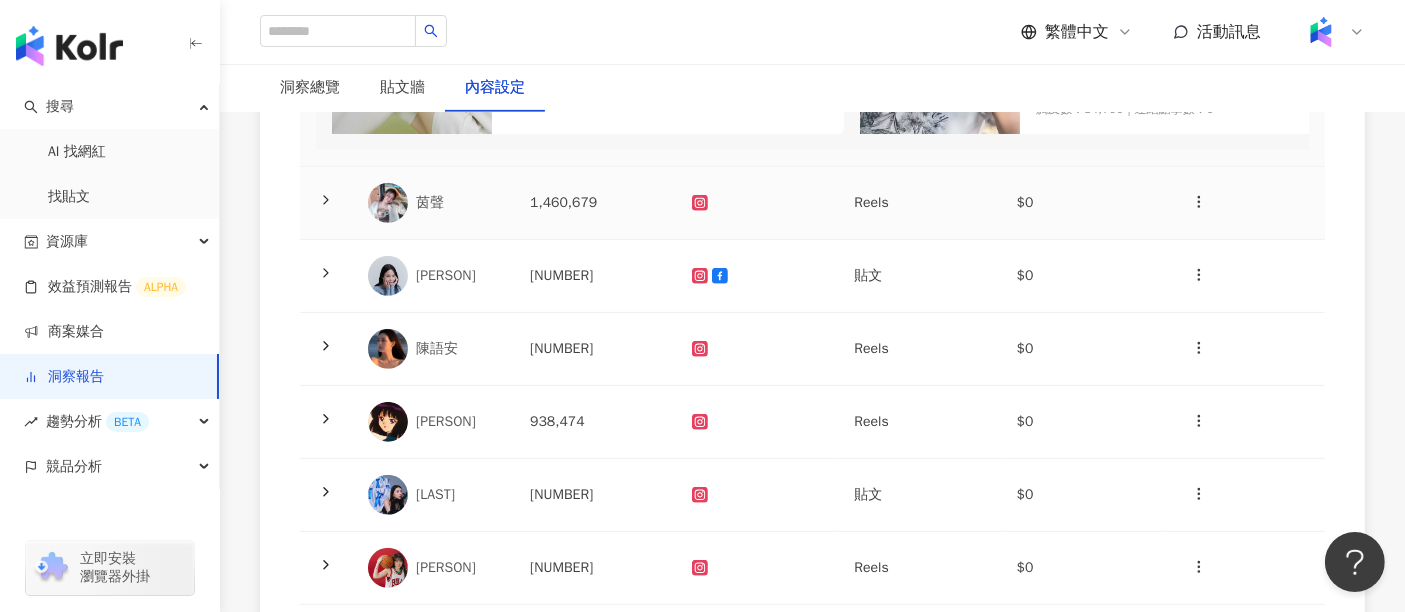 click at bounding box center (326, 202) 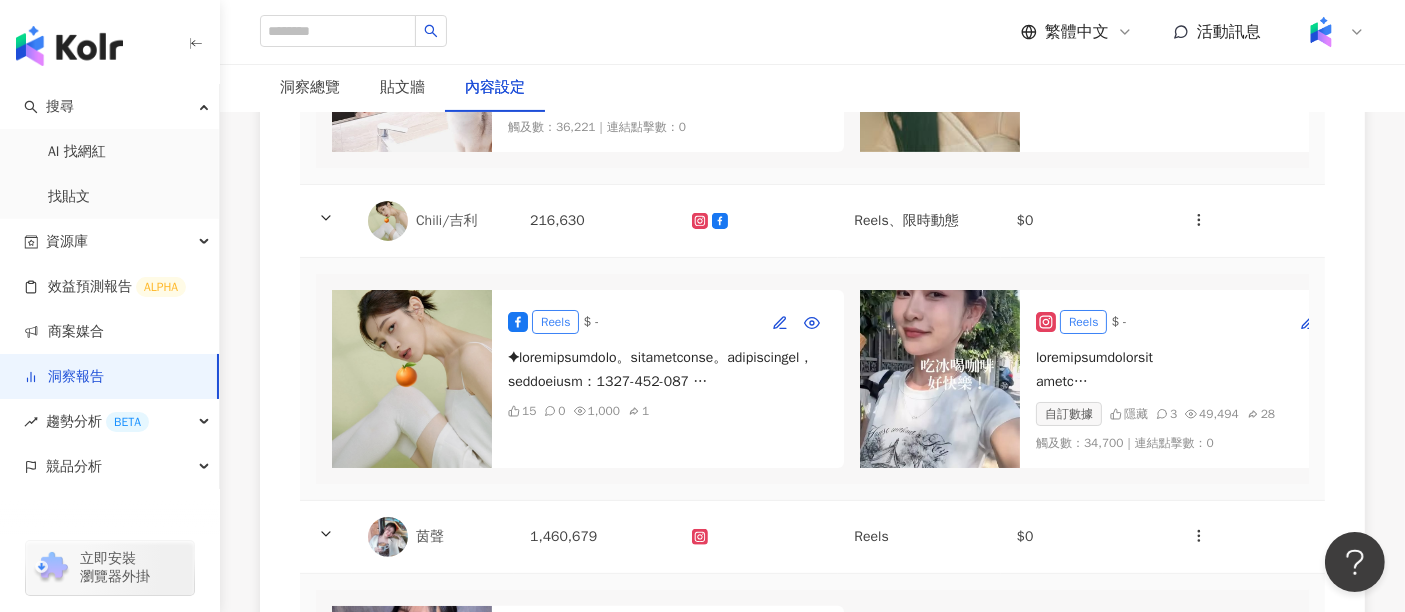 scroll, scrollTop: 444, scrollLeft: 0, axis: vertical 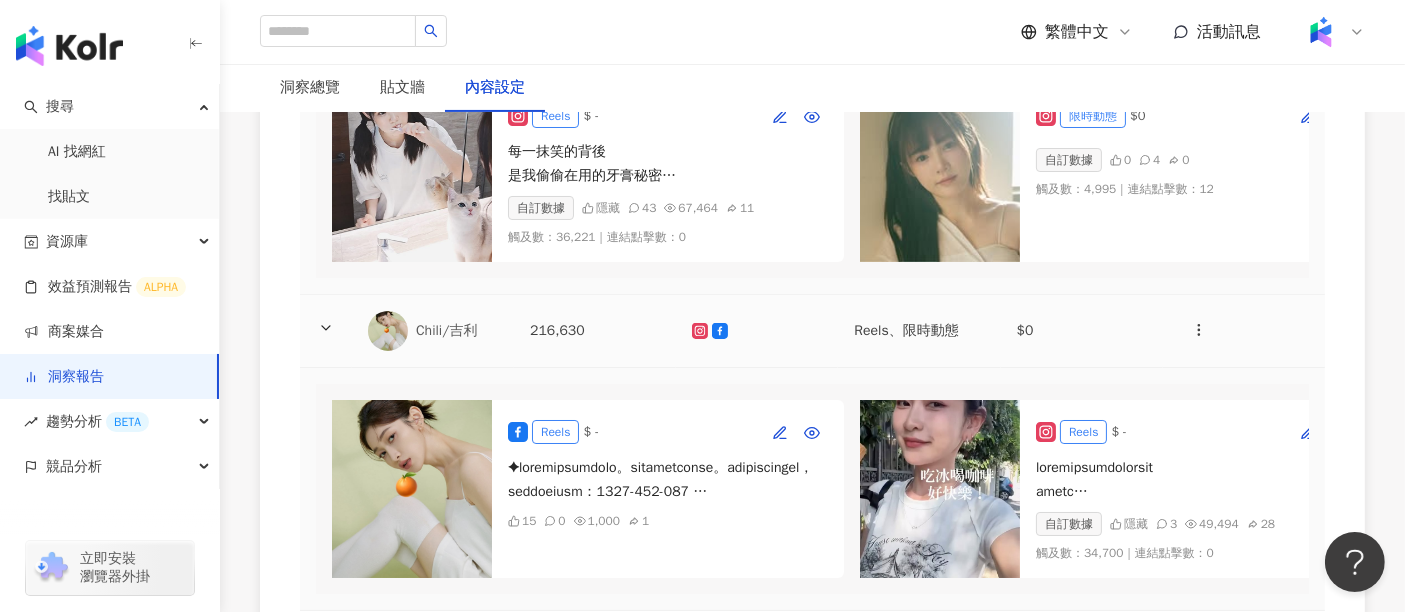 click 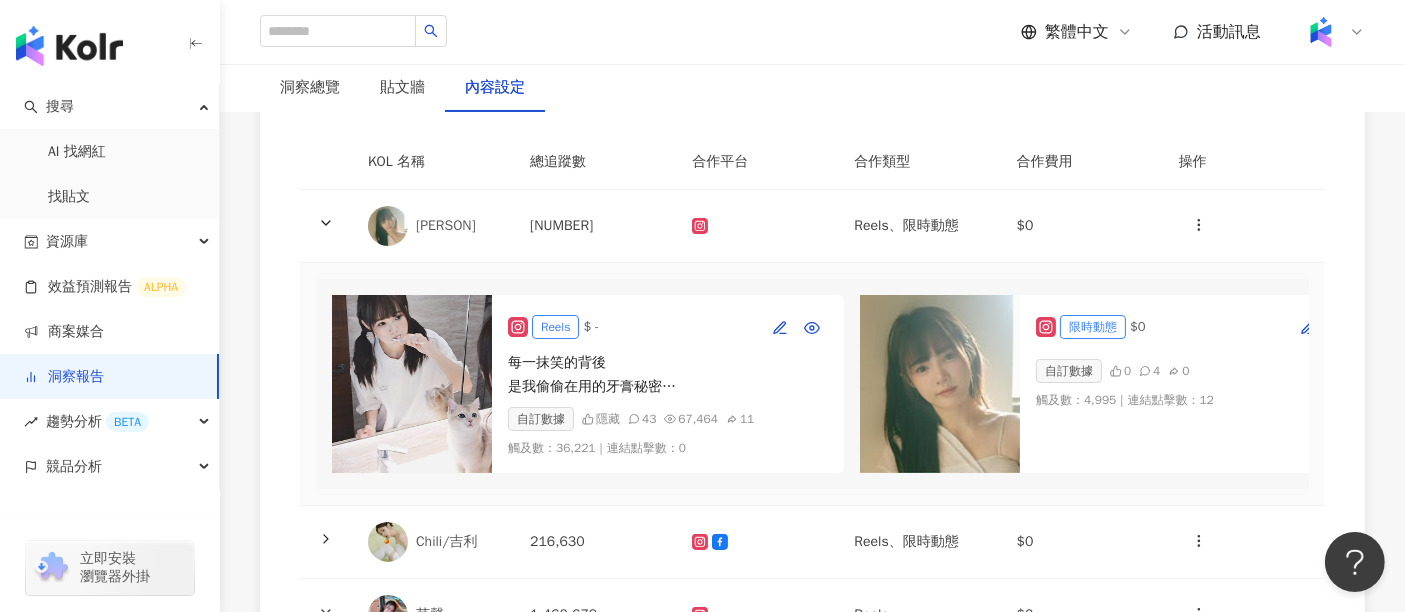 scroll, scrollTop: 222, scrollLeft: 0, axis: vertical 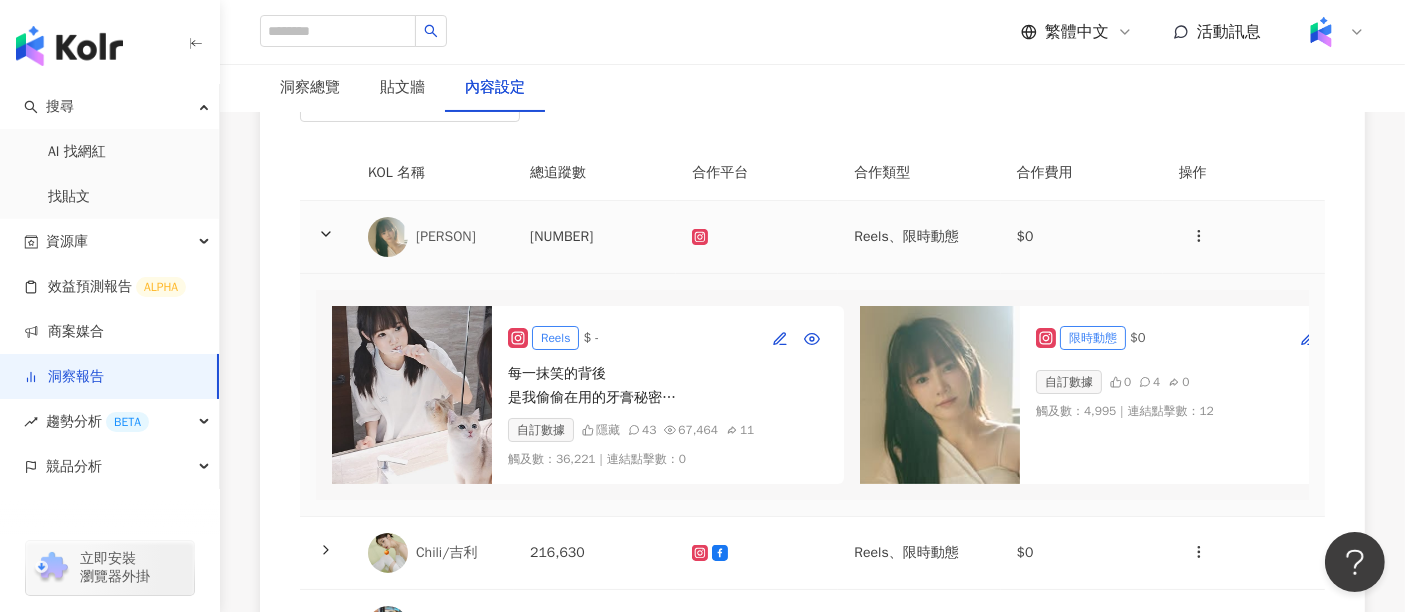 click 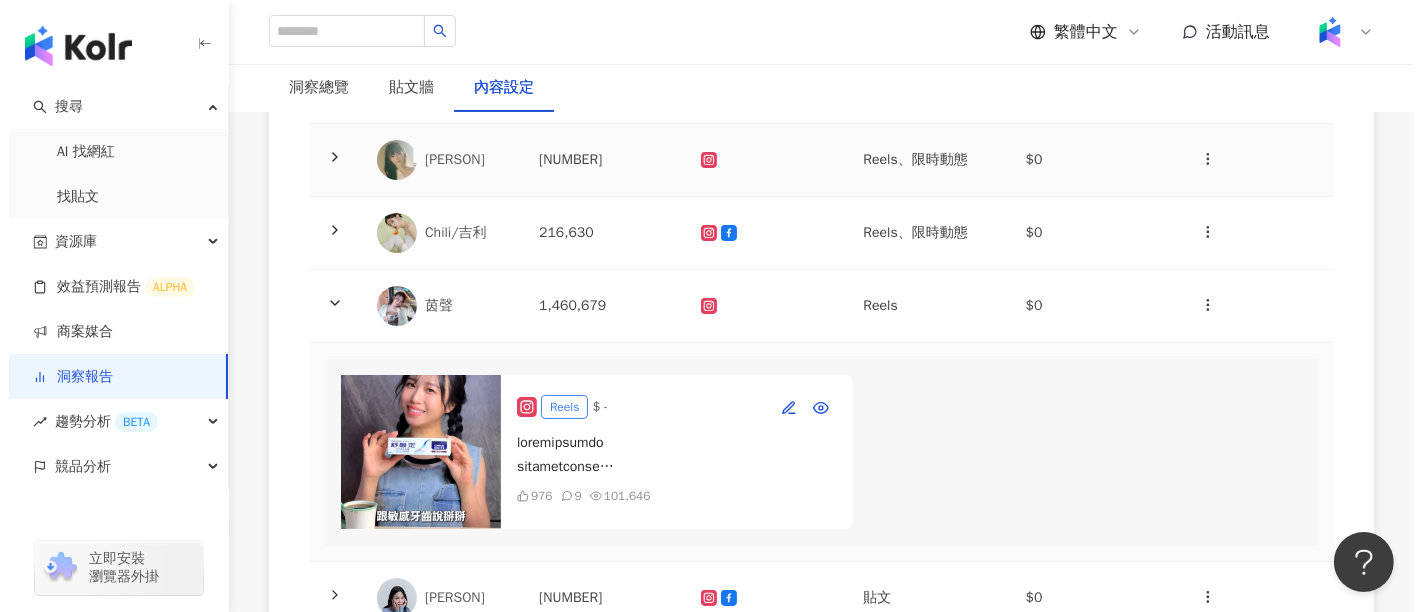 scroll, scrollTop: 333, scrollLeft: 0, axis: vertical 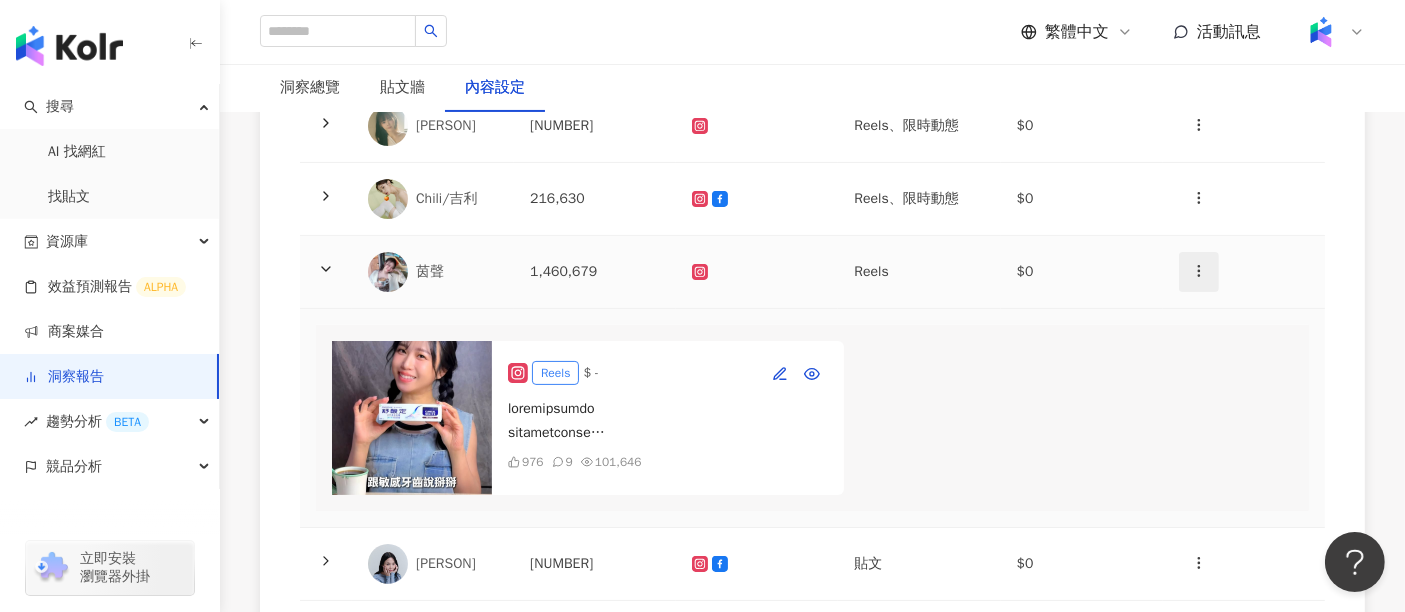 click 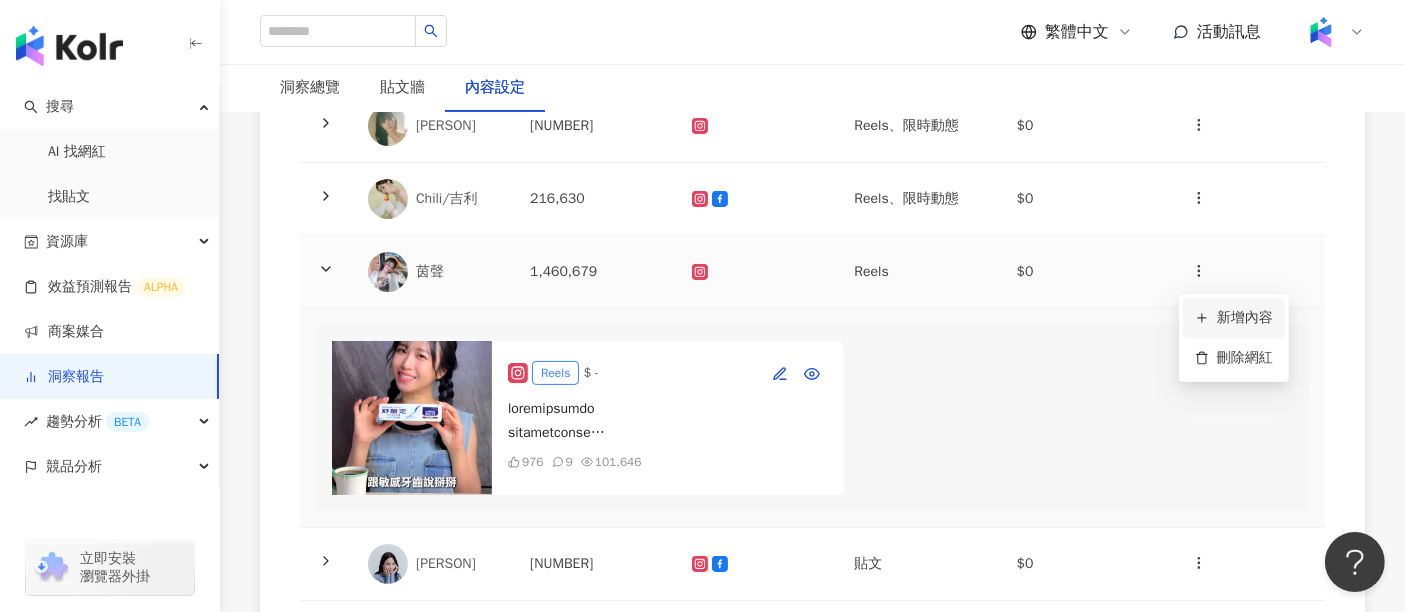 click on "新增內容" at bounding box center [1234, 318] 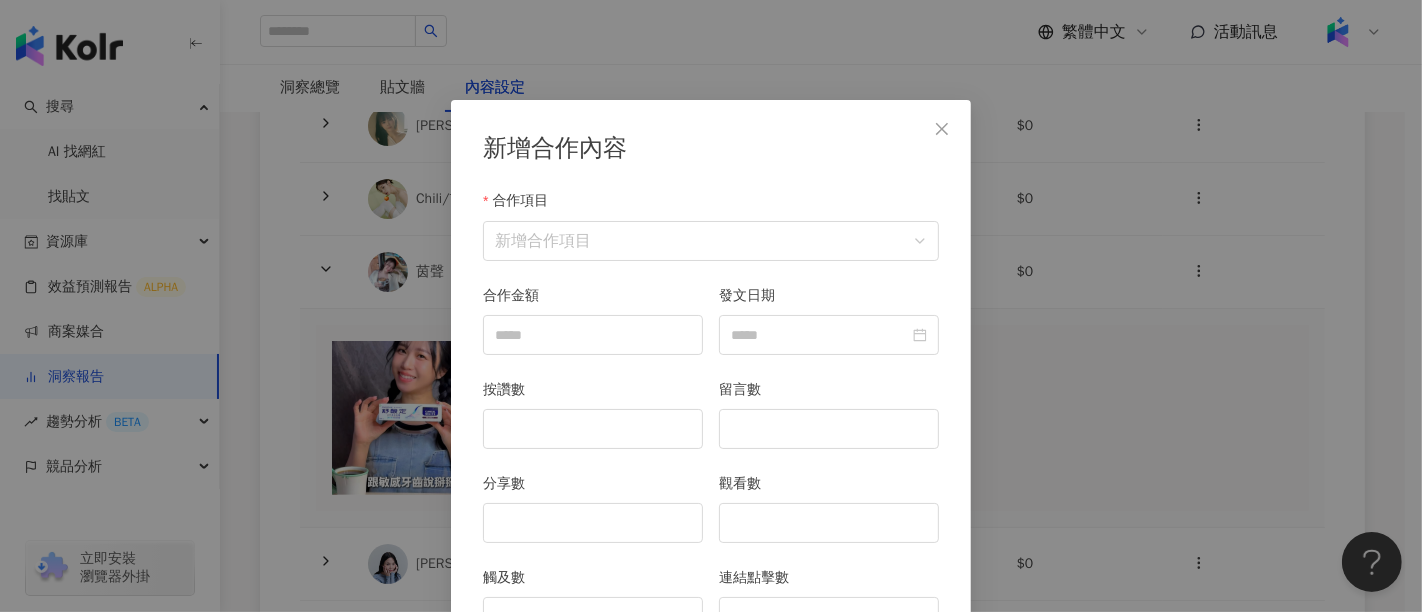 scroll, scrollTop: 100, scrollLeft: 0, axis: vertical 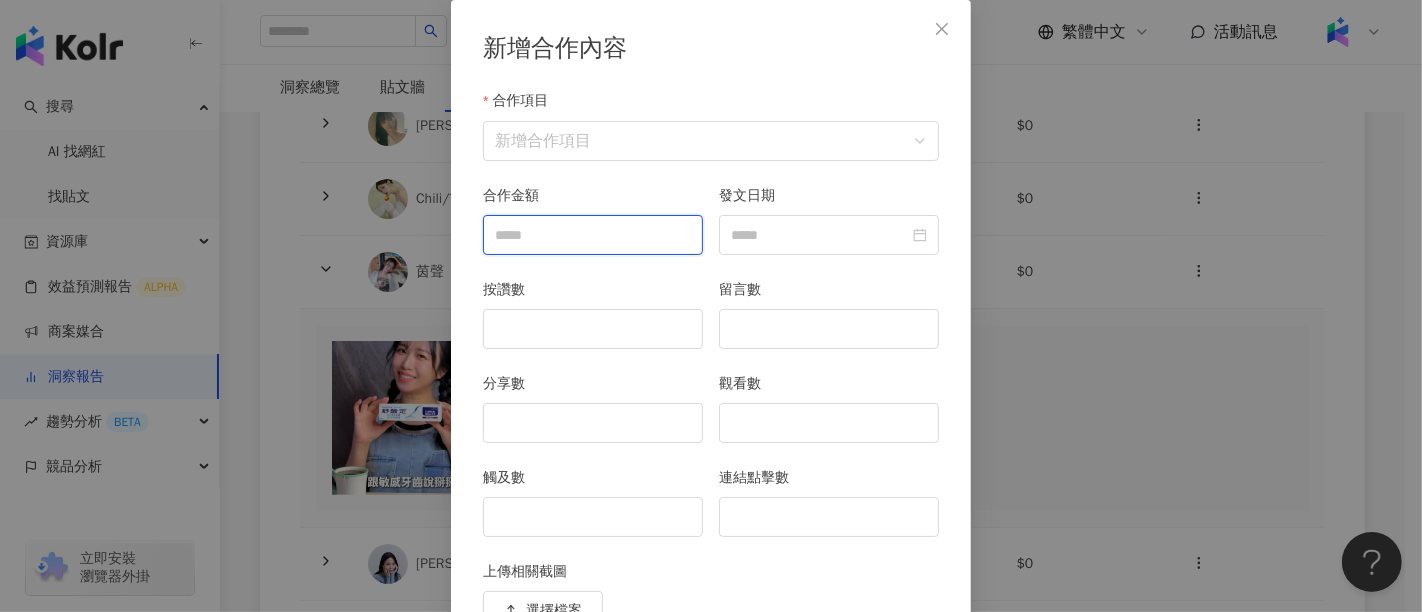 click on "合作金額" at bounding box center [593, 235] 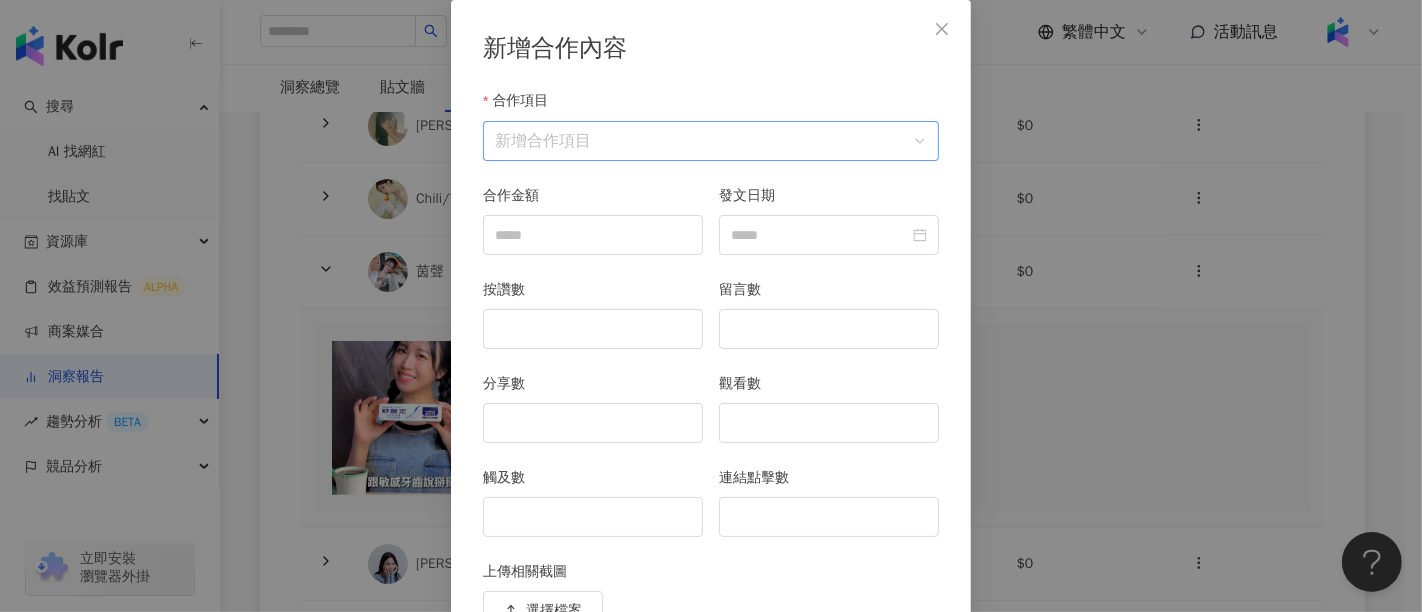 click on "合作項目" at bounding box center (711, 141) 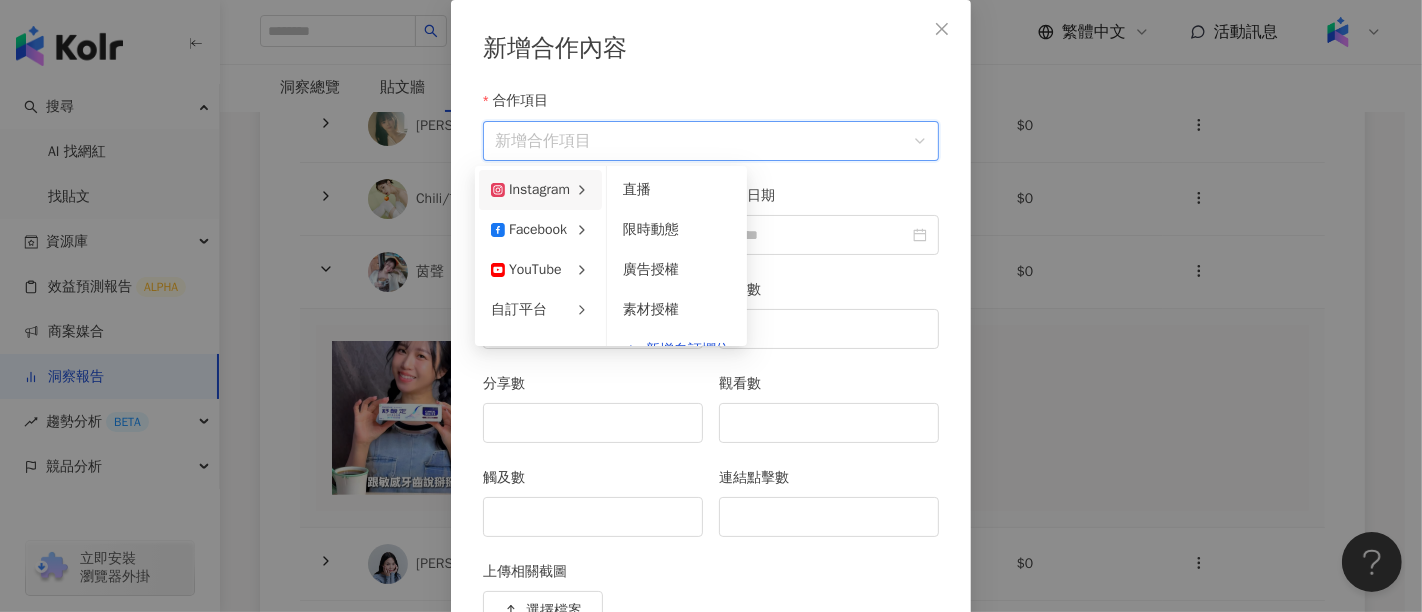 click on "Instagram" at bounding box center [540, 190] 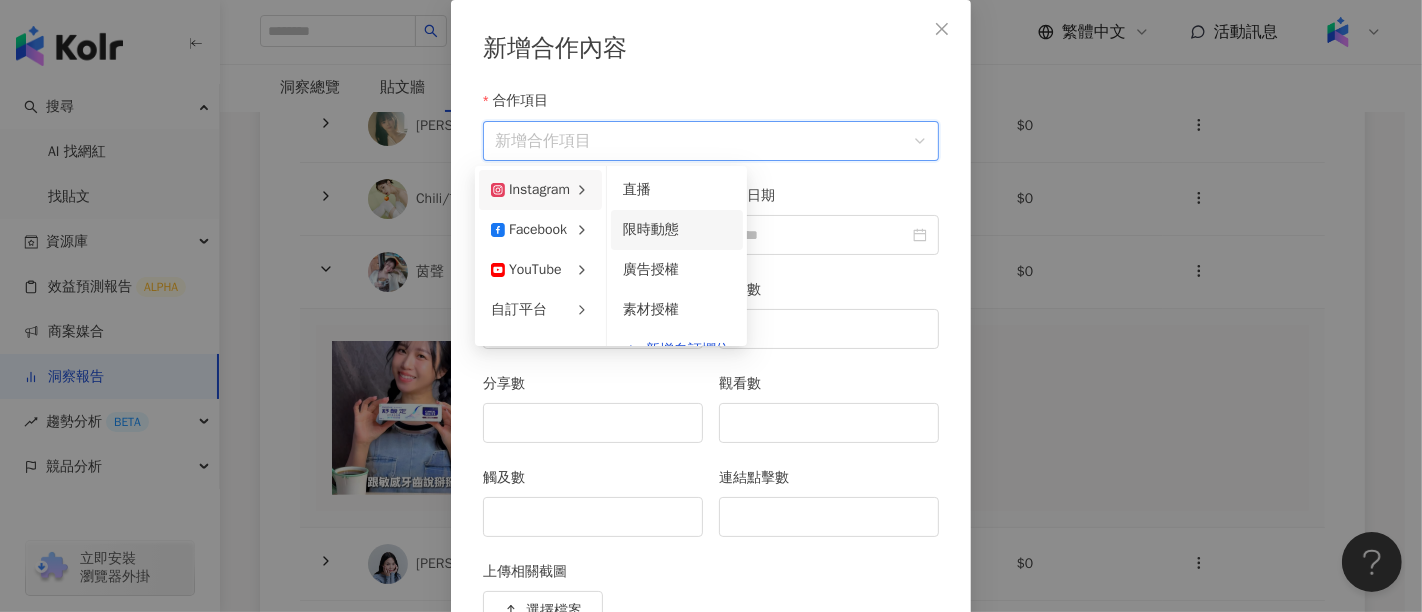 click on "限時動態" at bounding box center (651, 229) 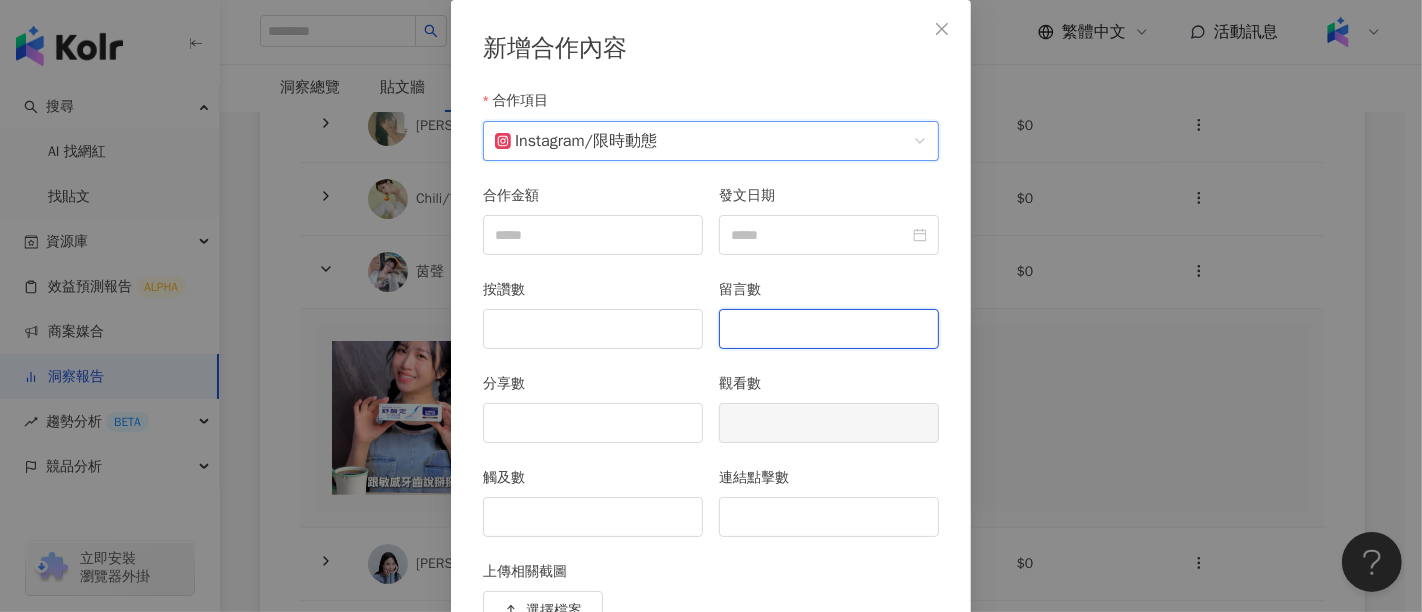 click on "留言數" at bounding box center (829, 329) 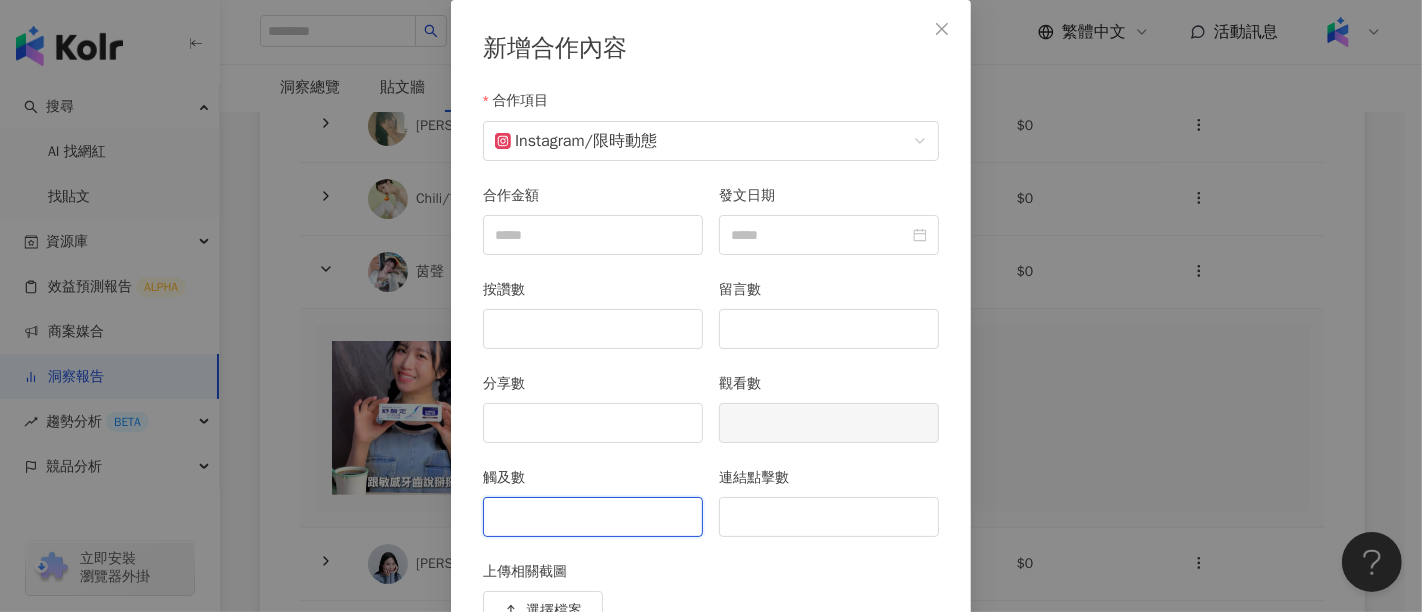 click on "觸及數" at bounding box center [593, 517] 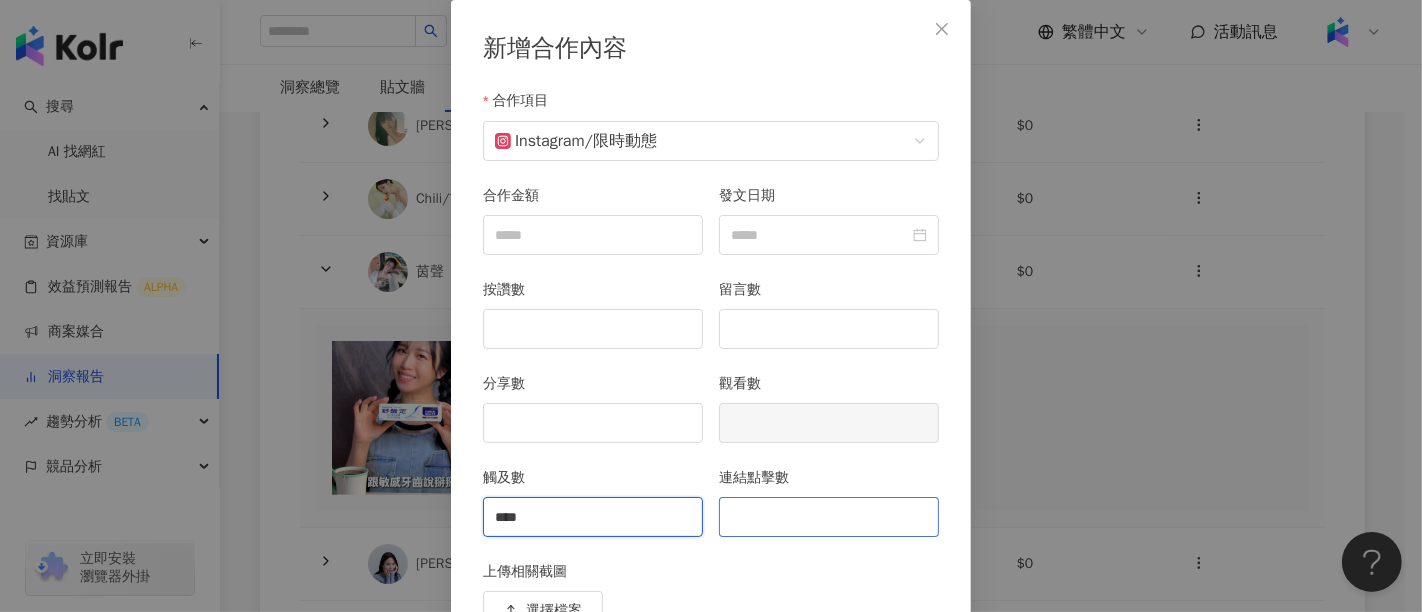 type on "****" 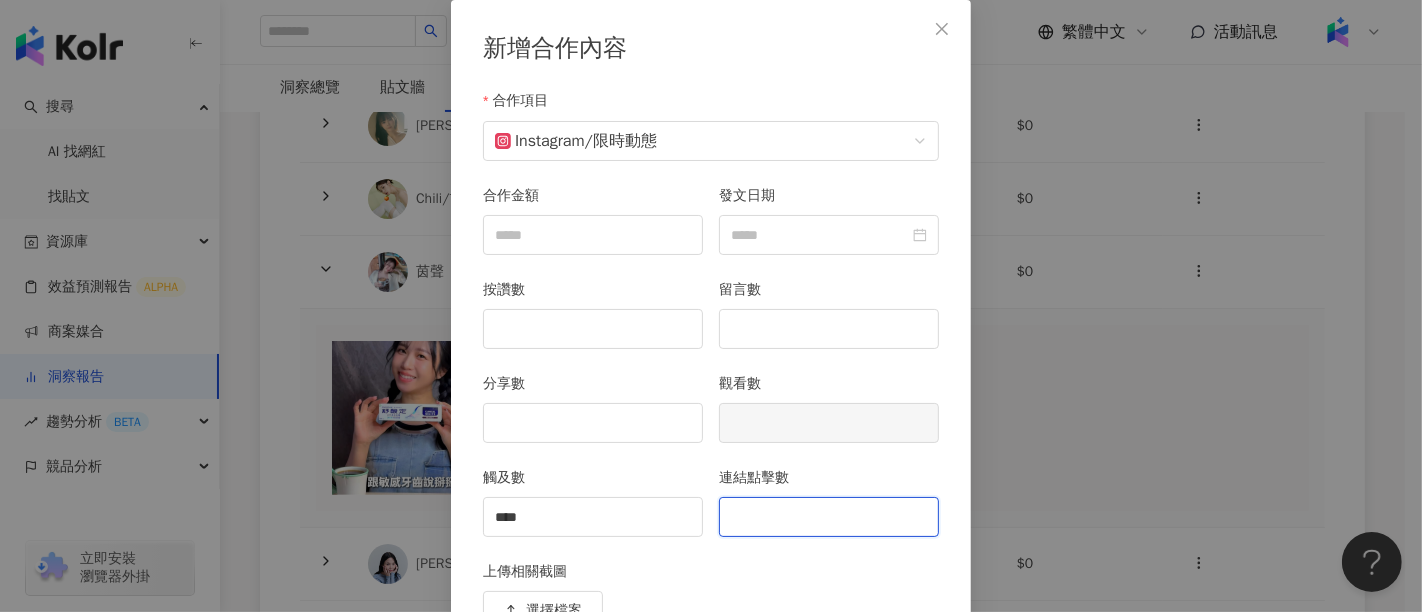 click on "連結點擊數" at bounding box center (829, 517) 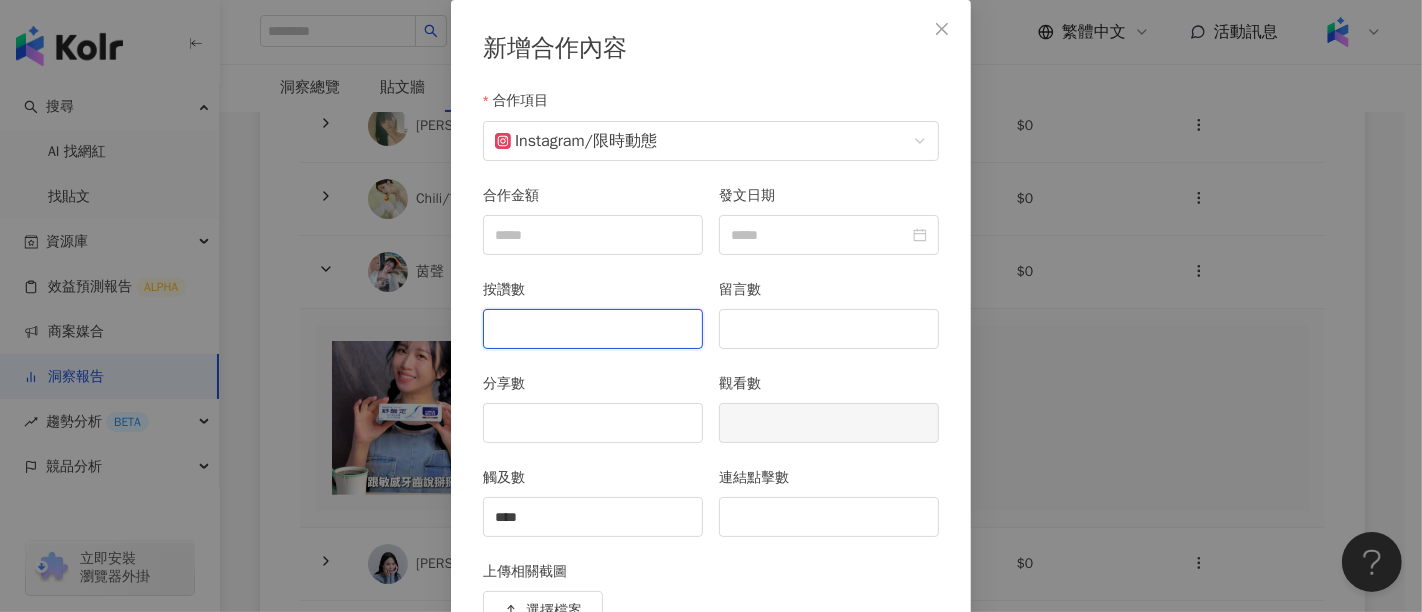 click on "按讚數" at bounding box center [593, 329] 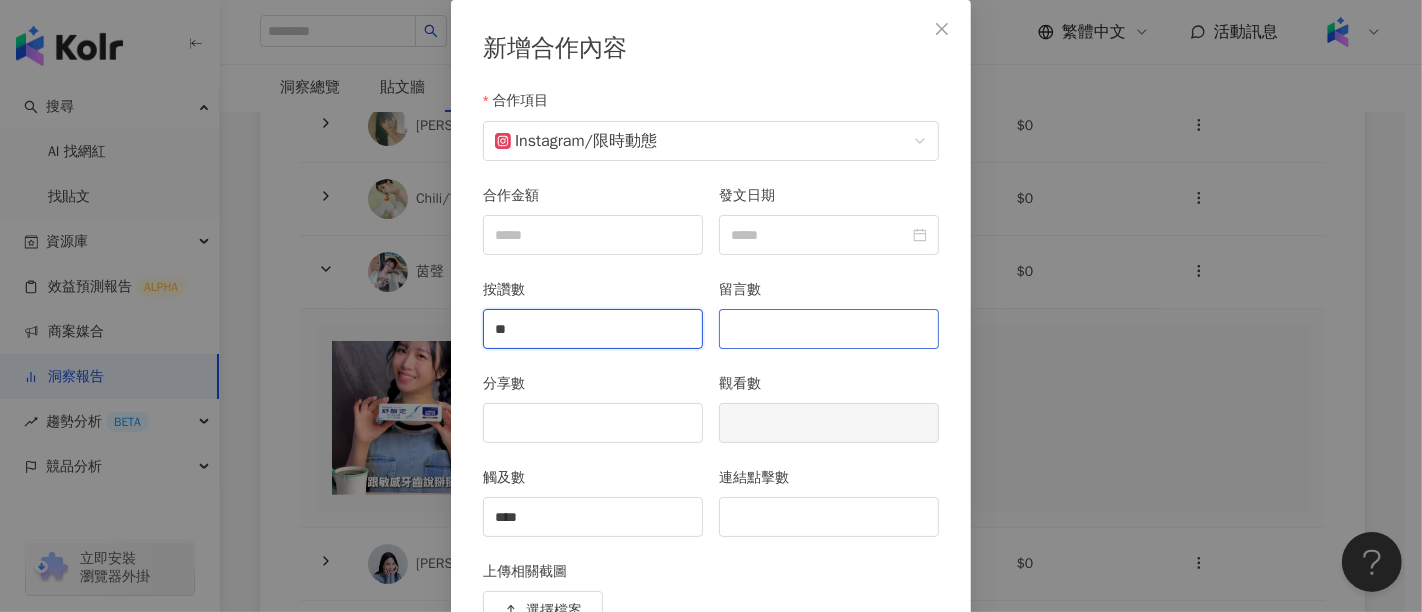 type on "**" 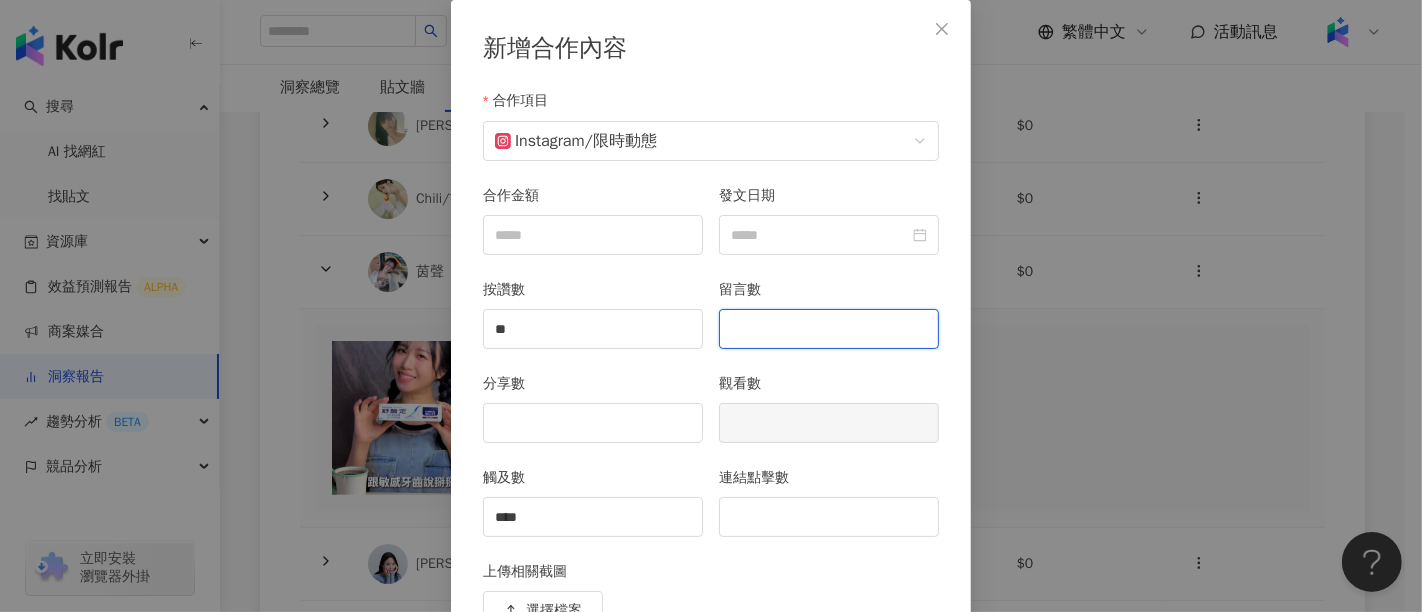 click on "留言數" at bounding box center (829, 329) 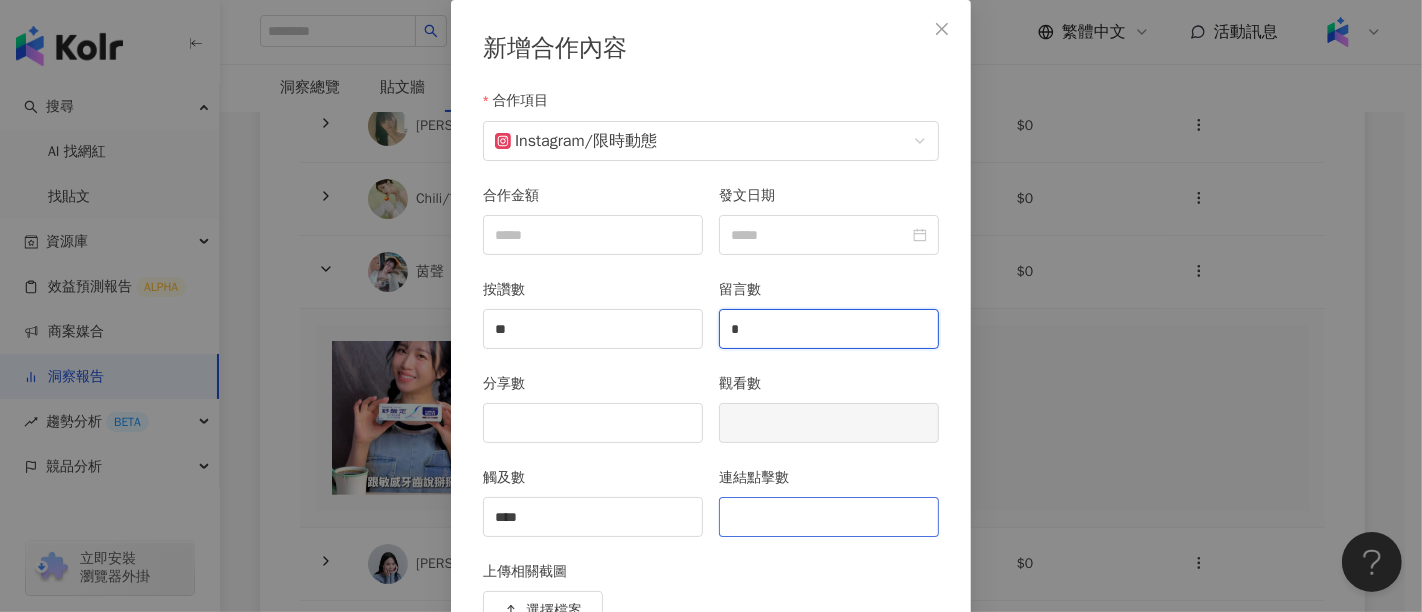 type on "*" 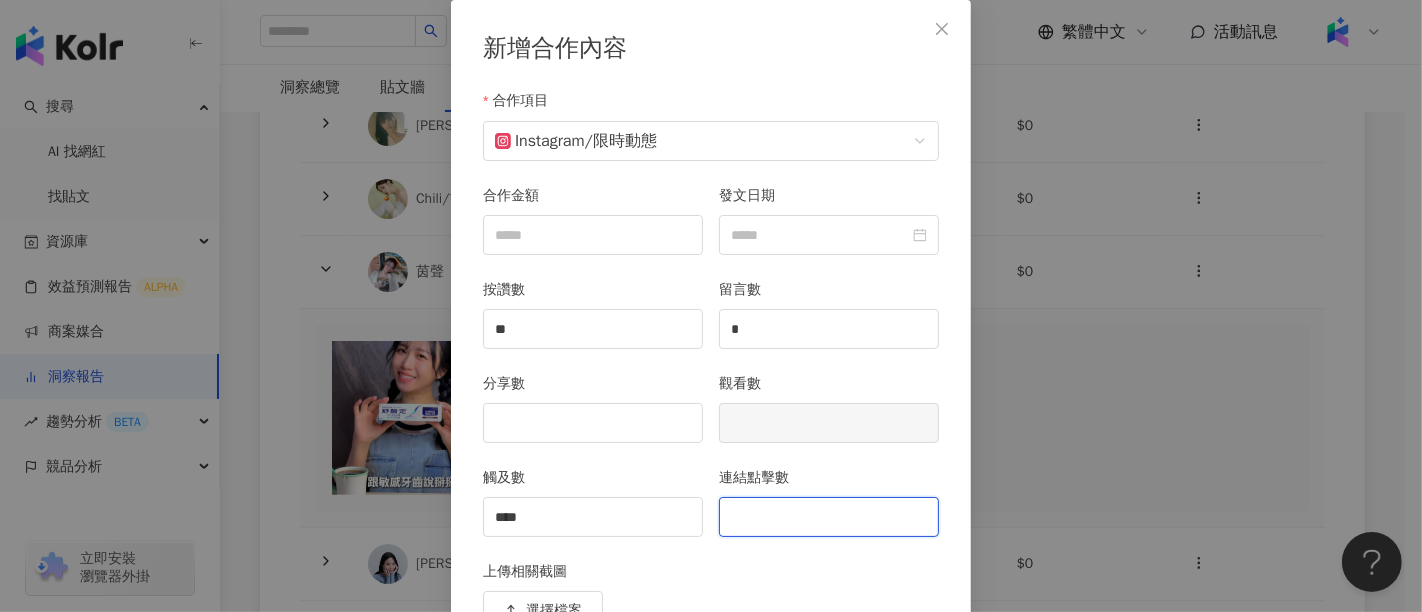 click on "連結點擊數" at bounding box center [829, 517] 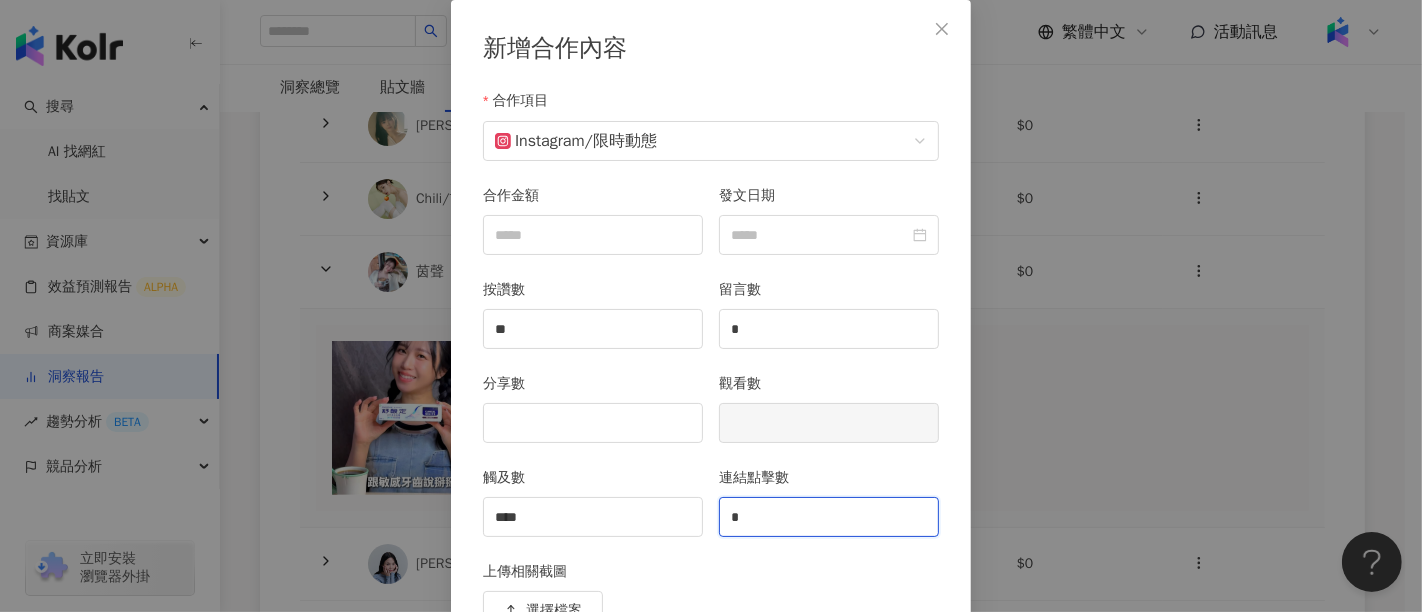 type on "*" 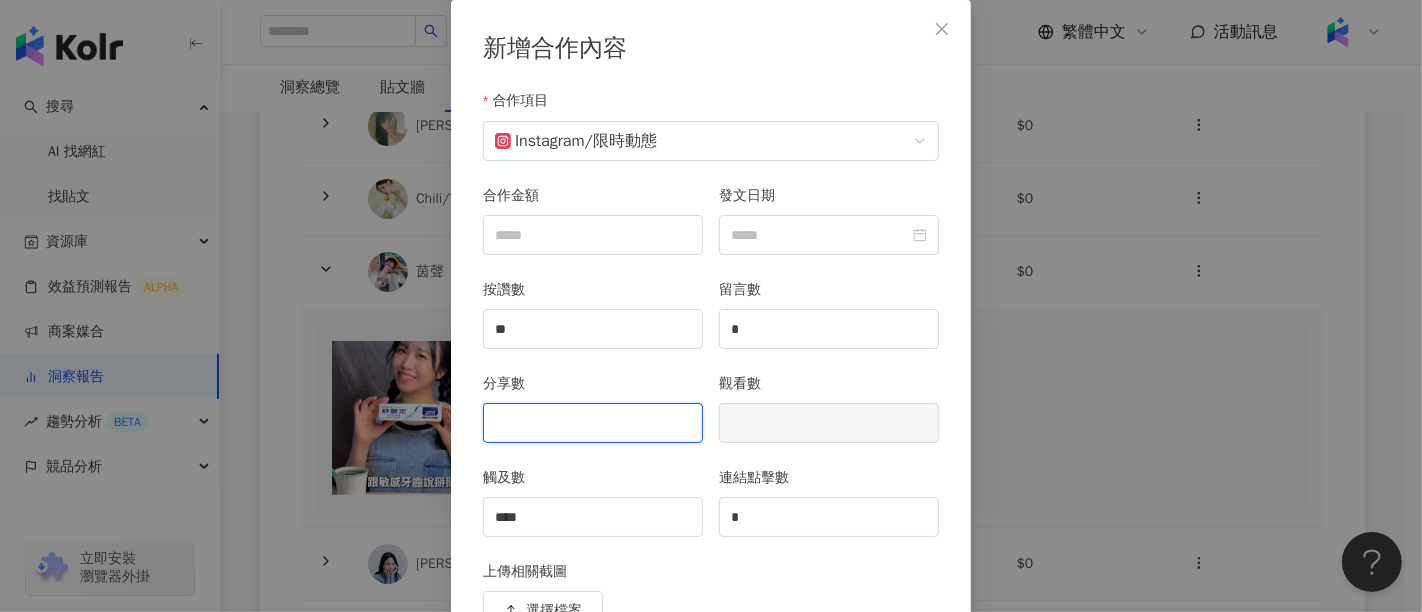 click on "分享數" at bounding box center [593, 423] 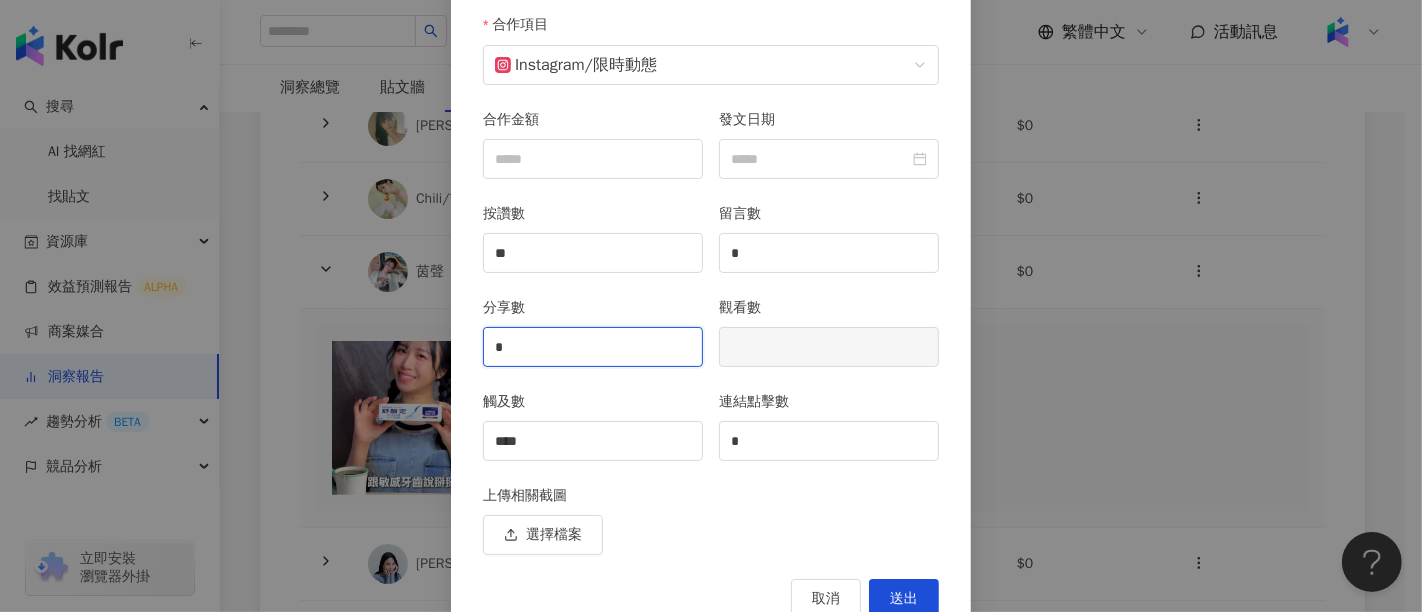 scroll, scrollTop: 211, scrollLeft: 0, axis: vertical 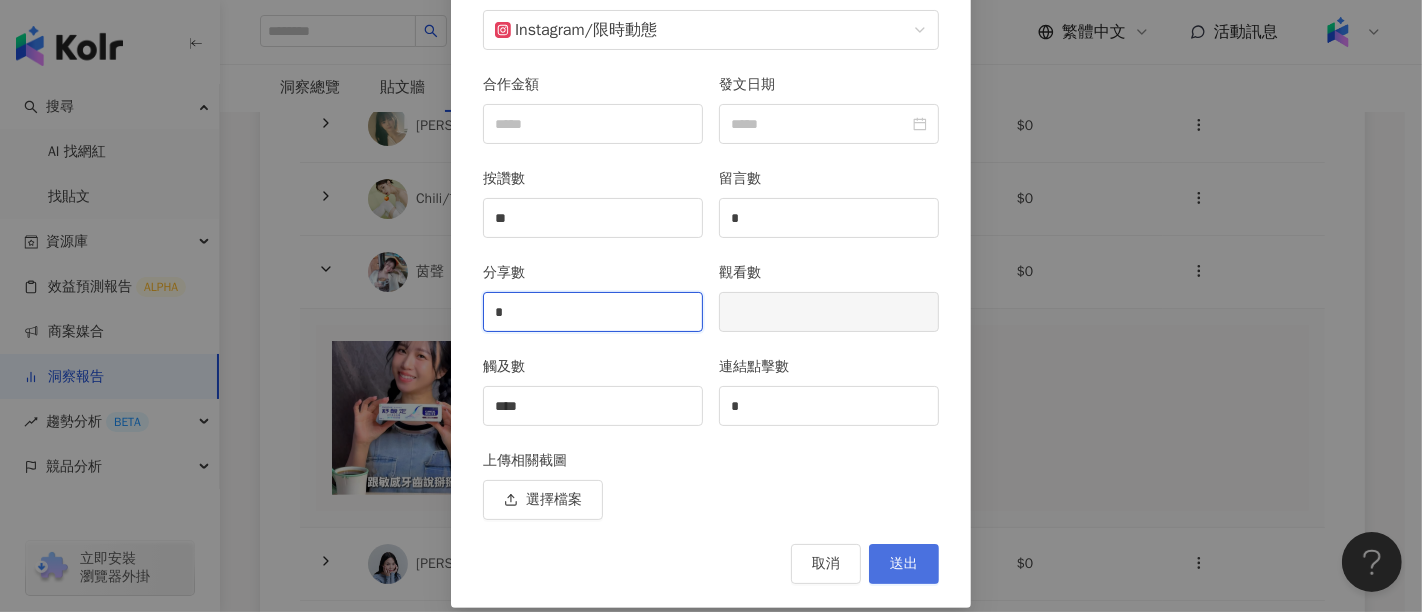 type on "*" 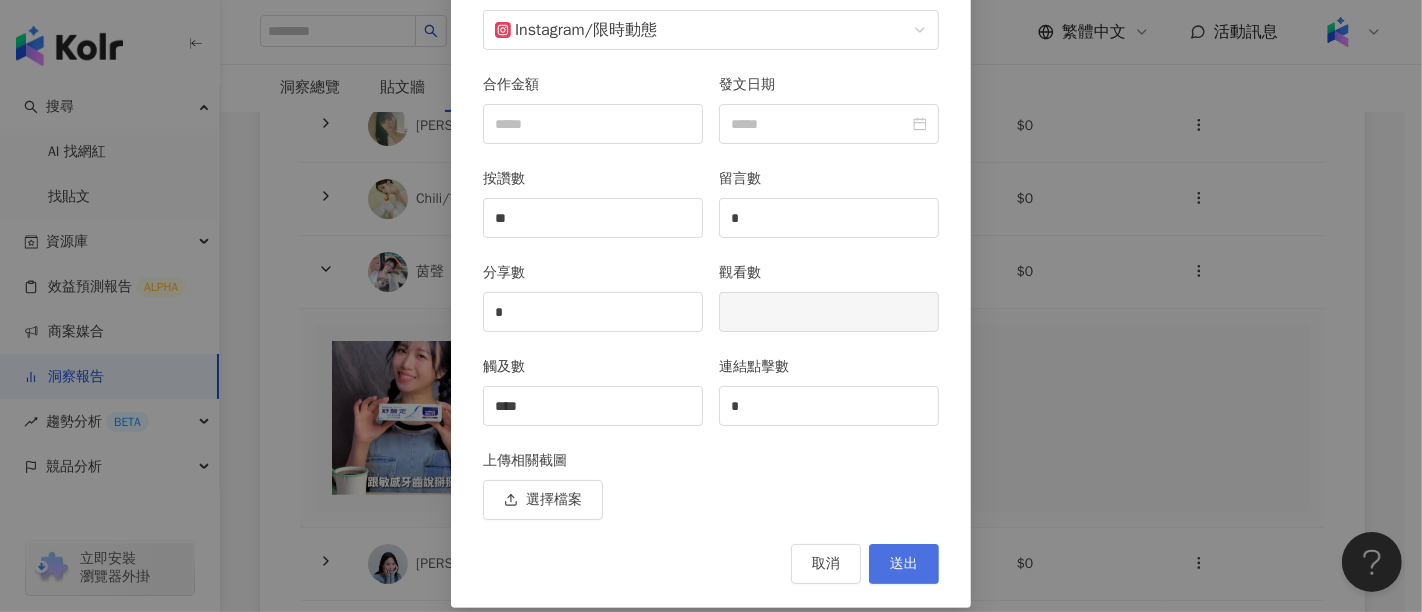 click on "送出" at bounding box center (904, 564) 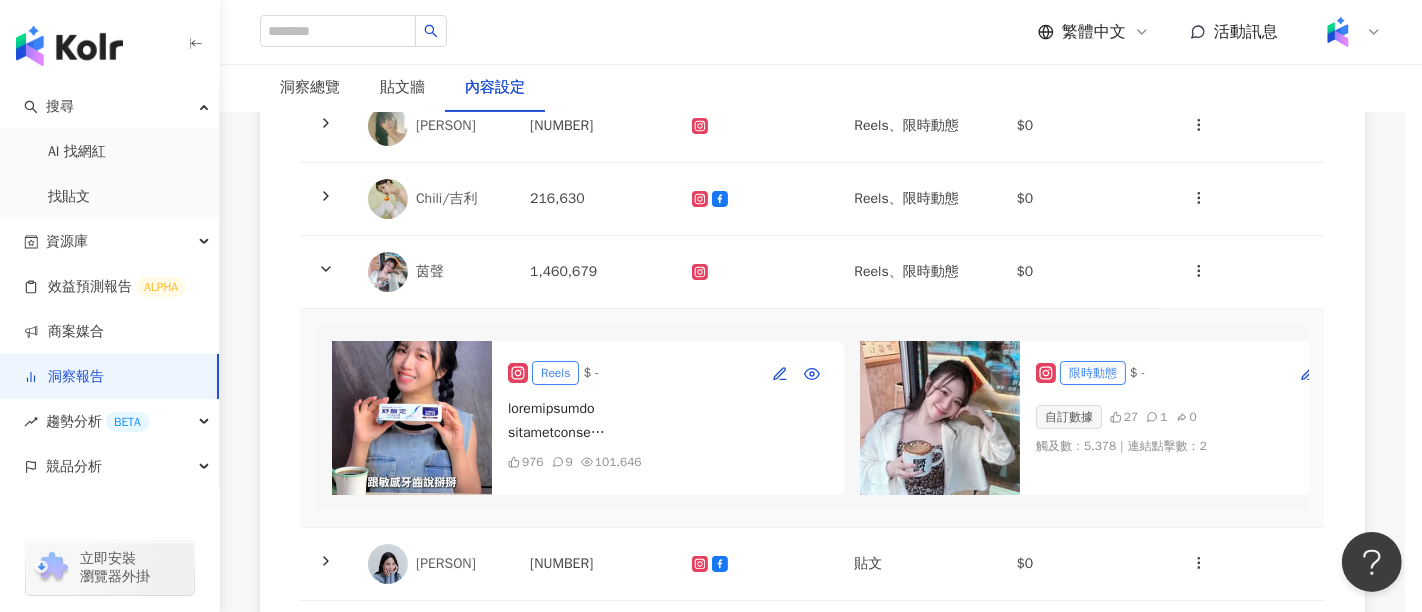 scroll, scrollTop: 128, scrollLeft: 0, axis: vertical 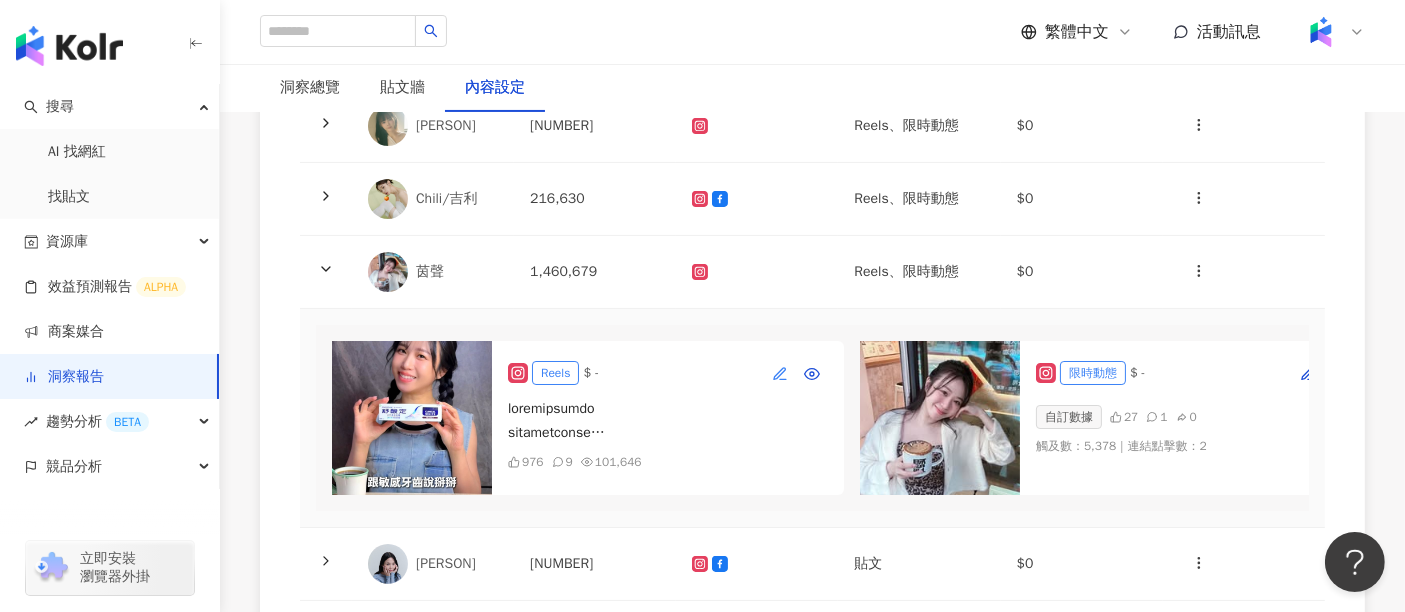 click 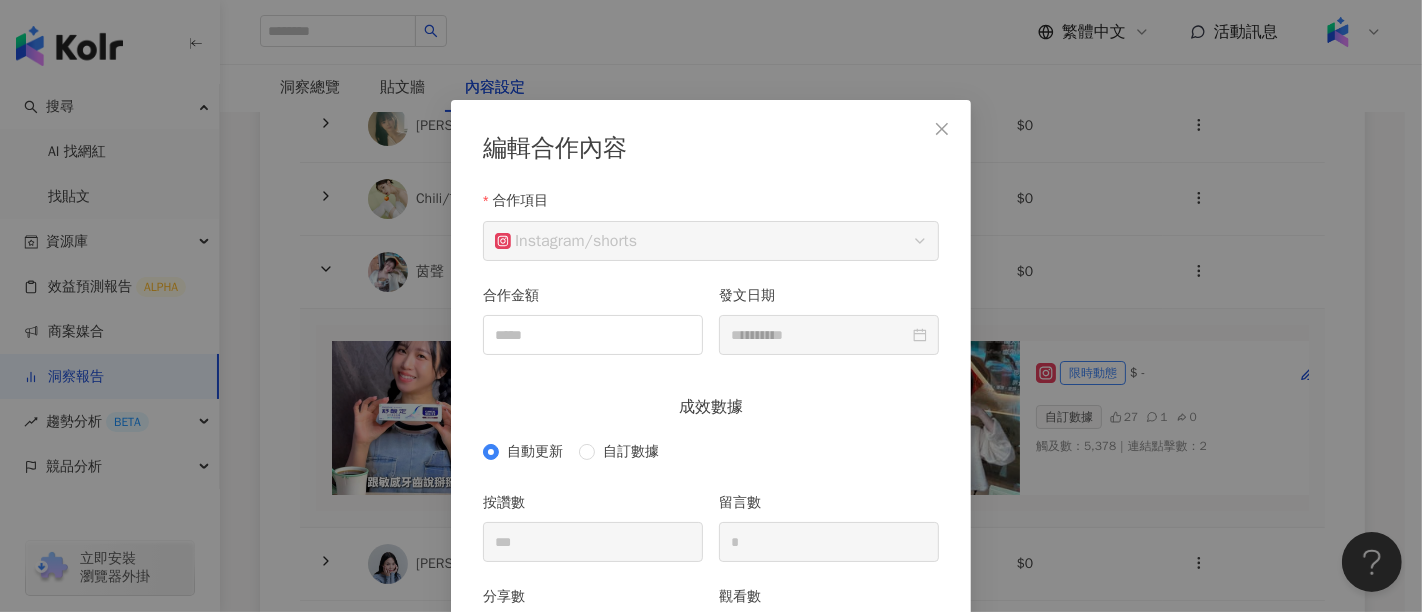 scroll, scrollTop: 100, scrollLeft: 0, axis: vertical 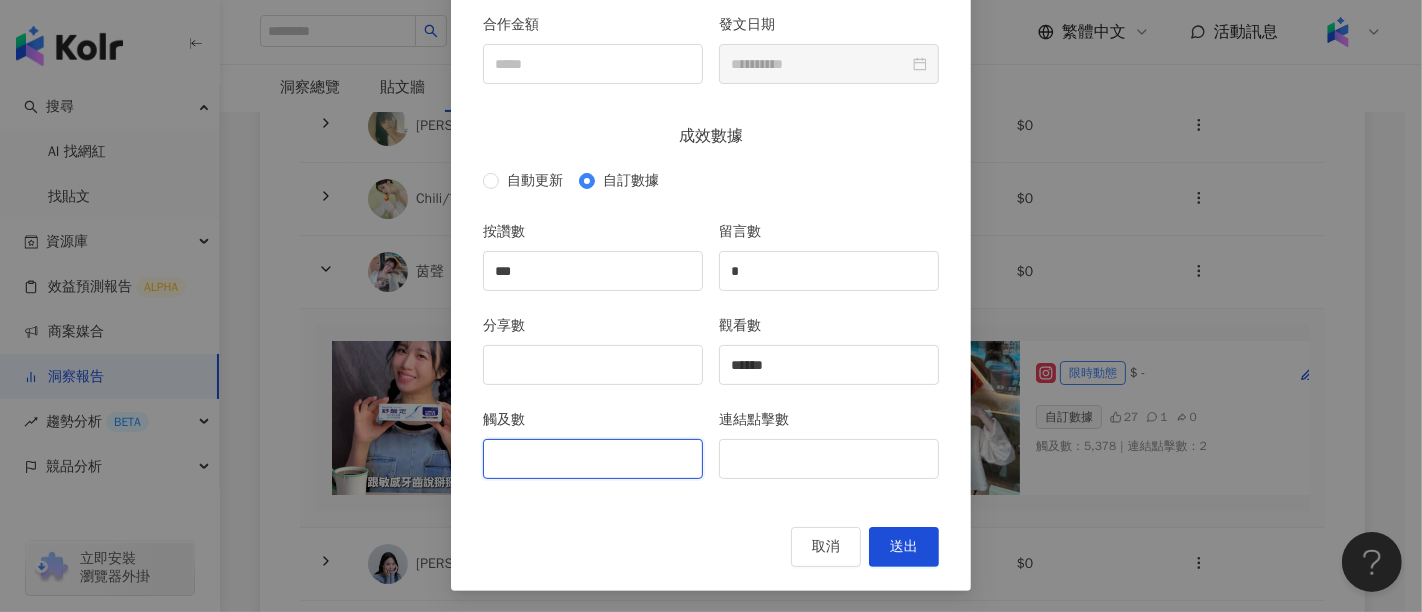 click on "觸及數" at bounding box center (593, 459) 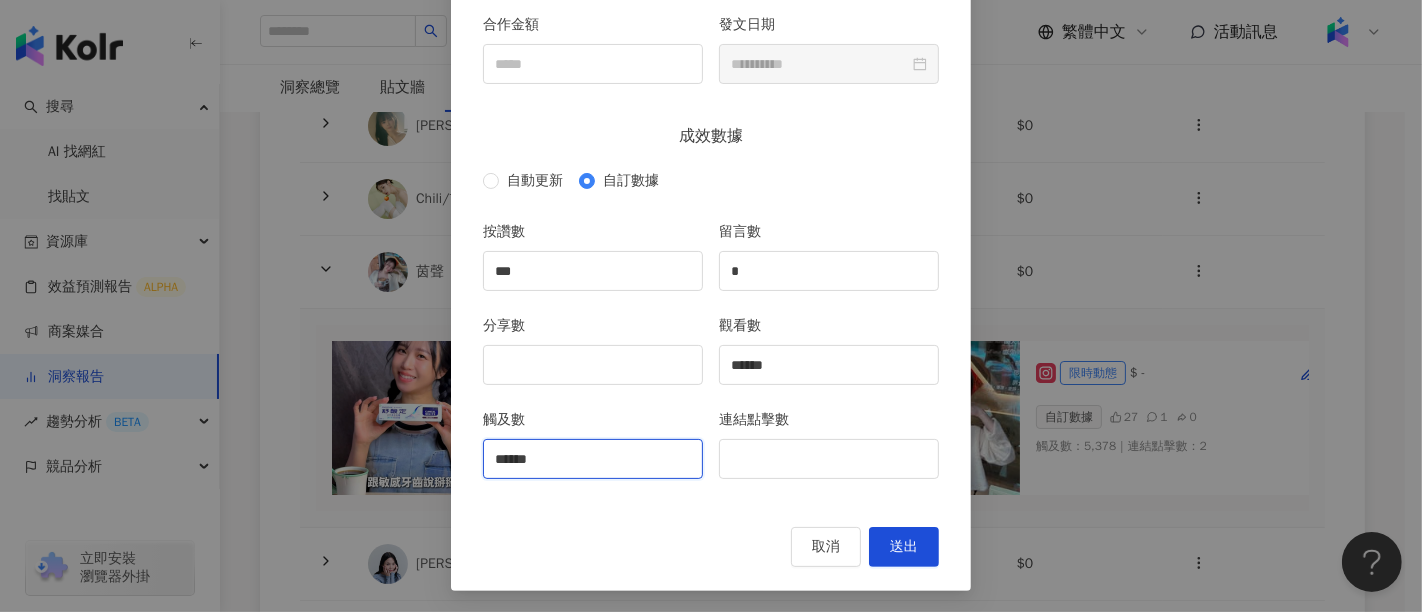 type on "******" 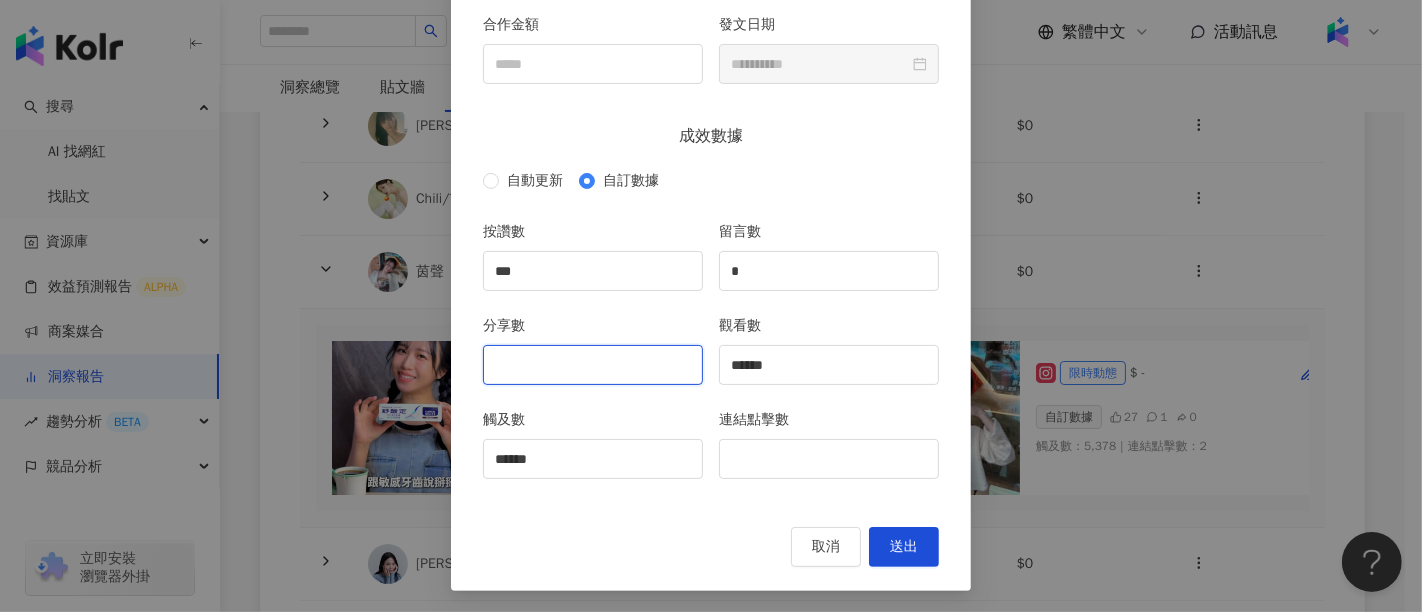 click on "分享數" at bounding box center [593, 365] 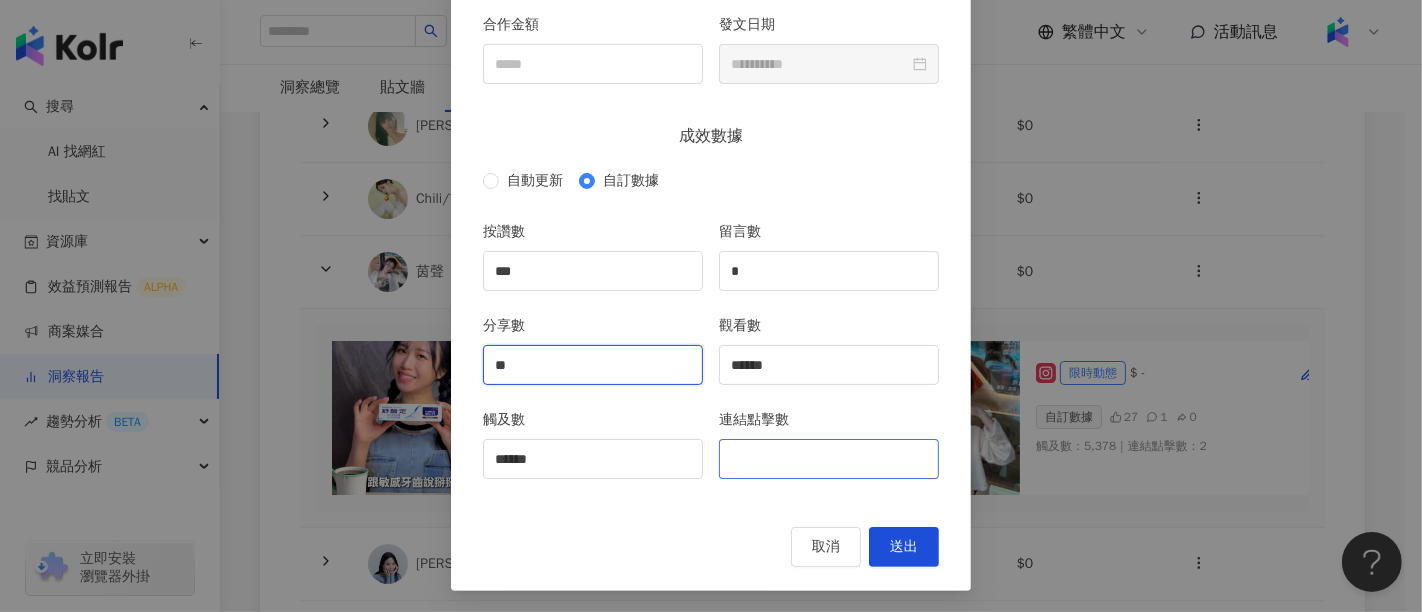 type on "**" 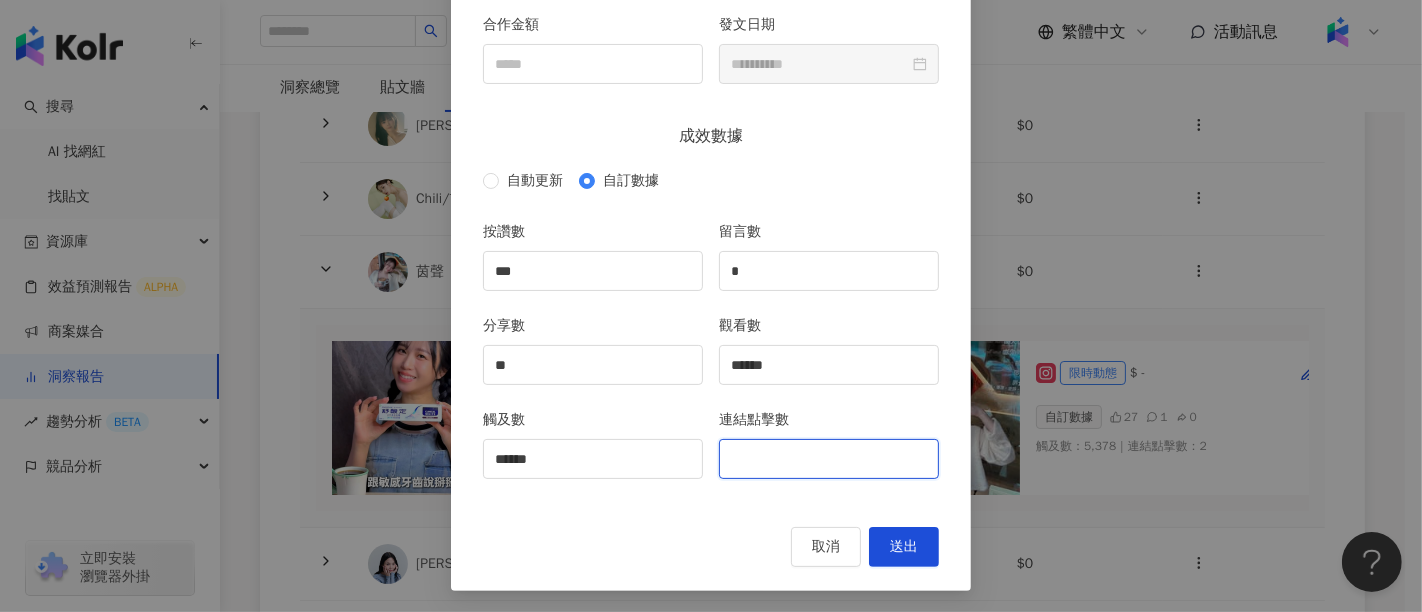 click on "連結點擊數" at bounding box center [829, 459] 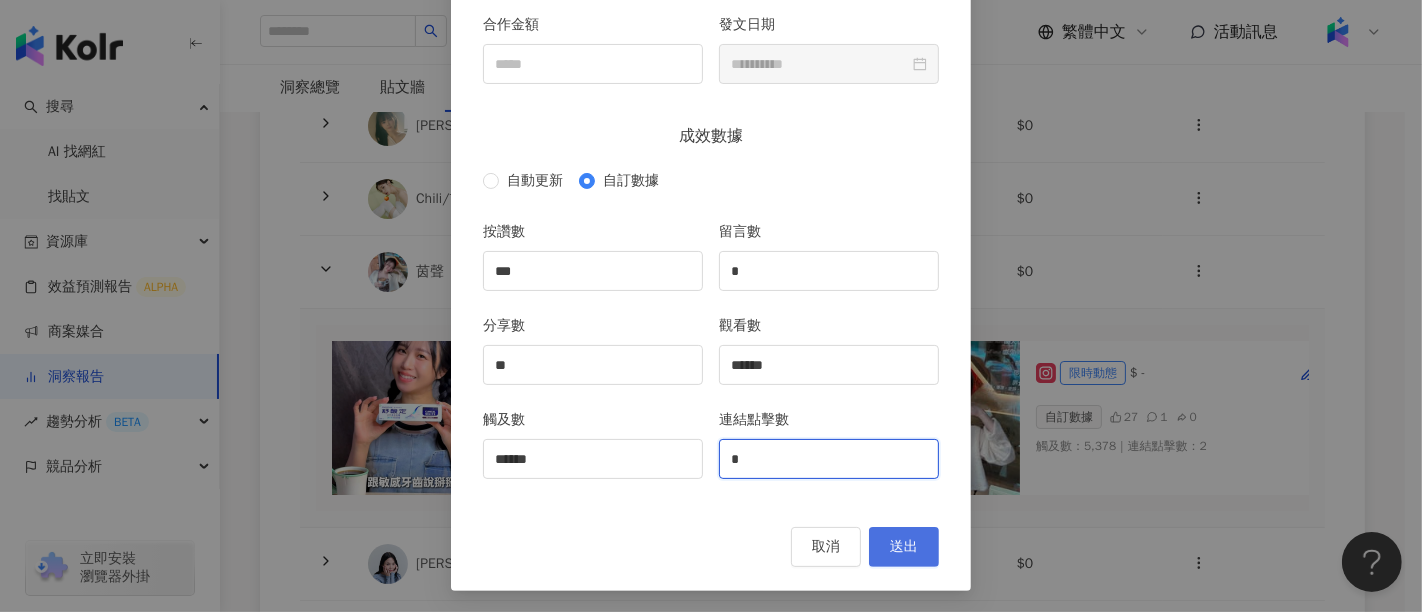 type on "*" 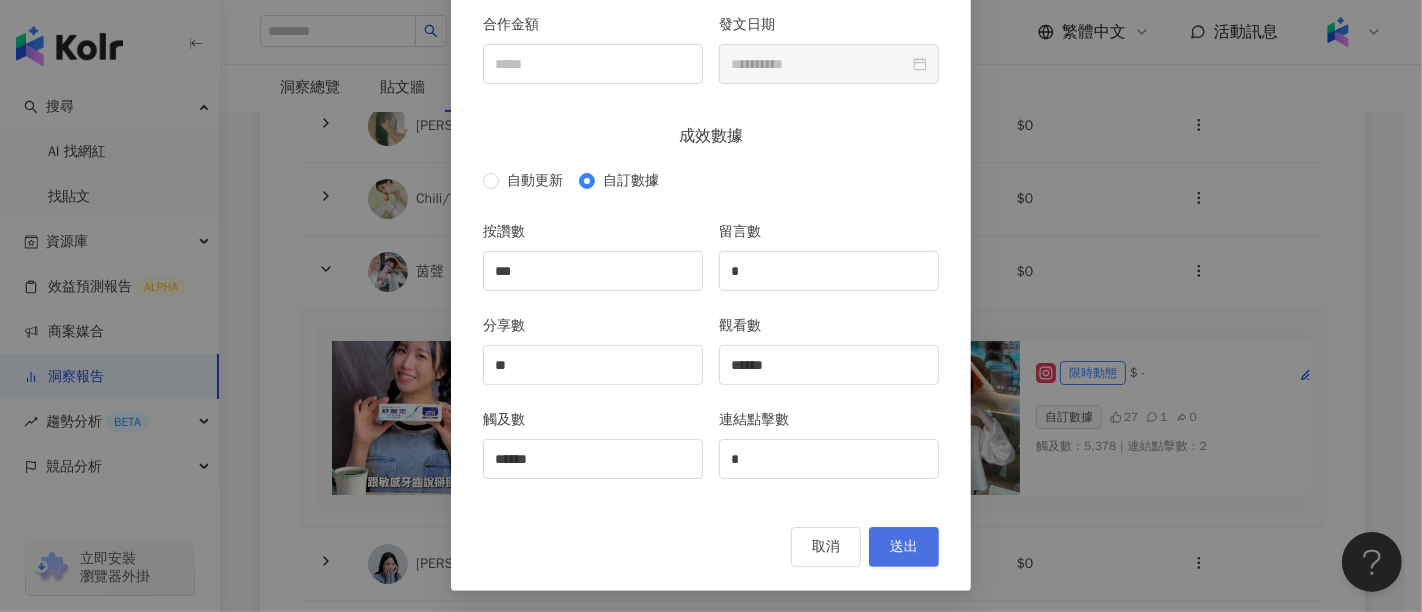 click on "送出" at bounding box center (904, 547) 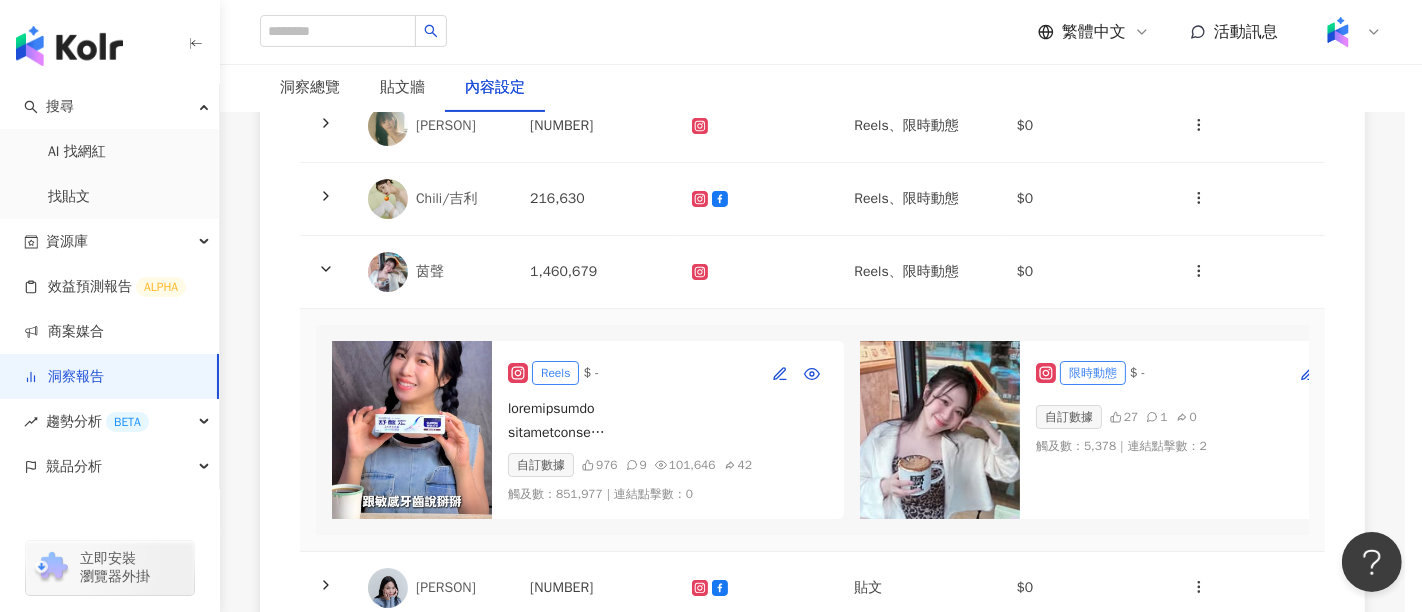 type on "***" 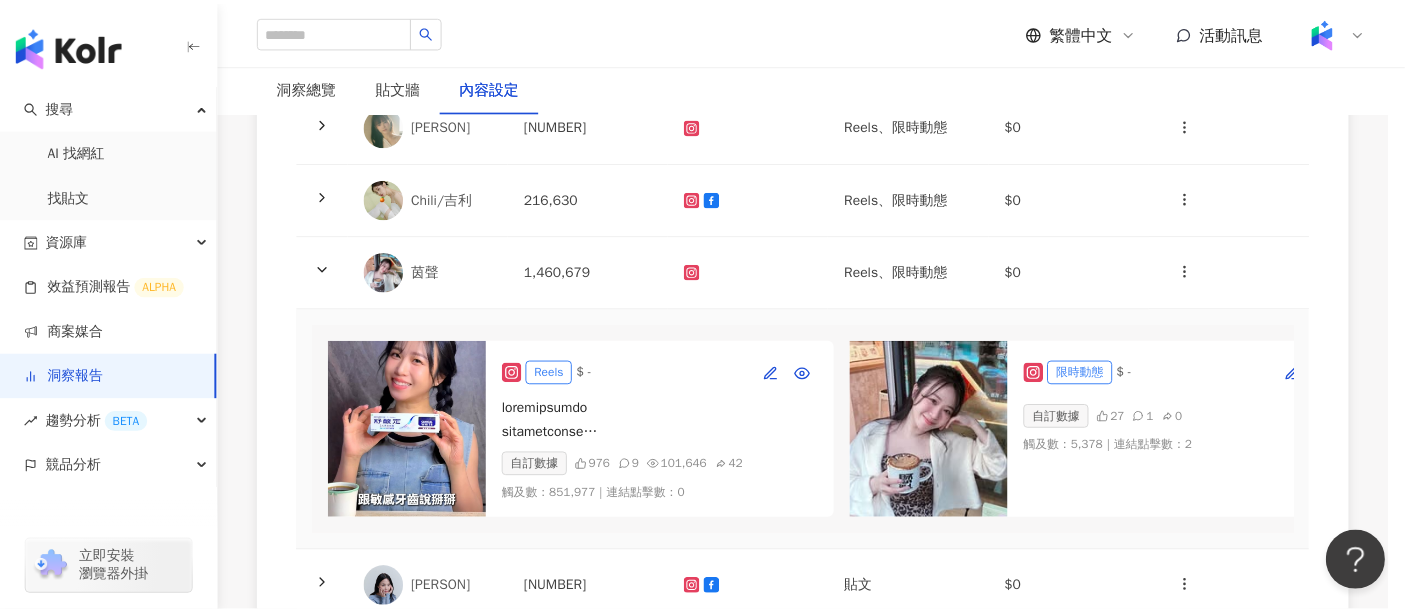 scroll, scrollTop: 0, scrollLeft: 0, axis: both 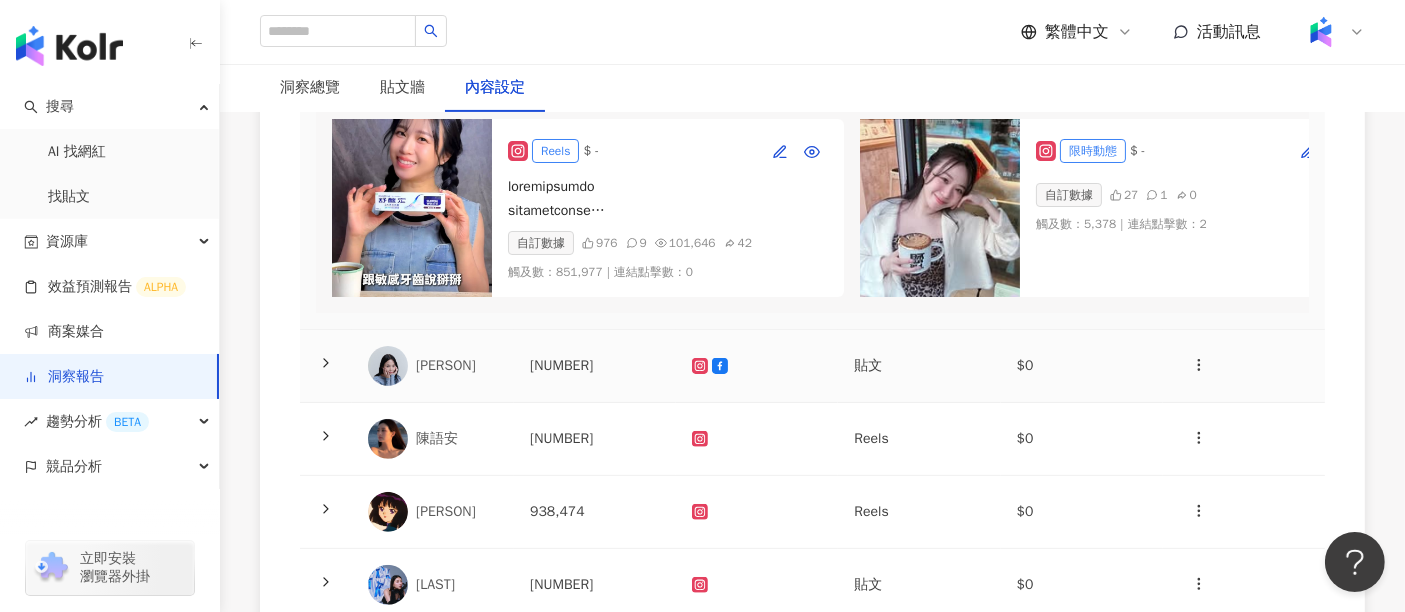click 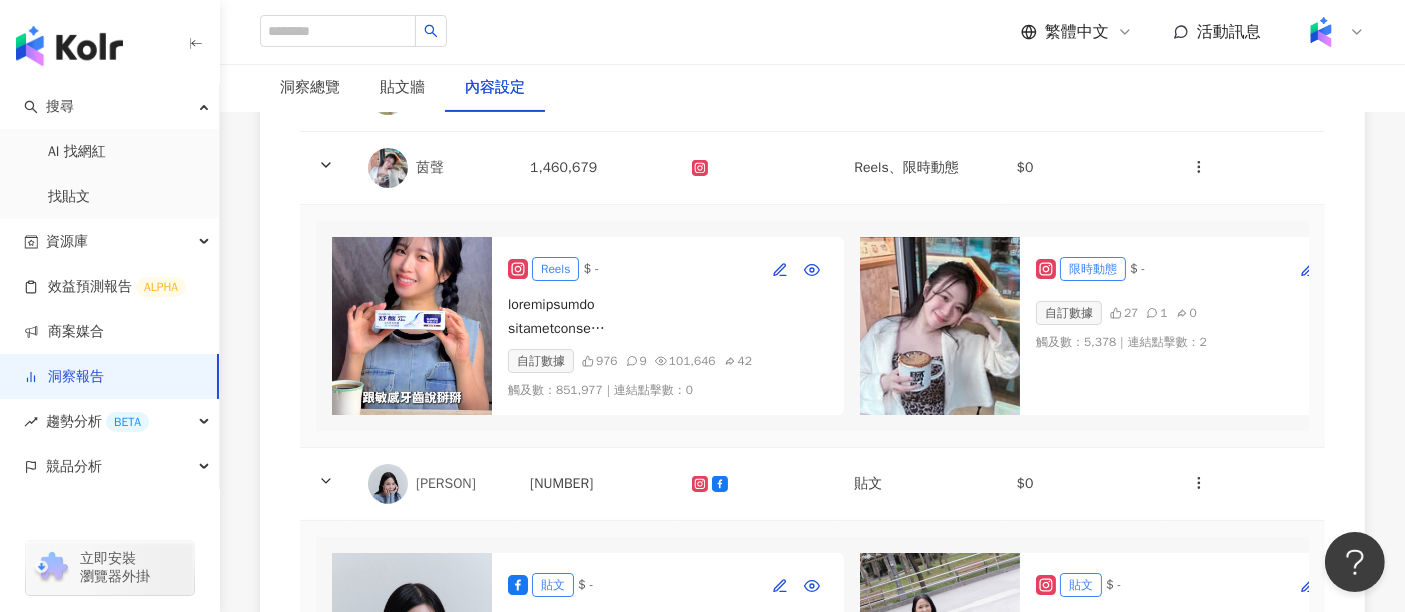 scroll, scrollTop: 333, scrollLeft: 0, axis: vertical 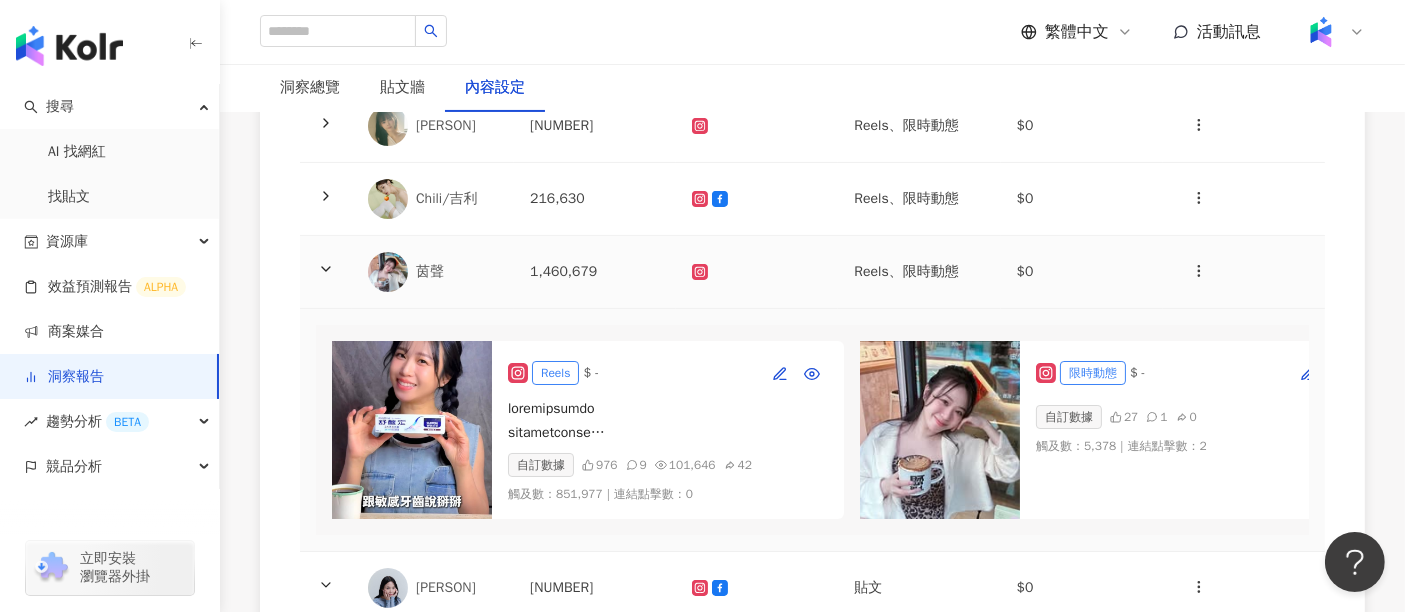 click 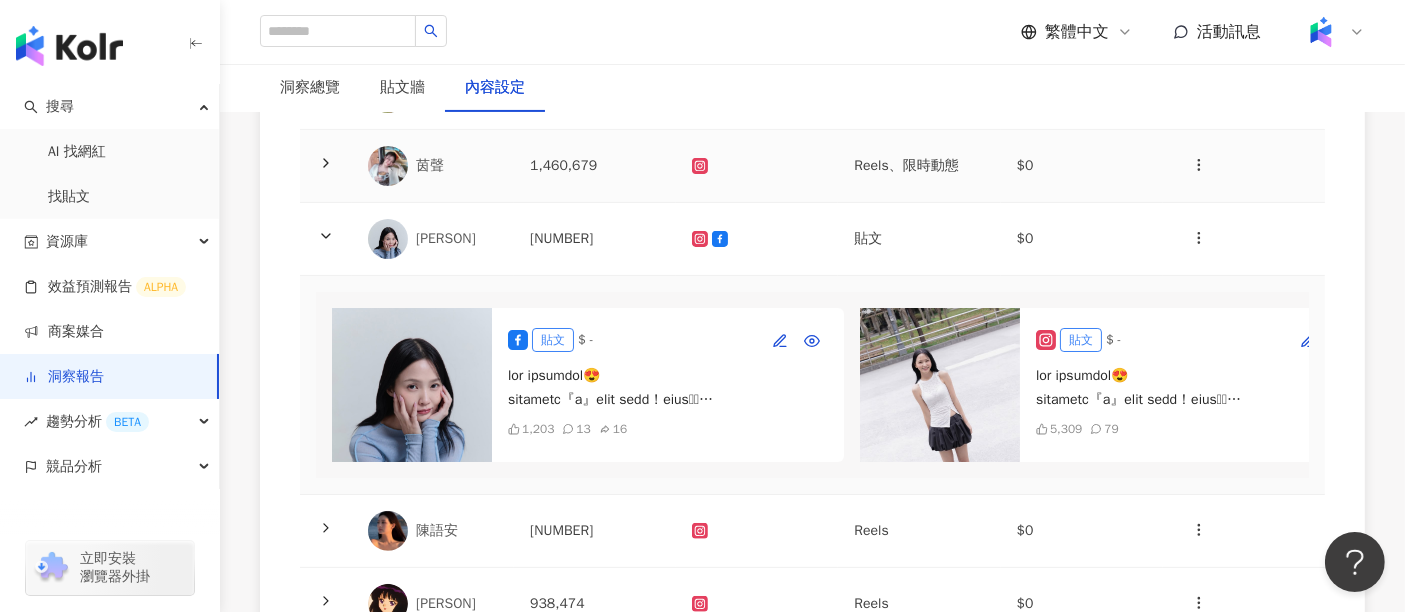 scroll, scrollTop: 555, scrollLeft: 0, axis: vertical 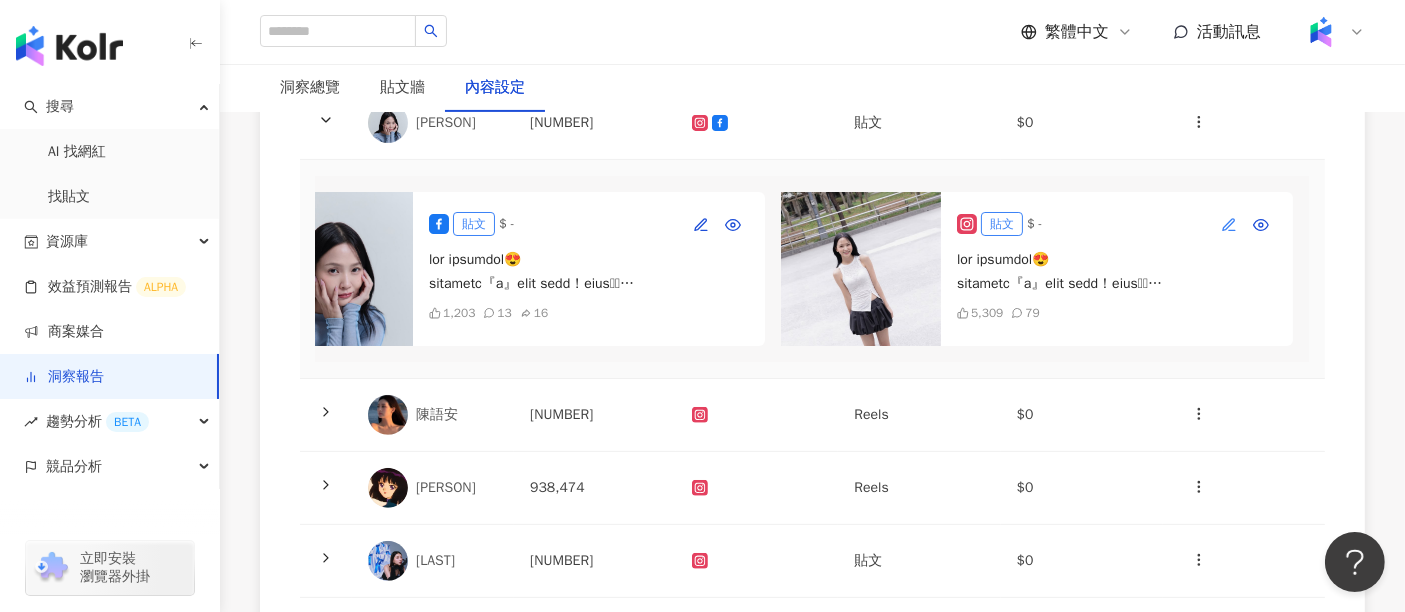 click 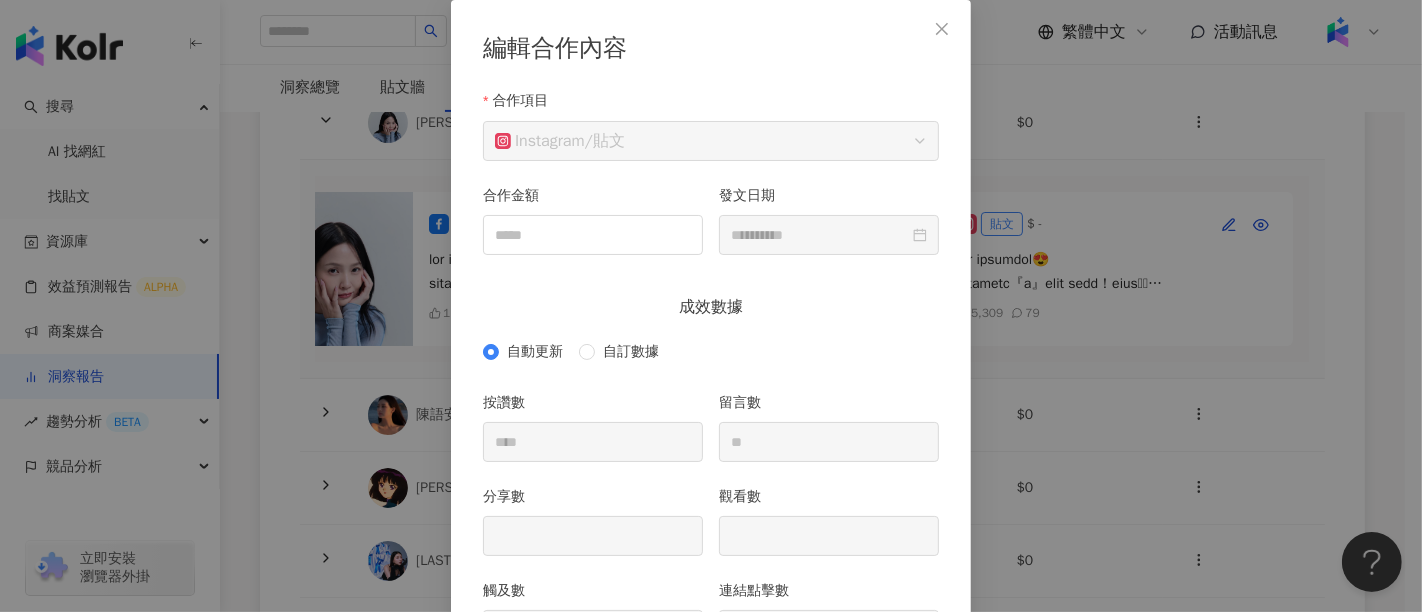 scroll, scrollTop: 211, scrollLeft: 0, axis: vertical 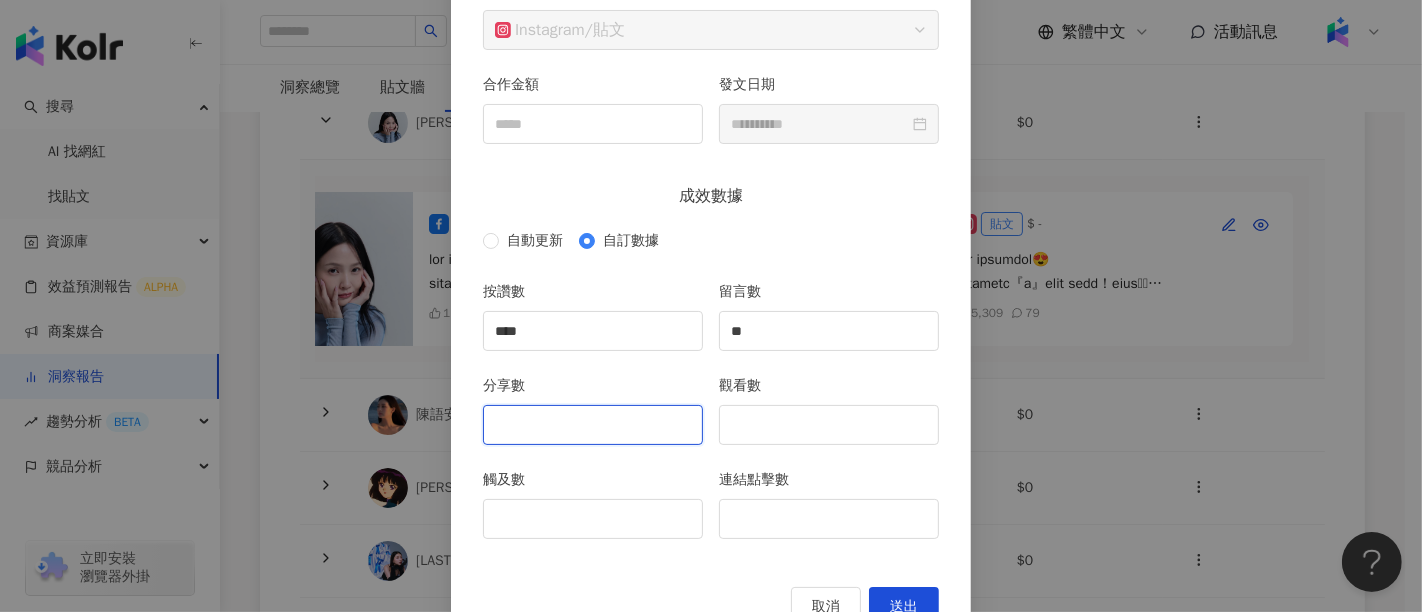 click on "分享數" at bounding box center [593, 425] 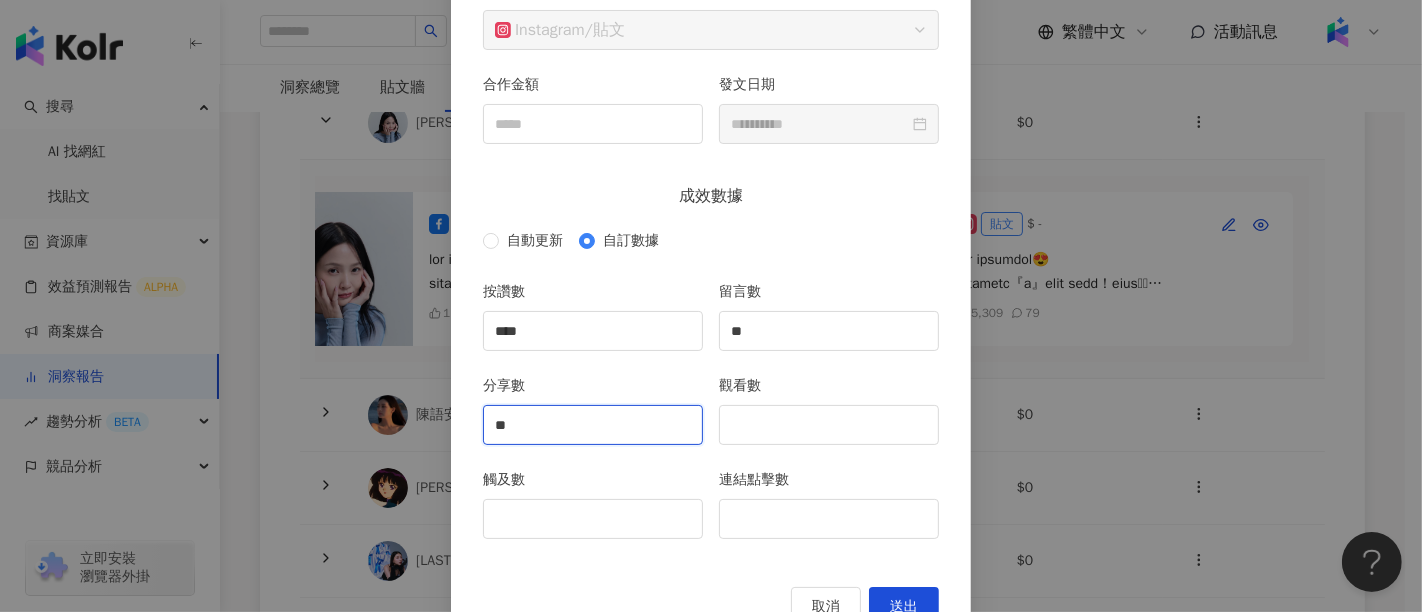 type on "**" 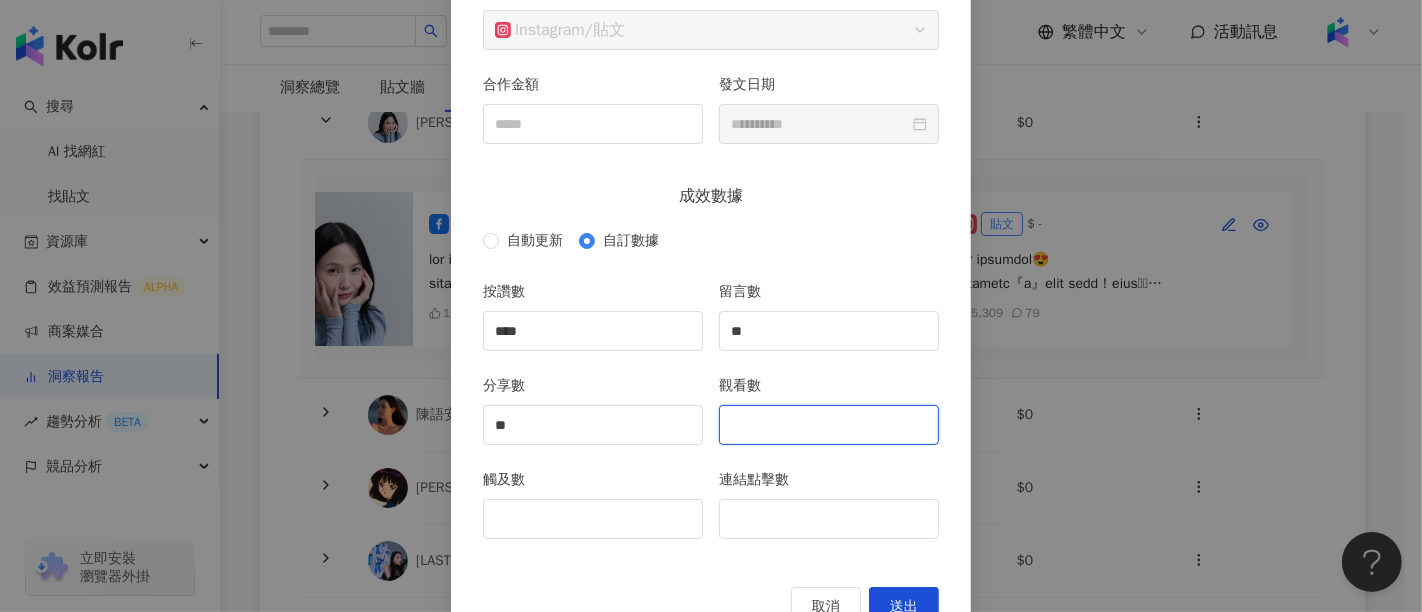 click on "觀看數" at bounding box center [829, 425] 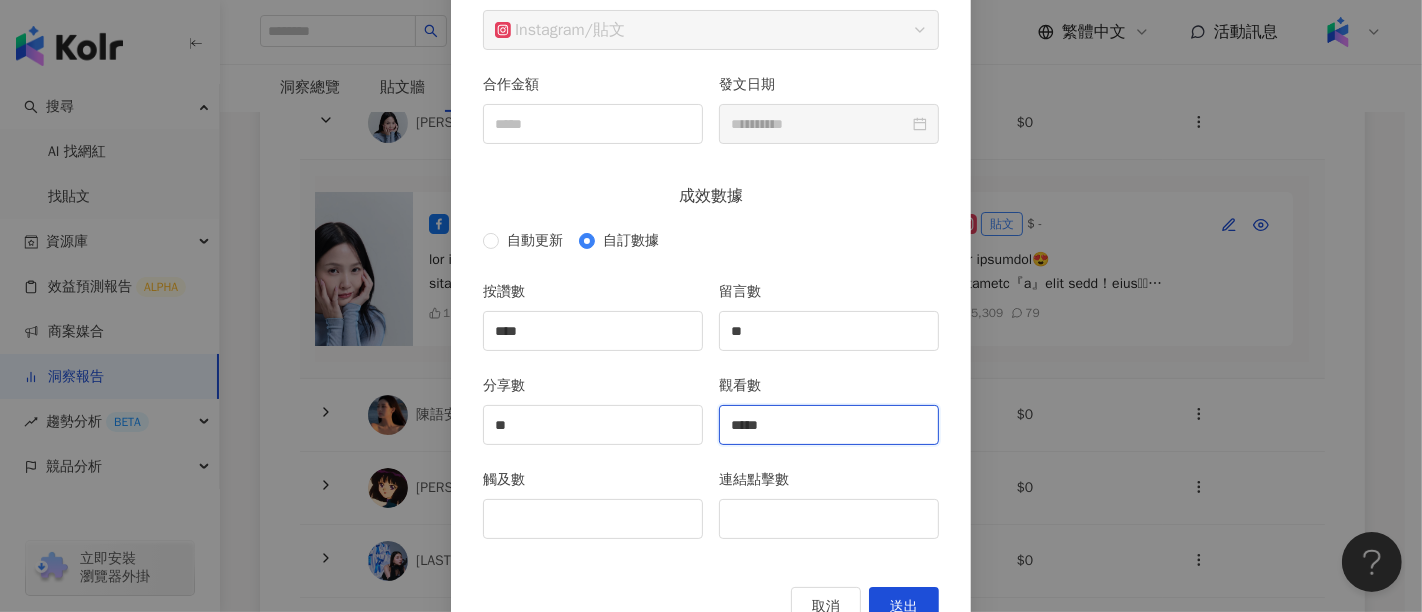 type on "*****" 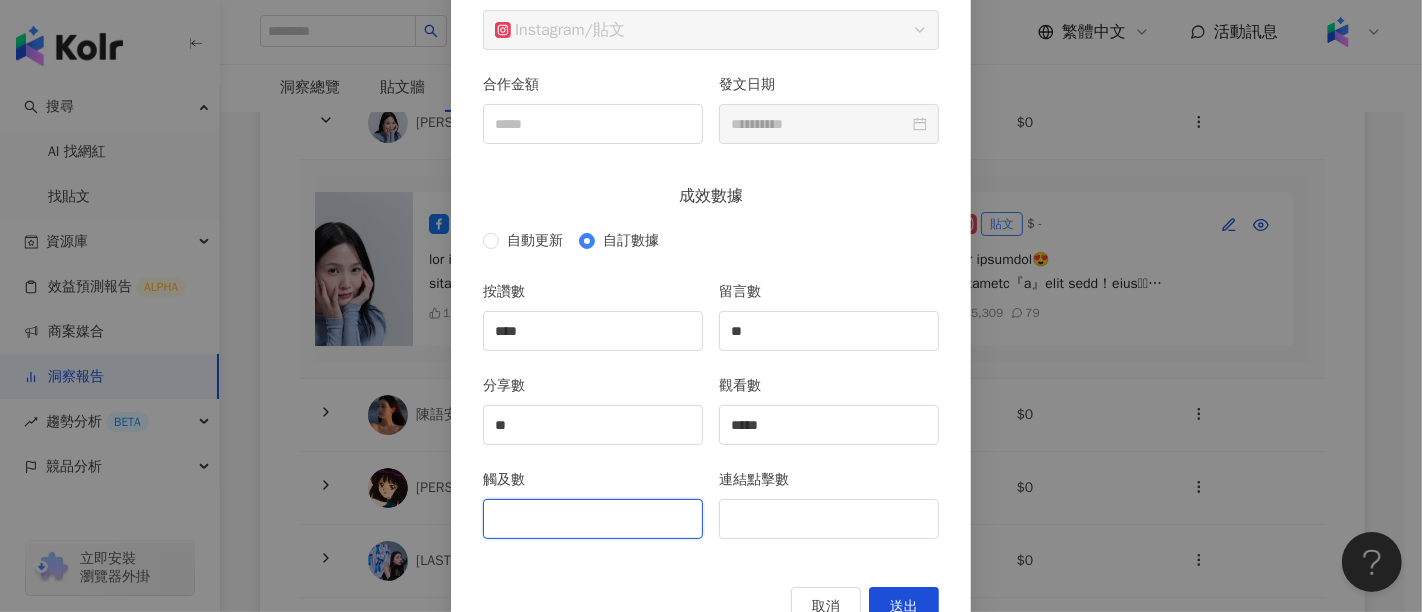 click on "觸及數" at bounding box center (593, 519) 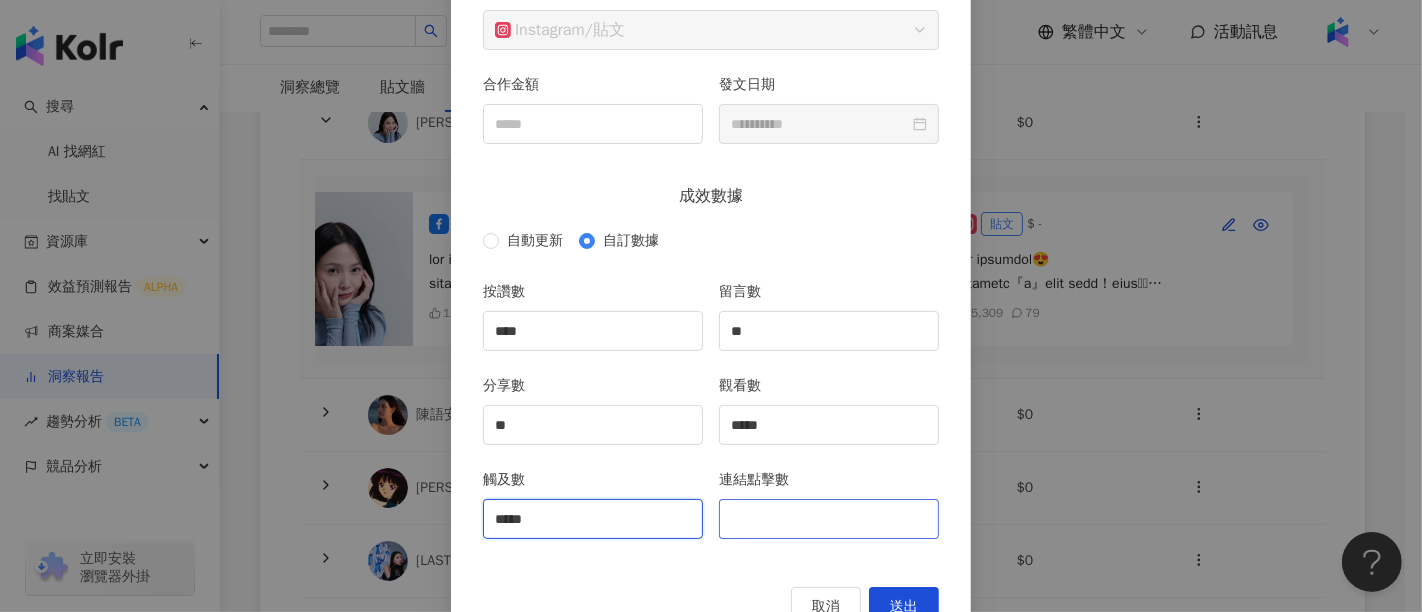 type on "*****" 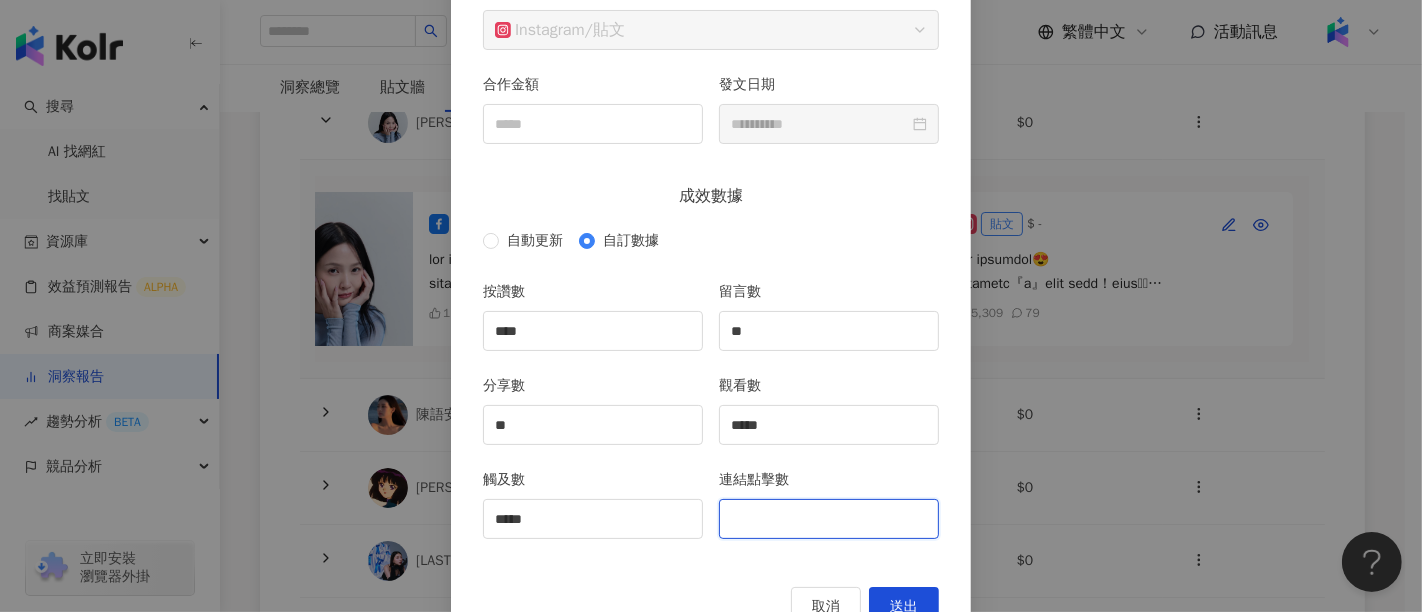 click on "連結點擊數" at bounding box center (829, 519) 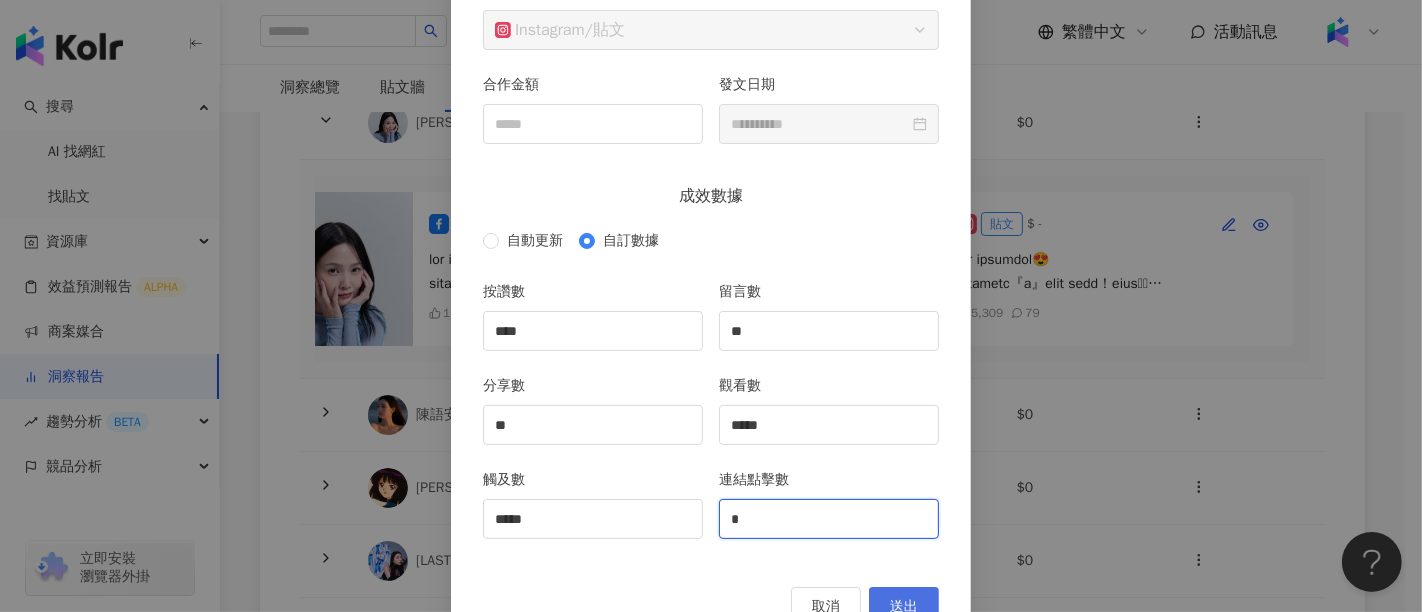 type on "*" 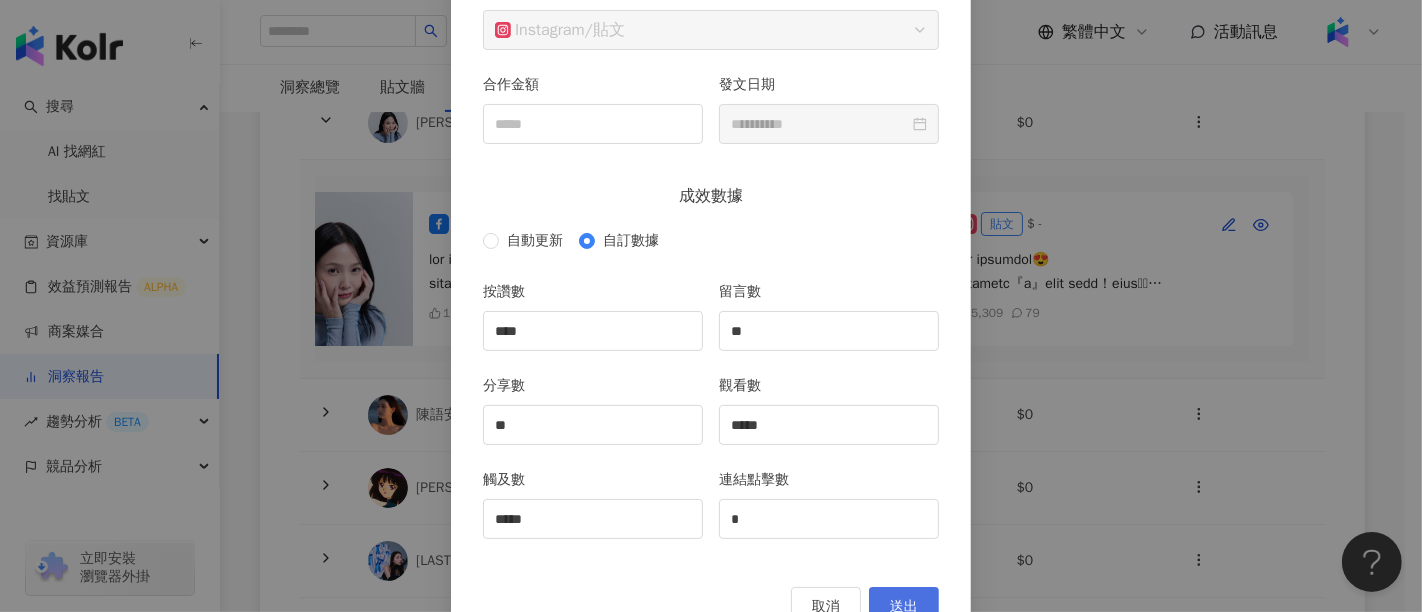 click on "送出" at bounding box center [904, 607] 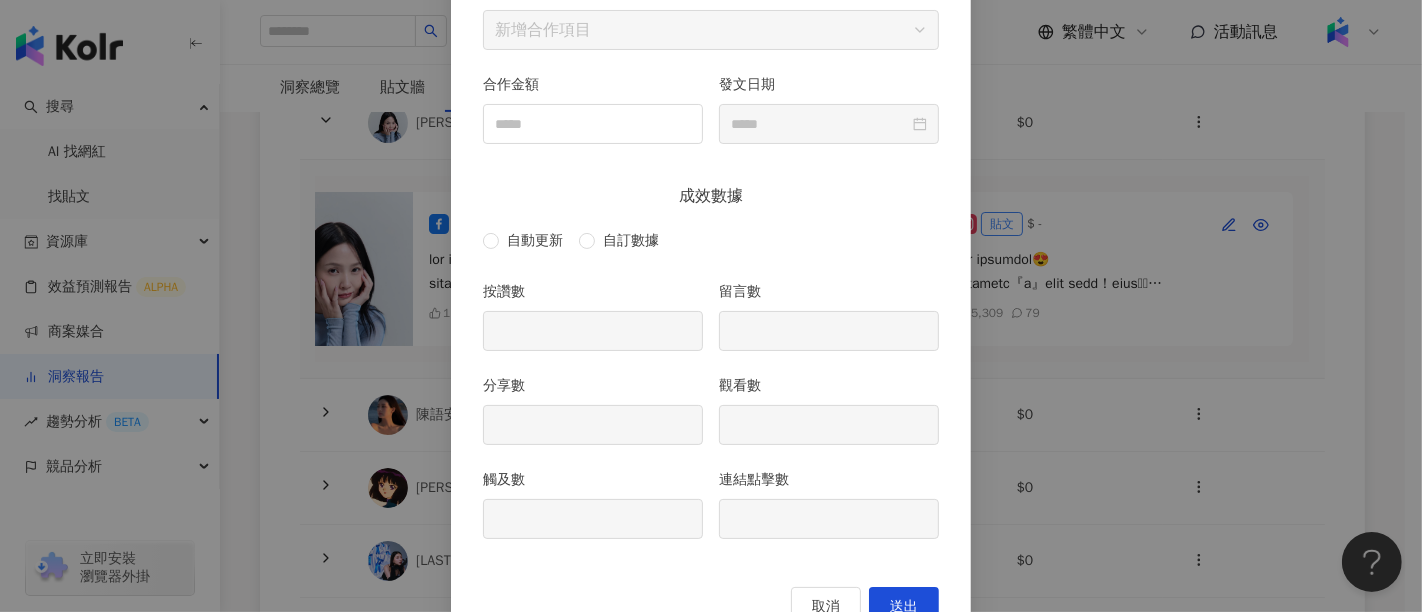 type on "****" 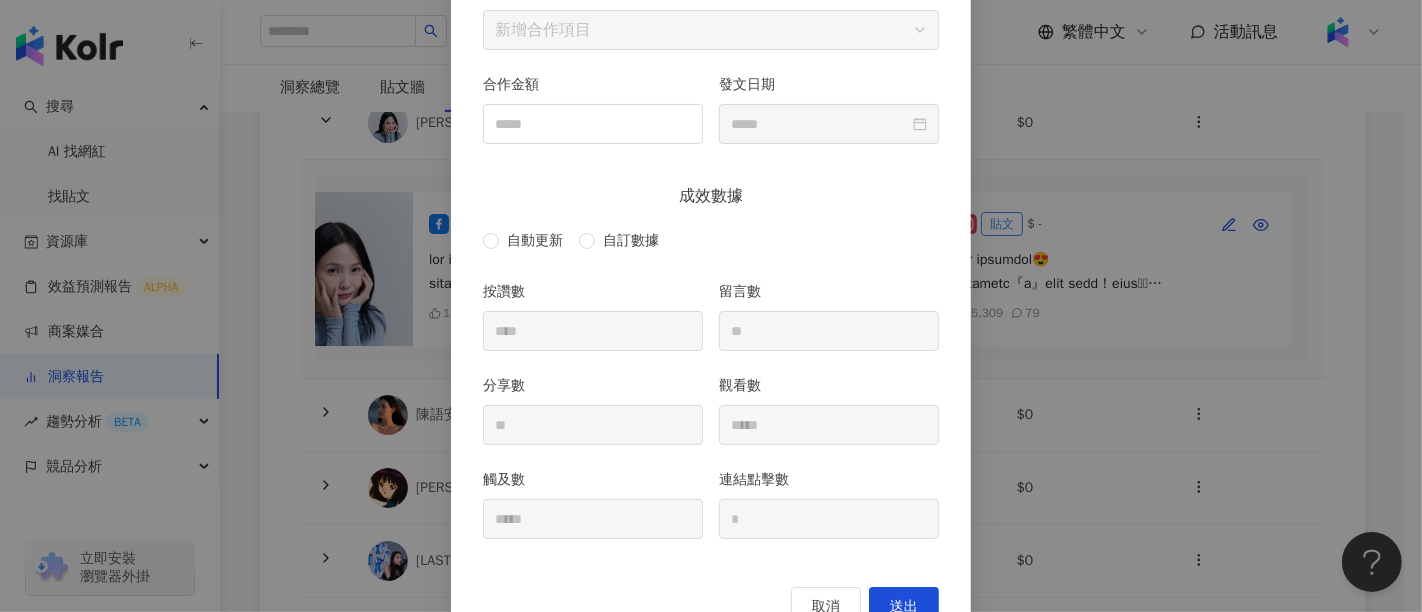 type on "**********" 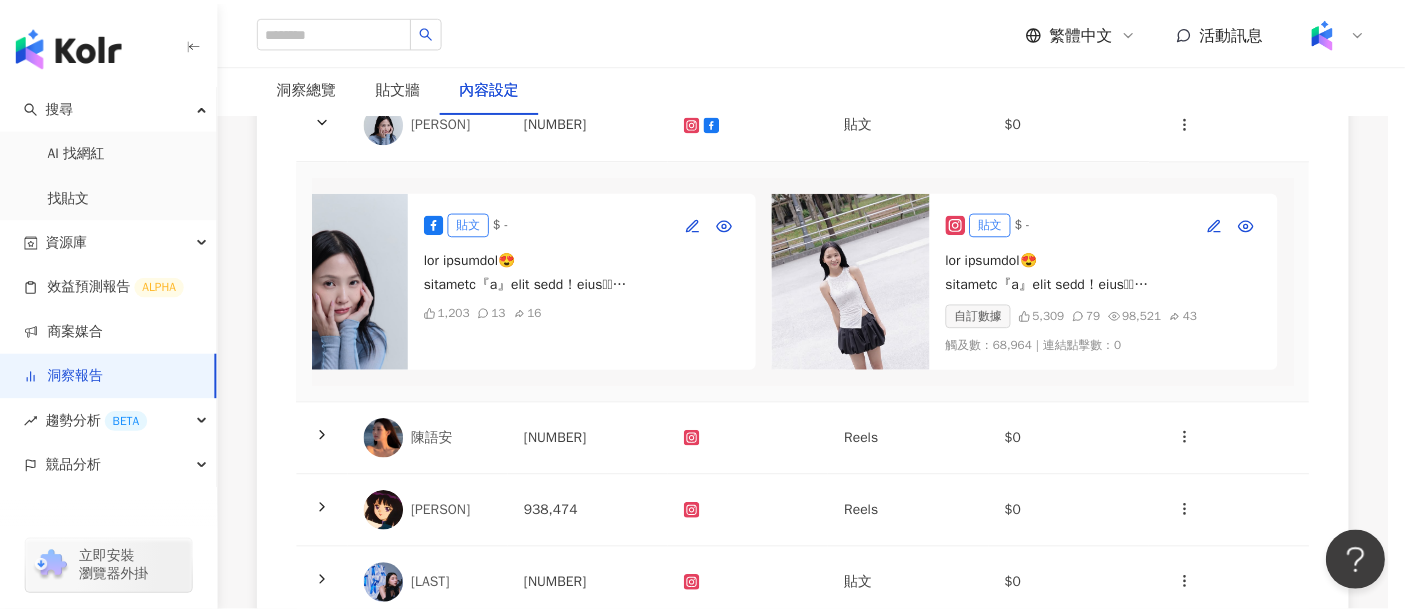 scroll, scrollTop: 0, scrollLeft: 0, axis: both 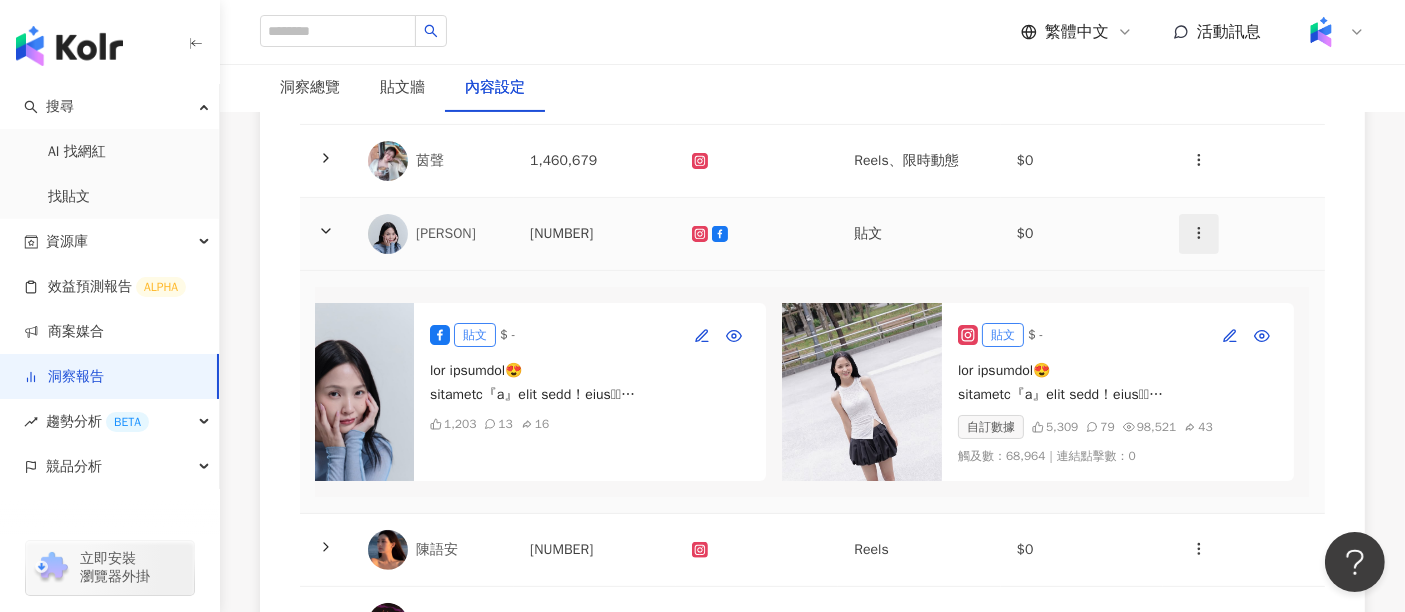 click 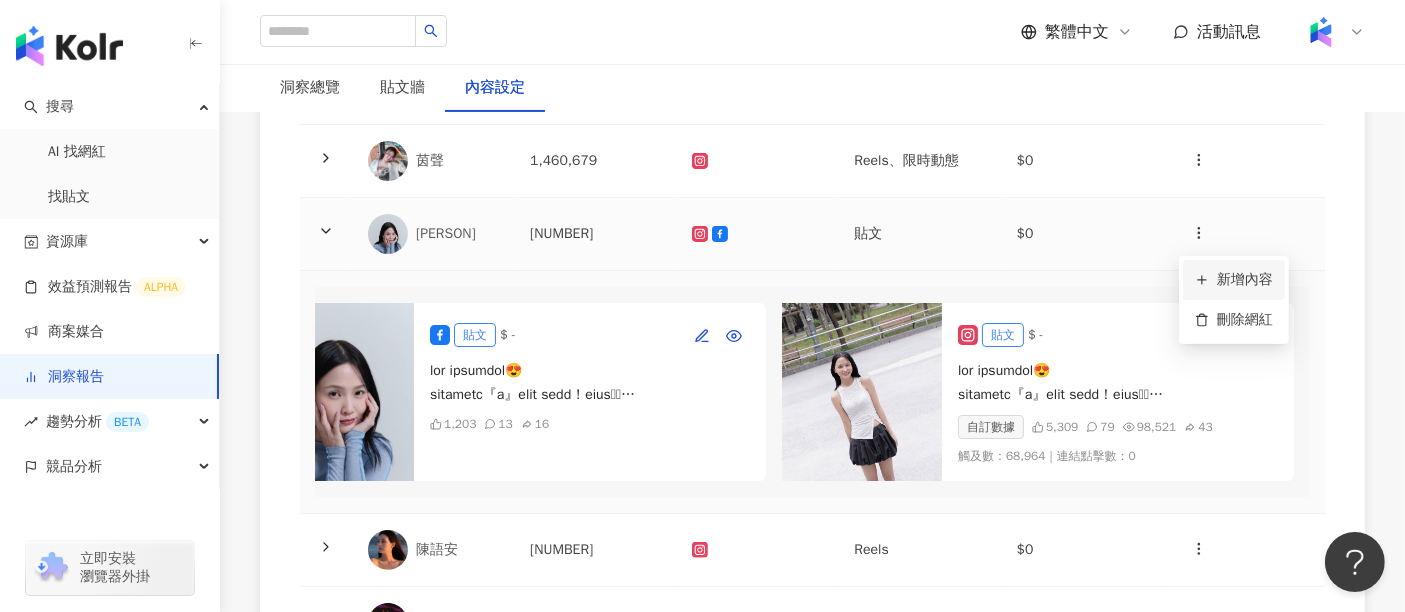 click on "新增內容" at bounding box center [1234, 280] 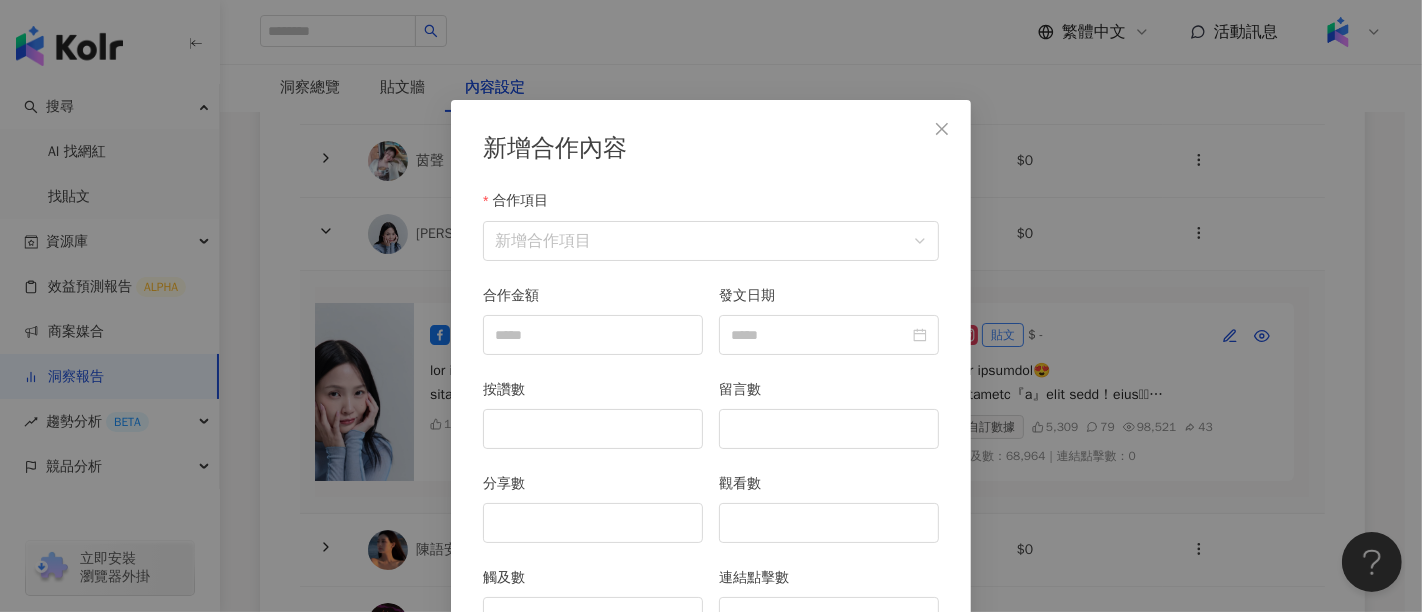 scroll, scrollTop: 100, scrollLeft: 0, axis: vertical 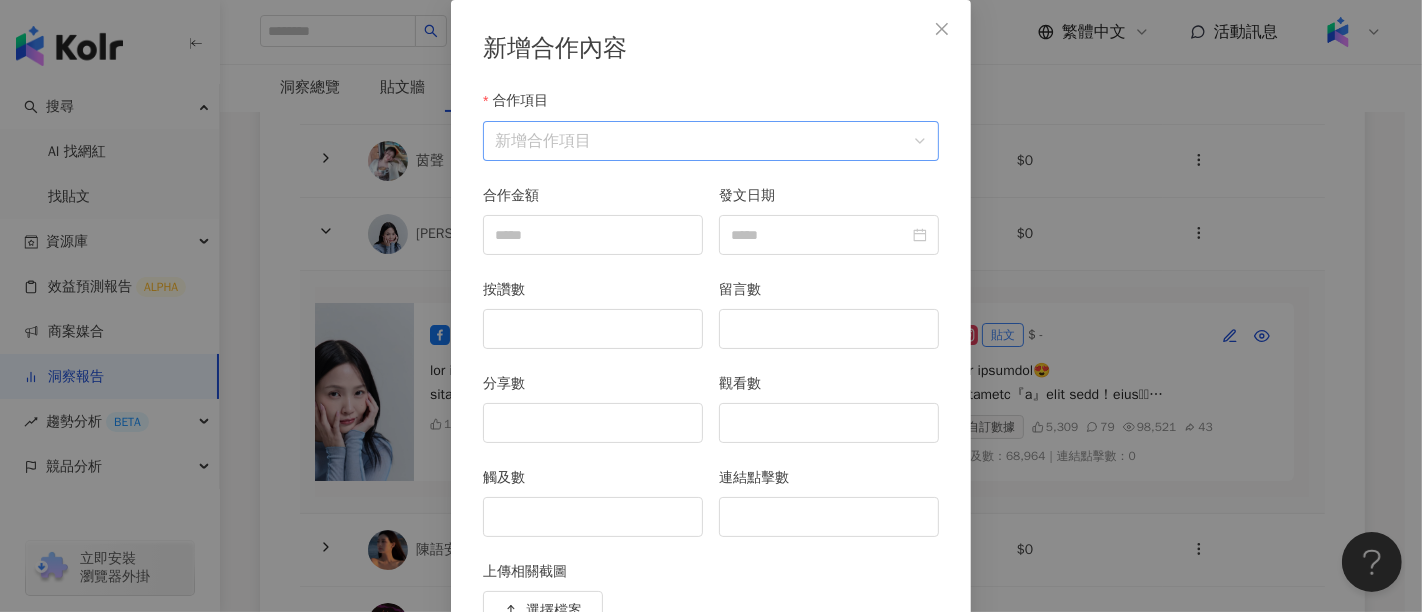 click on "合作項目" at bounding box center (711, 141) 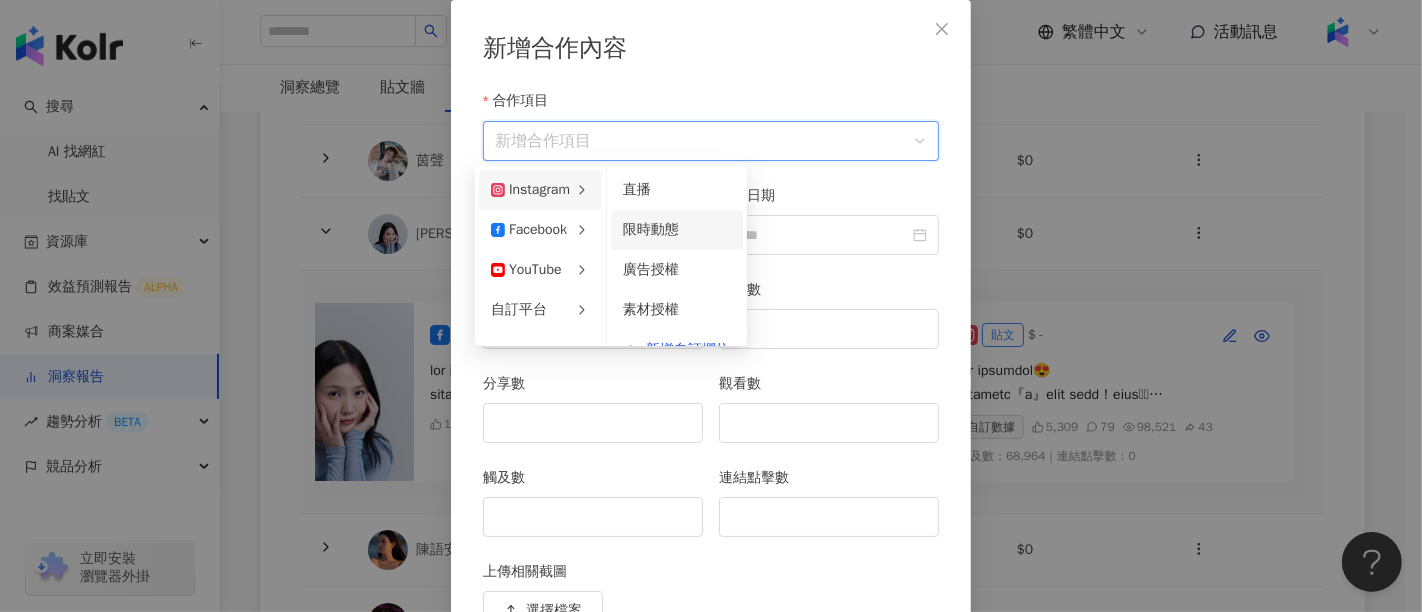 click on "限時動態" at bounding box center (651, 229) 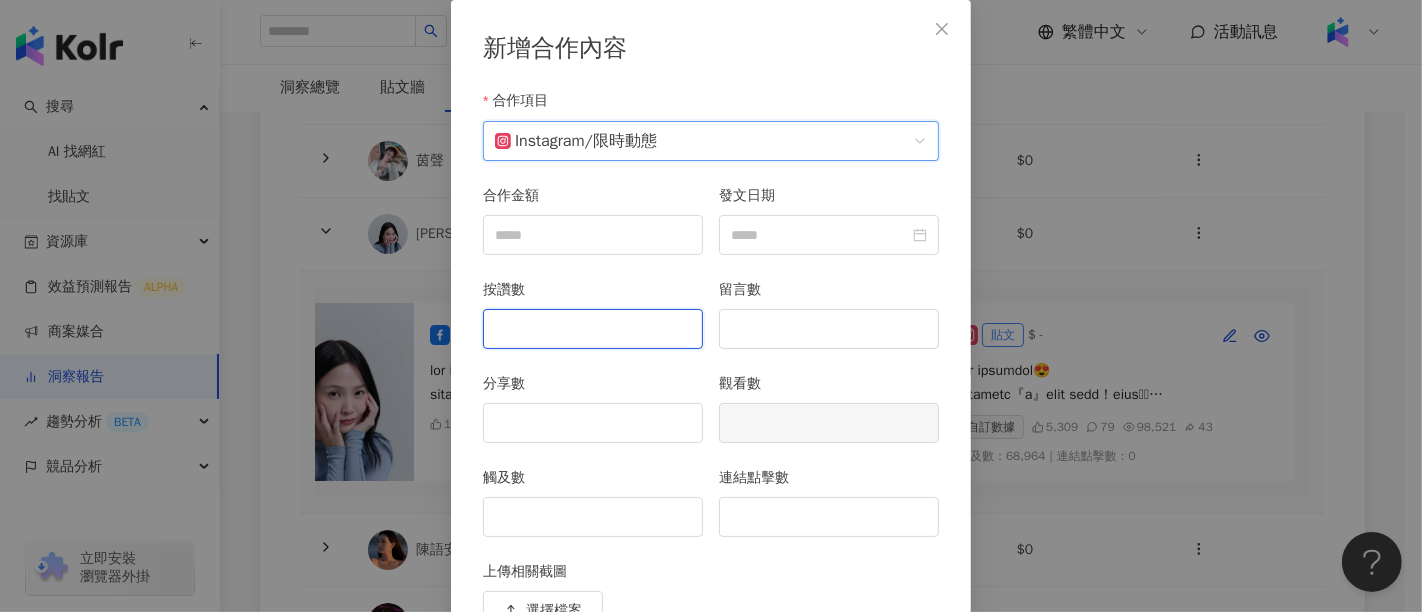 click on "按讚數" at bounding box center (593, 329) 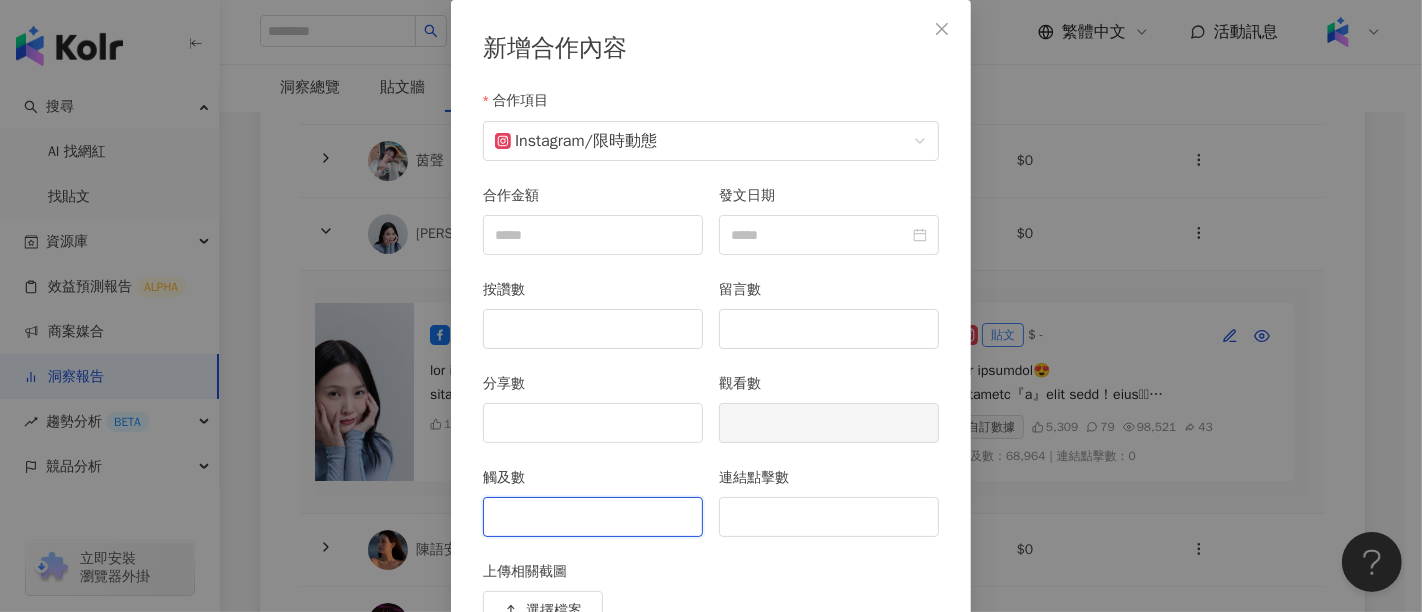 click on "觸及數" at bounding box center [593, 517] 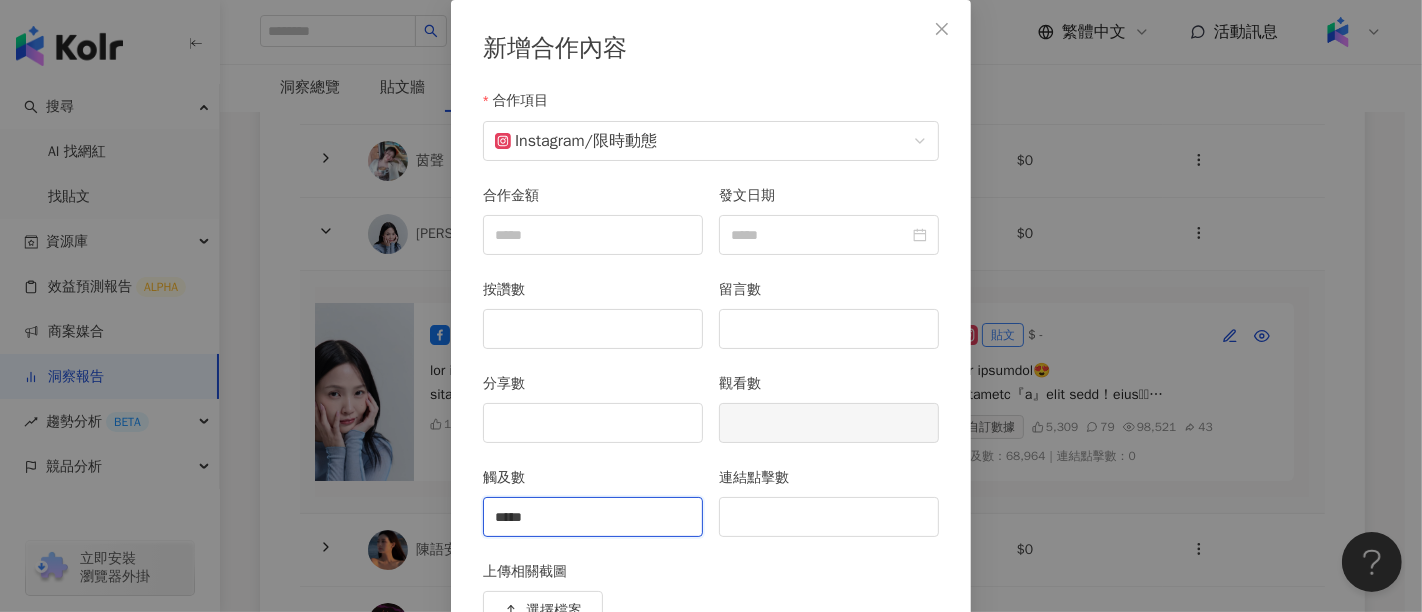 type on "*****" 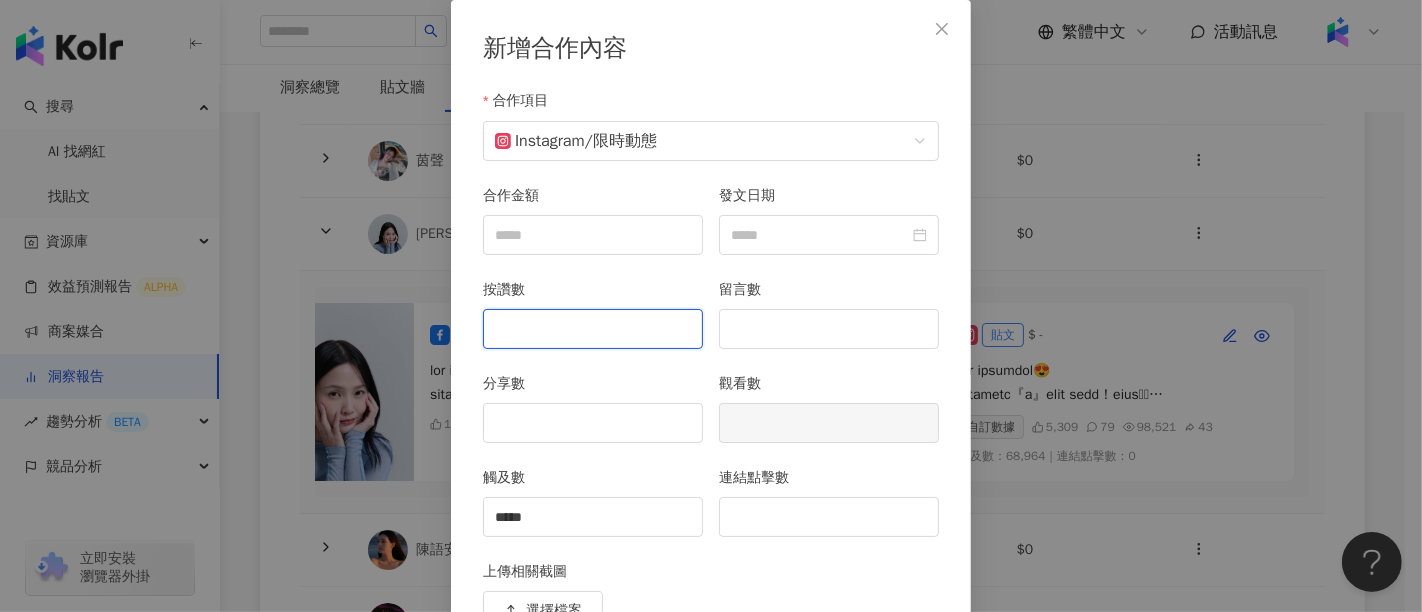 click on "按讚數" at bounding box center (593, 329) 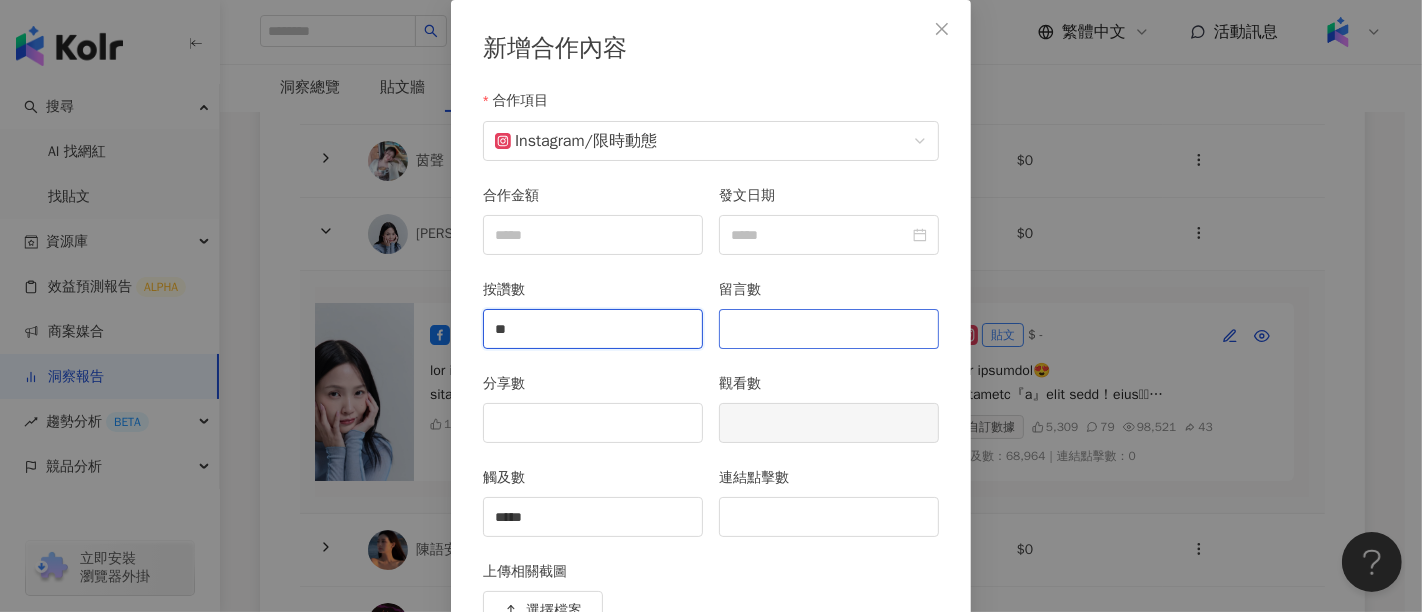 type on "**" 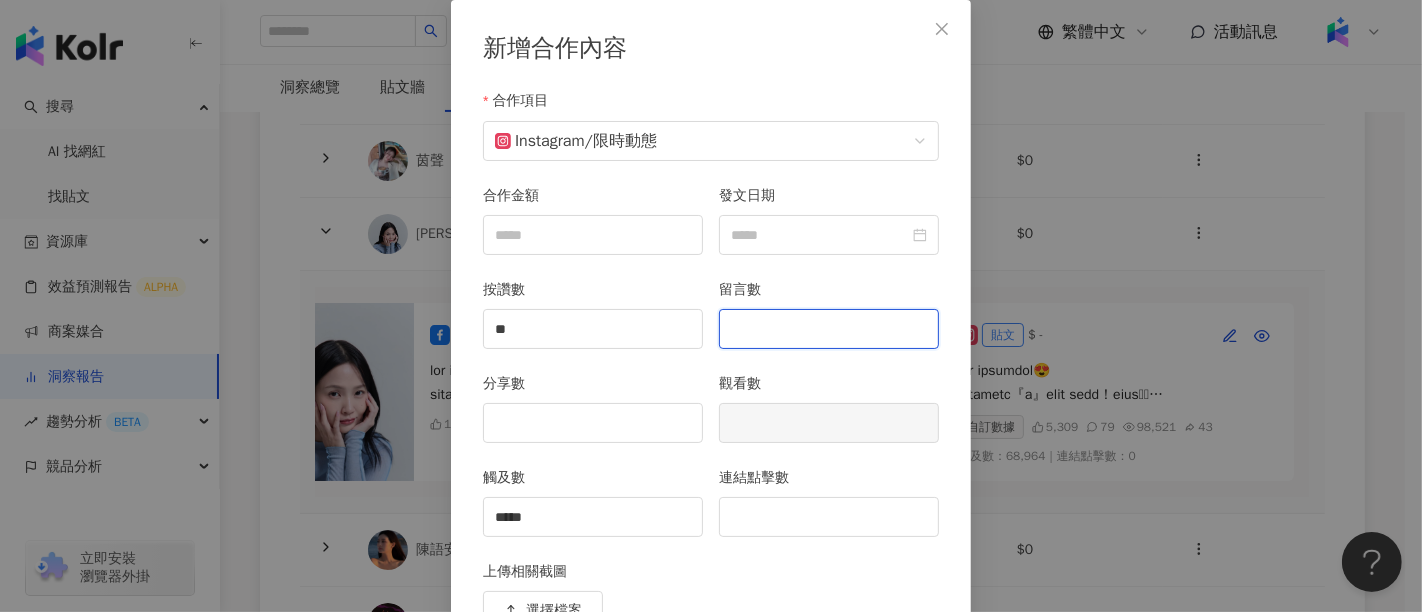 click on "留言數" at bounding box center [829, 329] 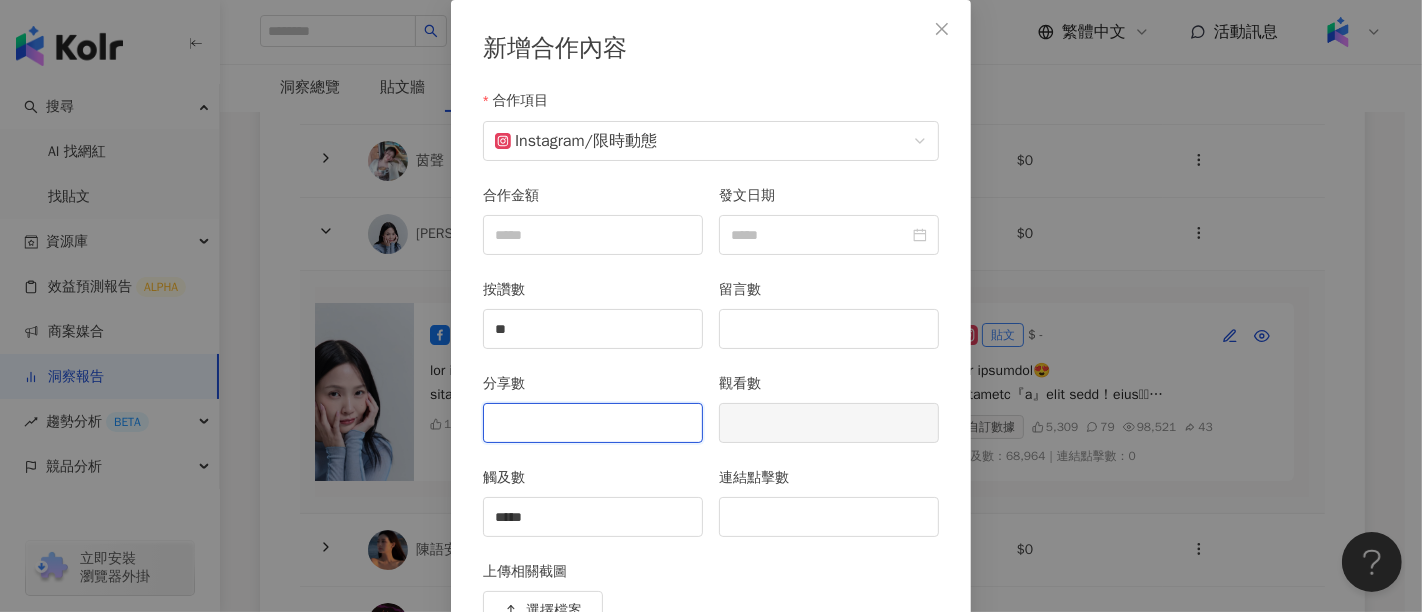 click on "分享數" at bounding box center (593, 423) 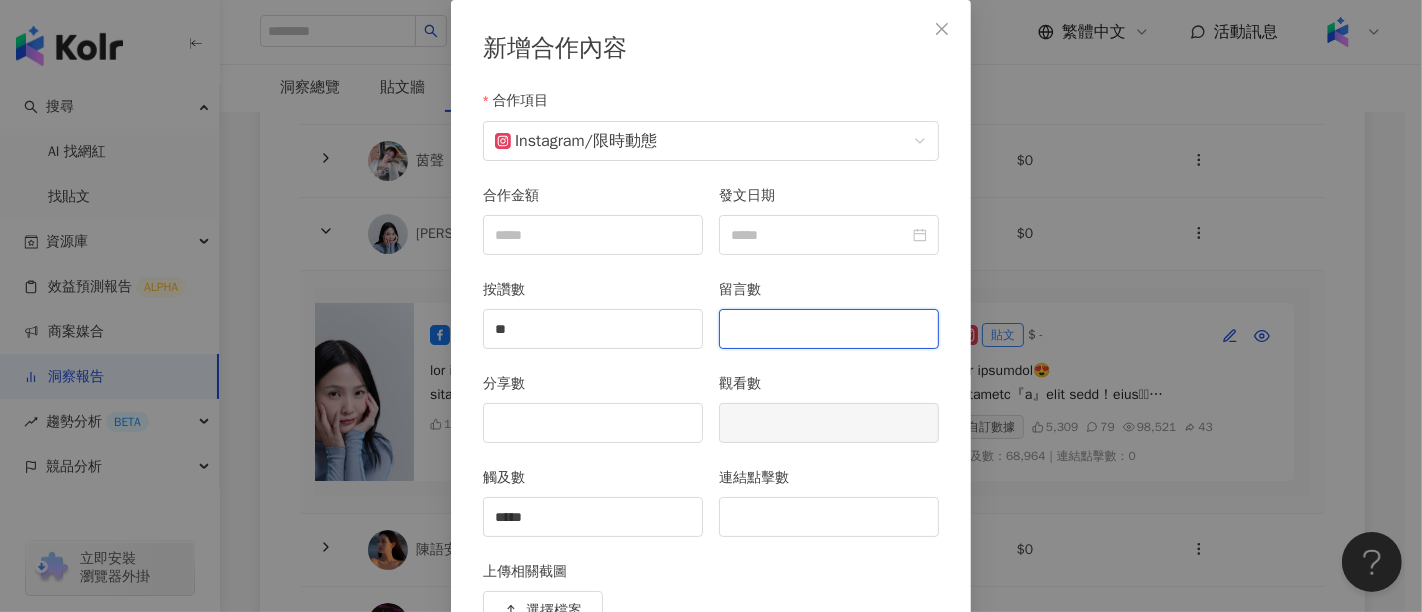 click on "留言數" at bounding box center [829, 329] 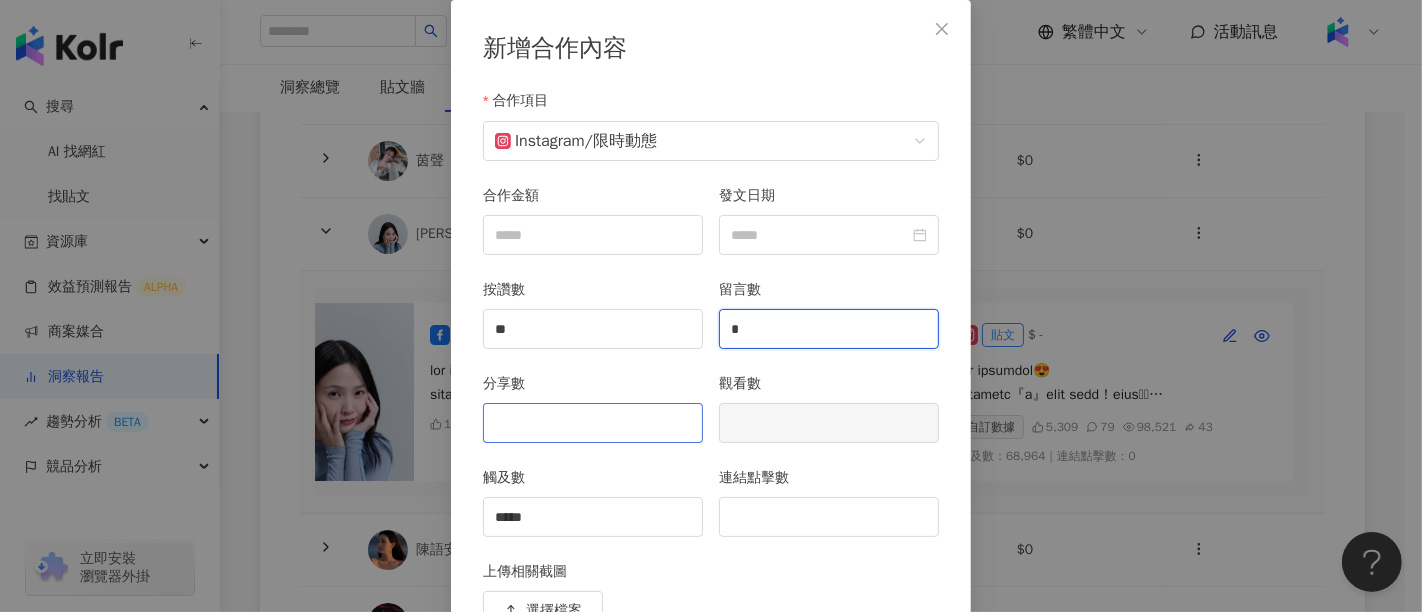 type on "*" 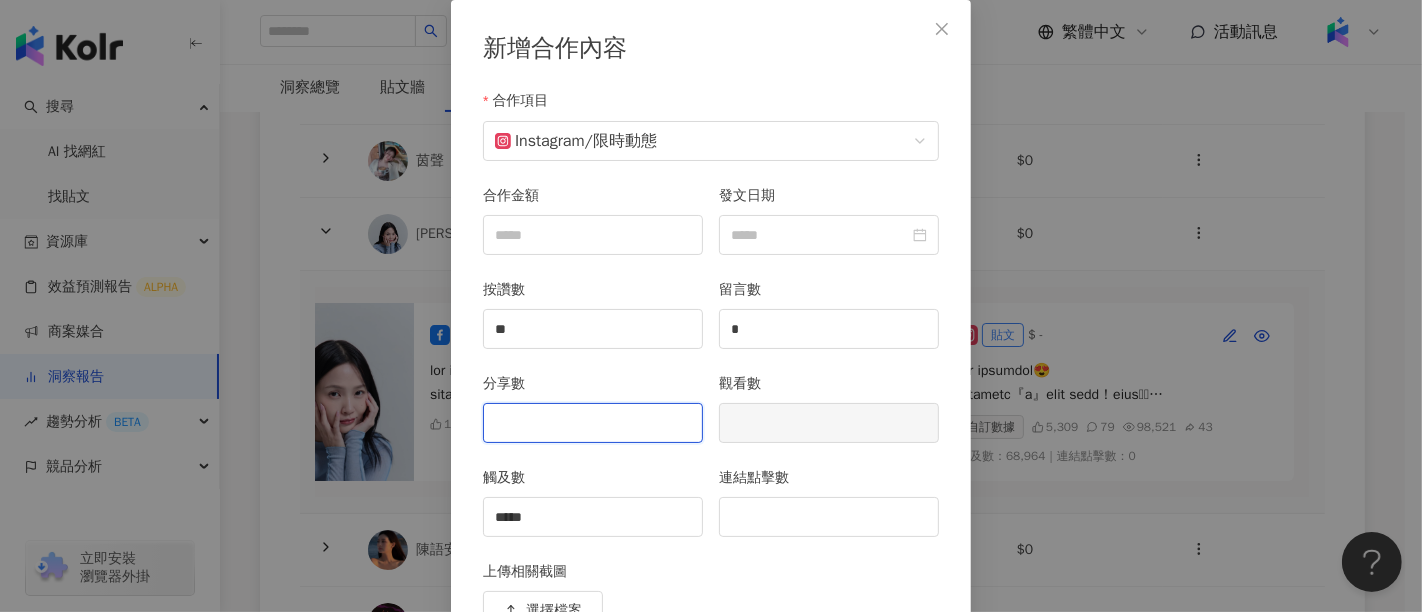 click on "分享數" at bounding box center (593, 423) 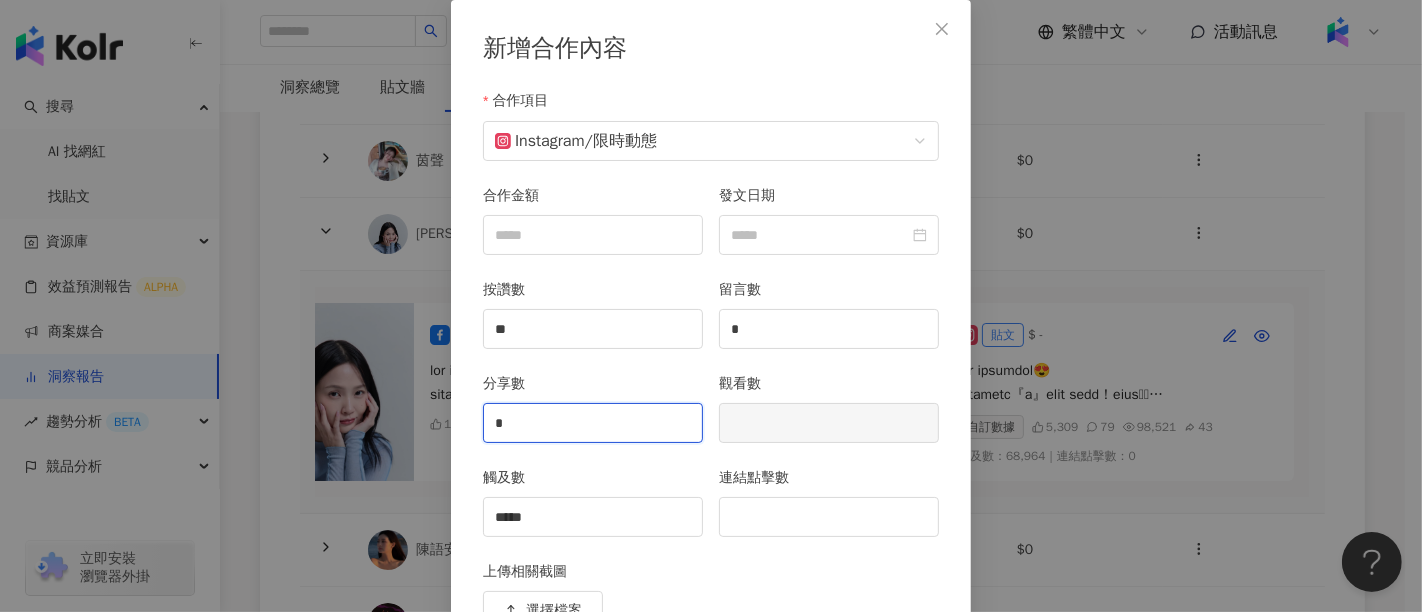 type on "*" 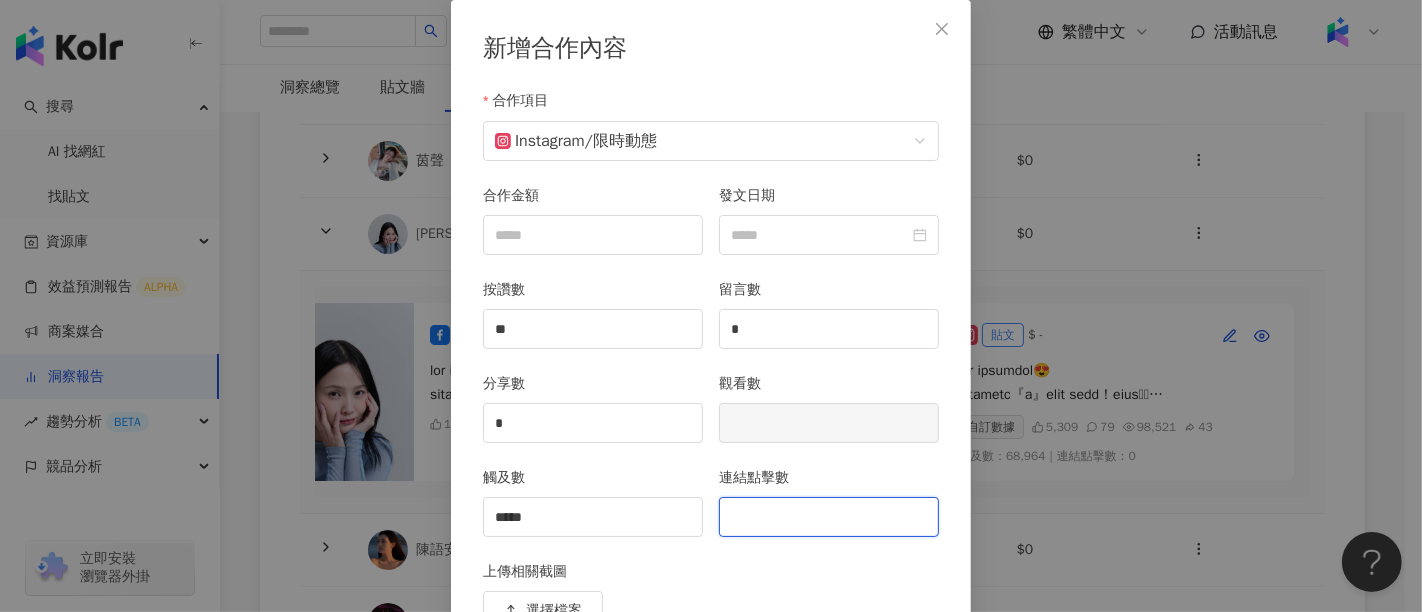 click on "連結點擊數" at bounding box center (829, 517) 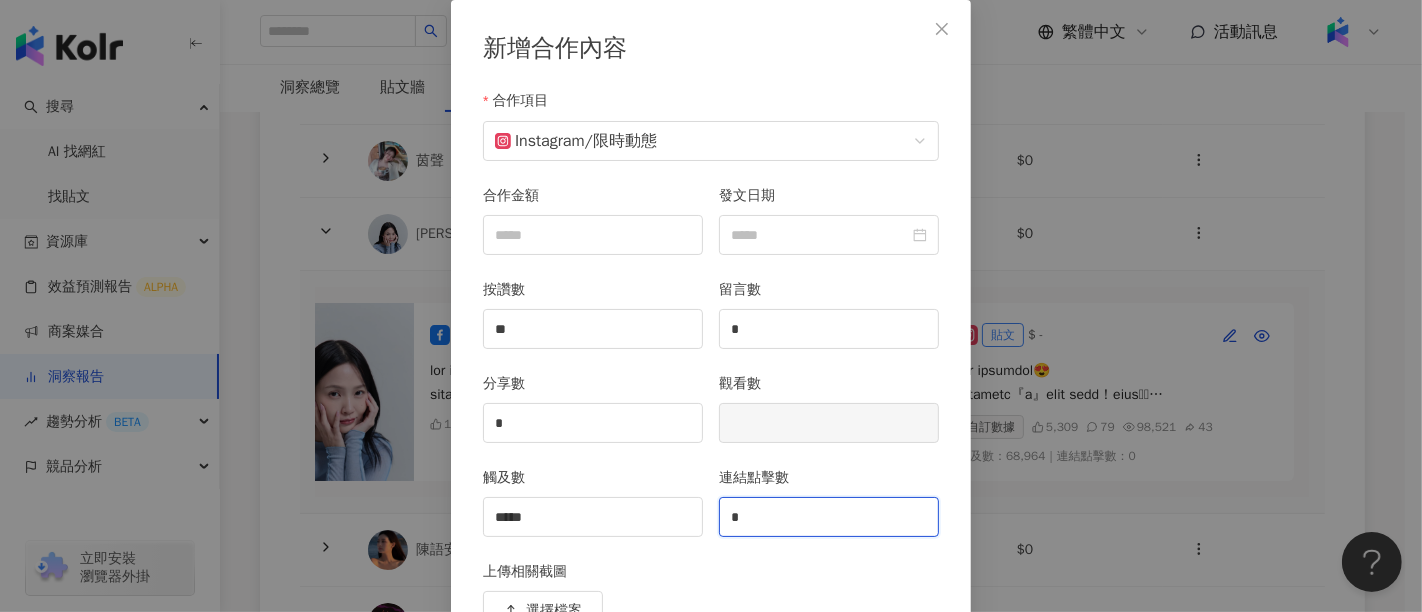 scroll, scrollTop: 211, scrollLeft: 0, axis: vertical 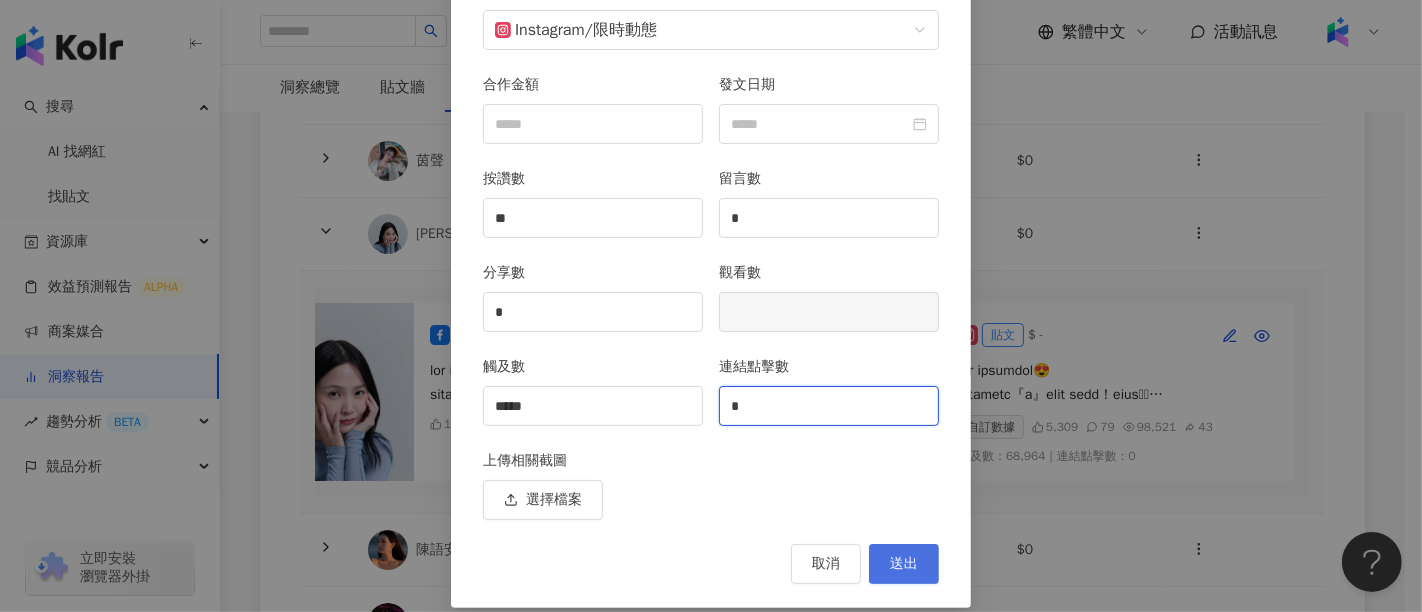 type on "*" 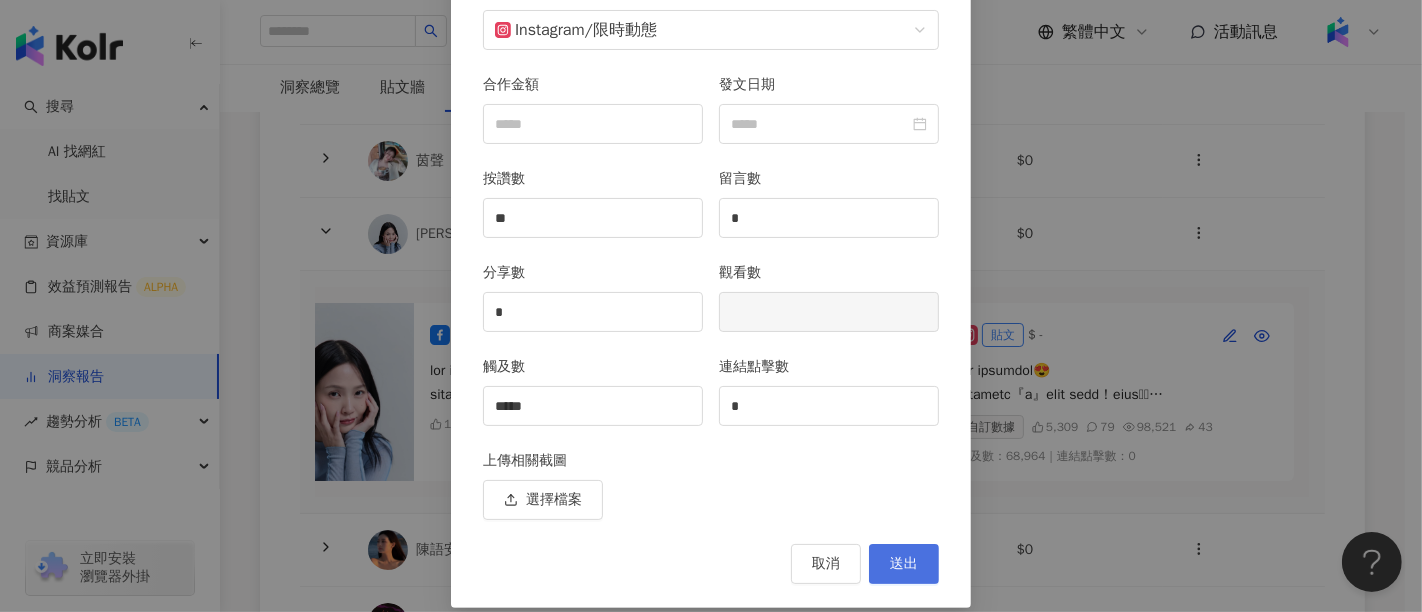 click on "送出" at bounding box center [904, 564] 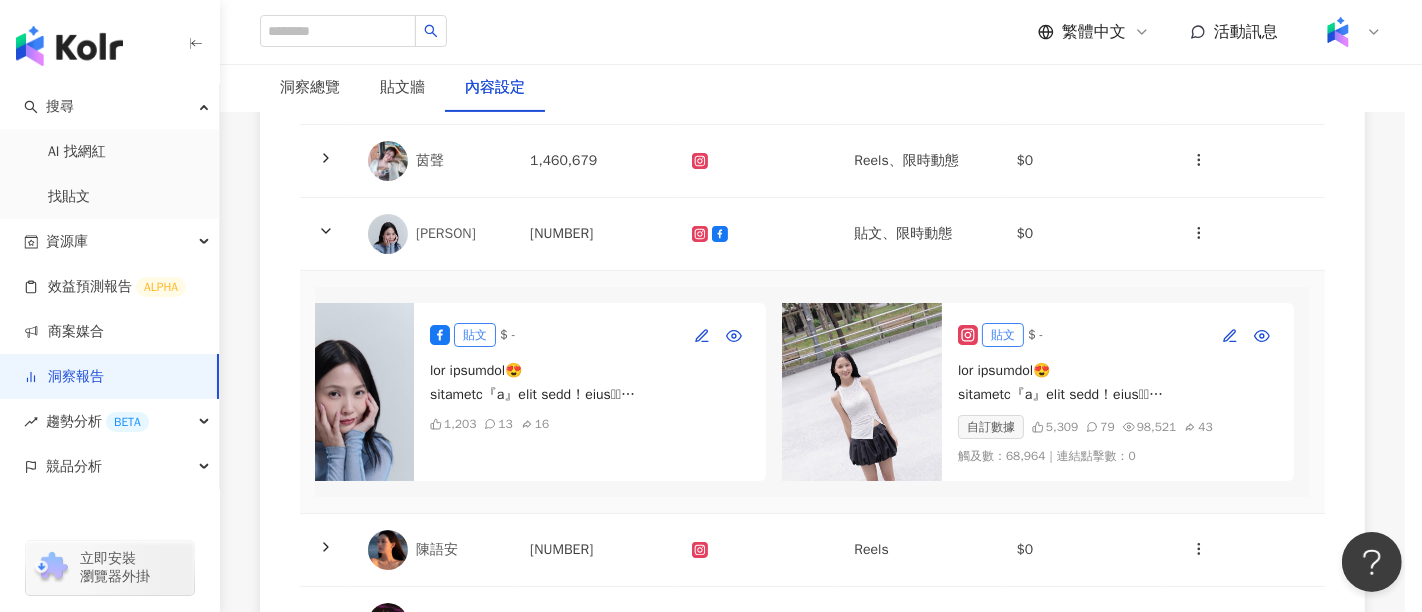 scroll, scrollTop: 128, scrollLeft: 0, axis: vertical 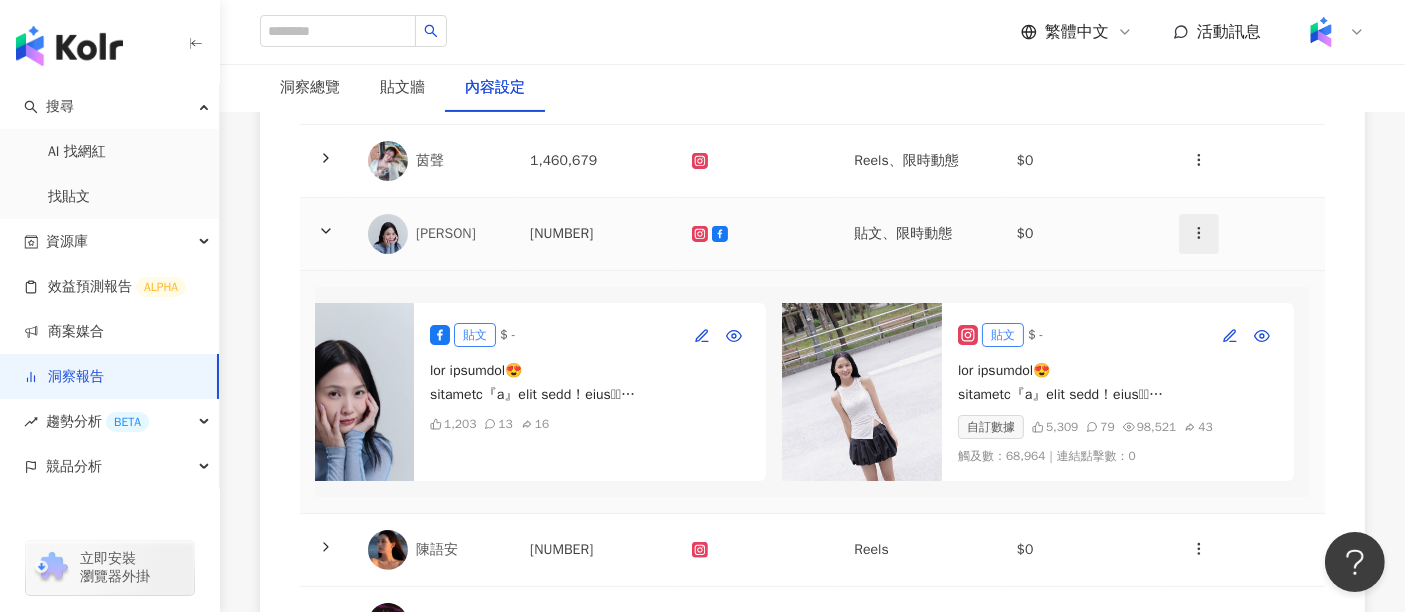 click at bounding box center (1199, 233) 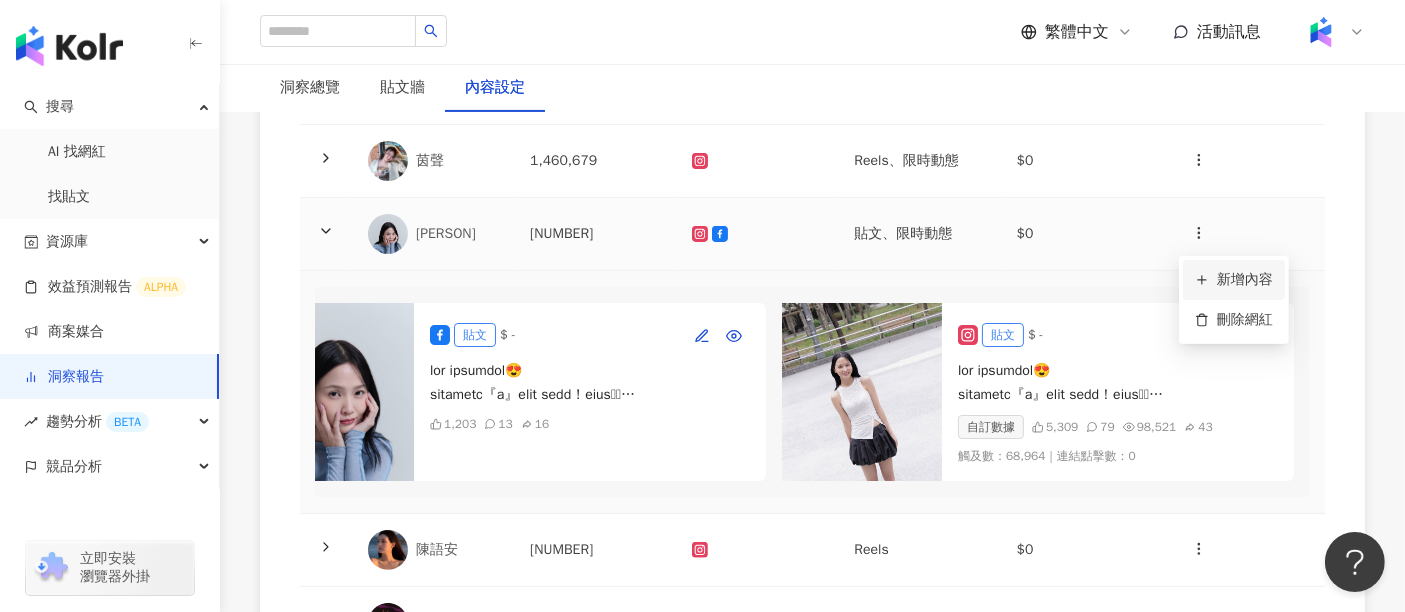 click on "新增內容" at bounding box center (1234, 280) 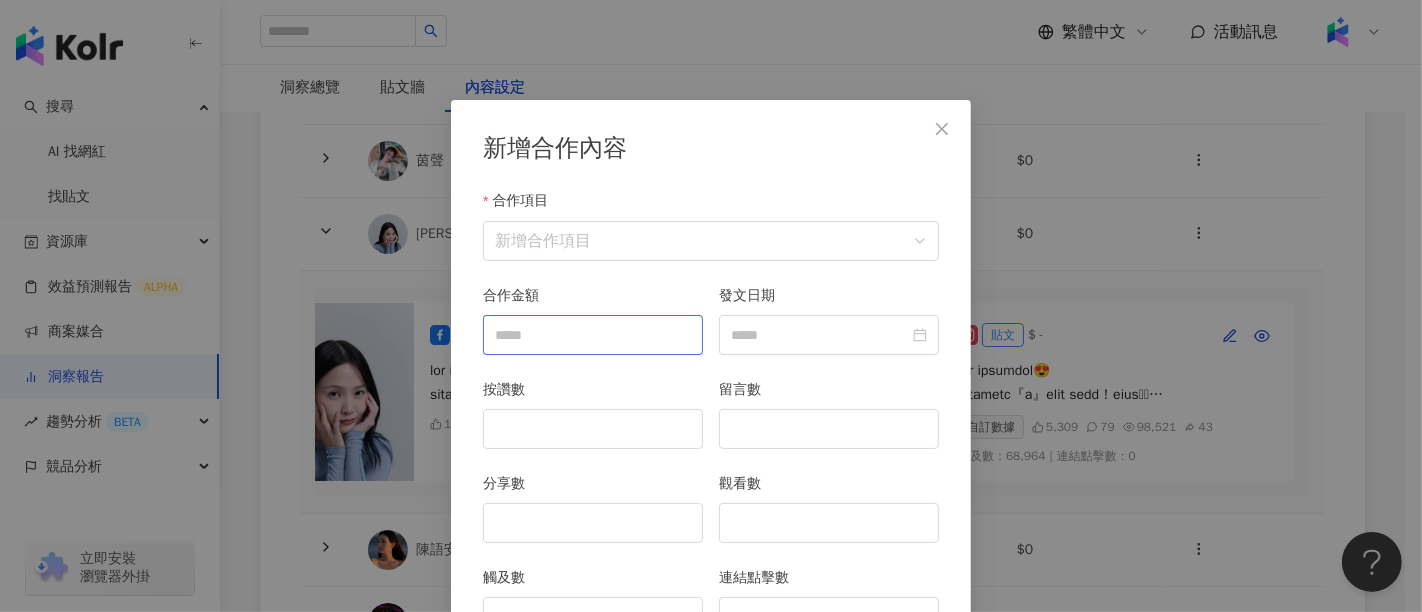 scroll, scrollTop: 100, scrollLeft: 0, axis: vertical 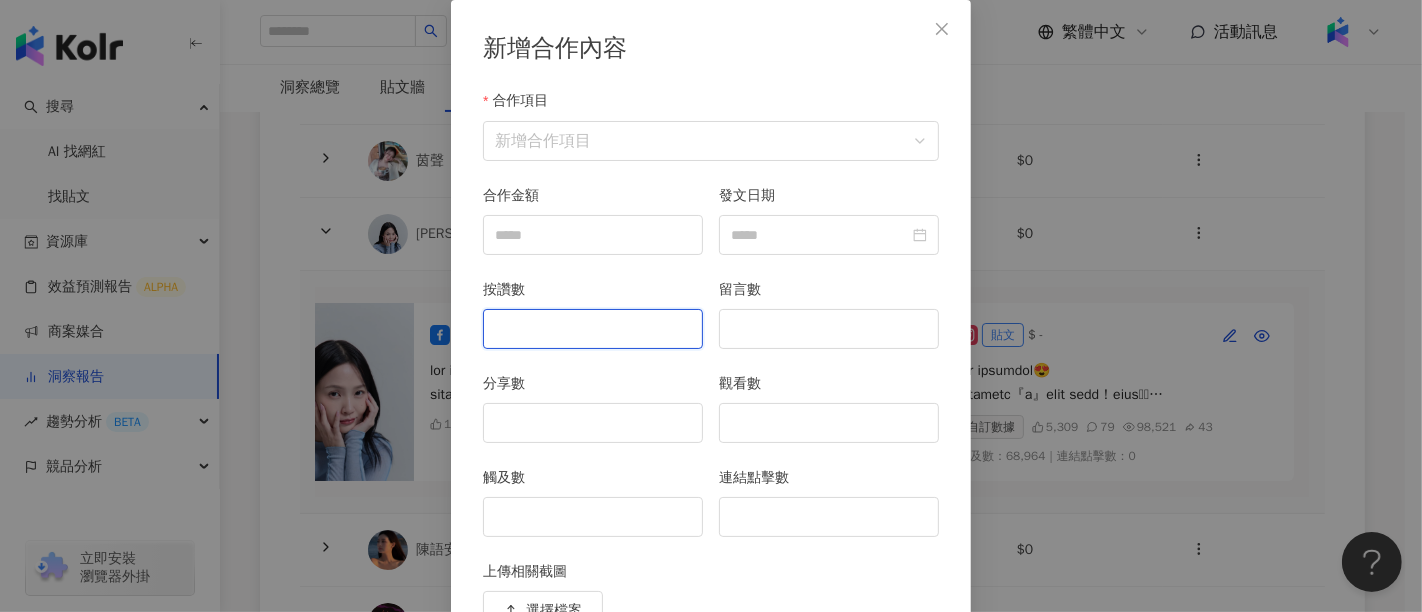 click on "按讚數" at bounding box center (593, 329) 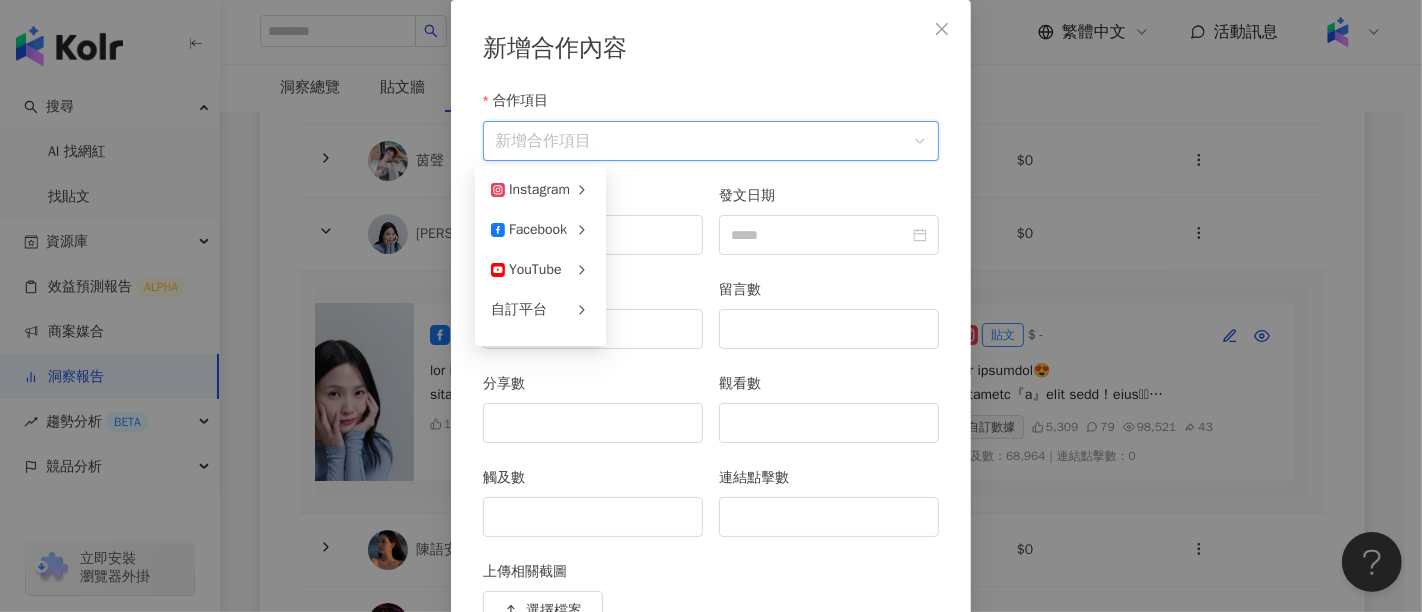 click on "合作項目" at bounding box center [711, 141] 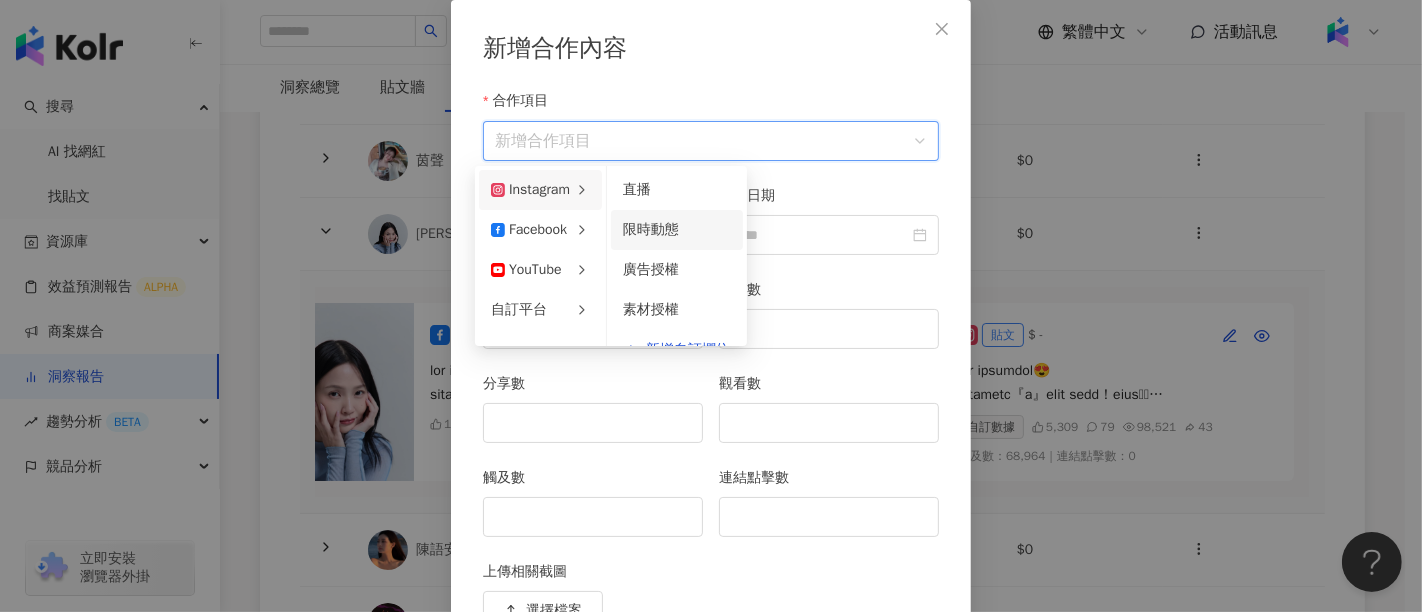 click on "限時動態" at bounding box center (651, 229) 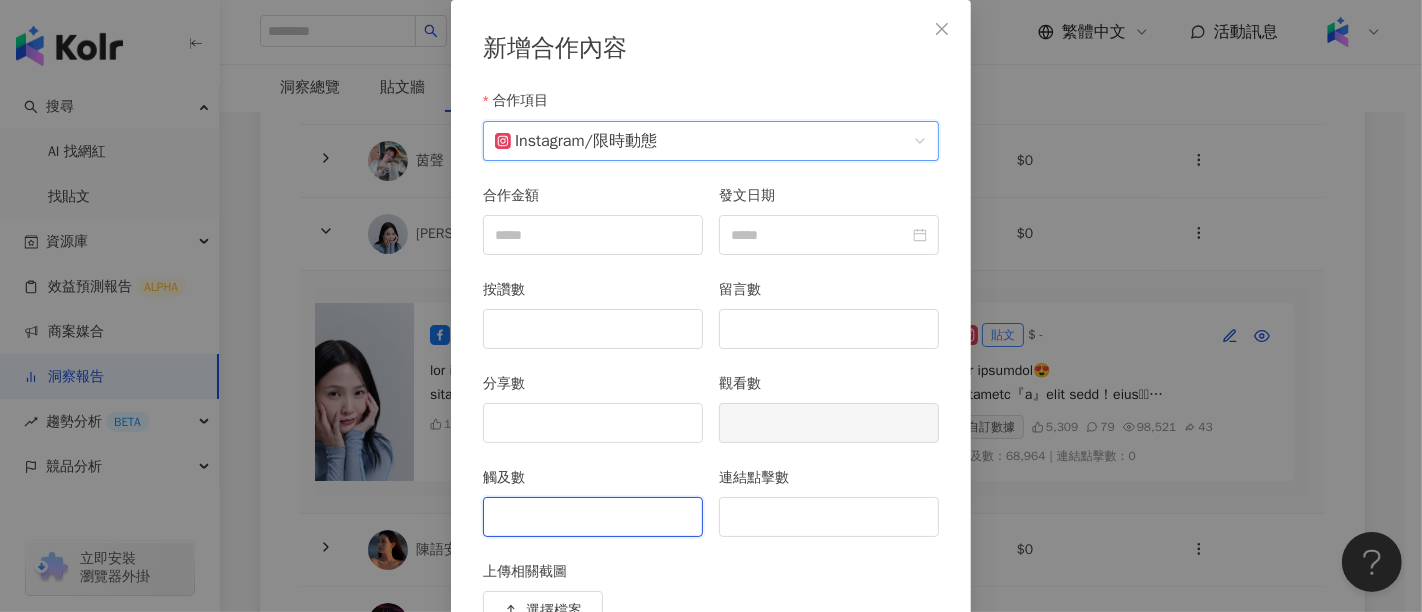click on "觸及數" at bounding box center [593, 517] 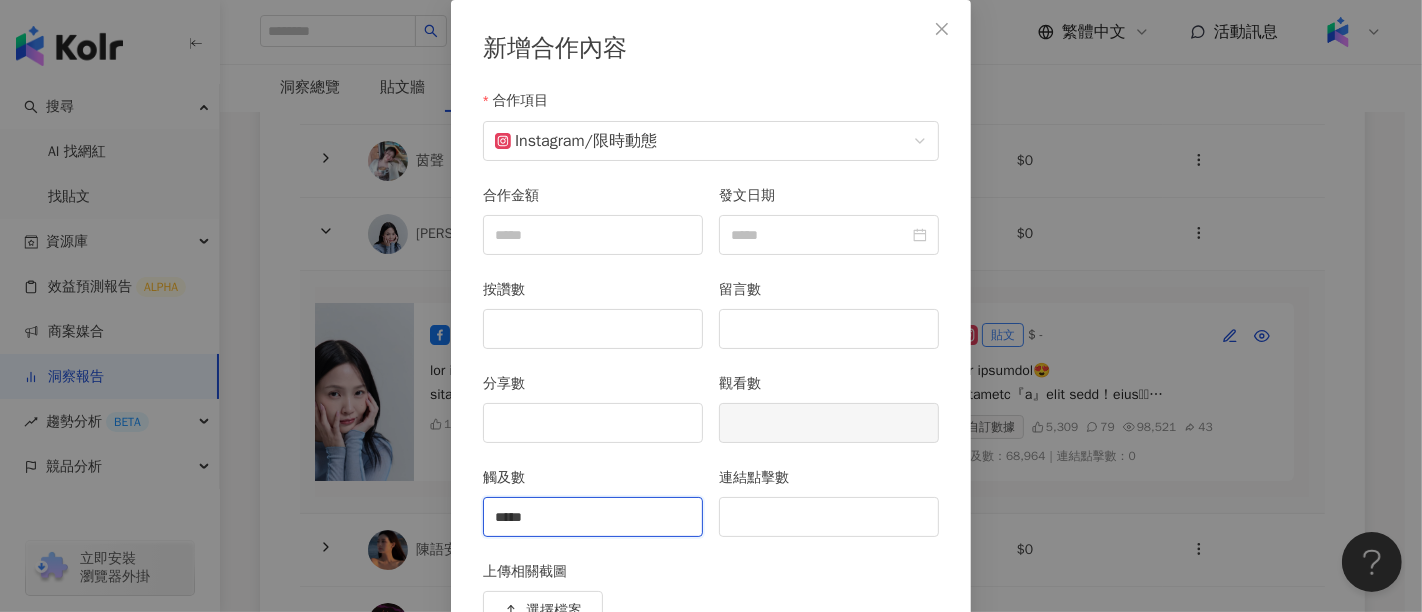 type on "*****" 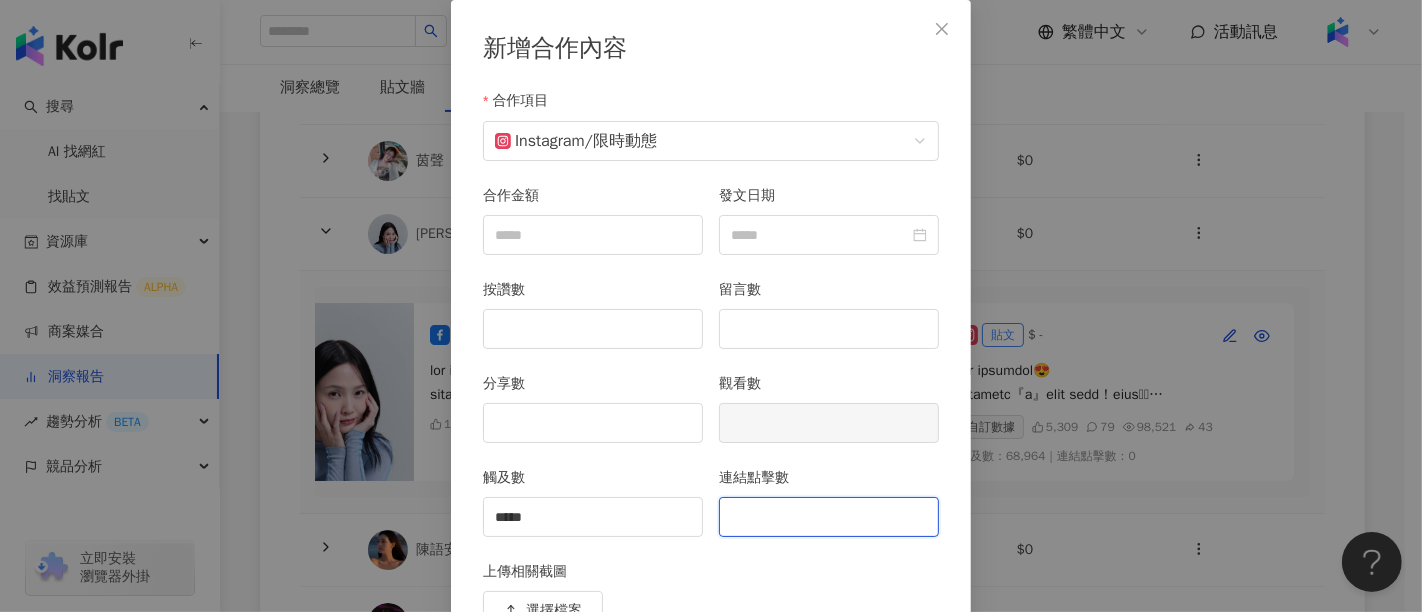 click on "連結點擊數" at bounding box center (829, 517) 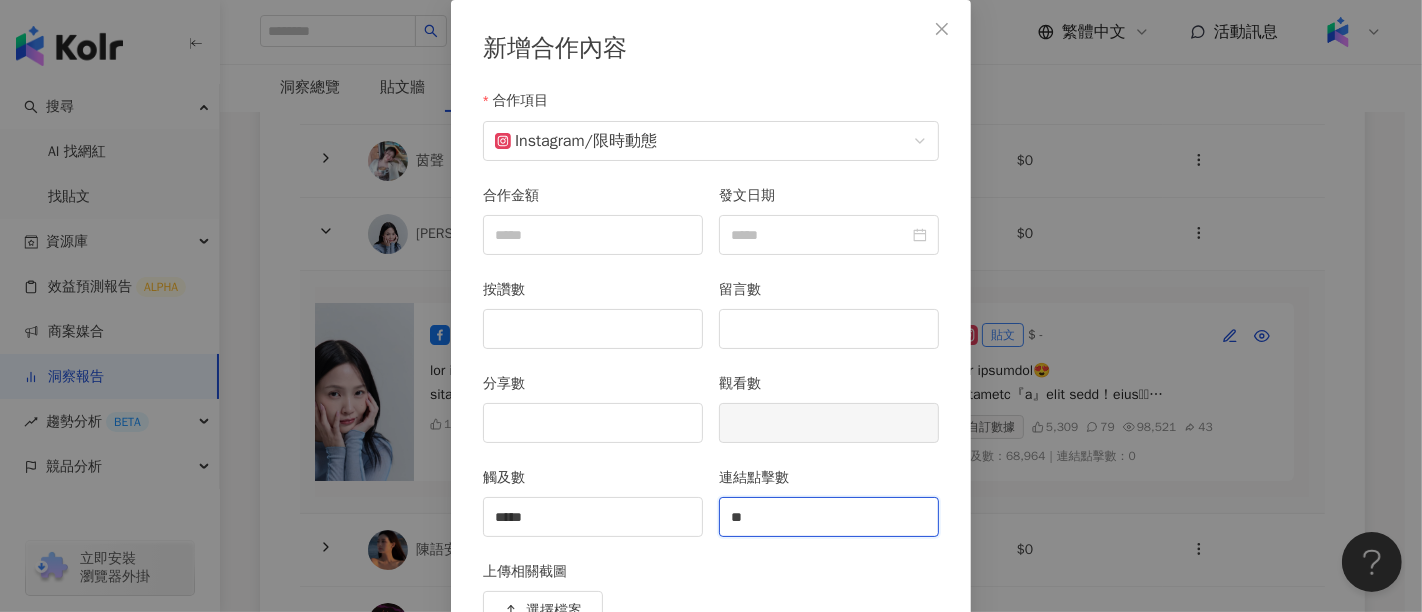 type on "**" 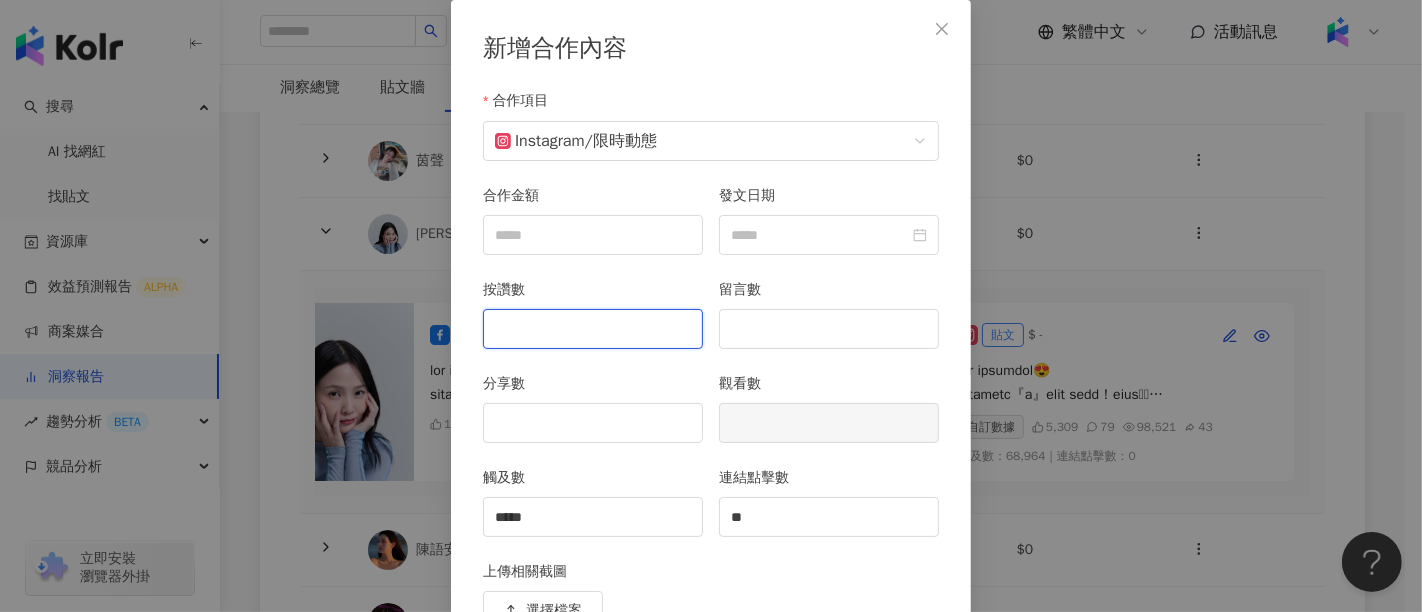 click on "按讚數" at bounding box center [593, 329] 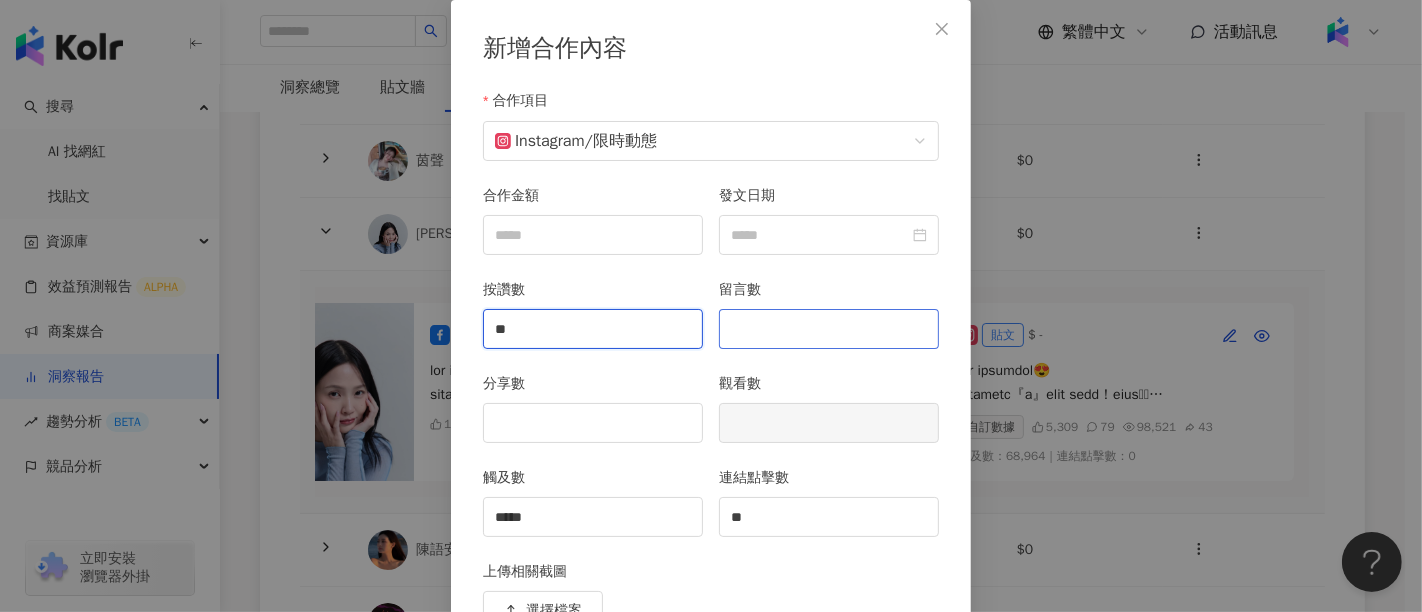 type on "**" 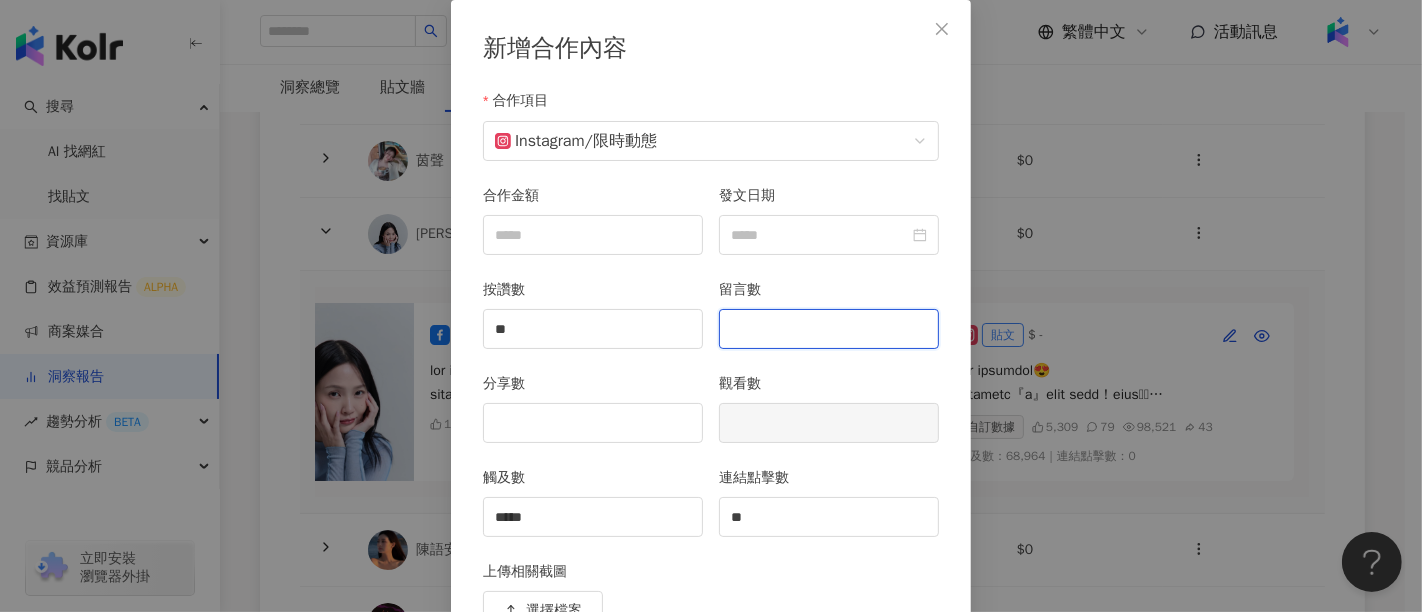 click on "留言數" at bounding box center [829, 329] 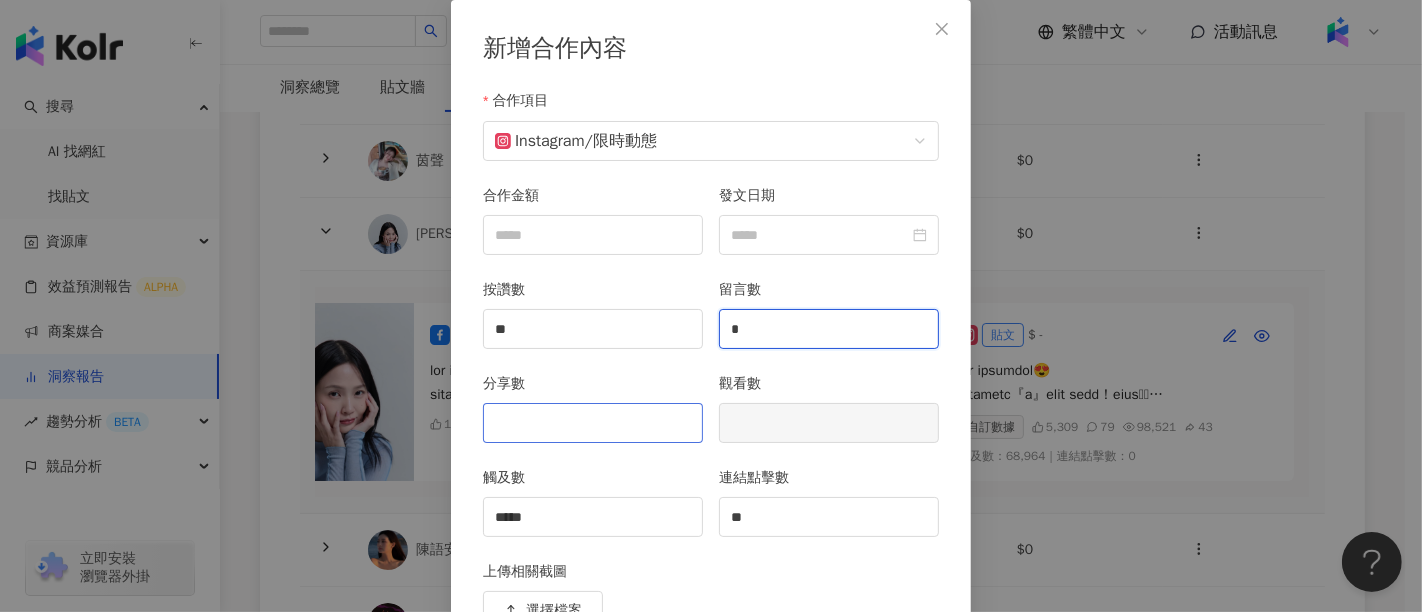 type on "*" 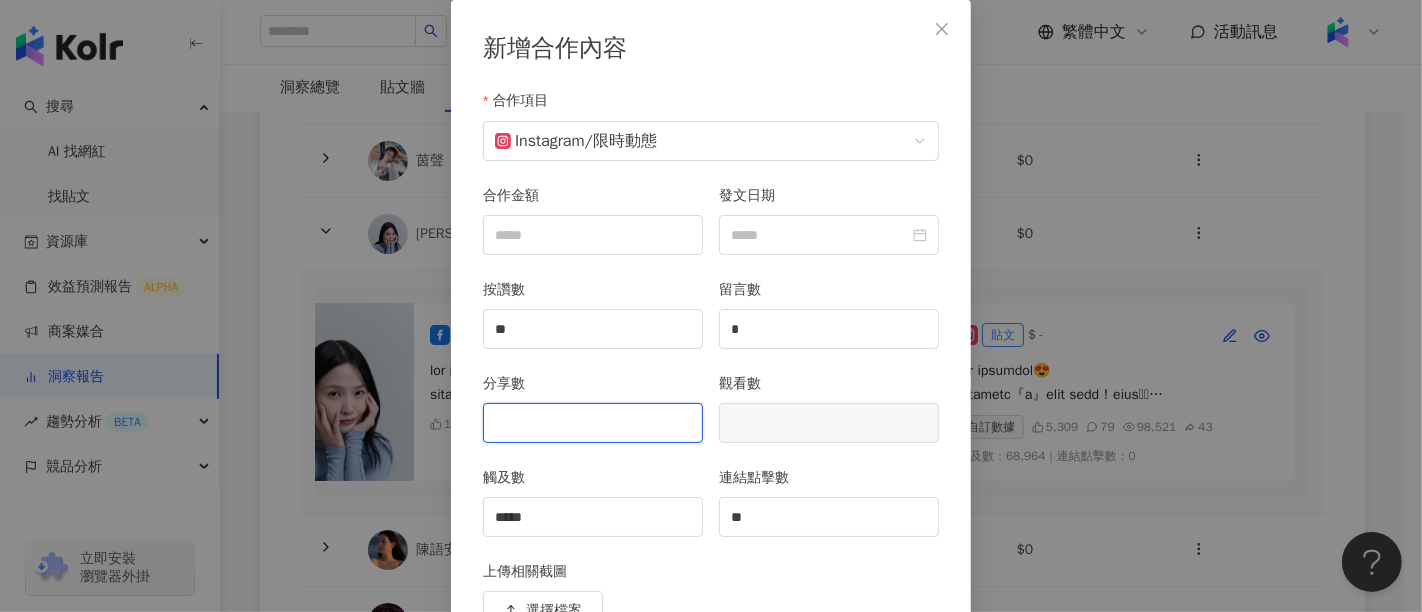 click on "分享數" at bounding box center (593, 423) 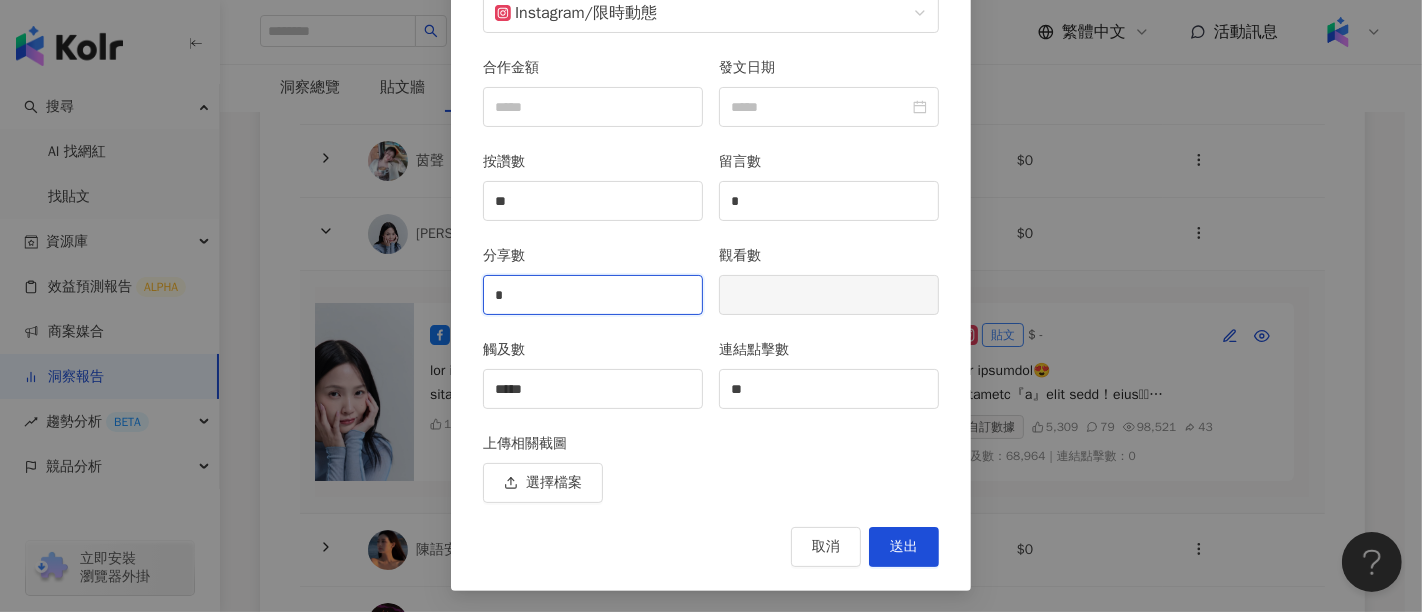 scroll, scrollTop: 228, scrollLeft: 0, axis: vertical 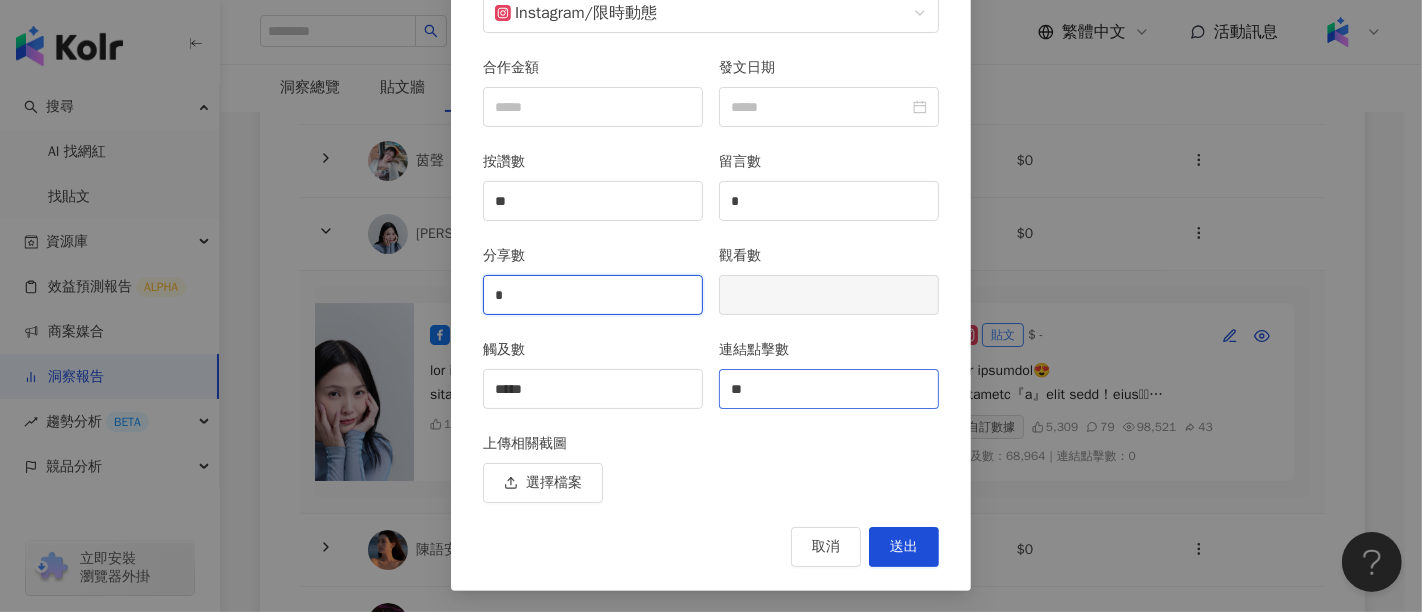 type on "*" 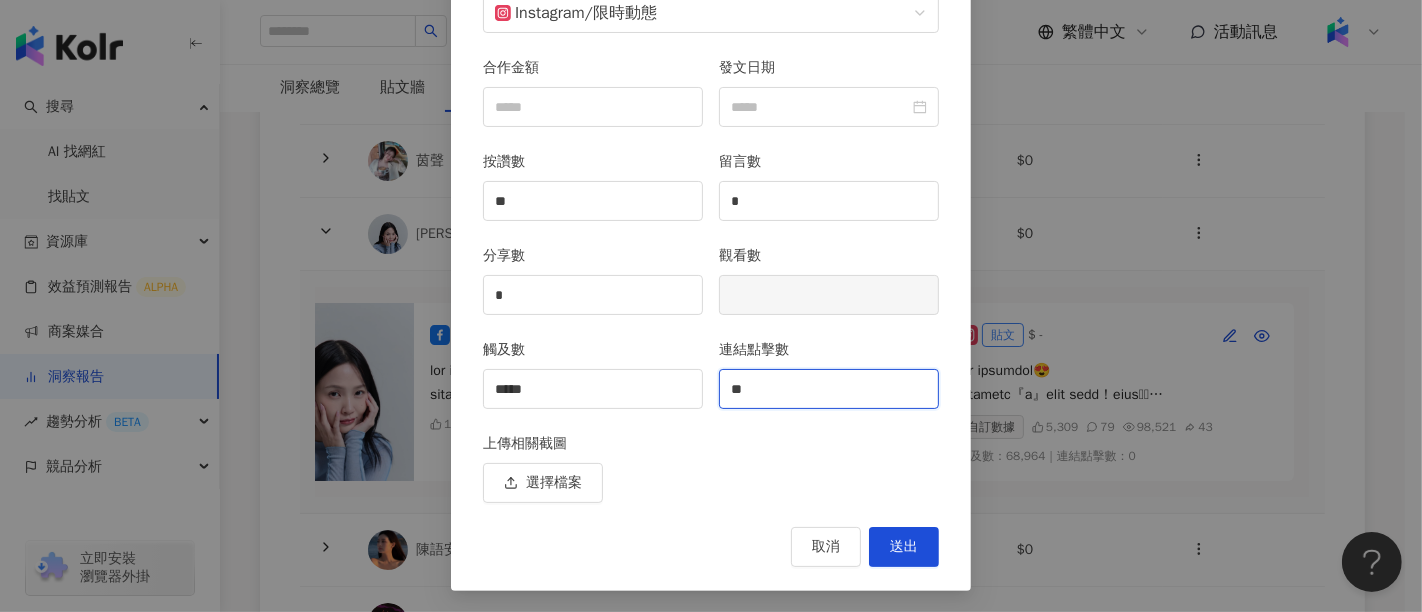 click on "**" at bounding box center [829, 389] 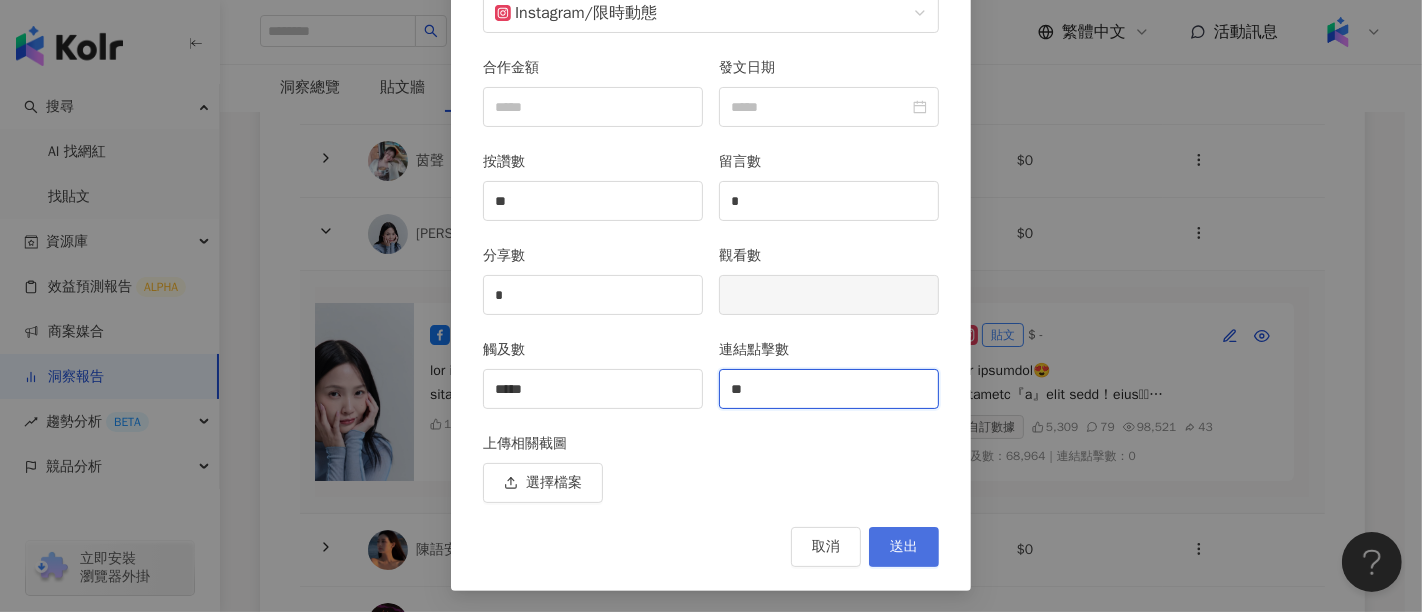 type on "**" 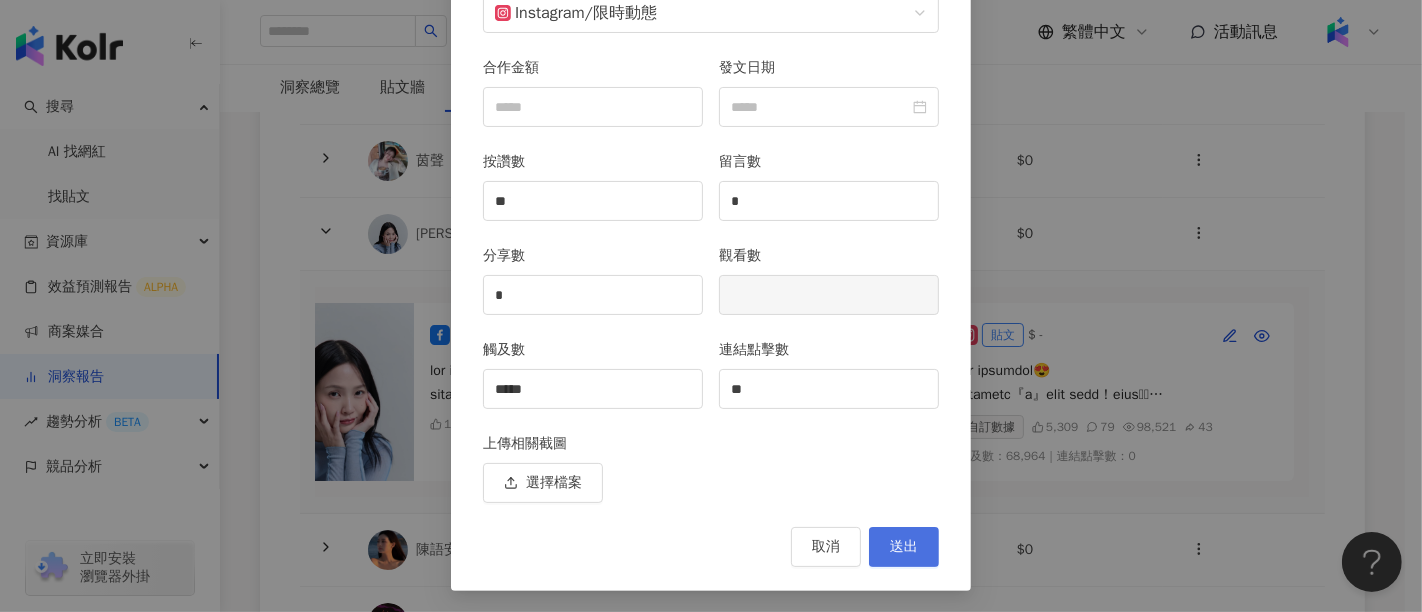 click on "送出" at bounding box center [904, 547] 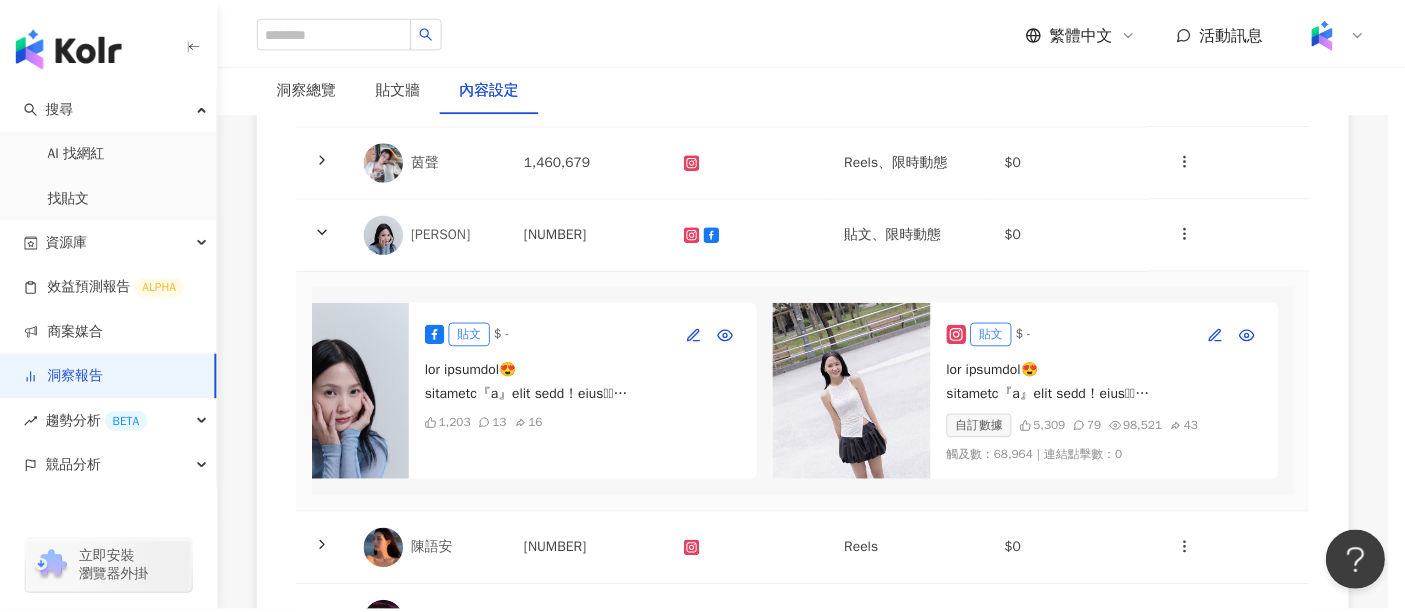 scroll, scrollTop: 128, scrollLeft: 0, axis: vertical 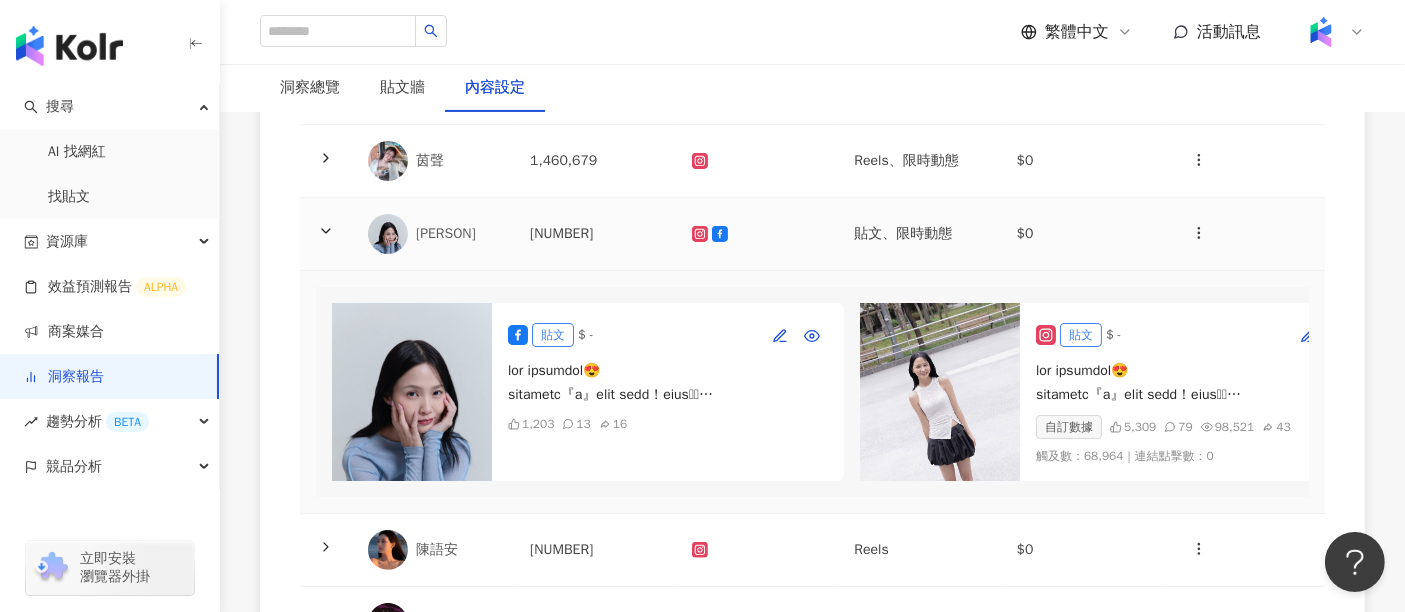 click at bounding box center (326, 234) 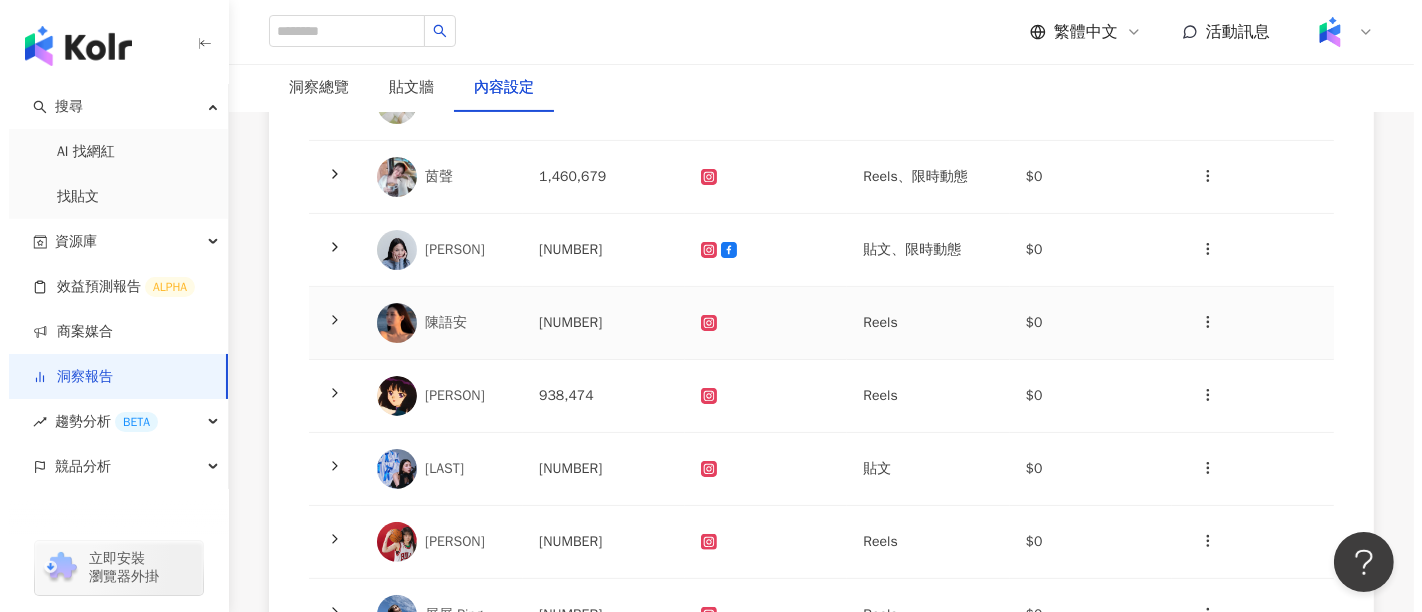 scroll, scrollTop: 444, scrollLeft: 0, axis: vertical 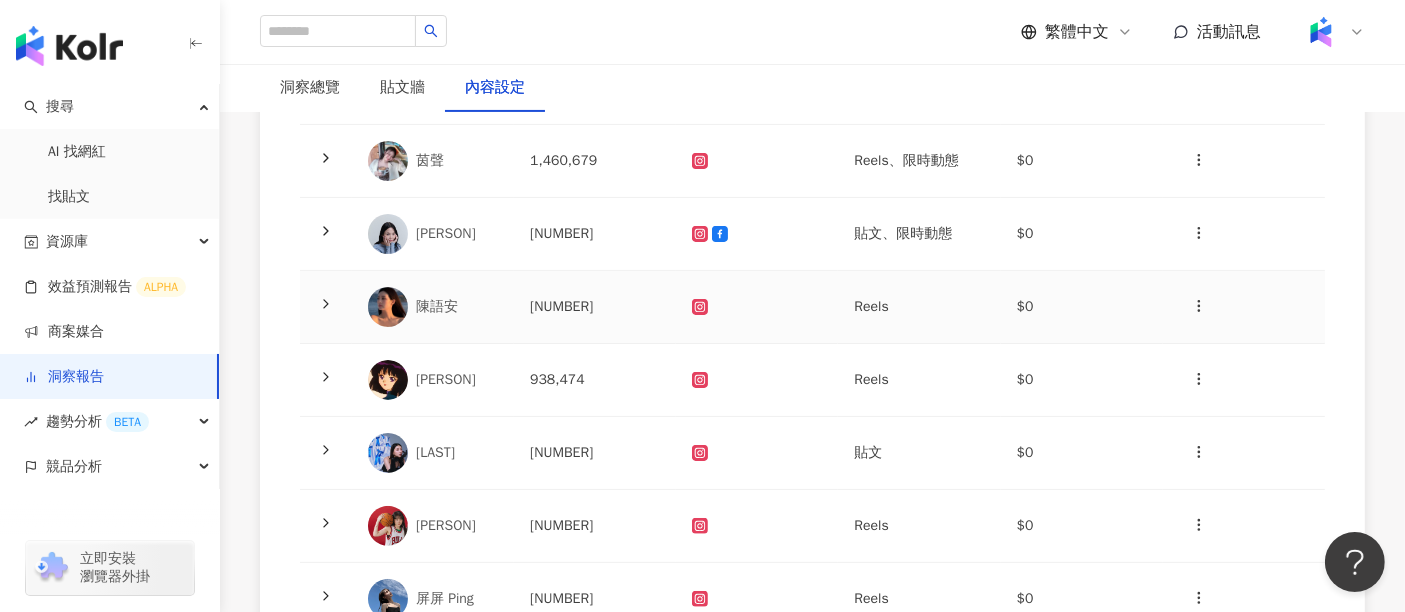 click at bounding box center [326, 307] 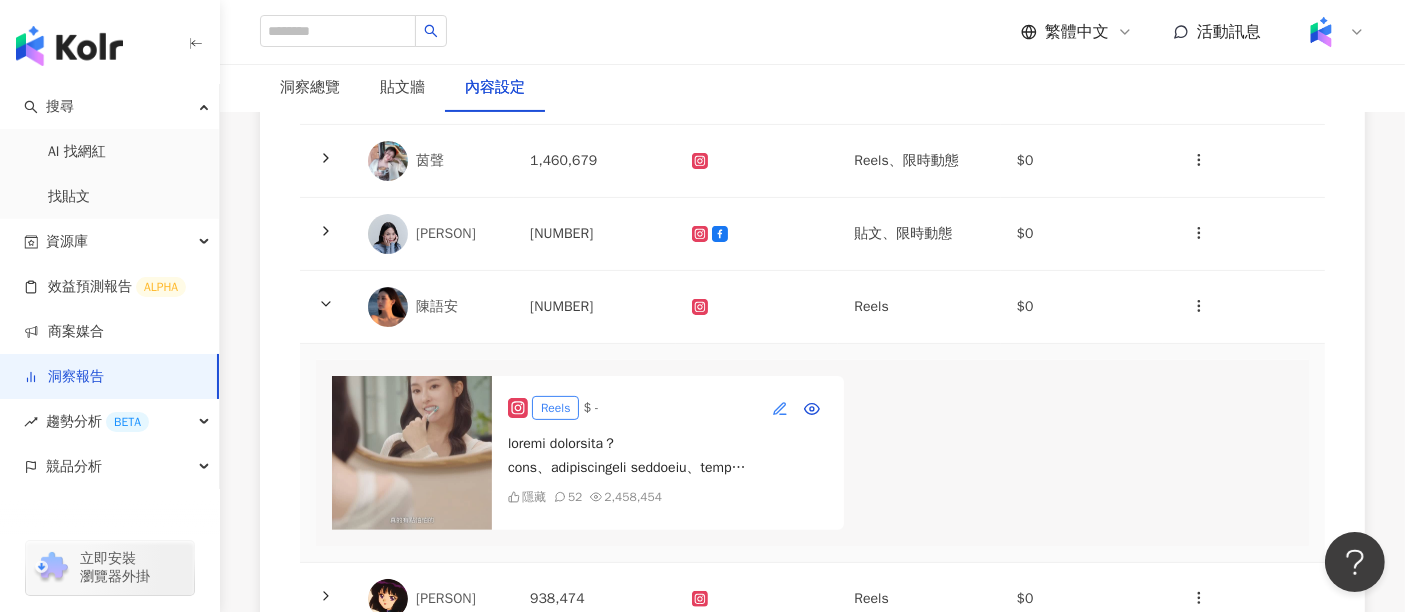 click 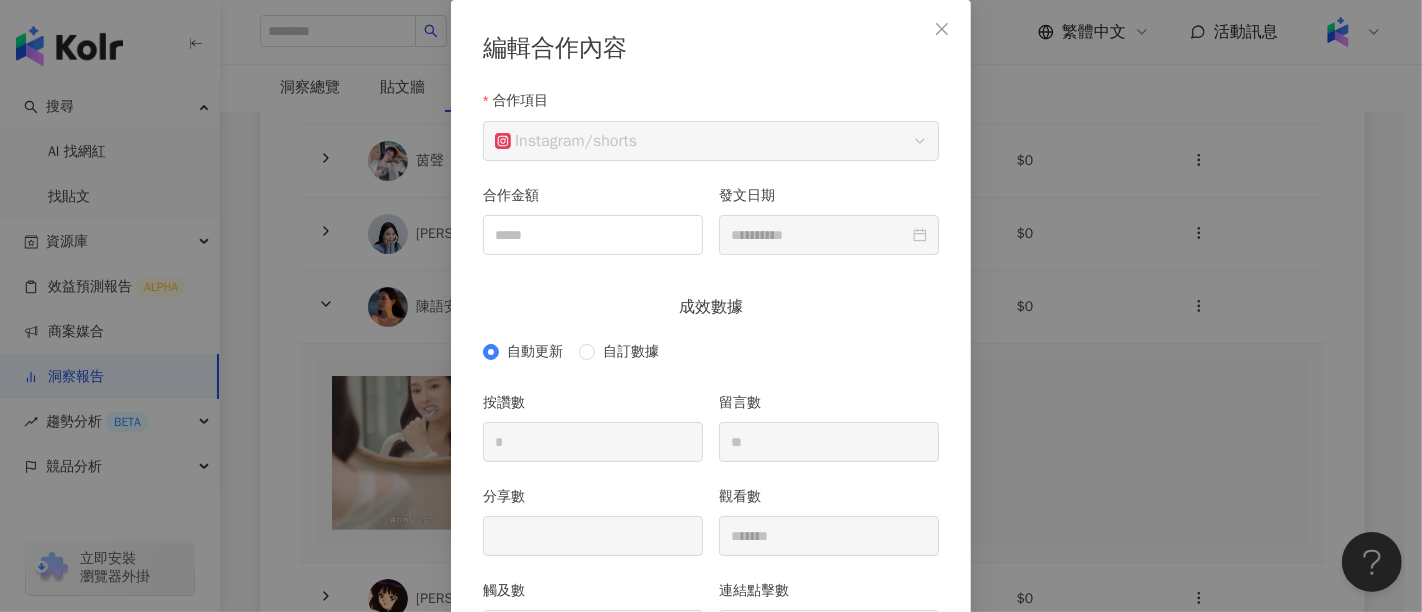 scroll, scrollTop: 211, scrollLeft: 0, axis: vertical 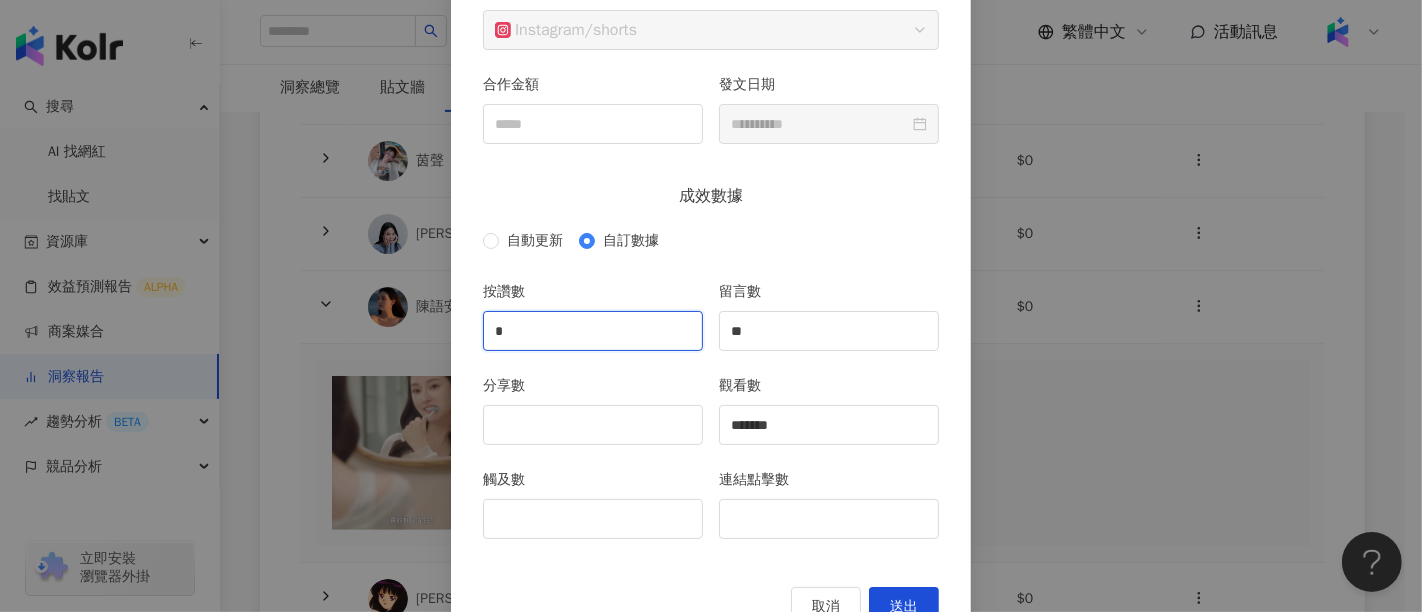 drag, startPoint x: 537, startPoint y: 330, endPoint x: 459, endPoint y: 331, distance: 78.00641 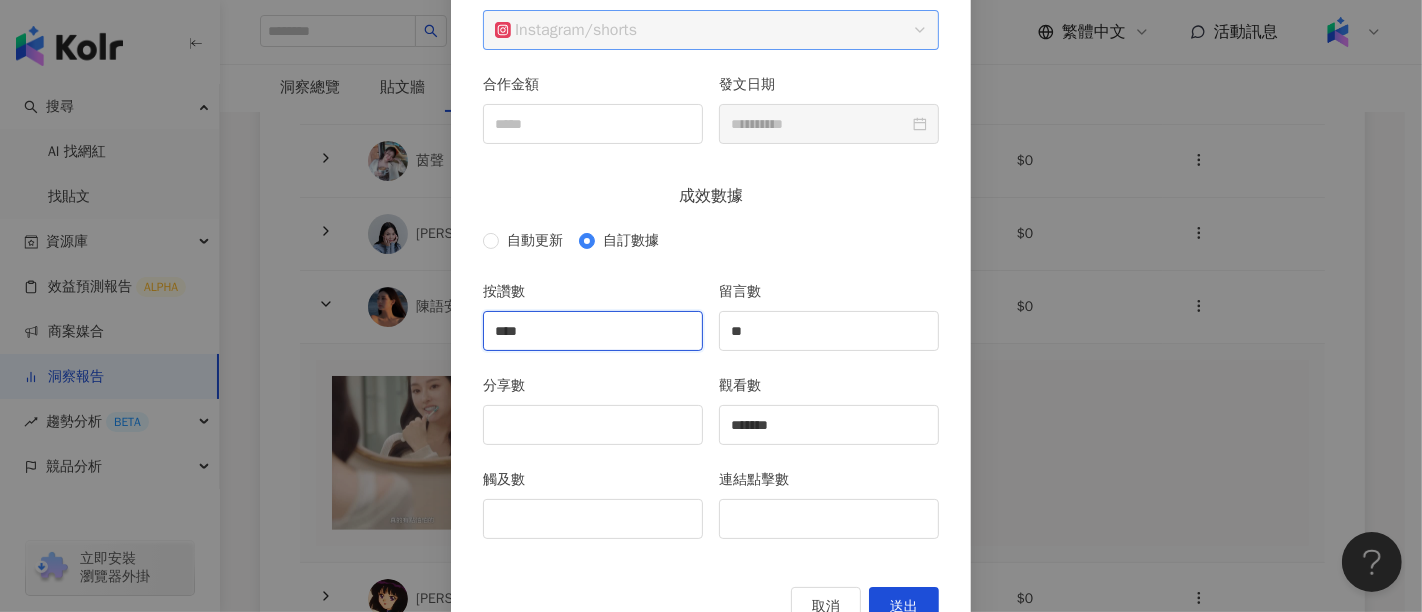 type on "****" 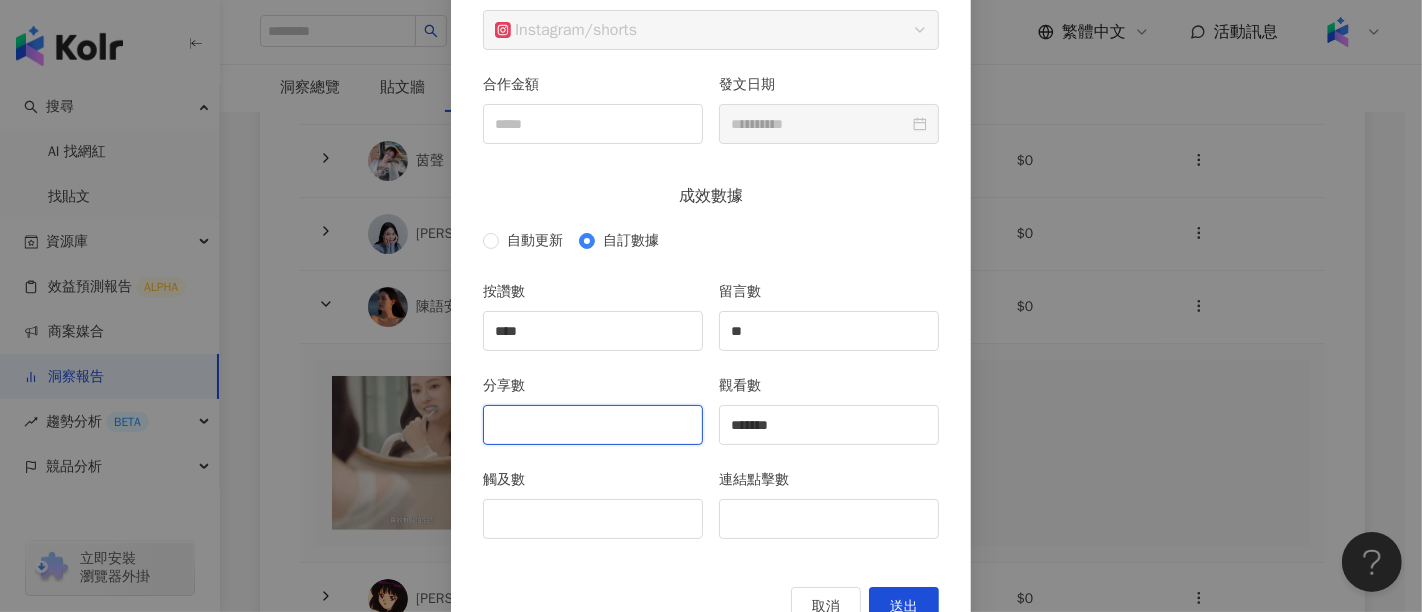 click on "分享數" at bounding box center (593, 425) 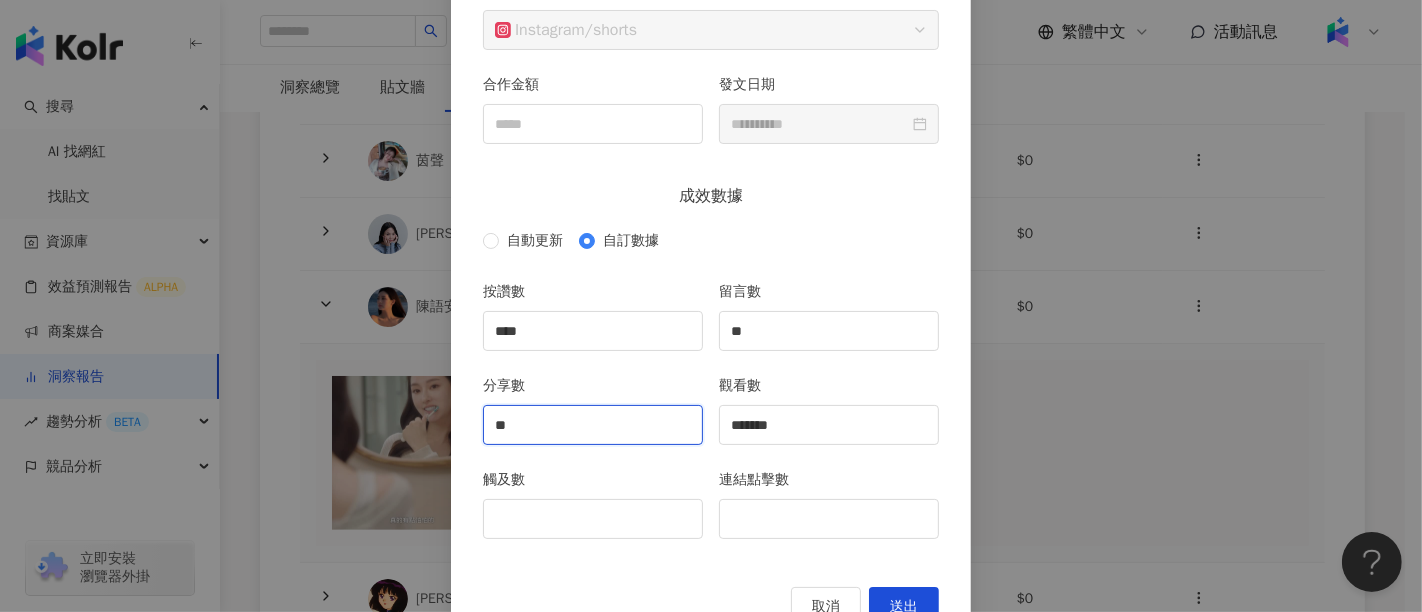 type on "**" 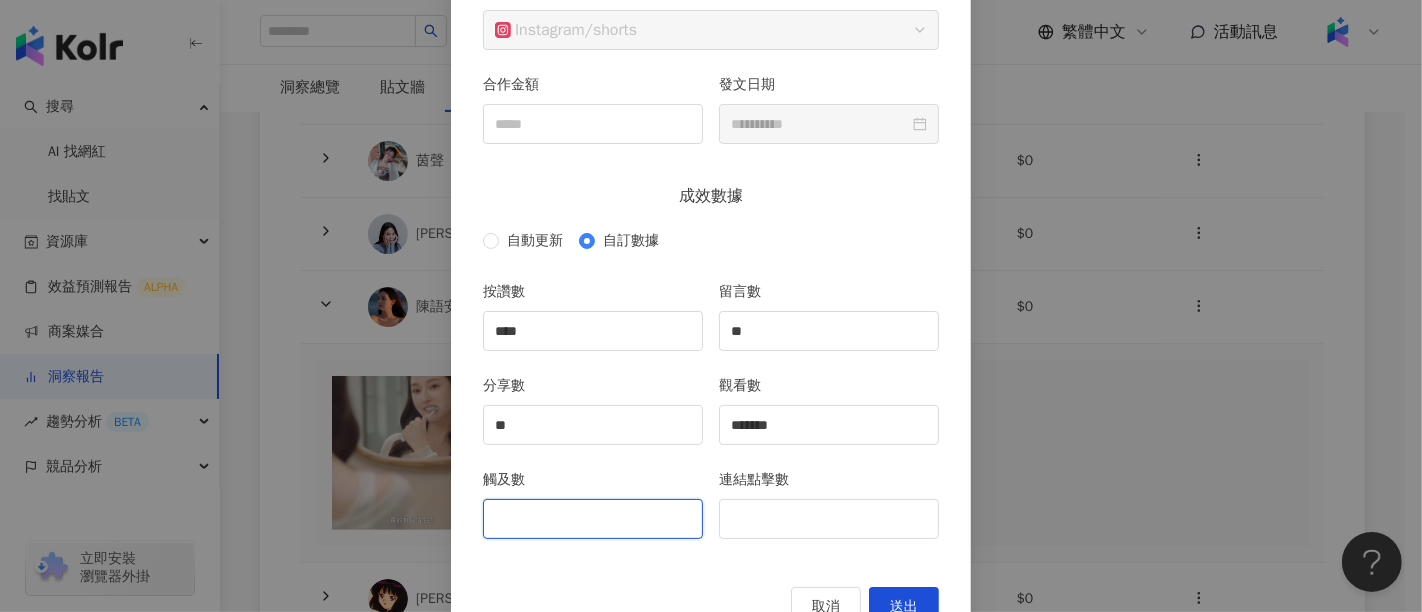 click on "觸及數" at bounding box center [593, 519] 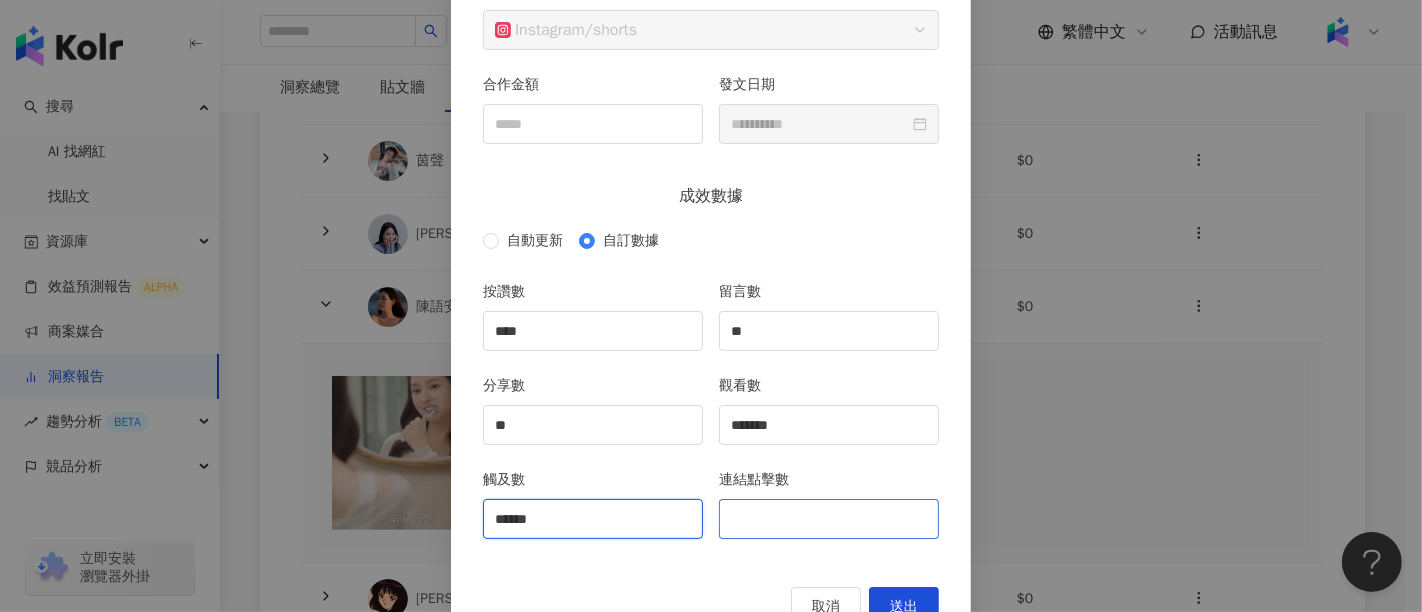 type on "******" 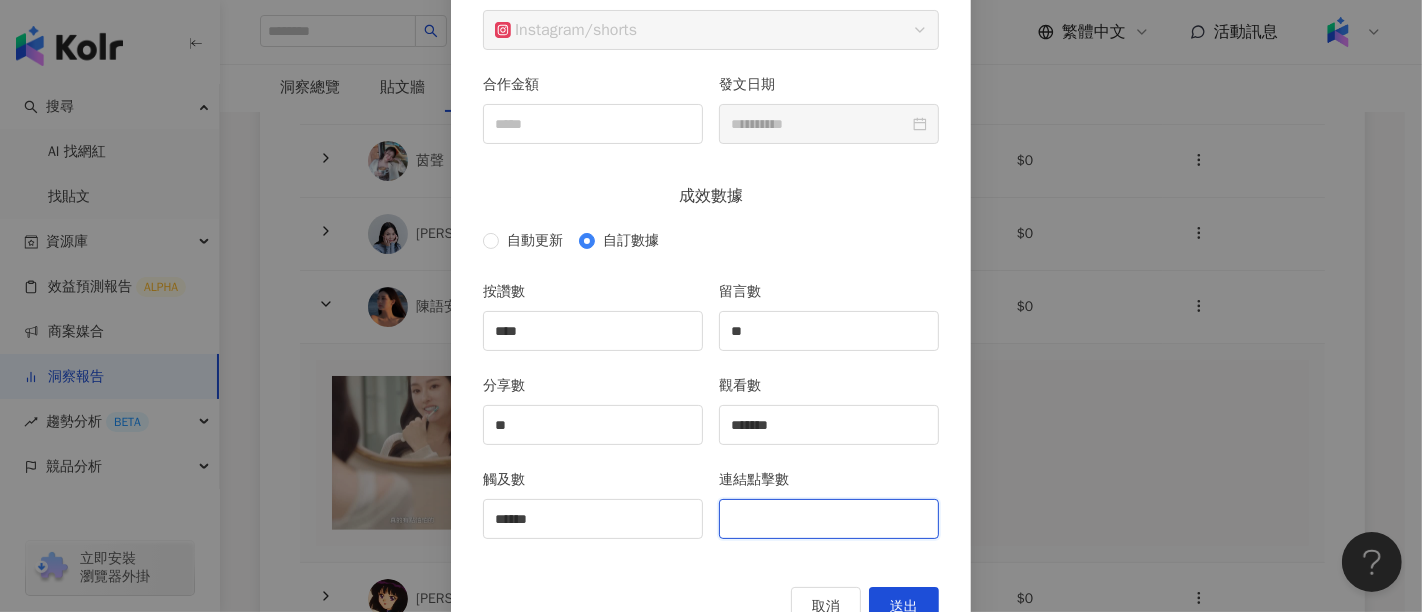 click on "連結點擊數" at bounding box center (829, 519) 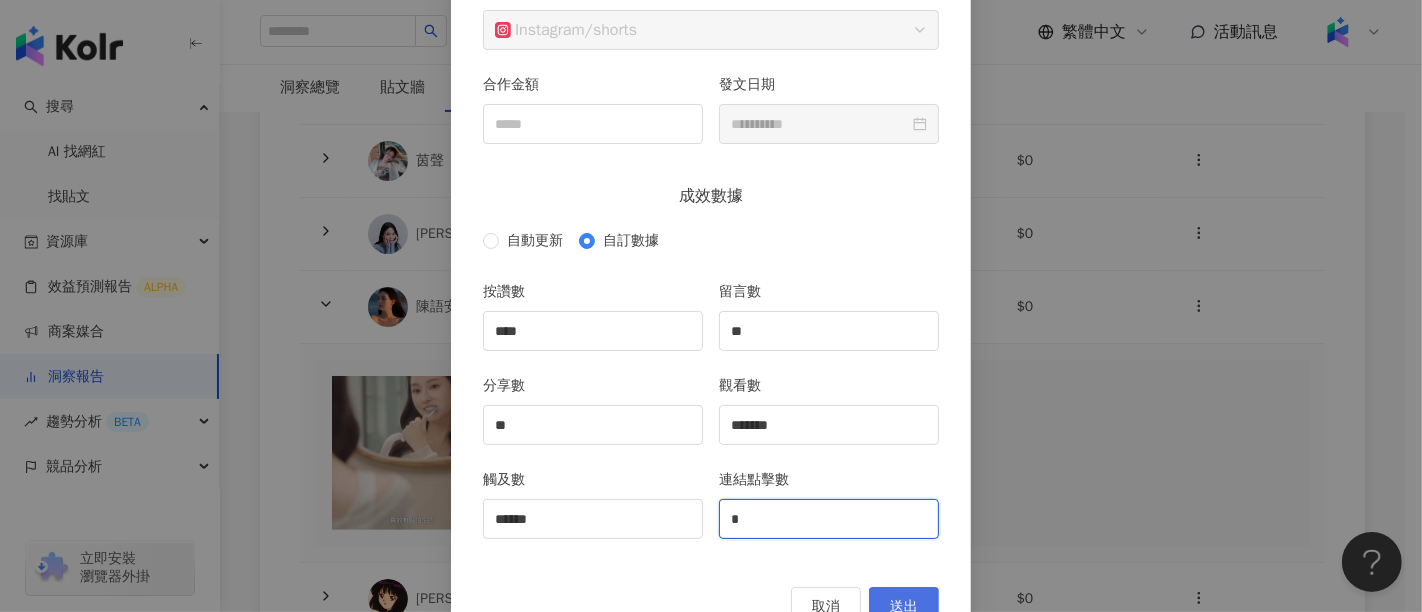 type on "*" 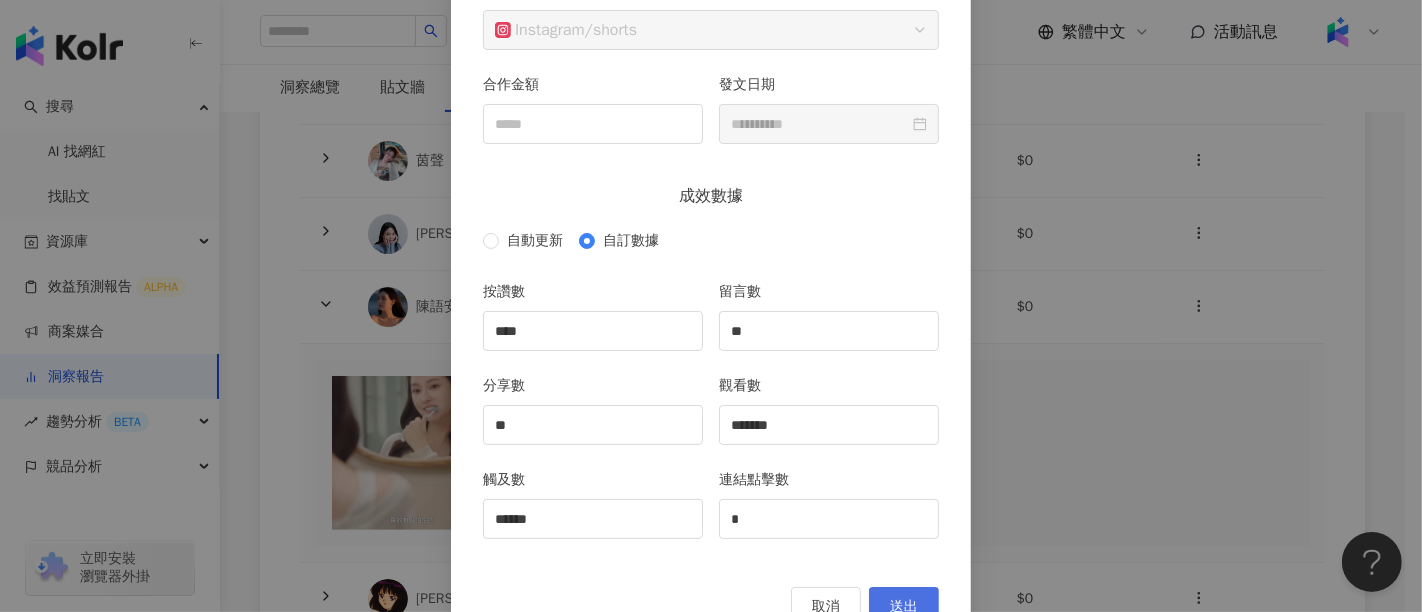 click on "送出" at bounding box center [904, 607] 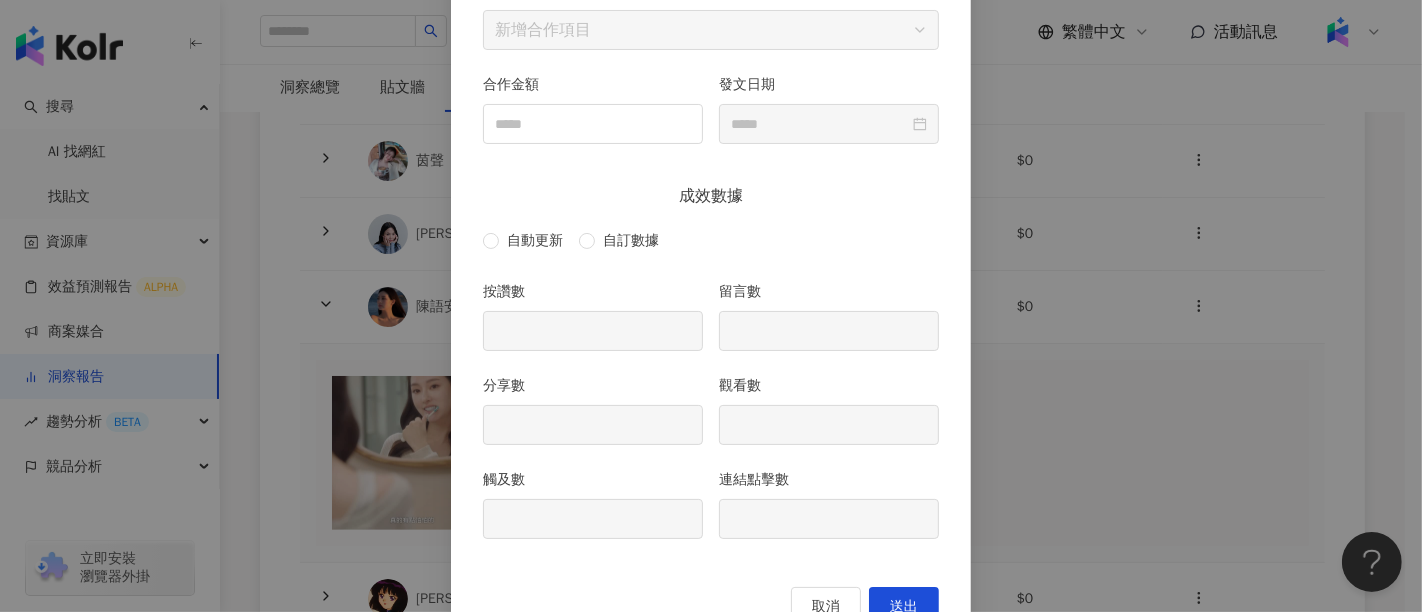 type on "****" 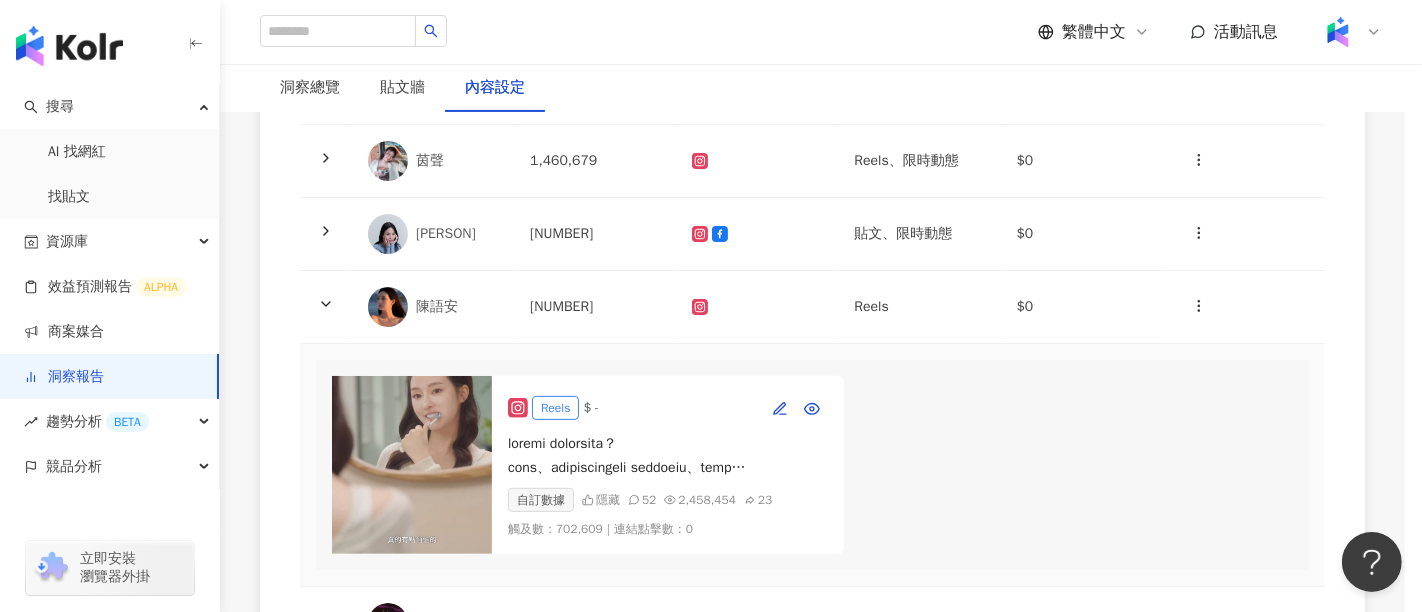 type on "**********" 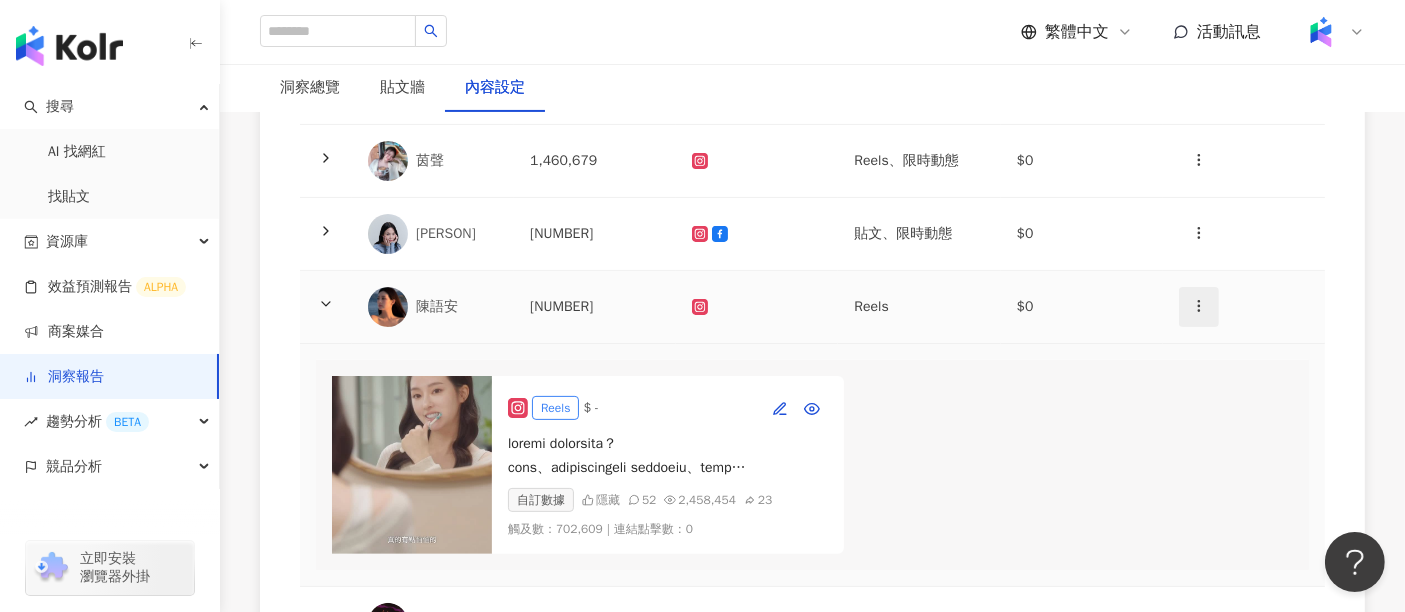 click 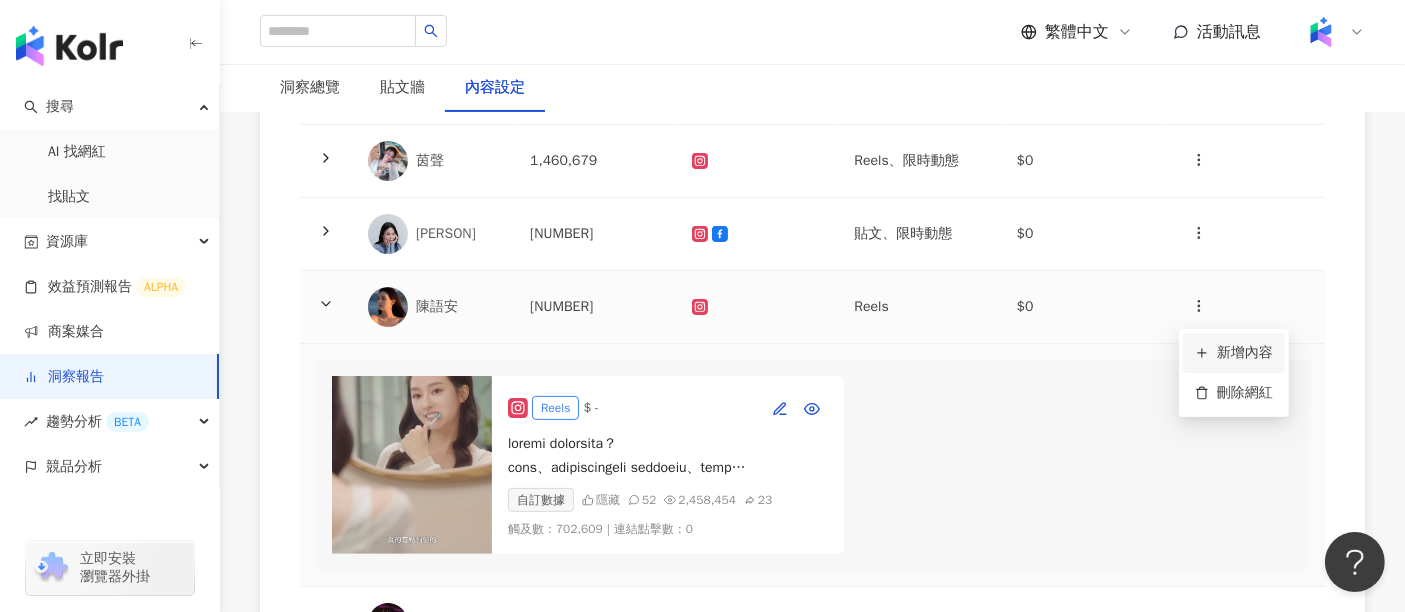 click on "新增內容" at bounding box center (1234, 353) 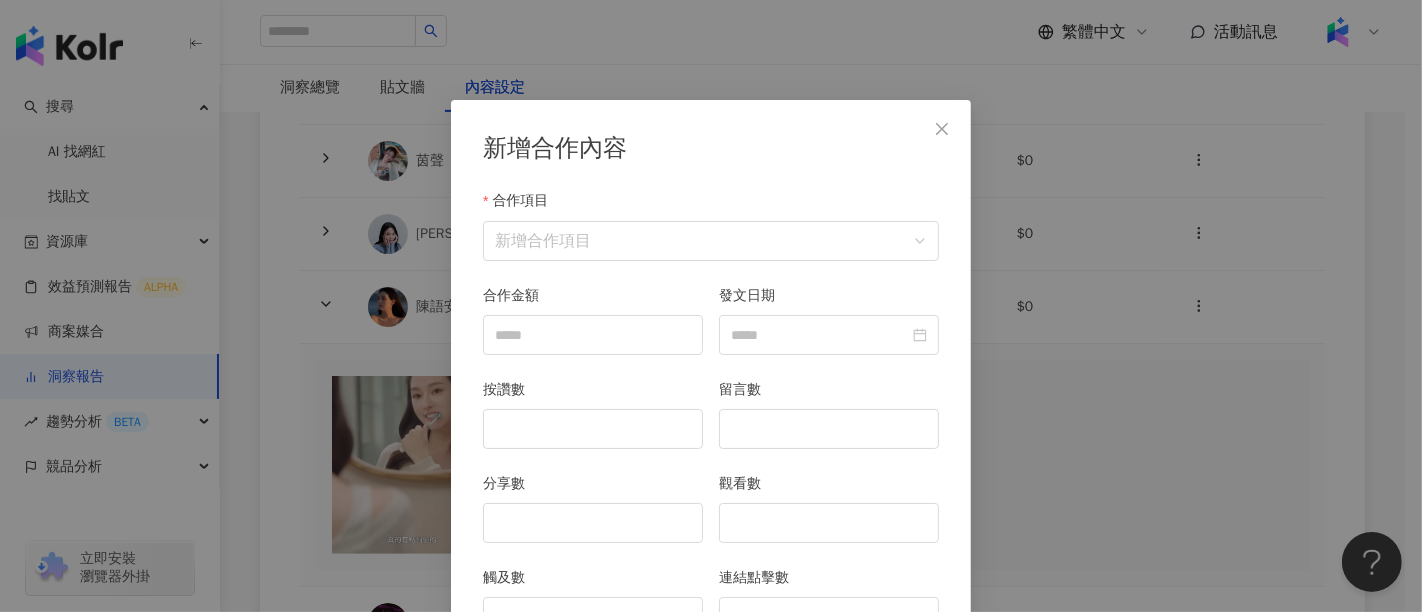 scroll, scrollTop: 100, scrollLeft: 0, axis: vertical 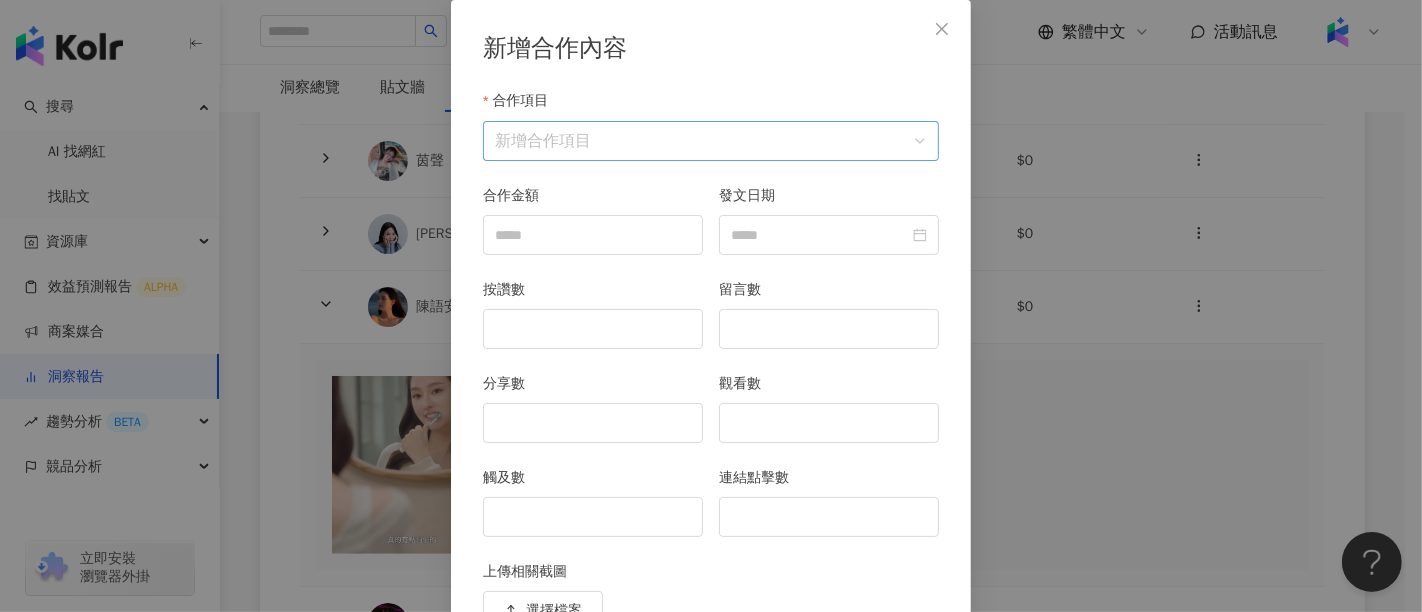 click on "合作項目" at bounding box center [711, 141] 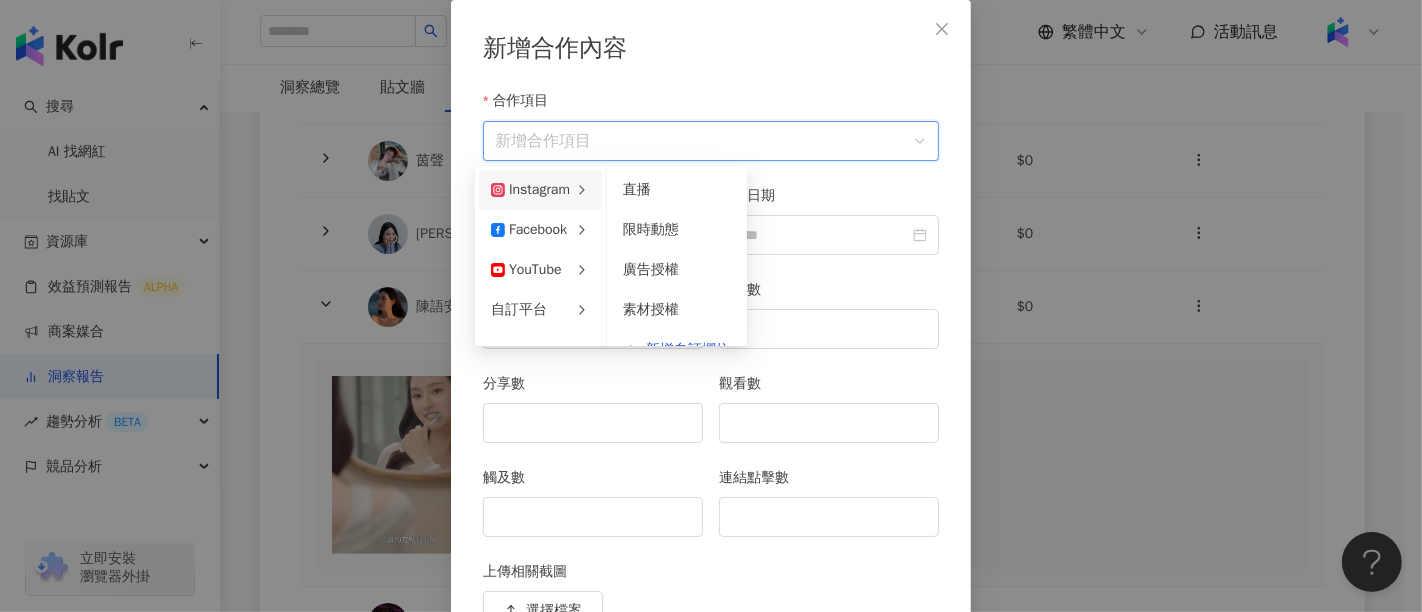 click on "Instagram" at bounding box center (540, 190) 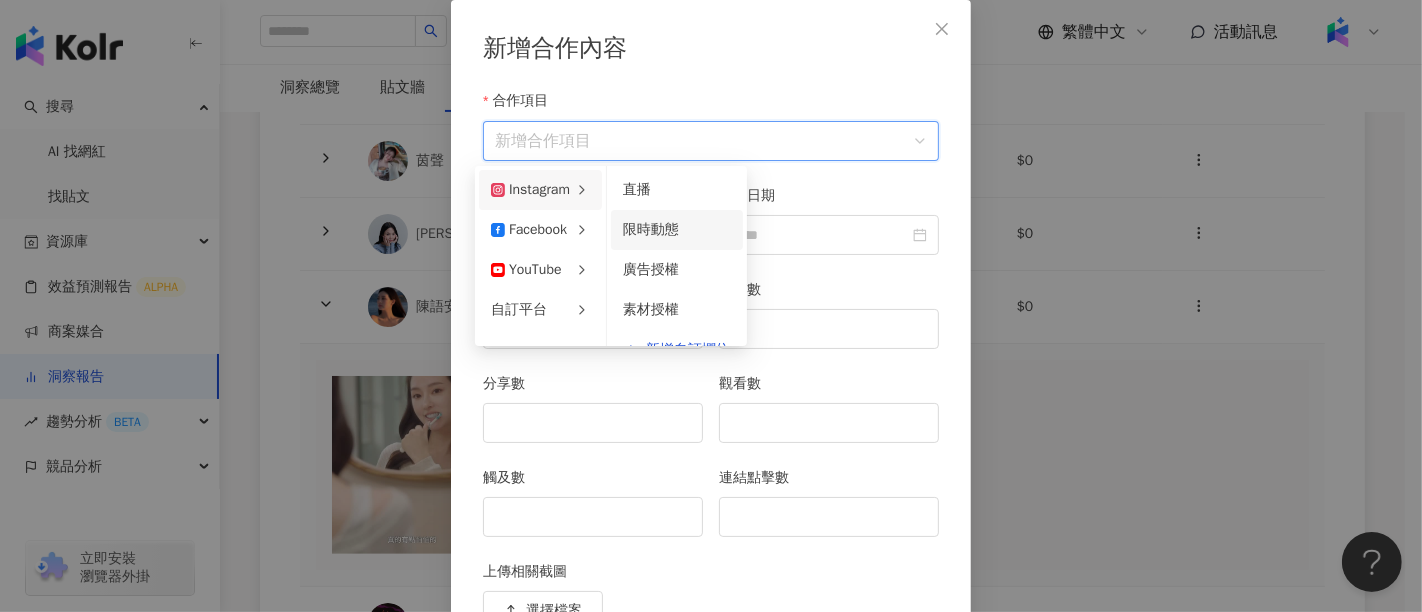 click on "限時動態" at bounding box center [651, 229] 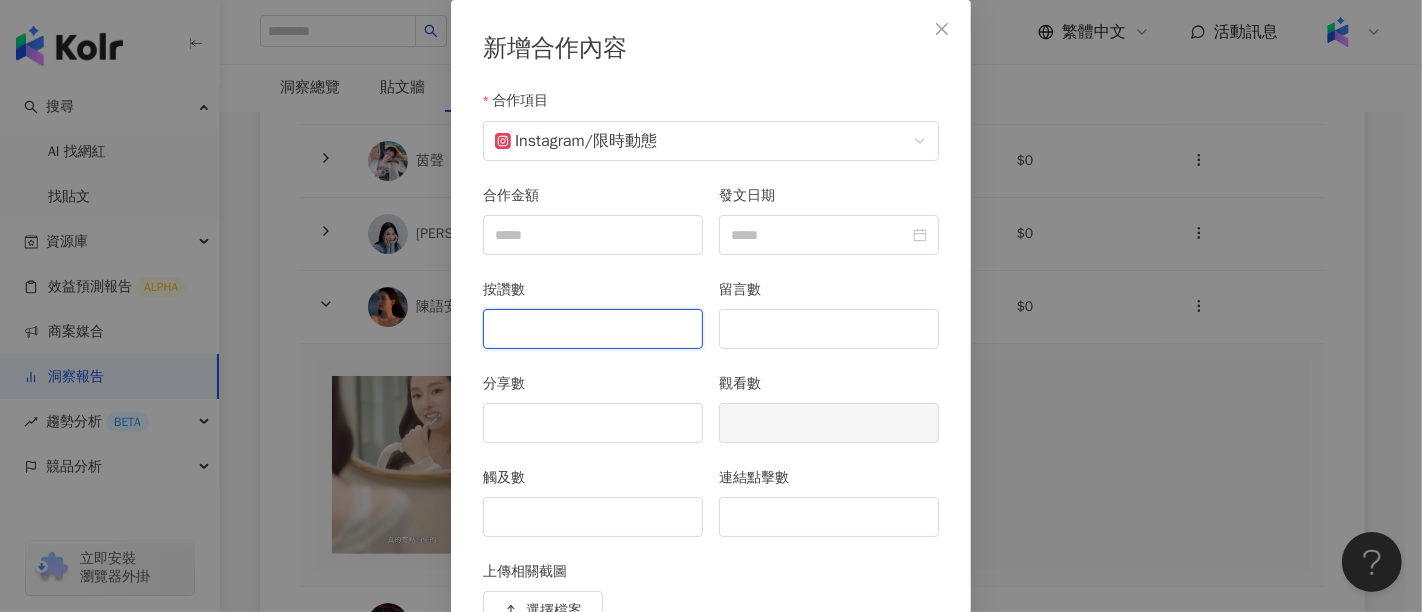 click on "按讚數" at bounding box center [593, 329] 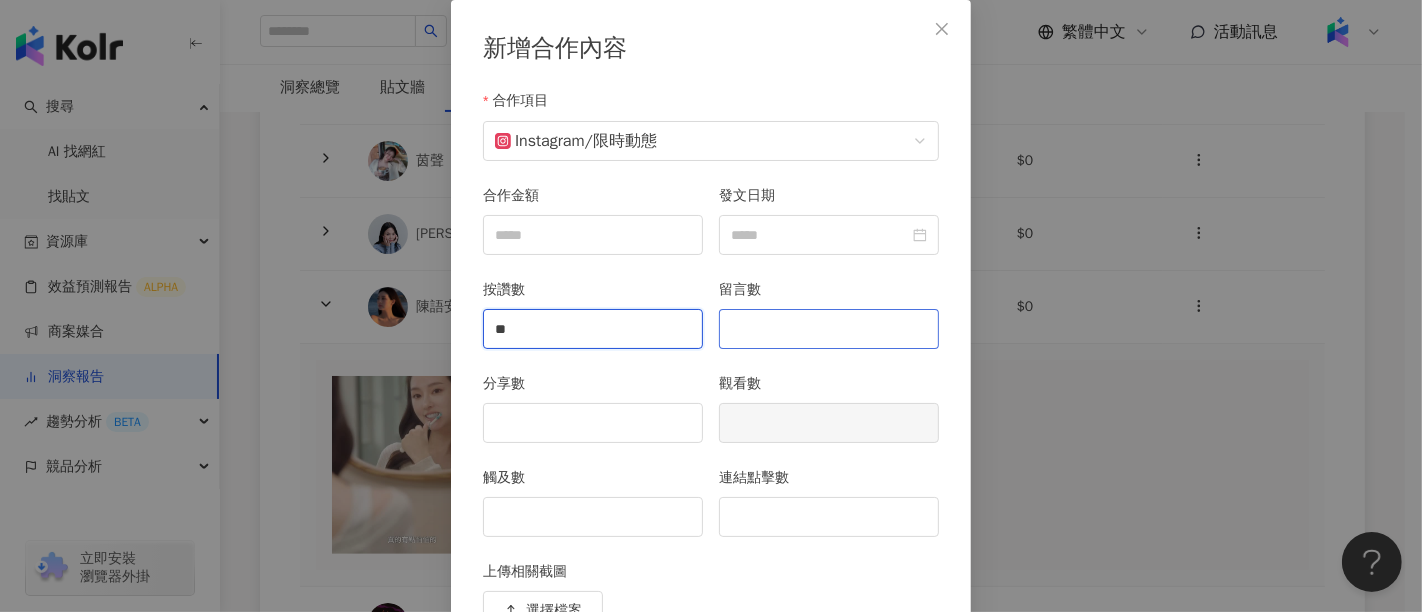 type on "**" 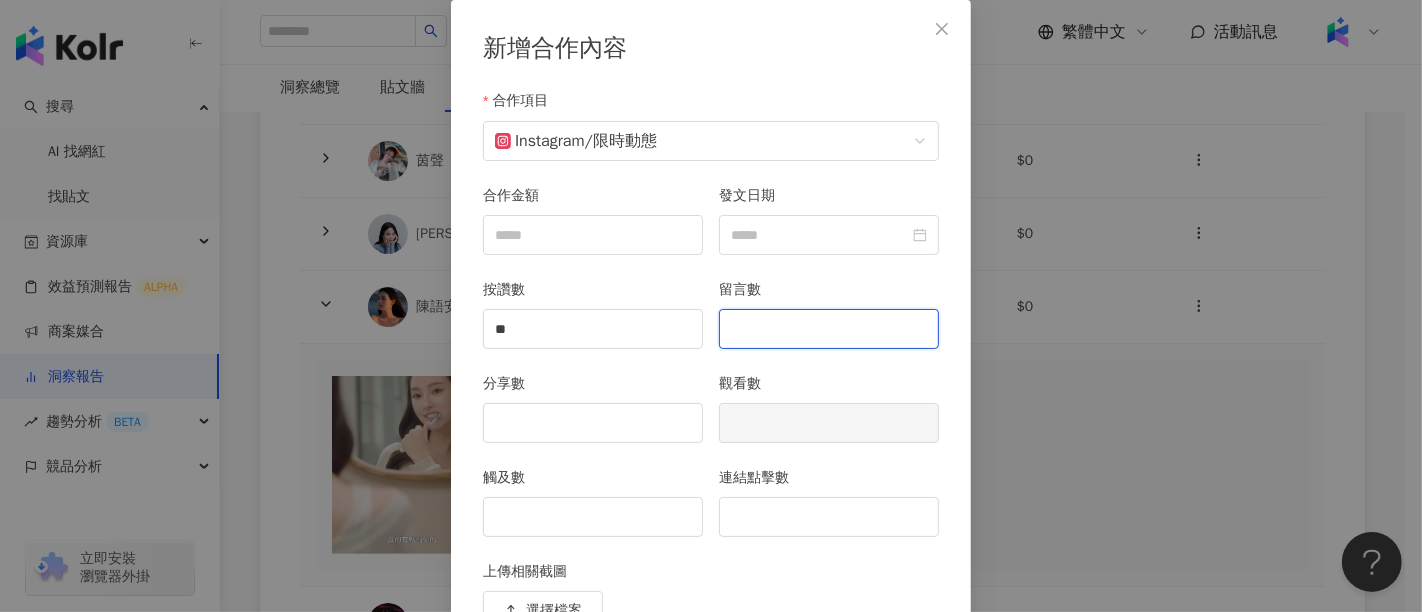 click on "留言數" at bounding box center (829, 329) 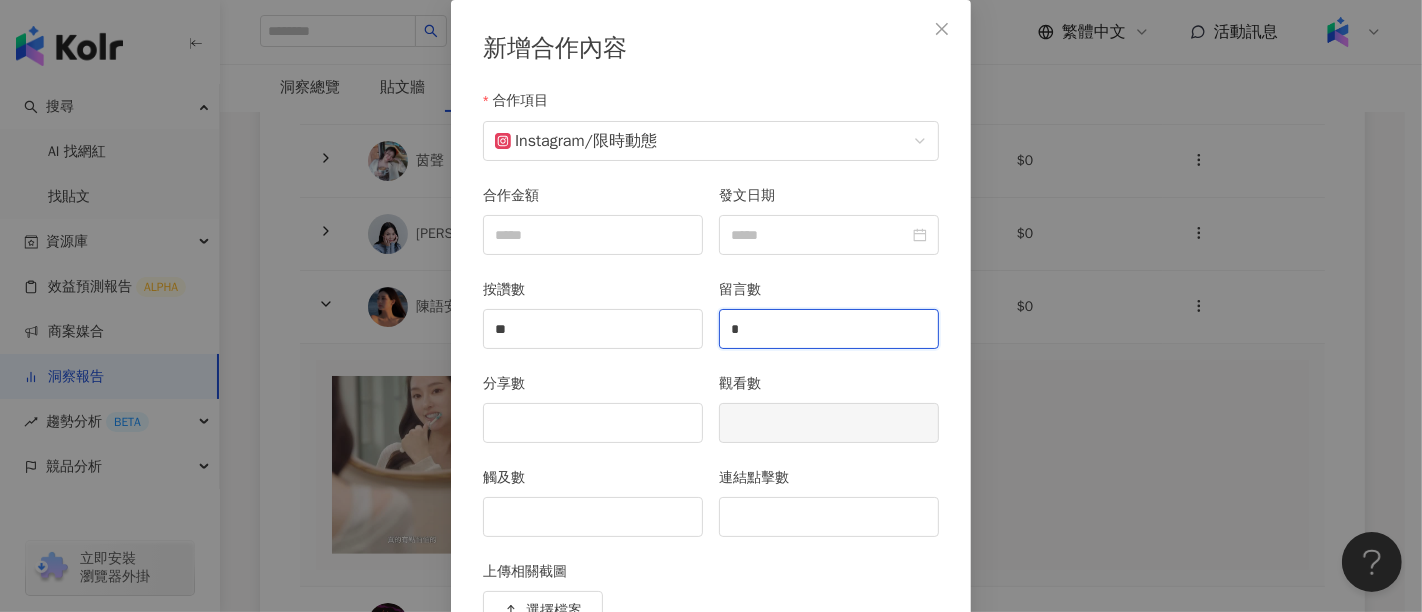 type on "*" 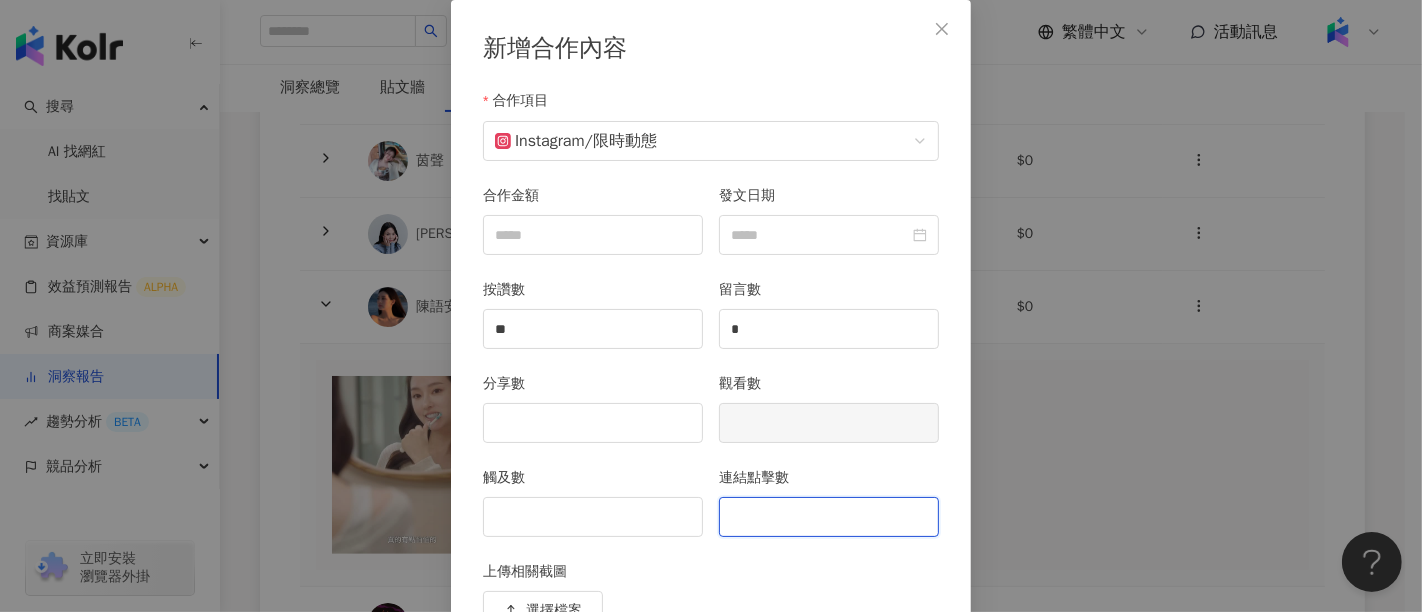 click on "連結點擊數" at bounding box center (829, 517) 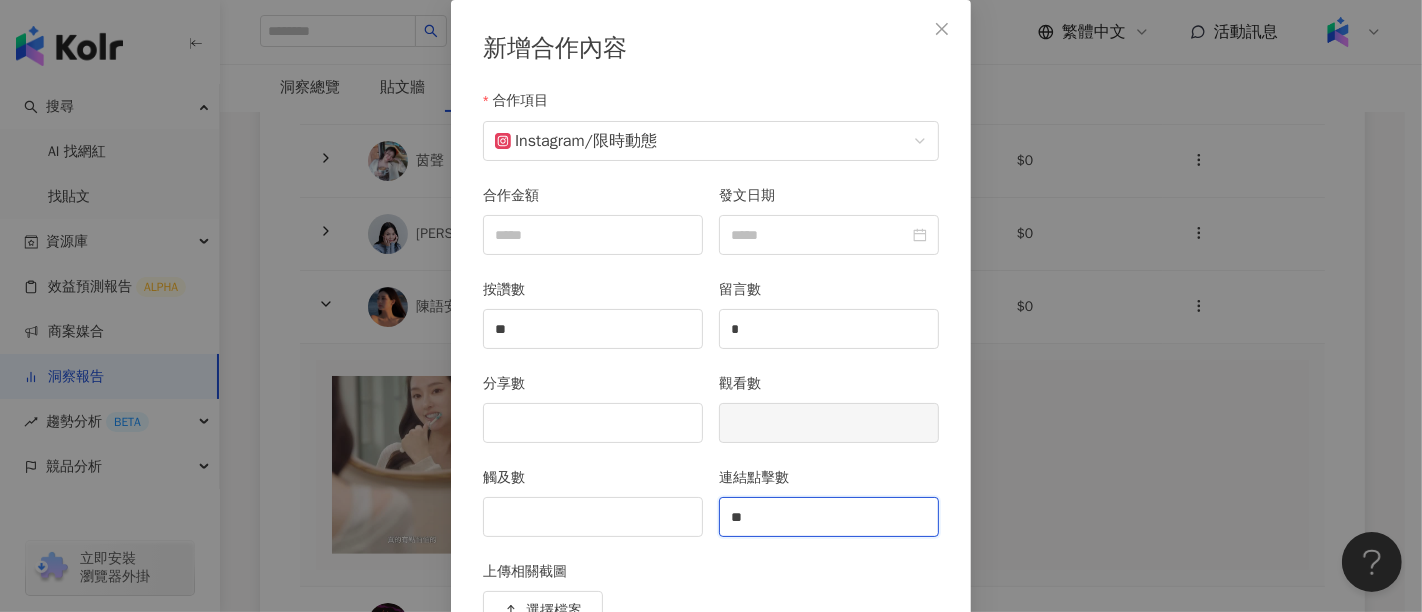 type on "**" 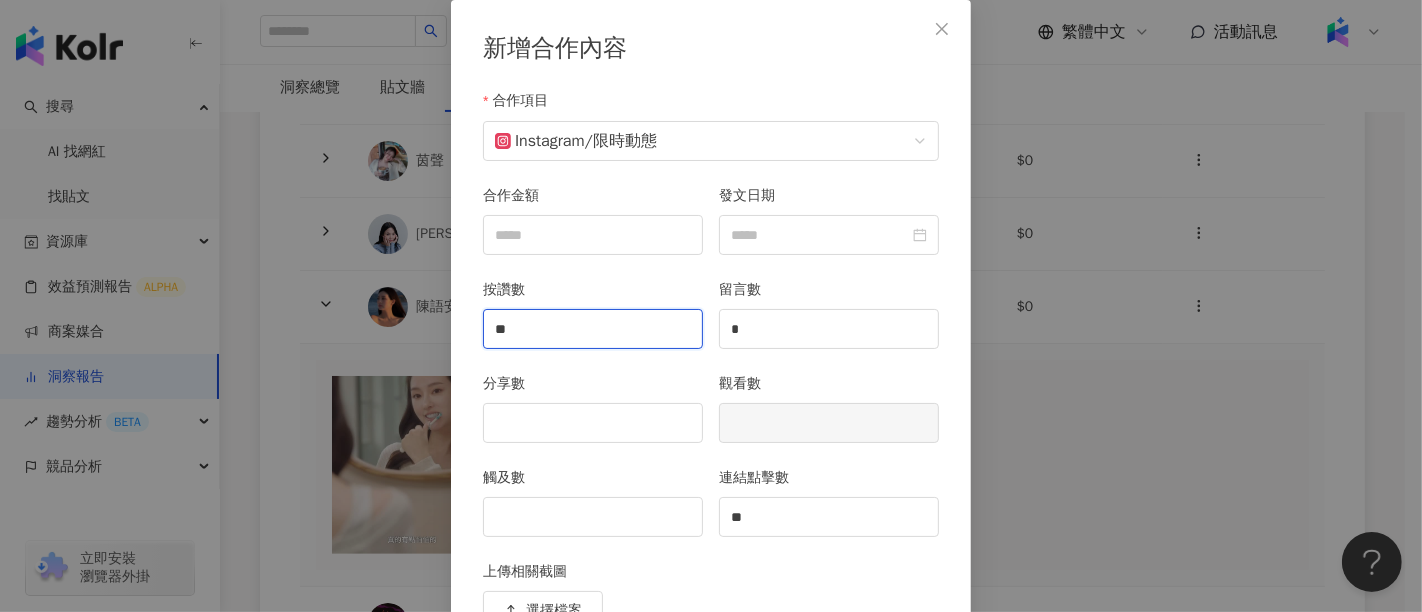 drag, startPoint x: 593, startPoint y: 329, endPoint x: 425, endPoint y: 329, distance: 168 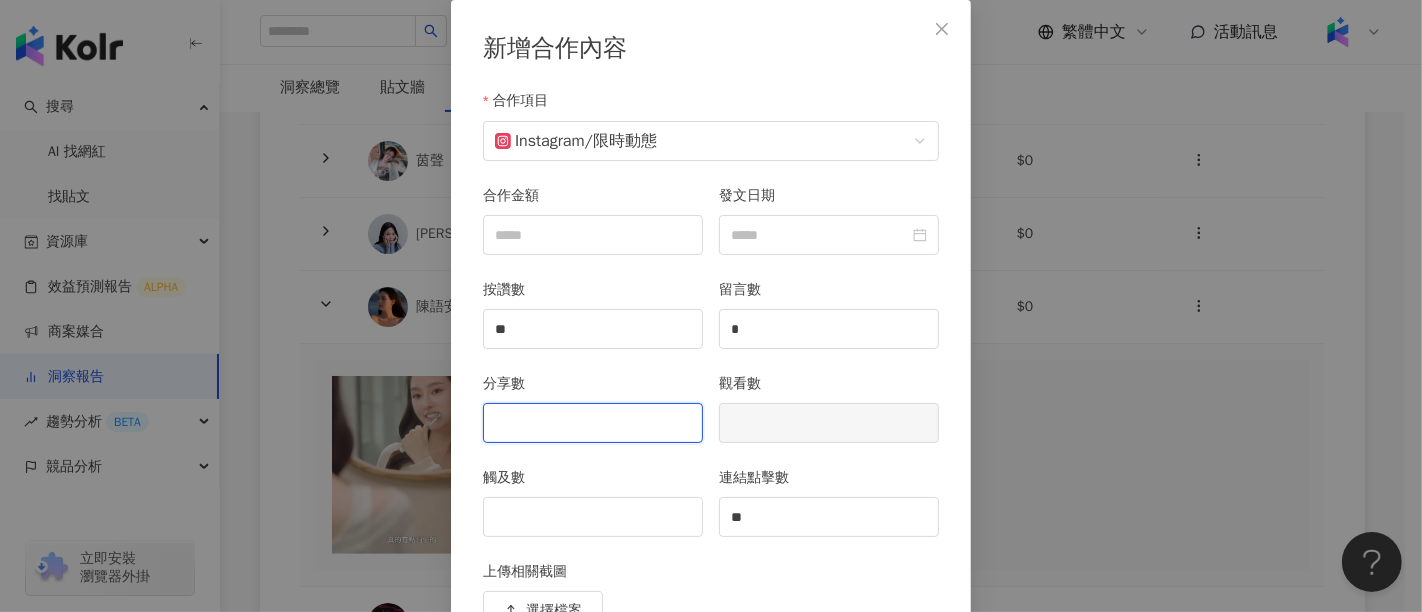 click on "分享數" at bounding box center [593, 423] 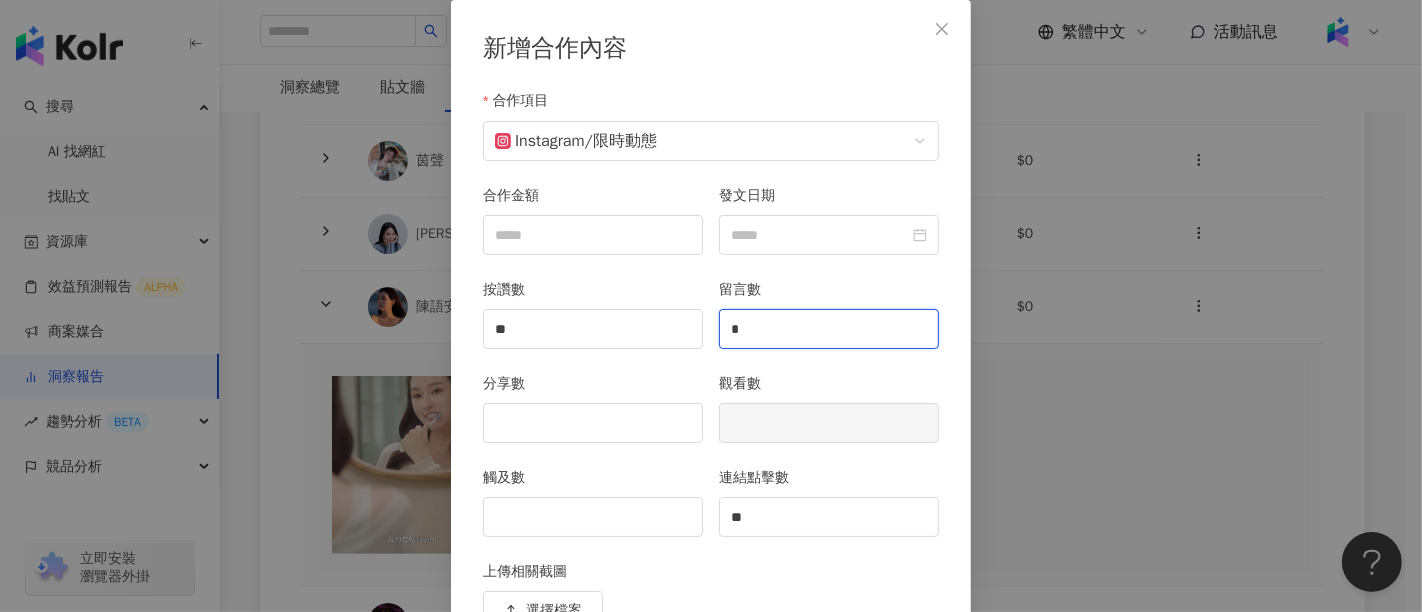 drag, startPoint x: 733, startPoint y: 327, endPoint x: 708, endPoint y: 328, distance: 25.019993 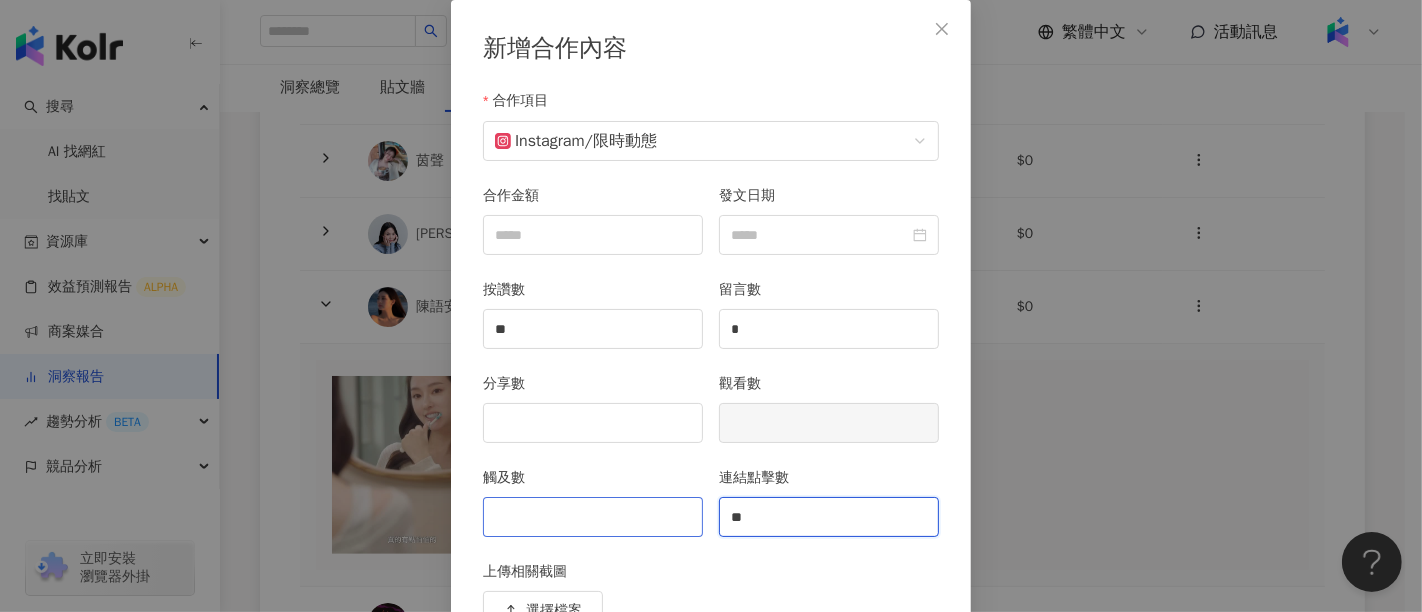 drag, startPoint x: 805, startPoint y: 523, endPoint x: 615, endPoint y: 523, distance: 190 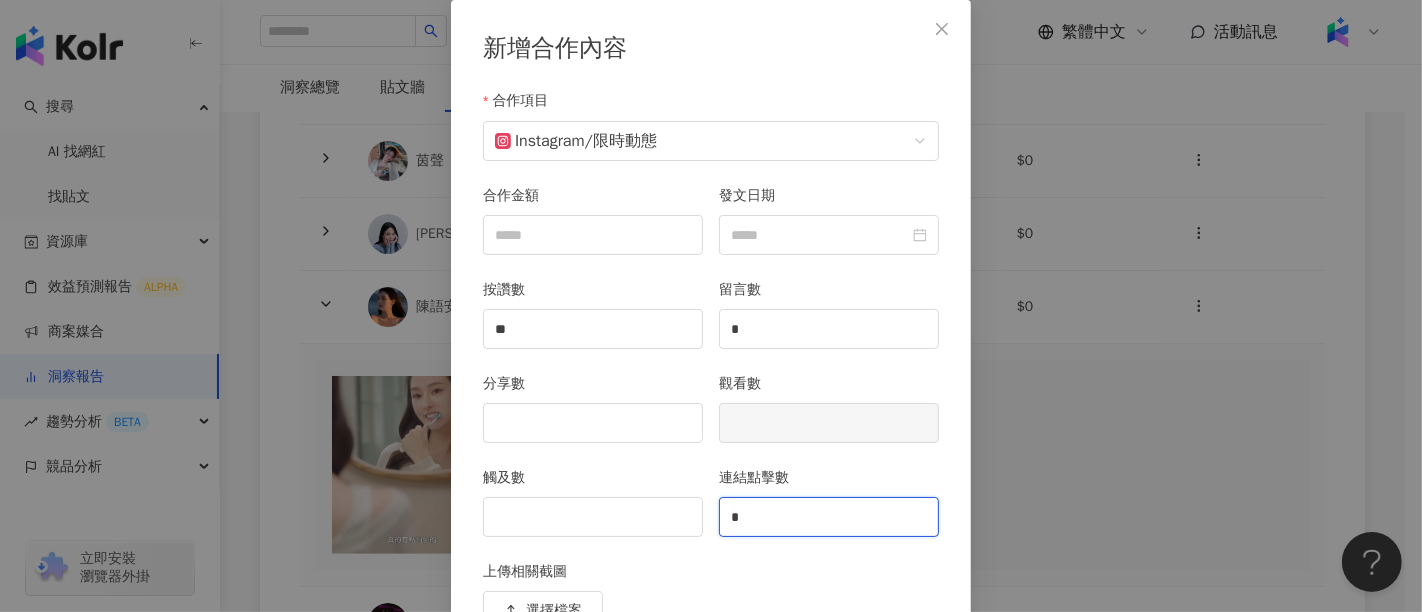type on "*" 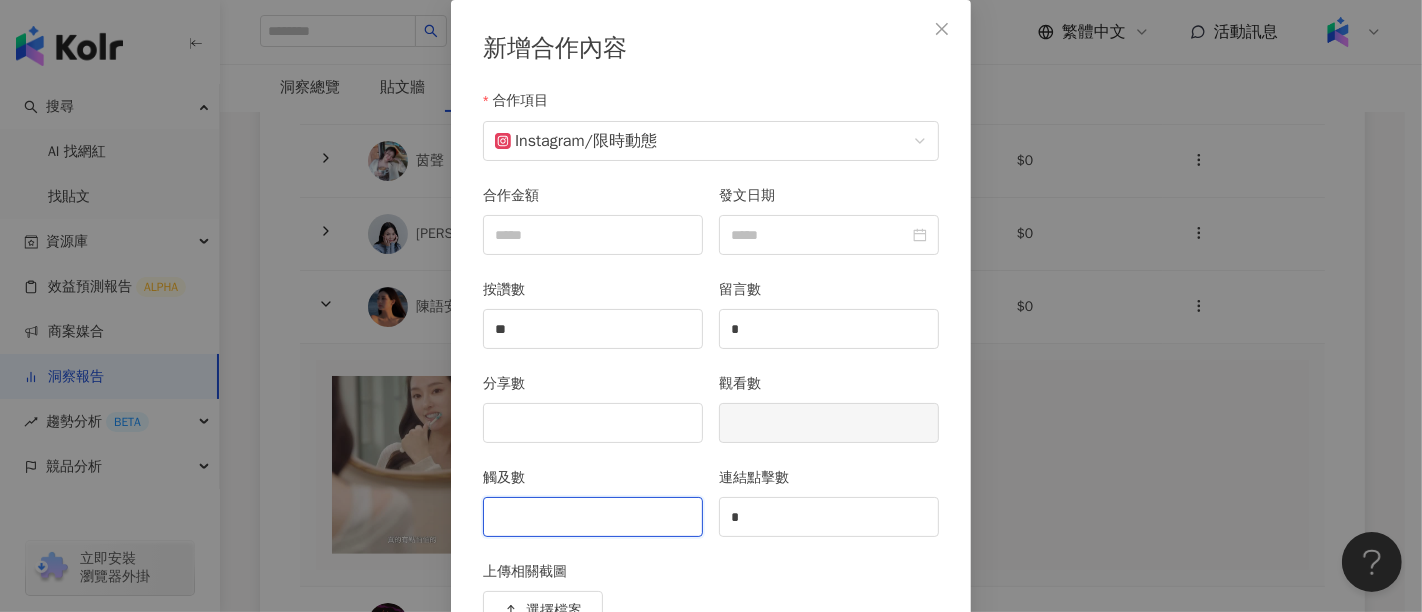 click on "觸及數" at bounding box center (593, 517) 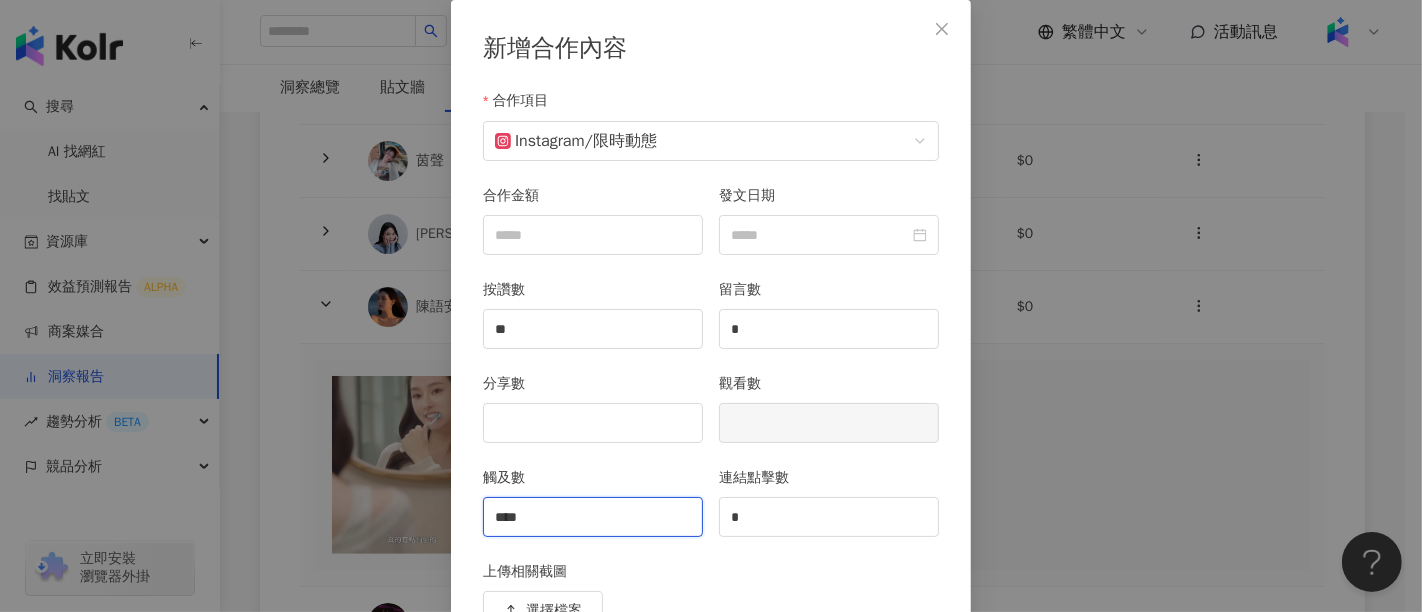 type on "****" 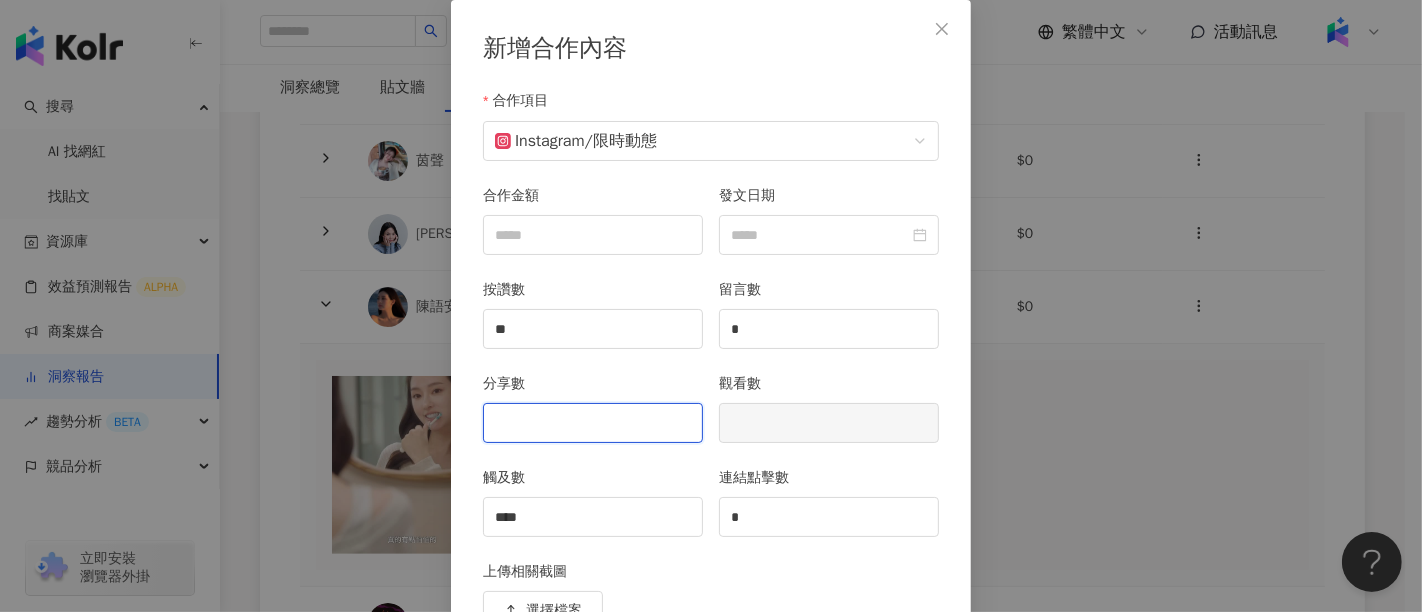 click on "分享數" at bounding box center [593, 423] 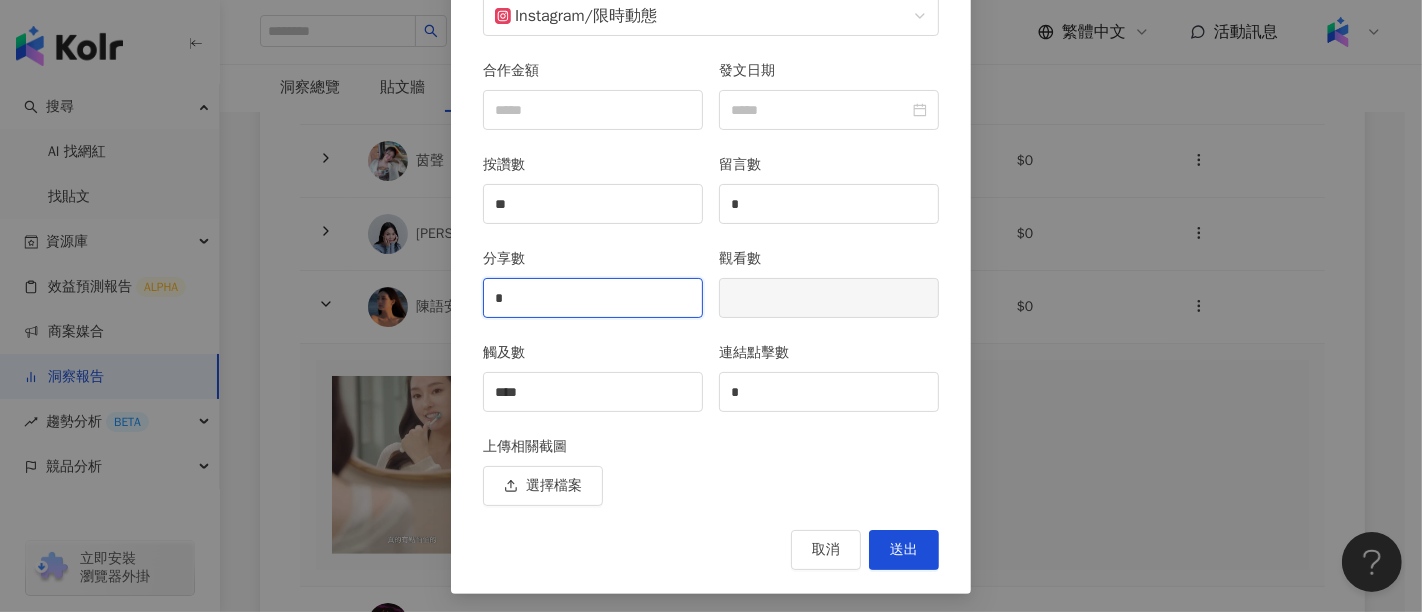 scroll, scrollTop: 228, scrollLeft: 0, axis: vertical 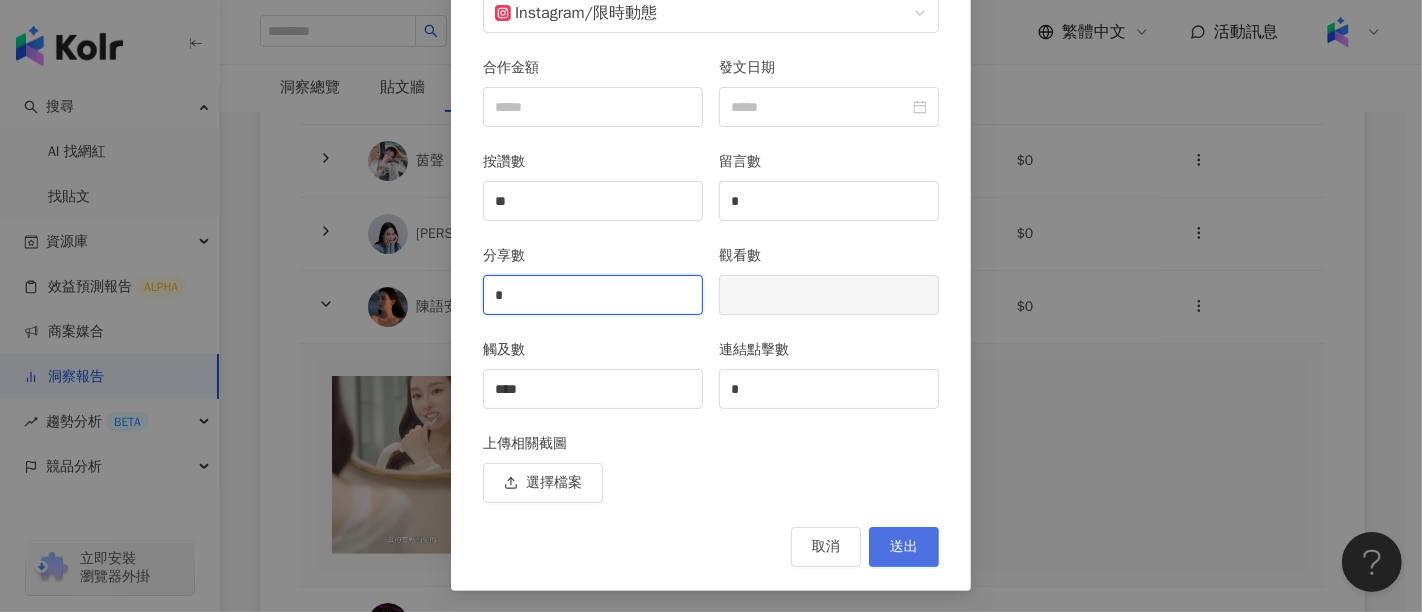 type on "*" 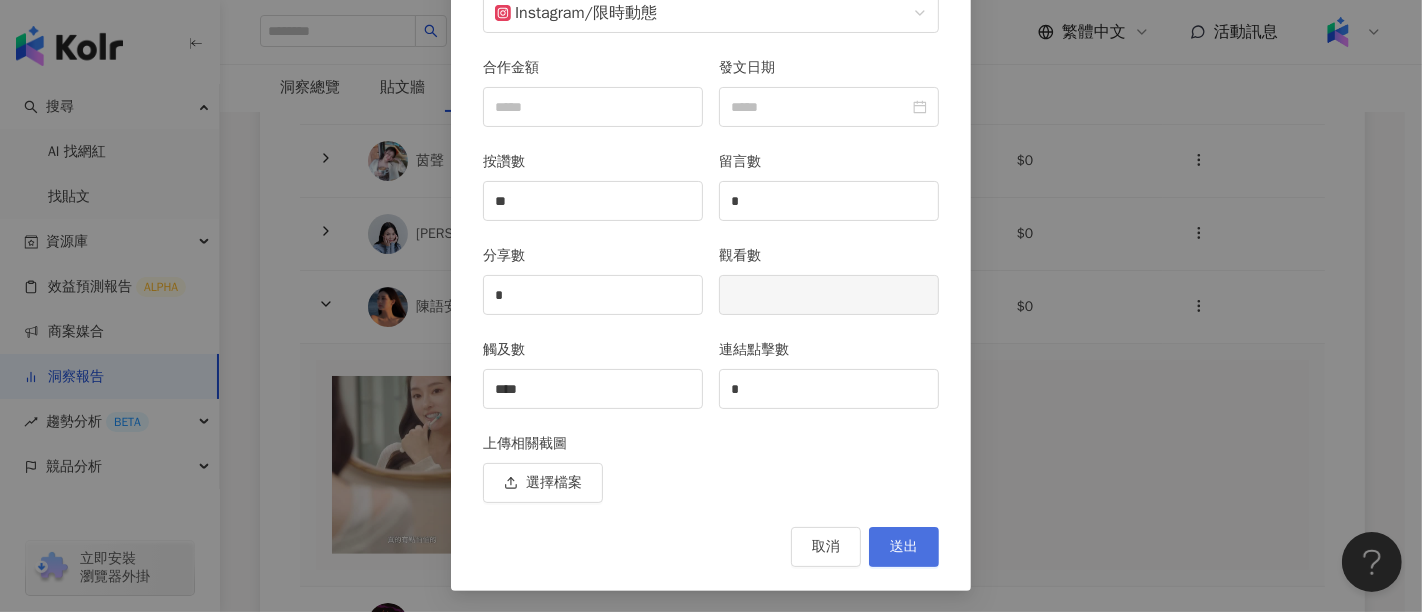 click on "送出" at bounding box center [904, 547] 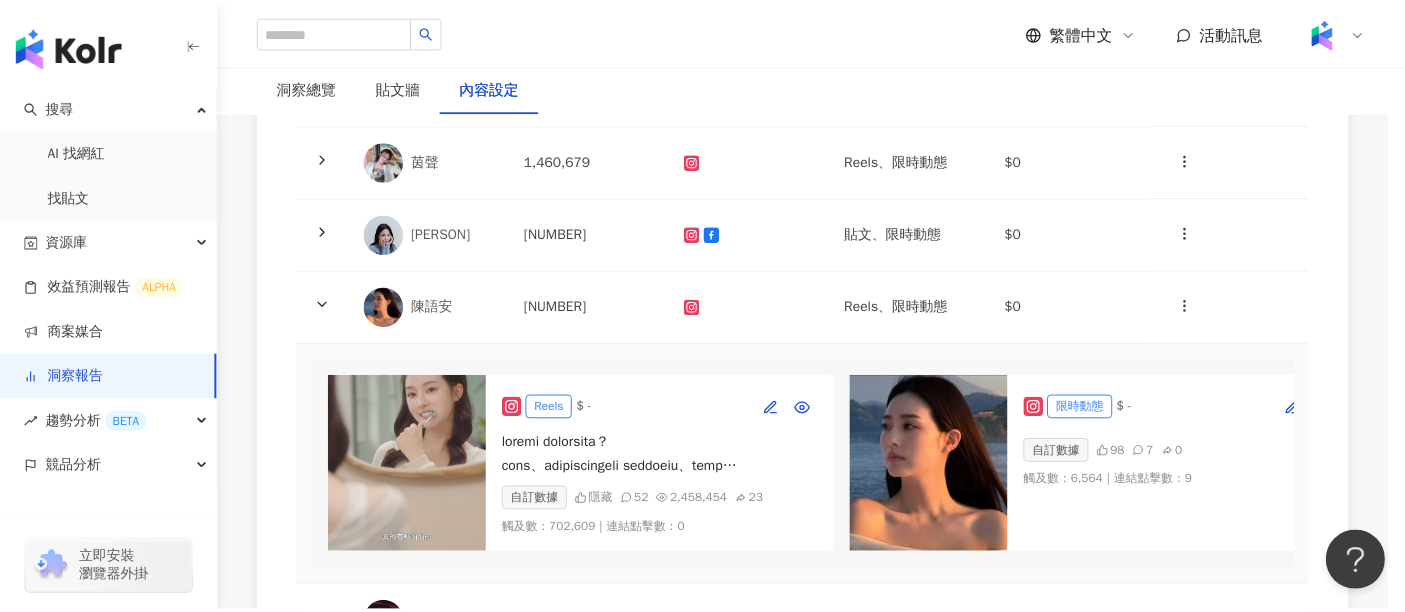 scroll, scrollTop: 0, scrollLeft: 0, axis: both 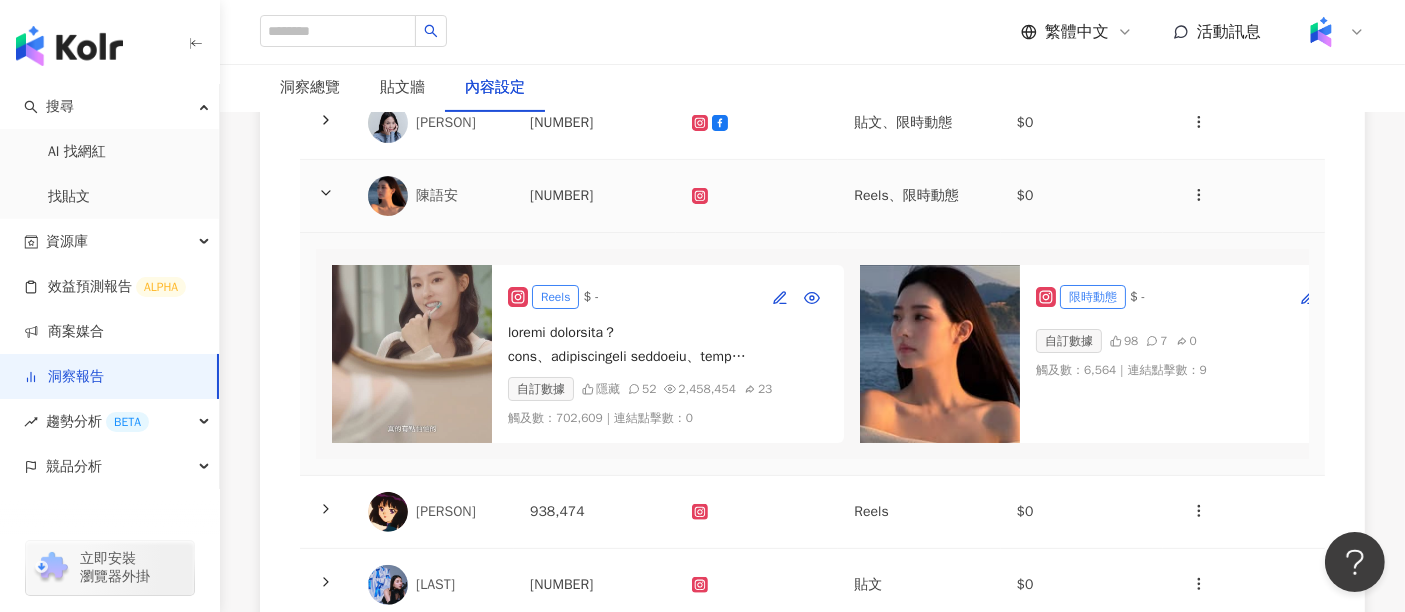 click at bounding box center (326, 196) 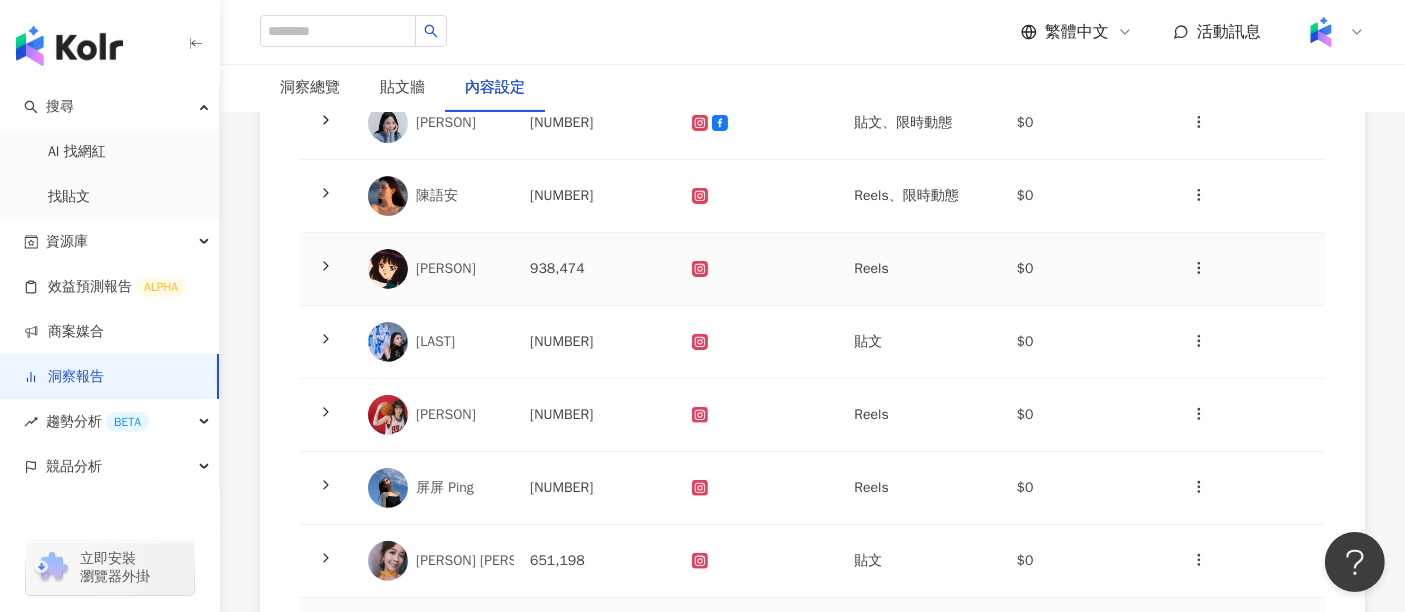 click 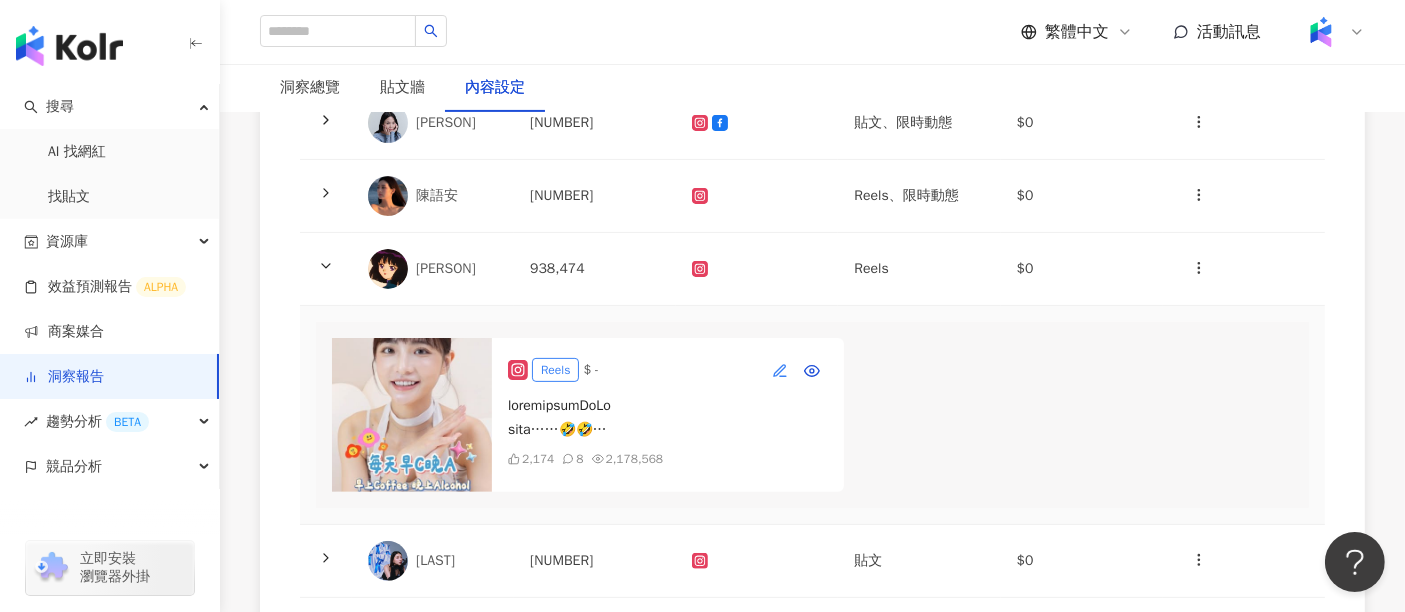 click 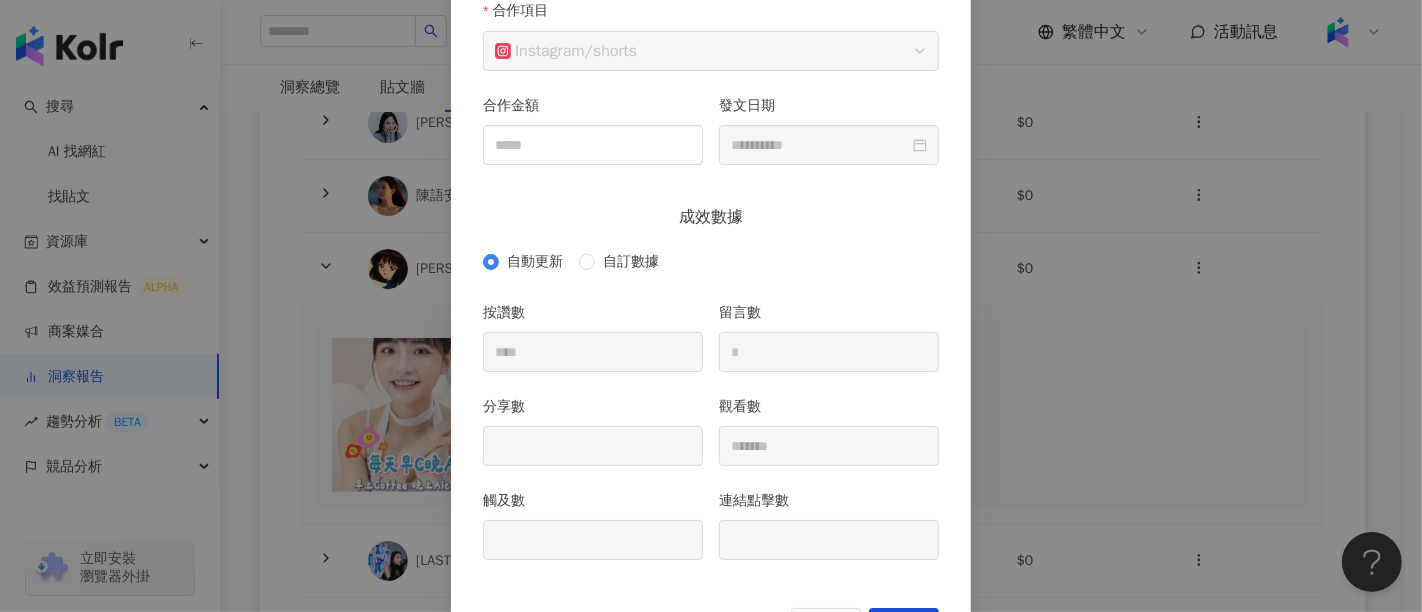 scroll, scrollTop: 211, scrollLeft: 0, axis: vertical 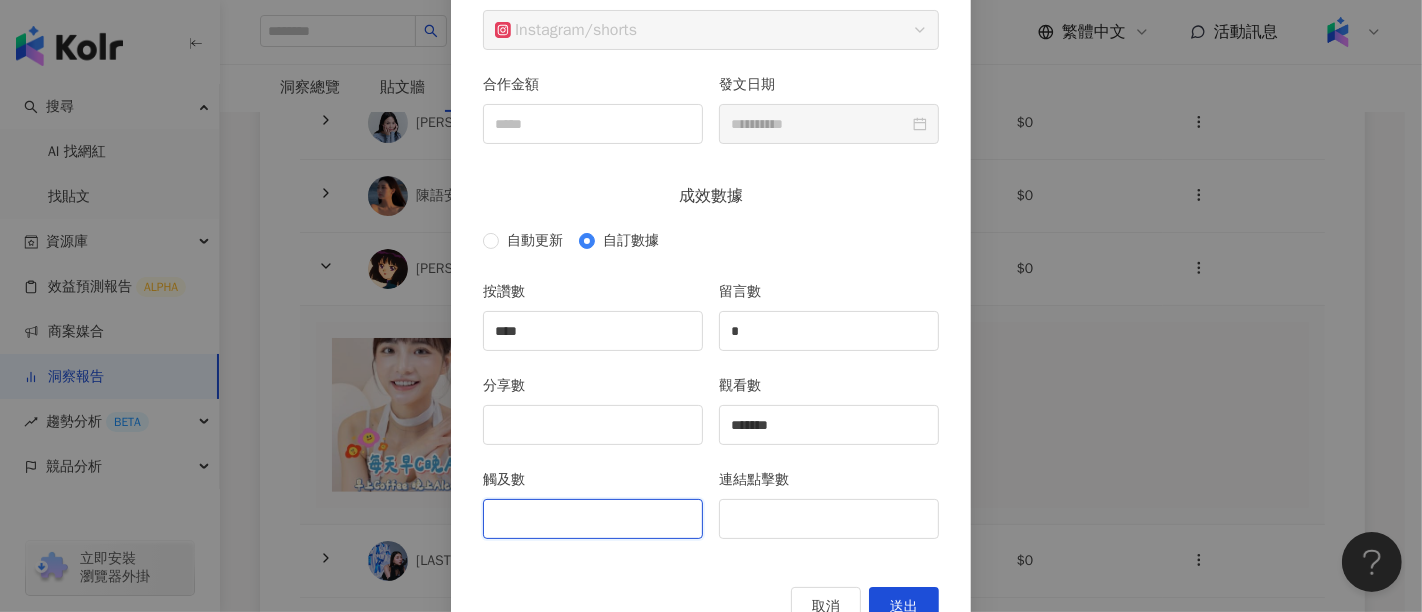 click on "觸及數" at bounding box center [593, 519] 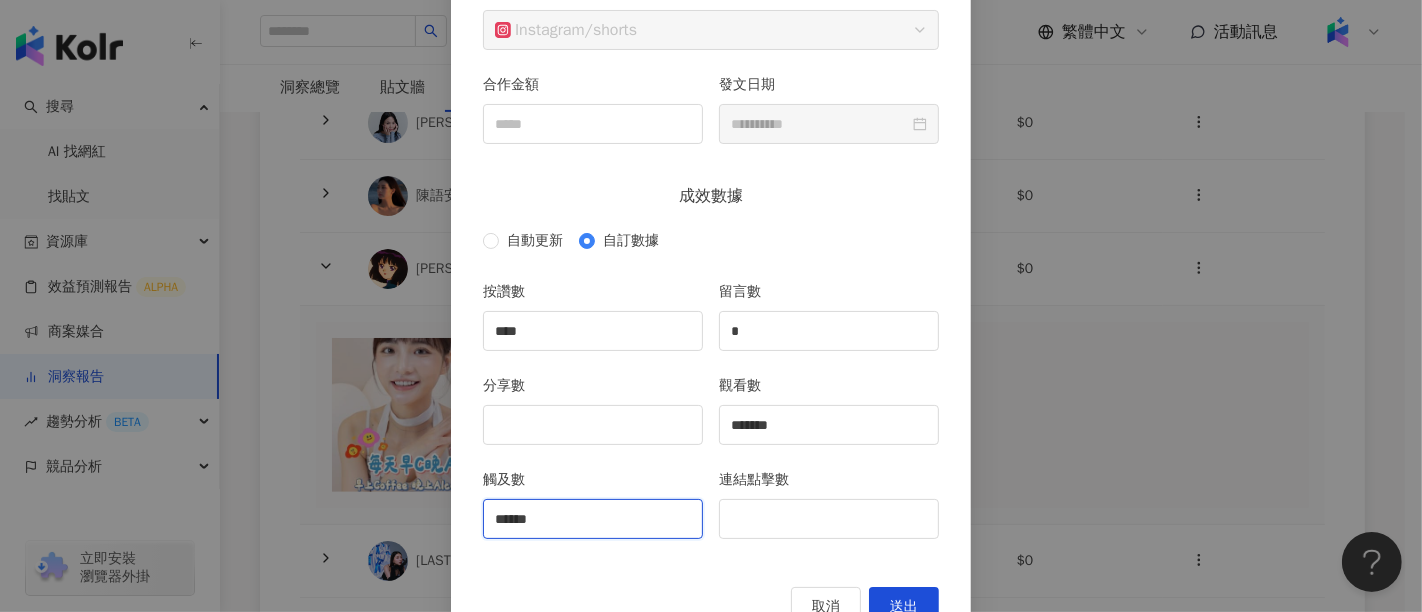 type on "******" 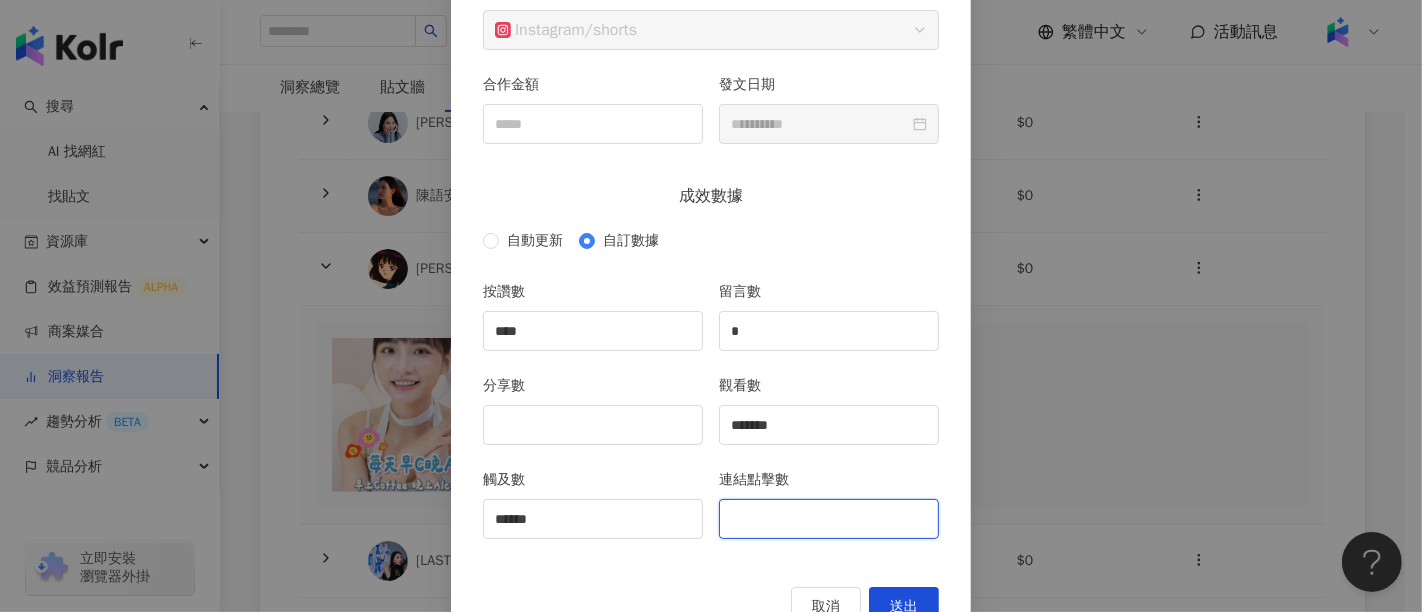 click on "連結點擊數" at bounding box center [829, 519] 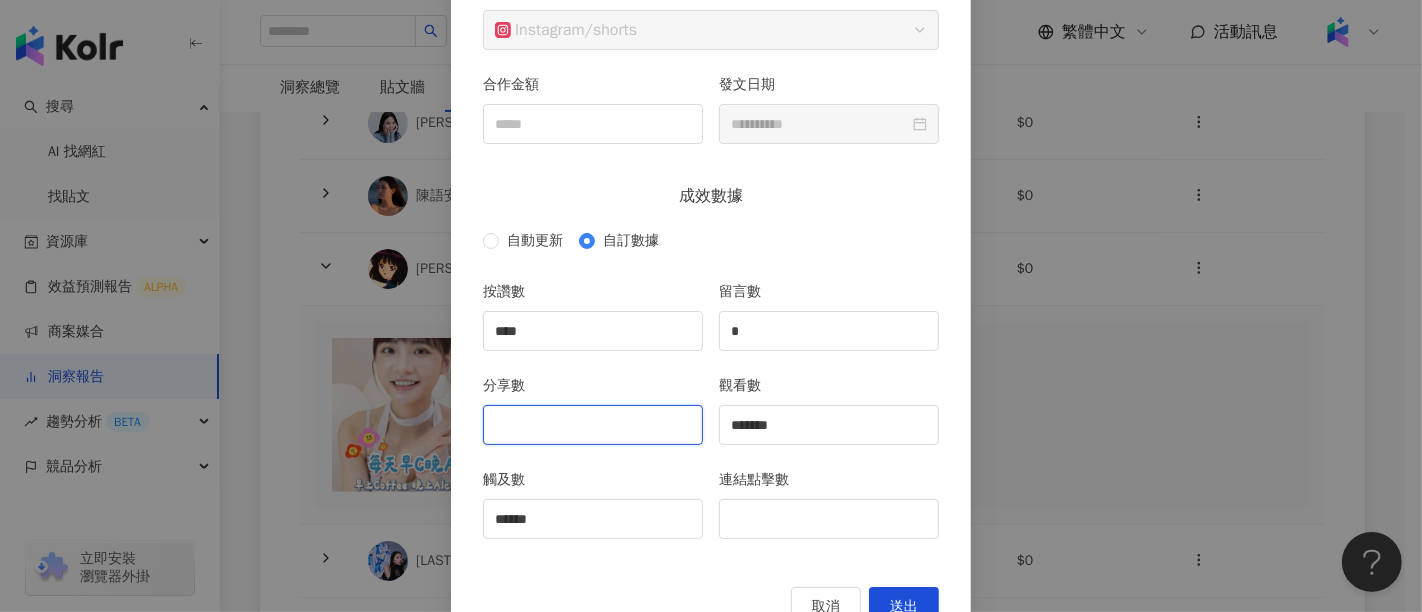 click on "分享數" at bounding box center [593, 425] 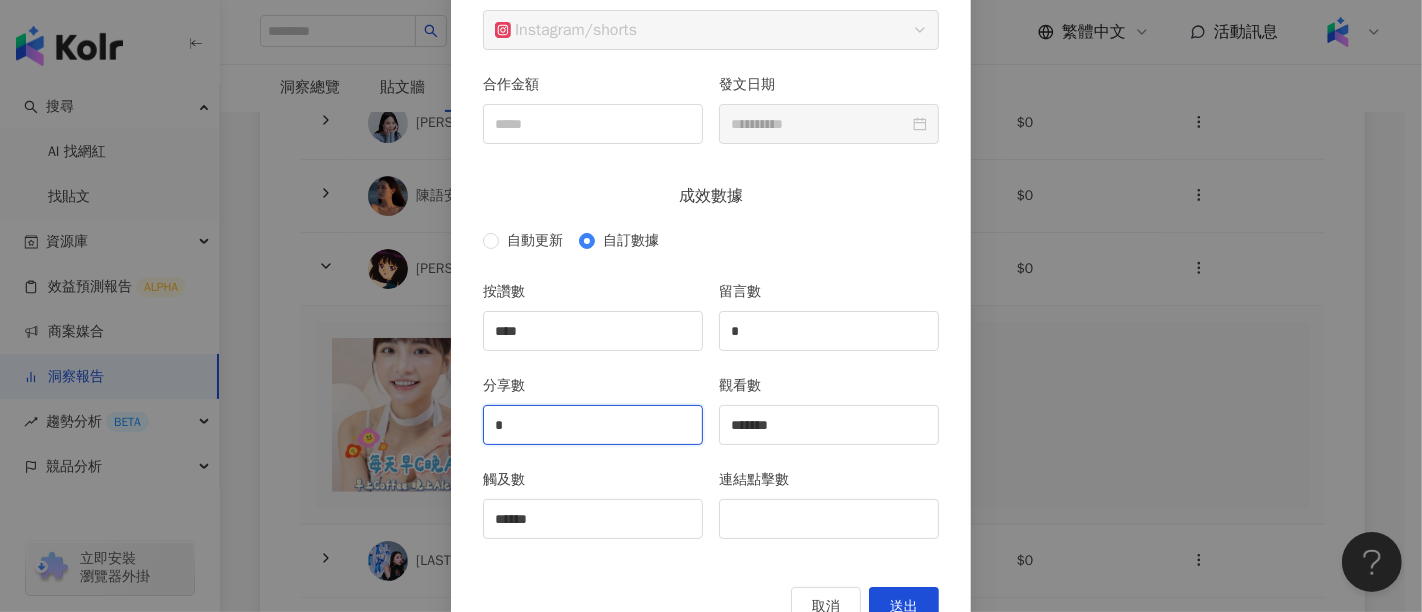 type on "*" 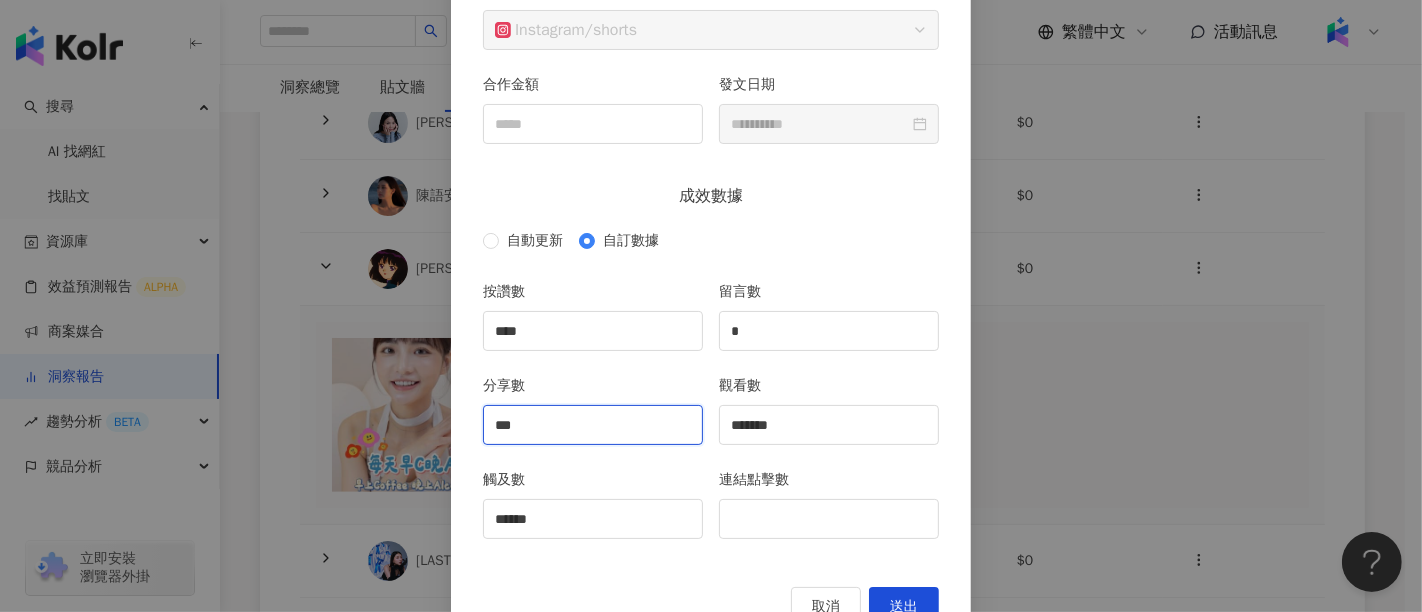 type on "***" 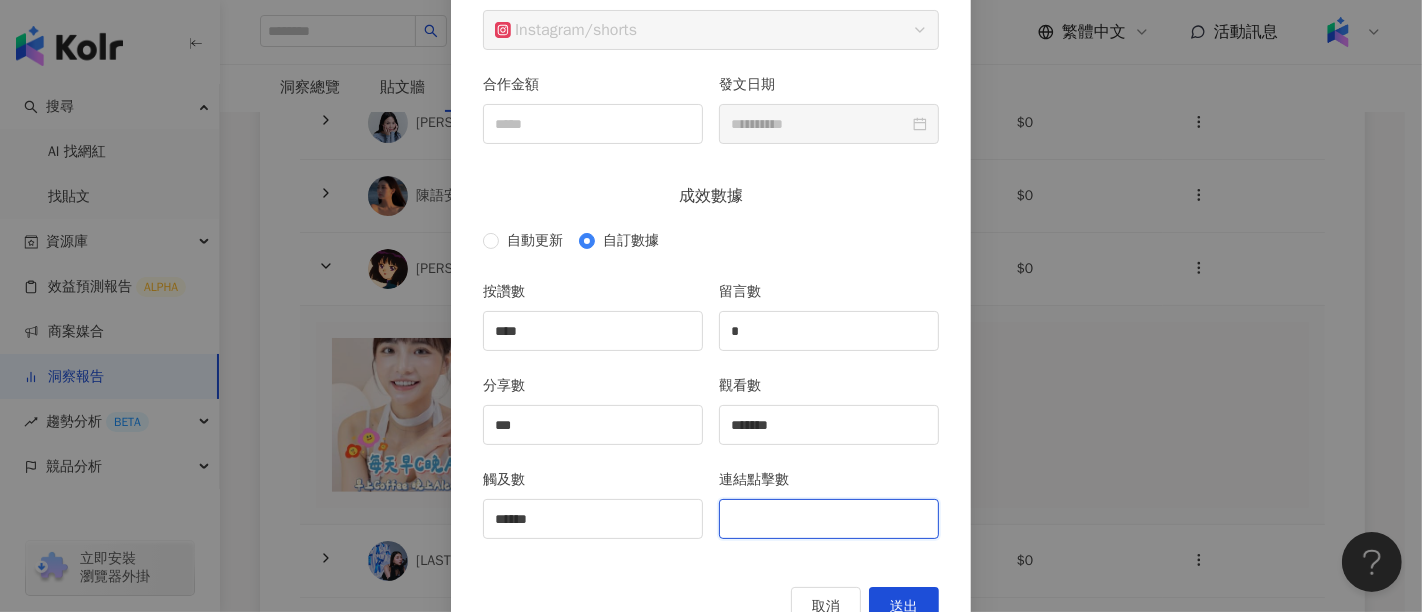 click on "連結點擊數" at bounding box center (829, 519) 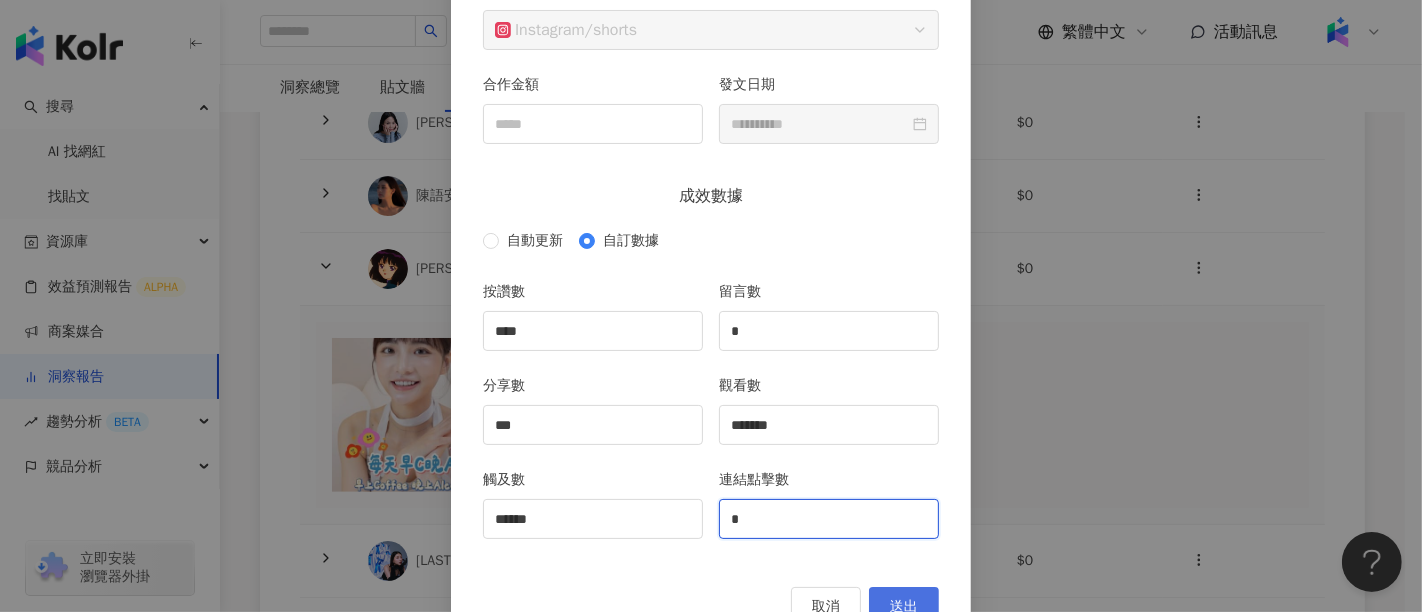 type on "*" 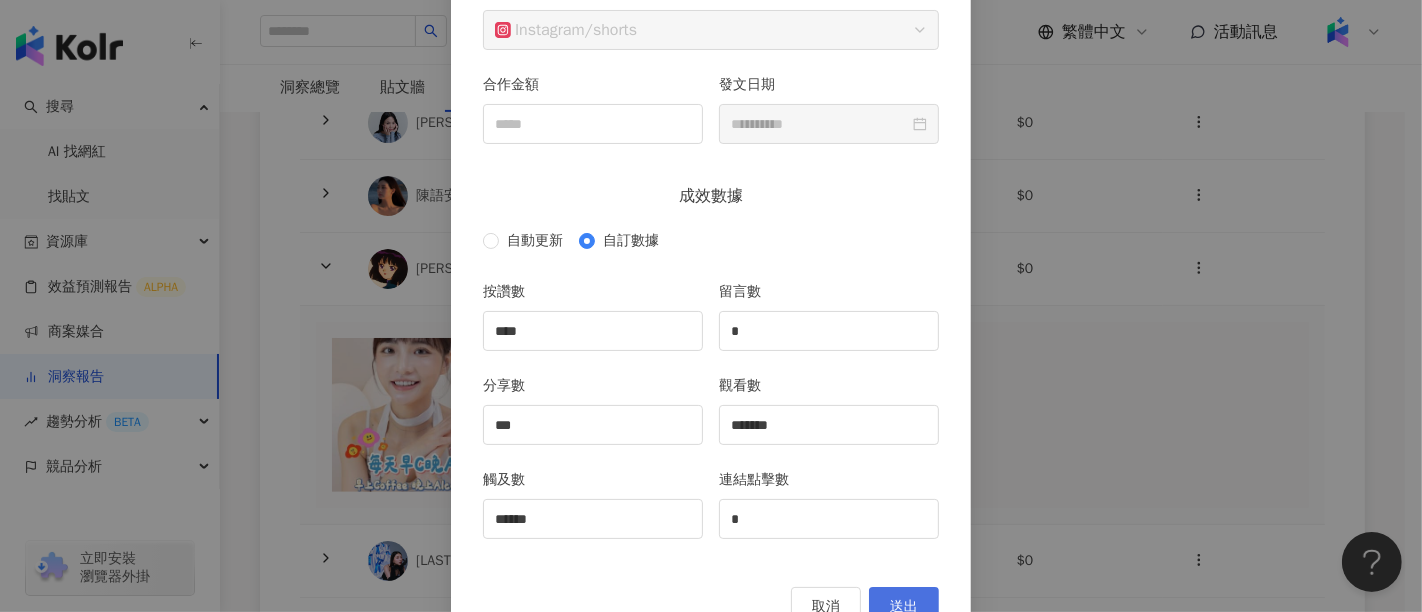 click on "送出" at bounding box center [904, 607] 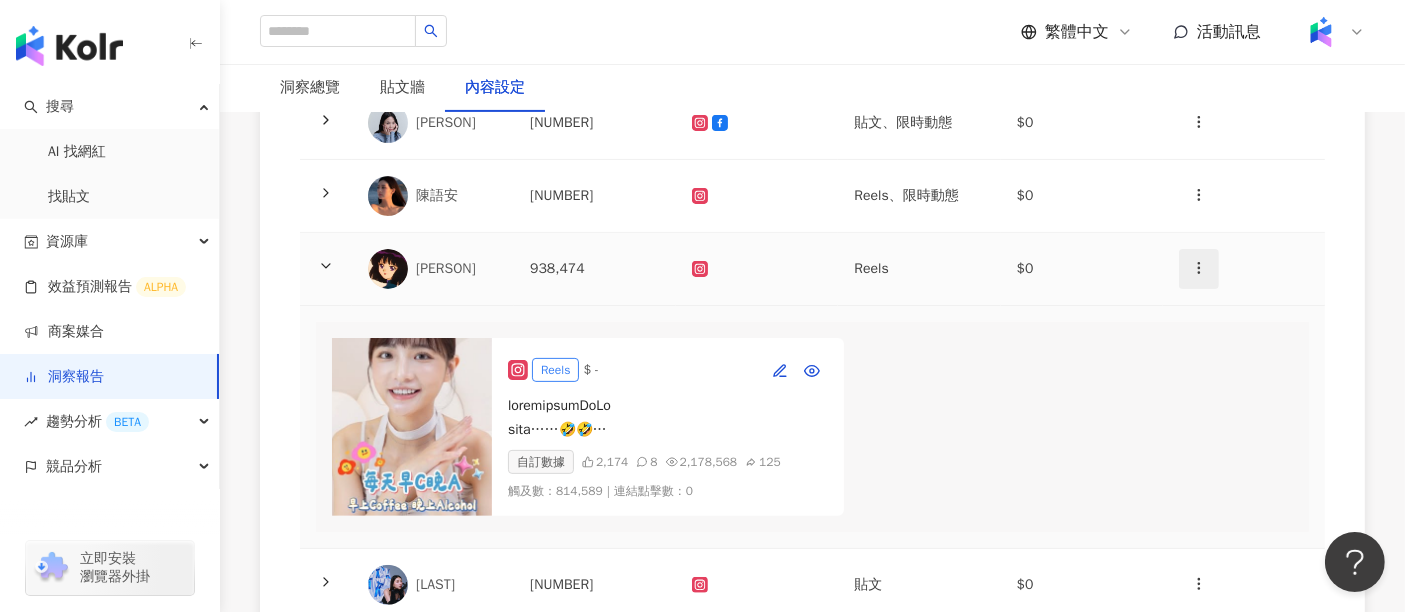 click 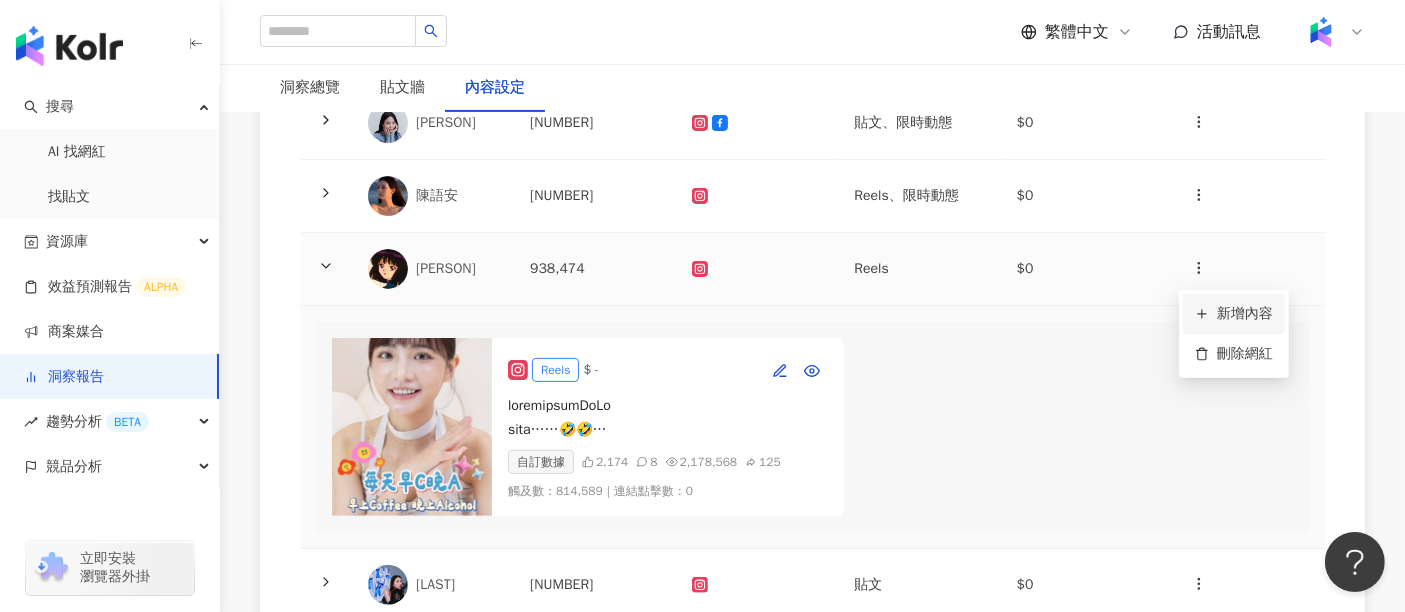 click on "新增內容" at bounding box center (1234, 314) 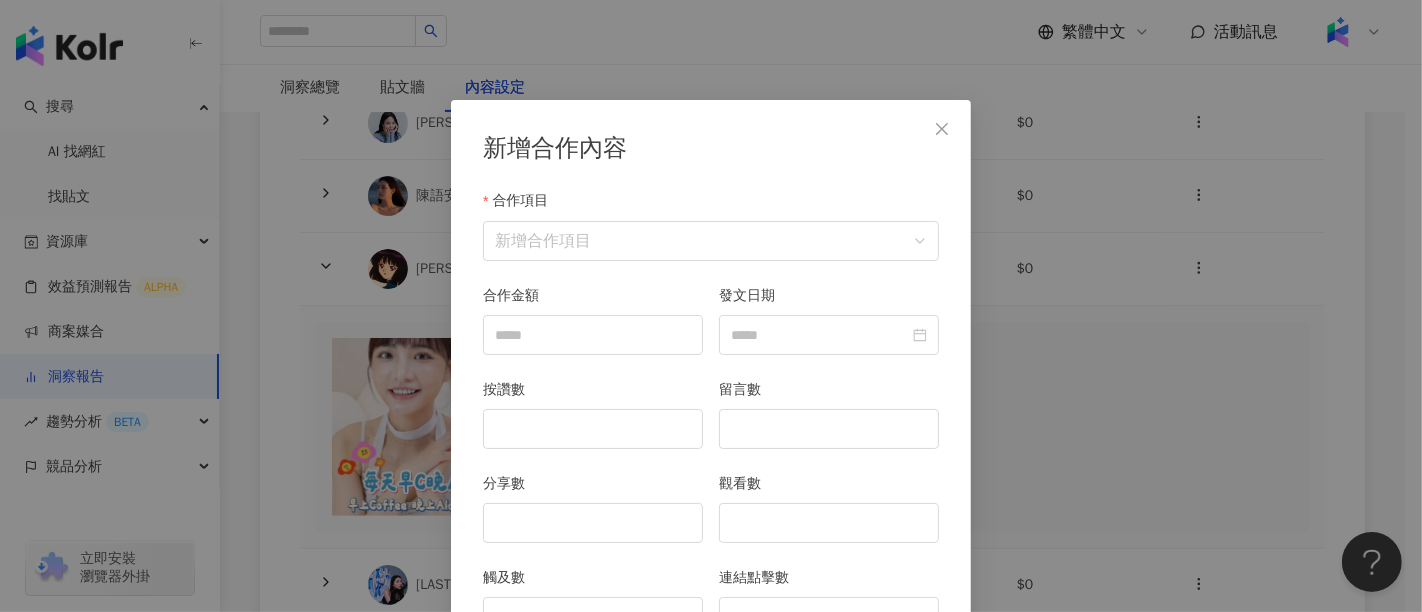 scroll, scrollTop: 100, scrollLeft: 0, axis: vertical 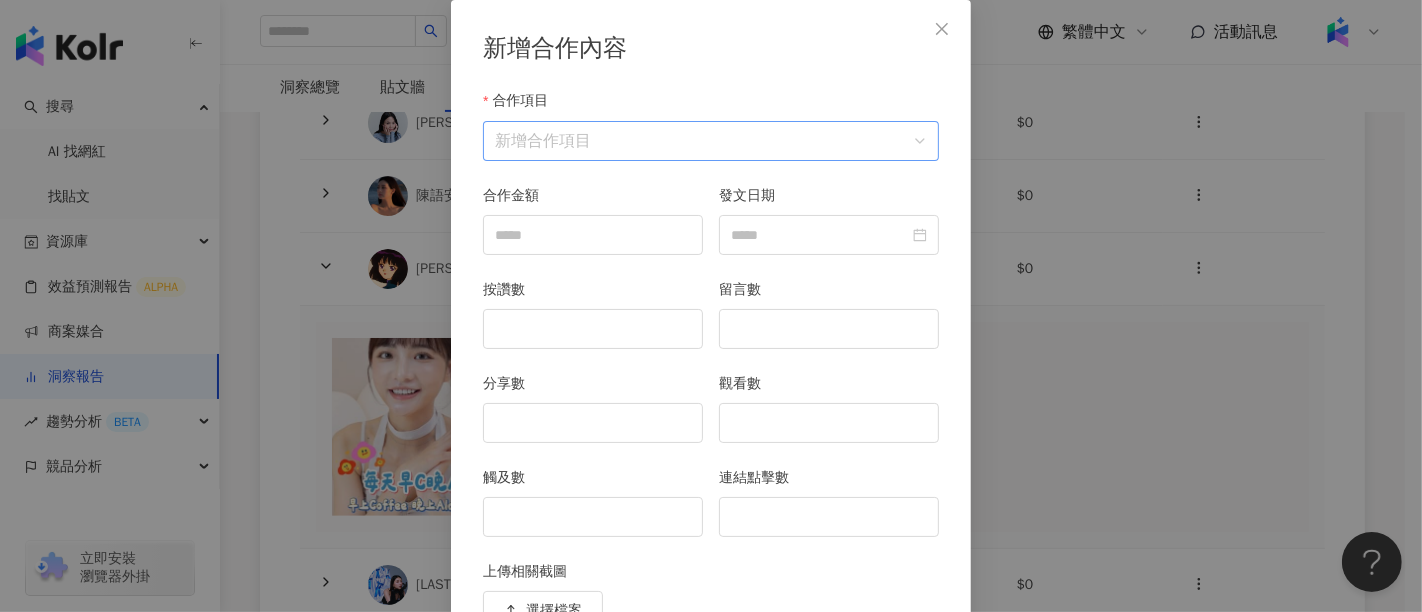 click on "合作項目" at bounding box center [711, 141] 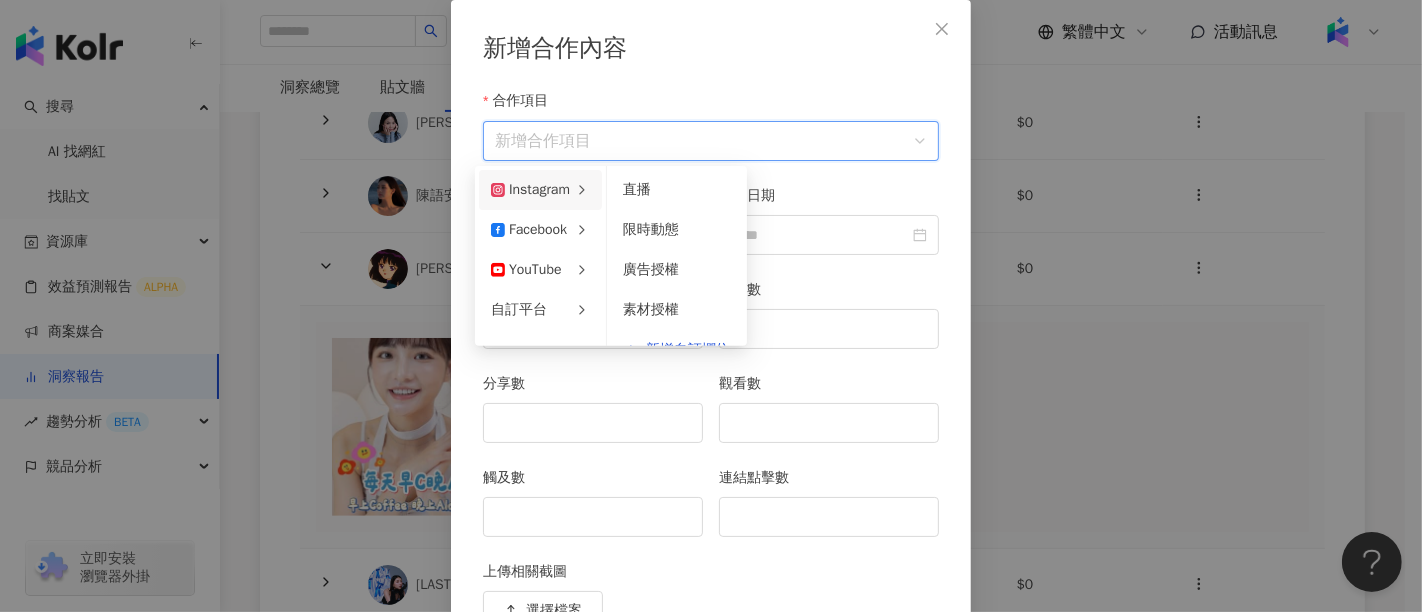 click on "Instagram" at bounding box center [530, 190] 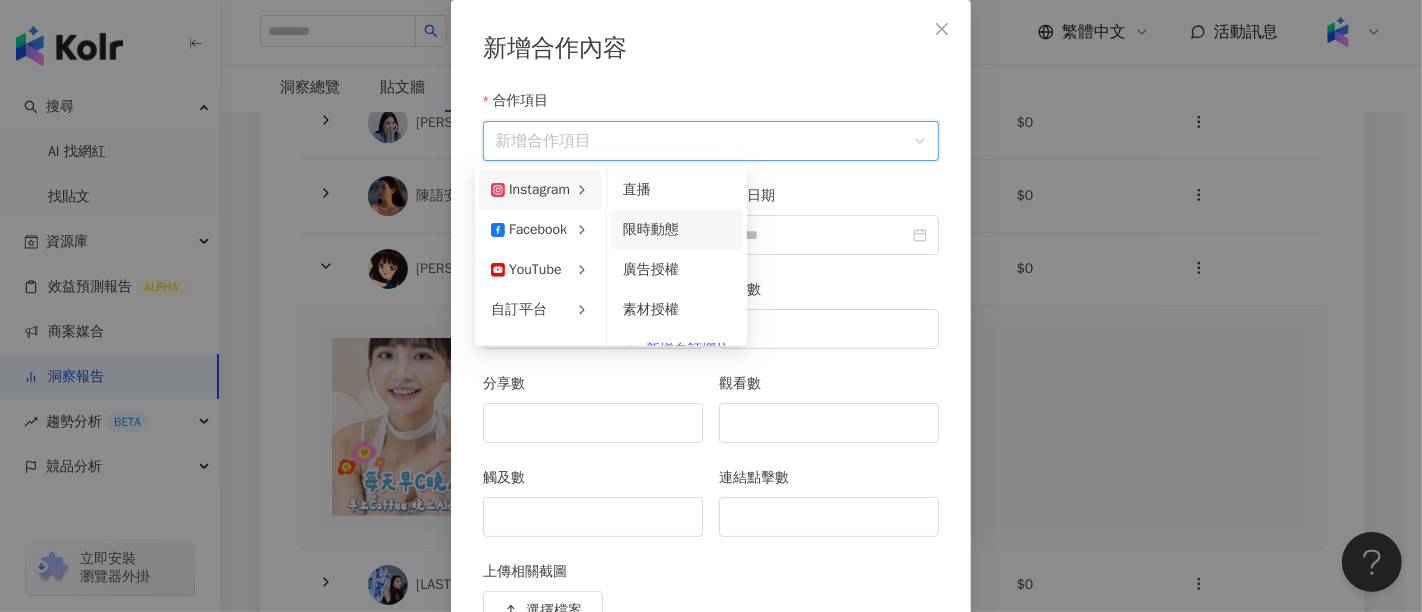 click on "限時動態" at bounding box center (651, 229) 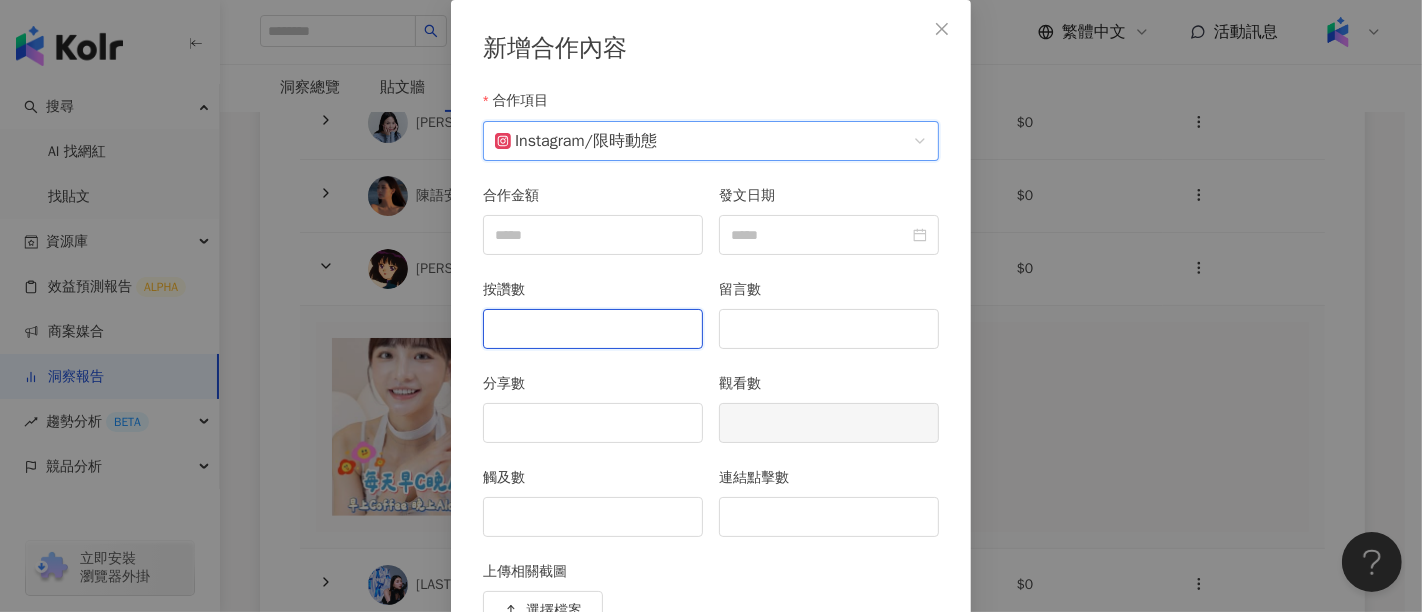 click on "按讚數" at bounding box center [593, 329] 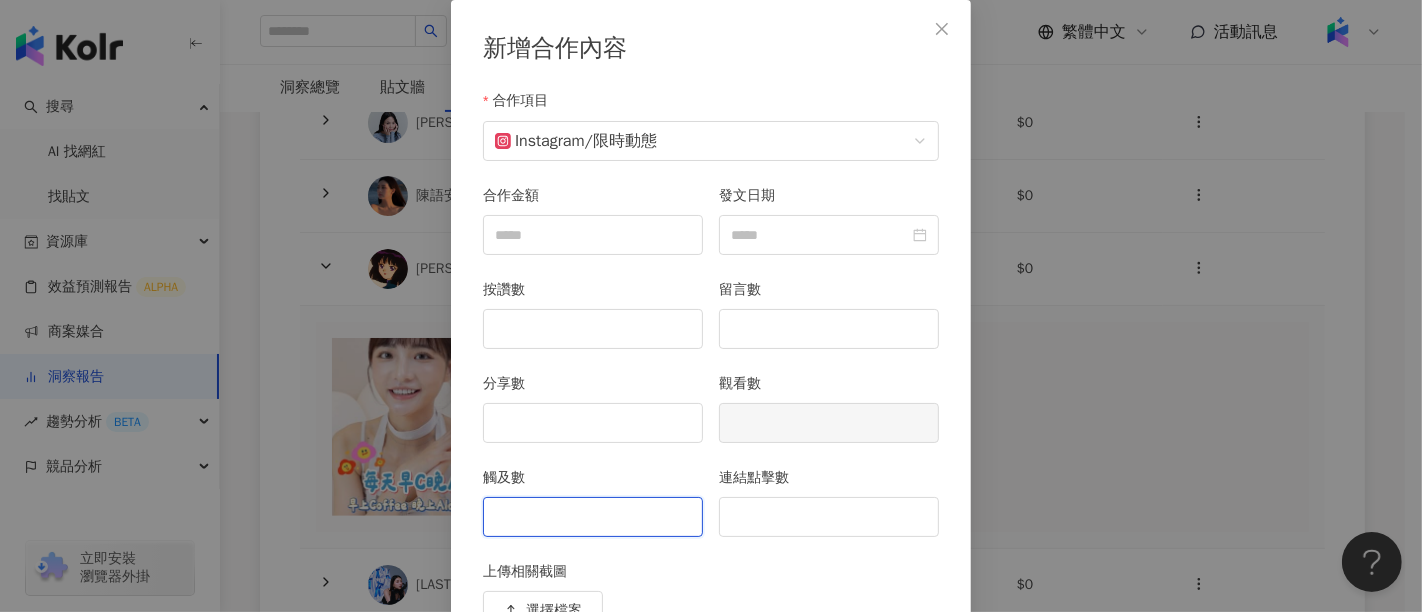 click on "觸及數" at bounding box center (593, 517) 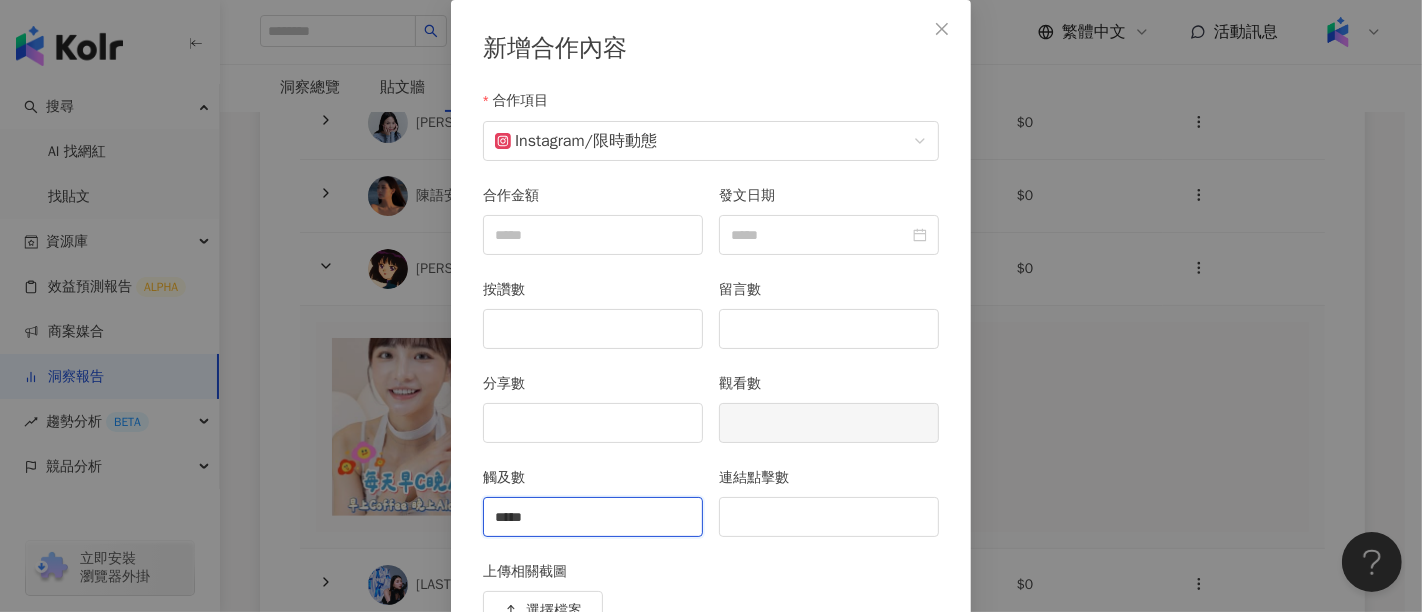 type on "*****" 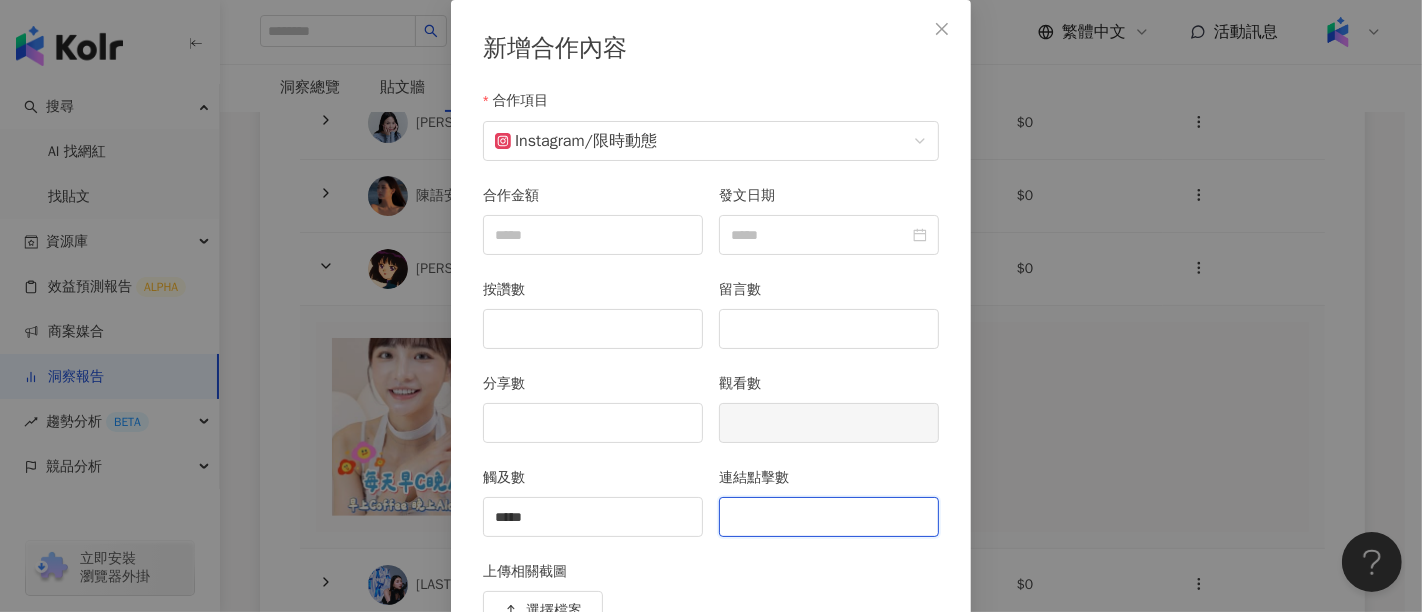 click on "連結點擊數" at bounding box center (829, 517) 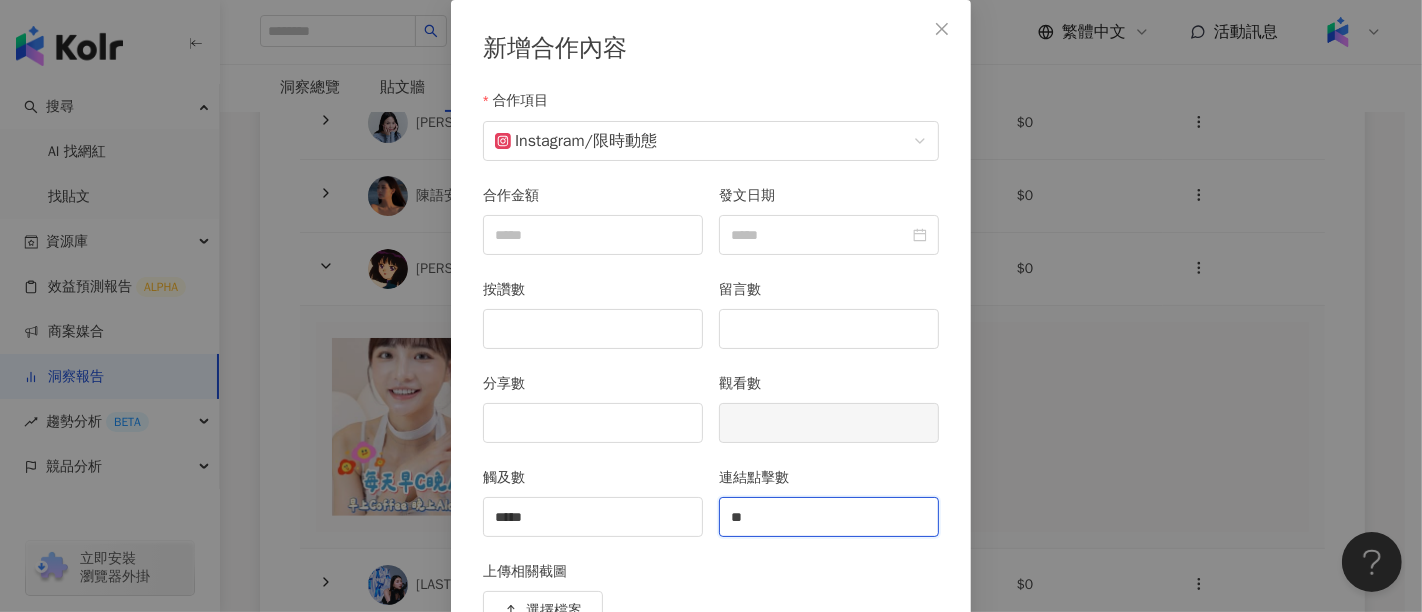 type on "**" 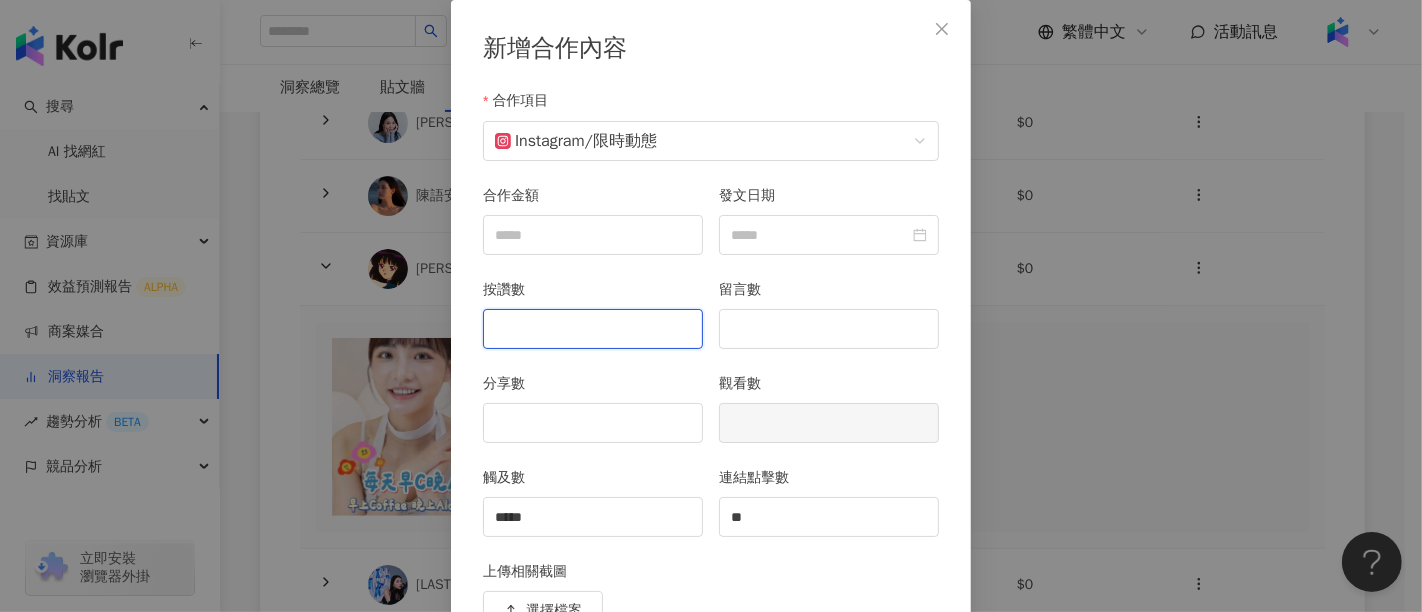 click on "按讚數" at bounding box center [593, 329] 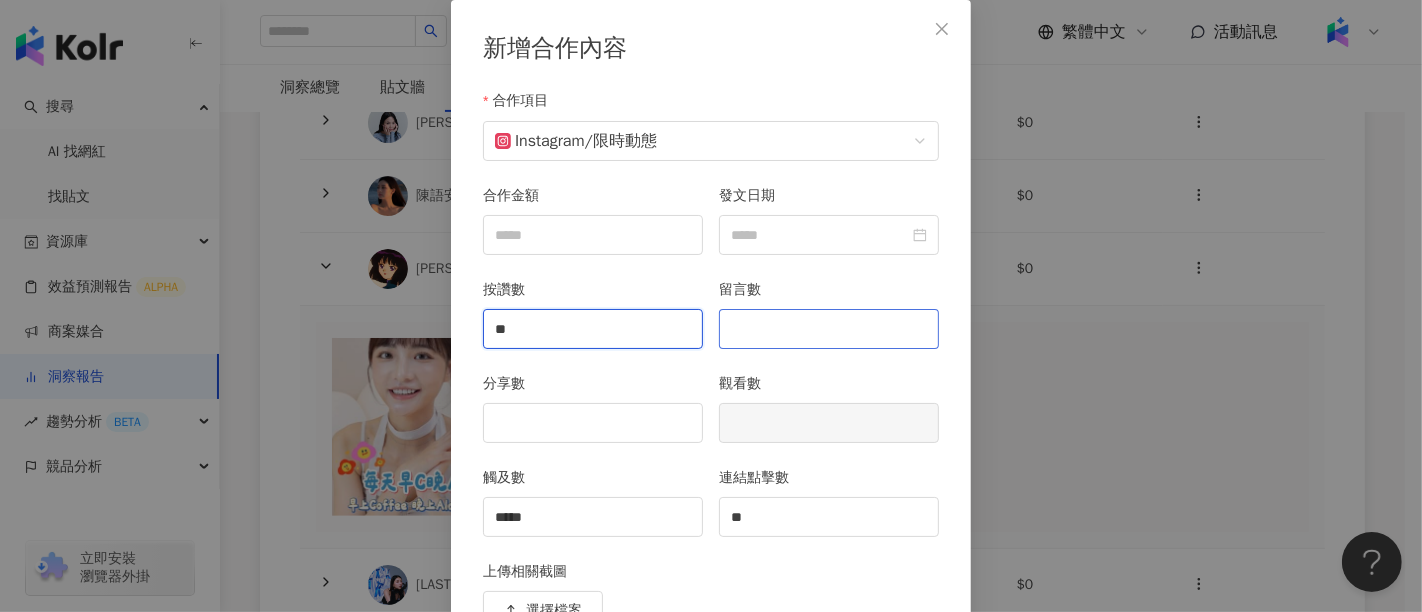 type on "**" 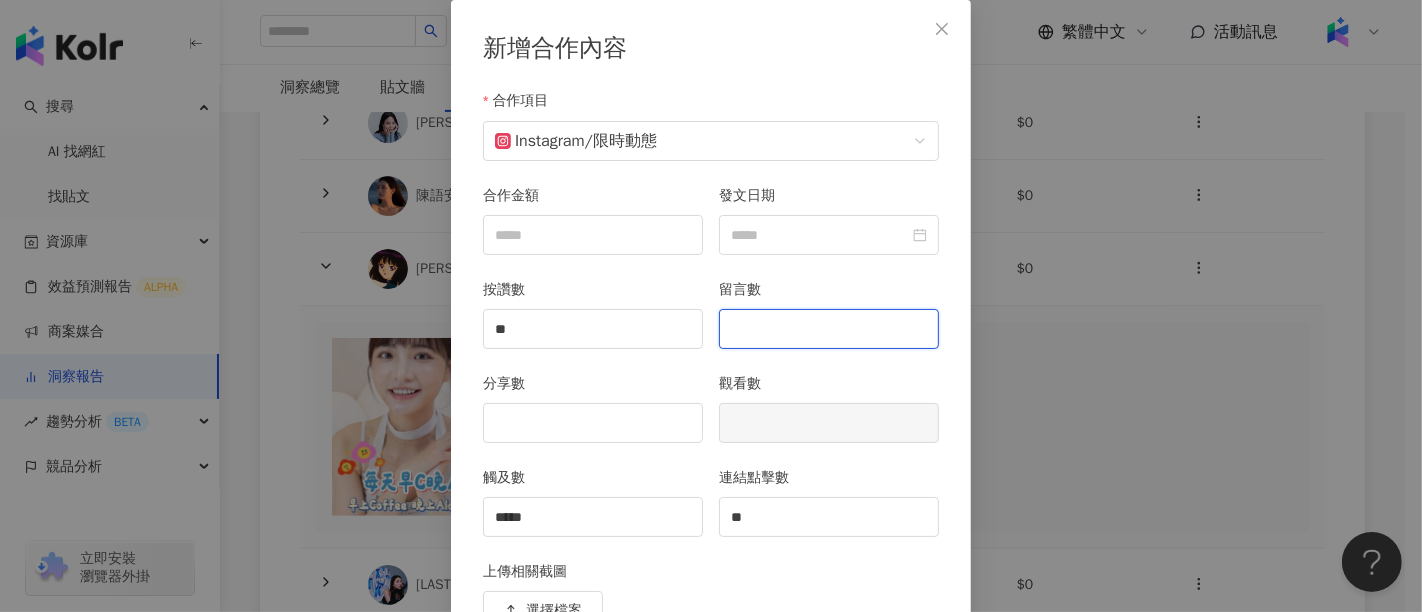 click on "留言數" at bounding box center [829, 329] 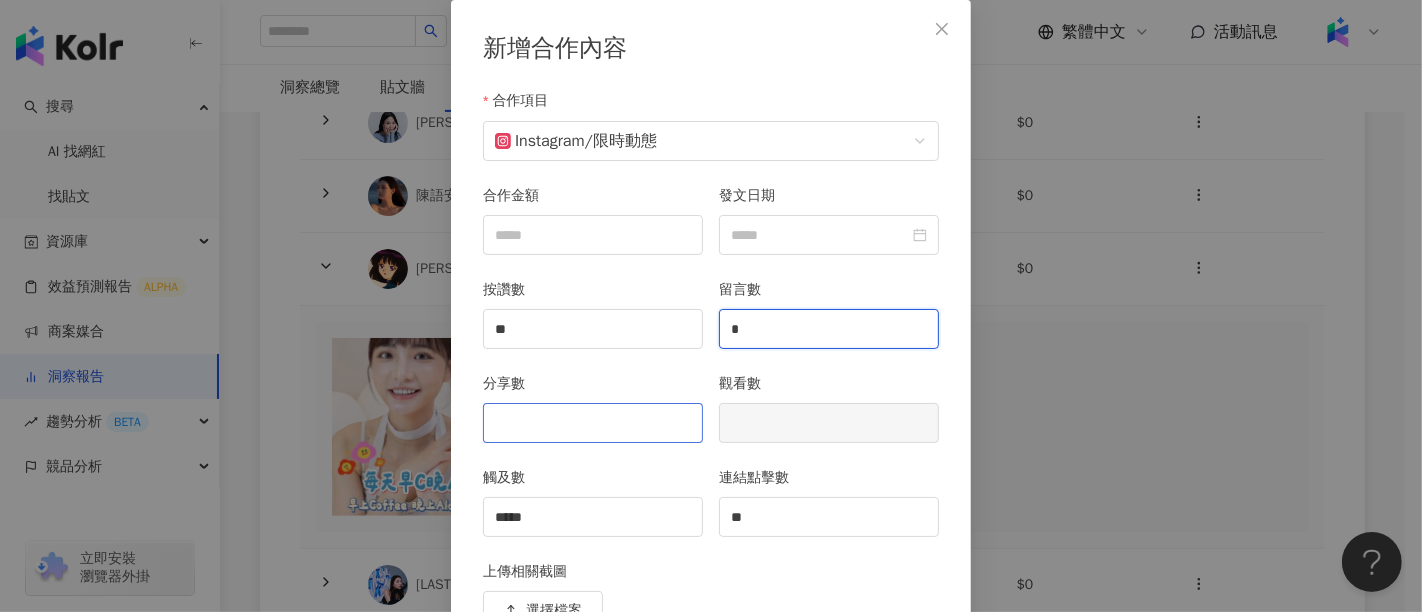 type on "*" 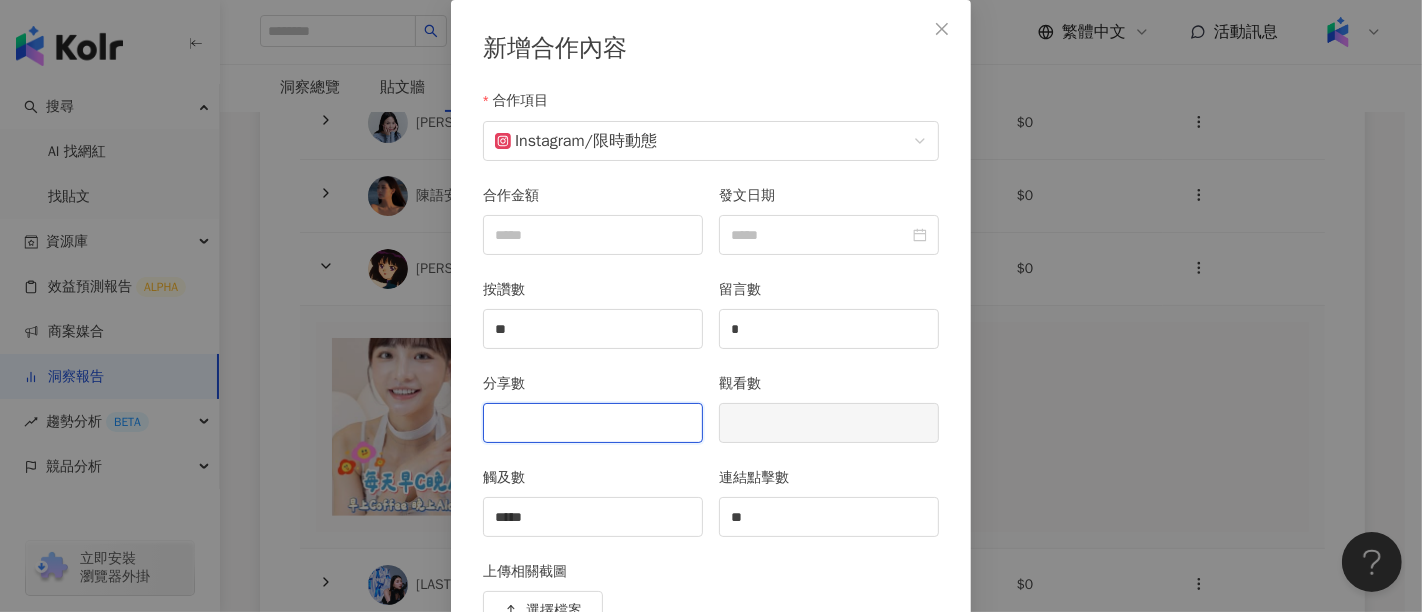 click on "分享數" at bounding box center (593, 423) 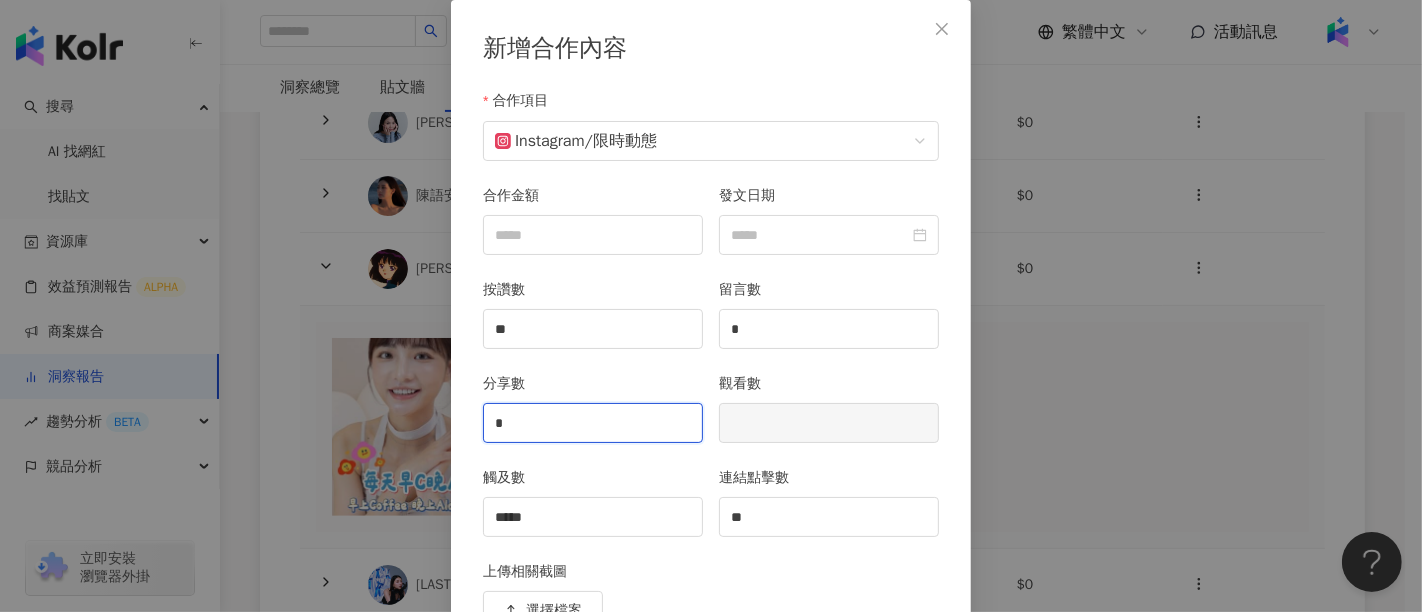 type on "*" 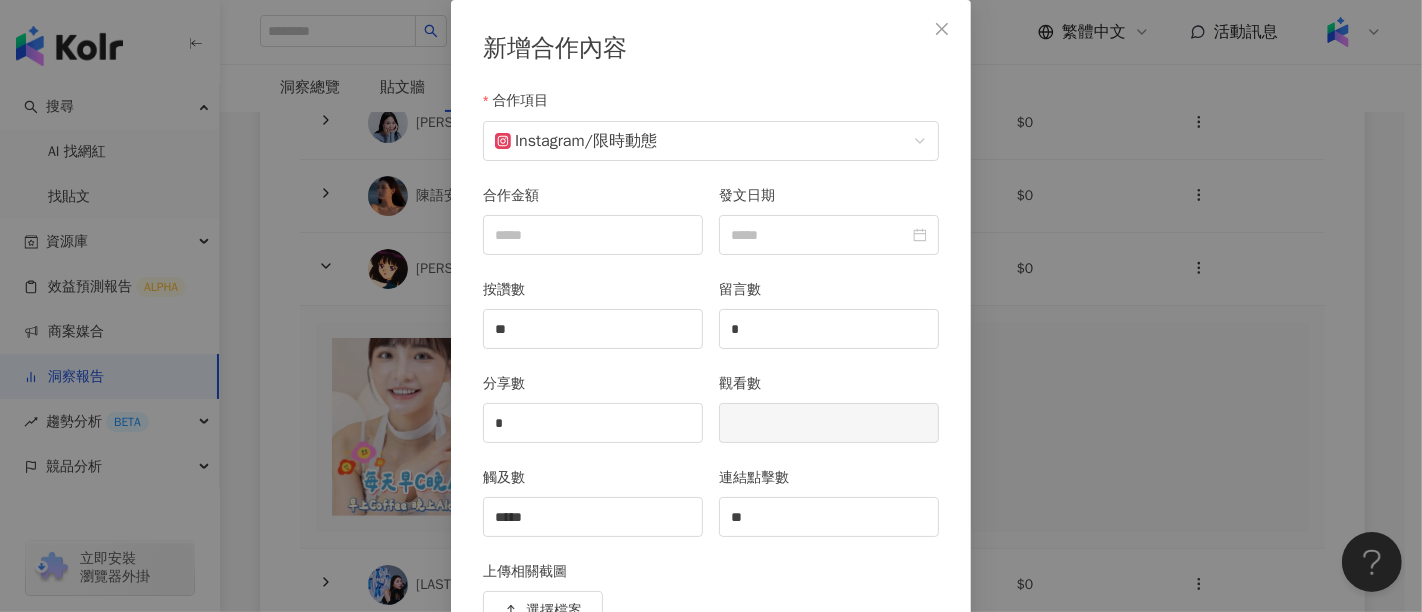 click on "上傳相關截圖" at bounding box center (711, 576) 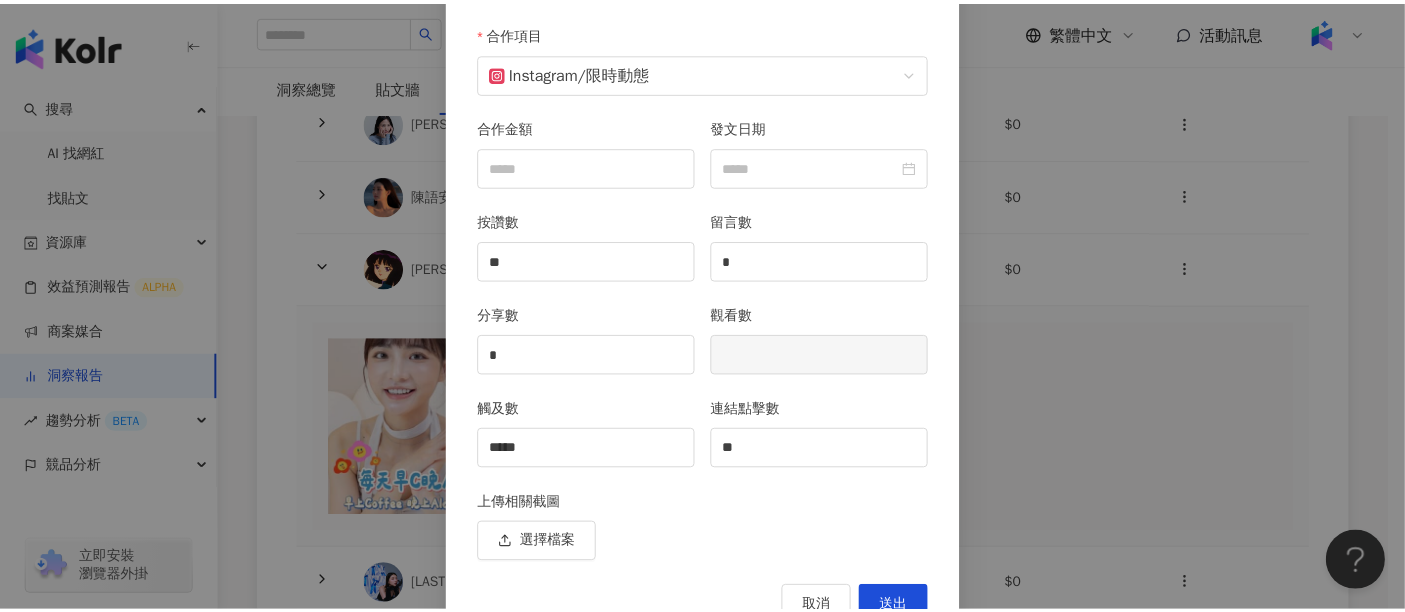 scroll, scrollTop: 228, scrollLeft: 0, axis: vertical 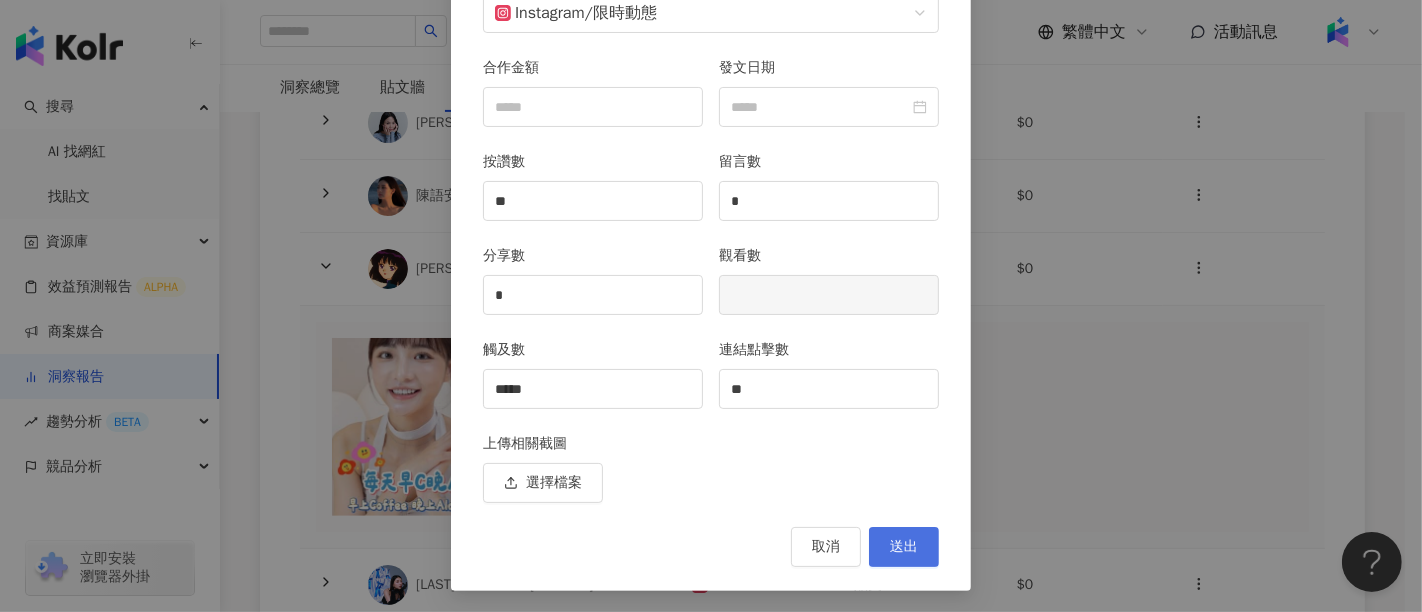 click on "送出" at bounding box center (904, 547) 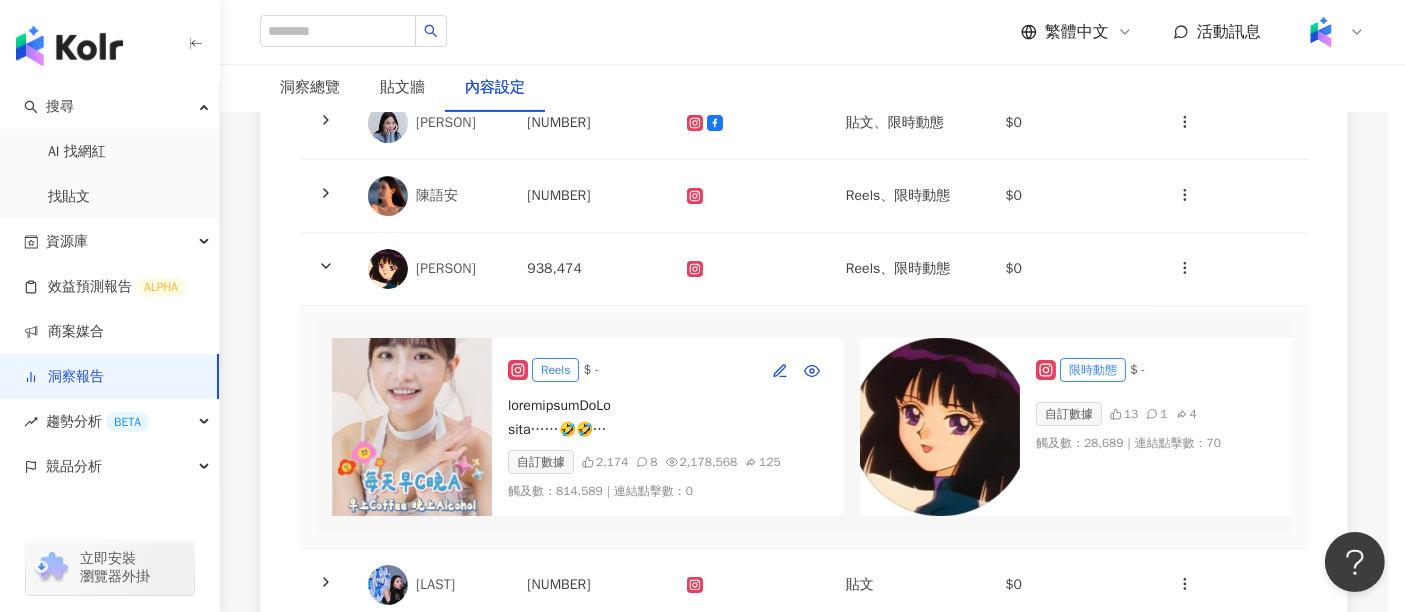 scroll, scrollTop: 0, scrollLeft: 0, axis: both 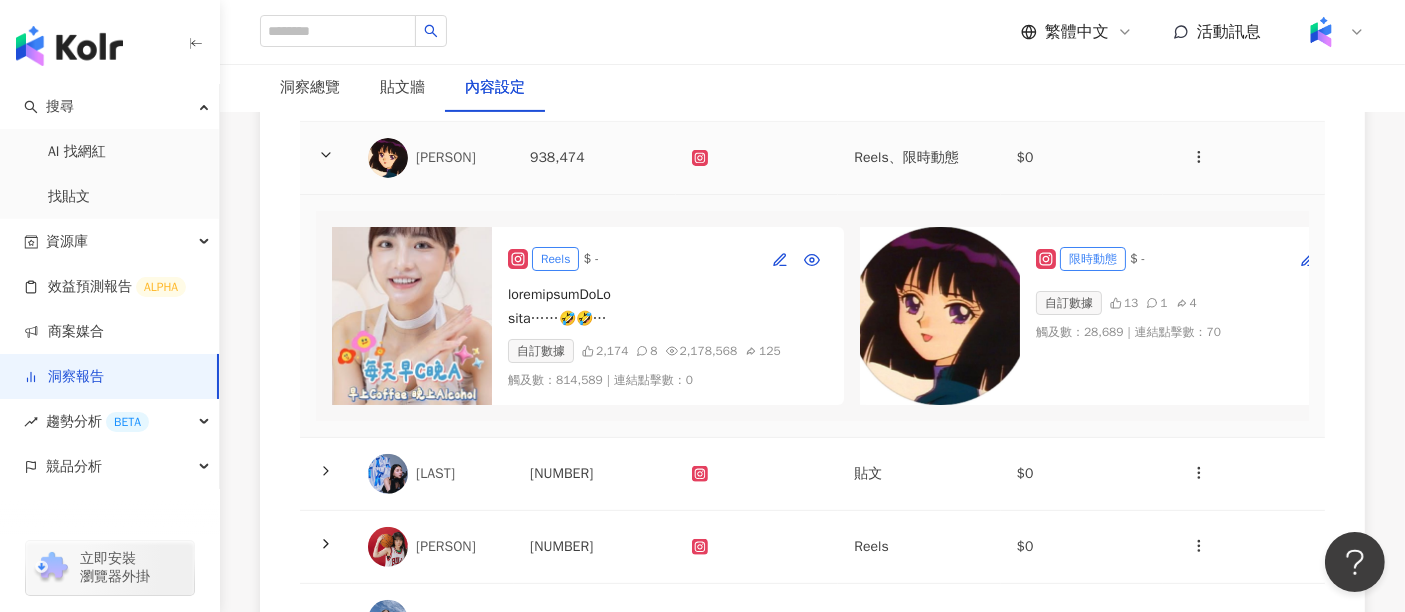 click 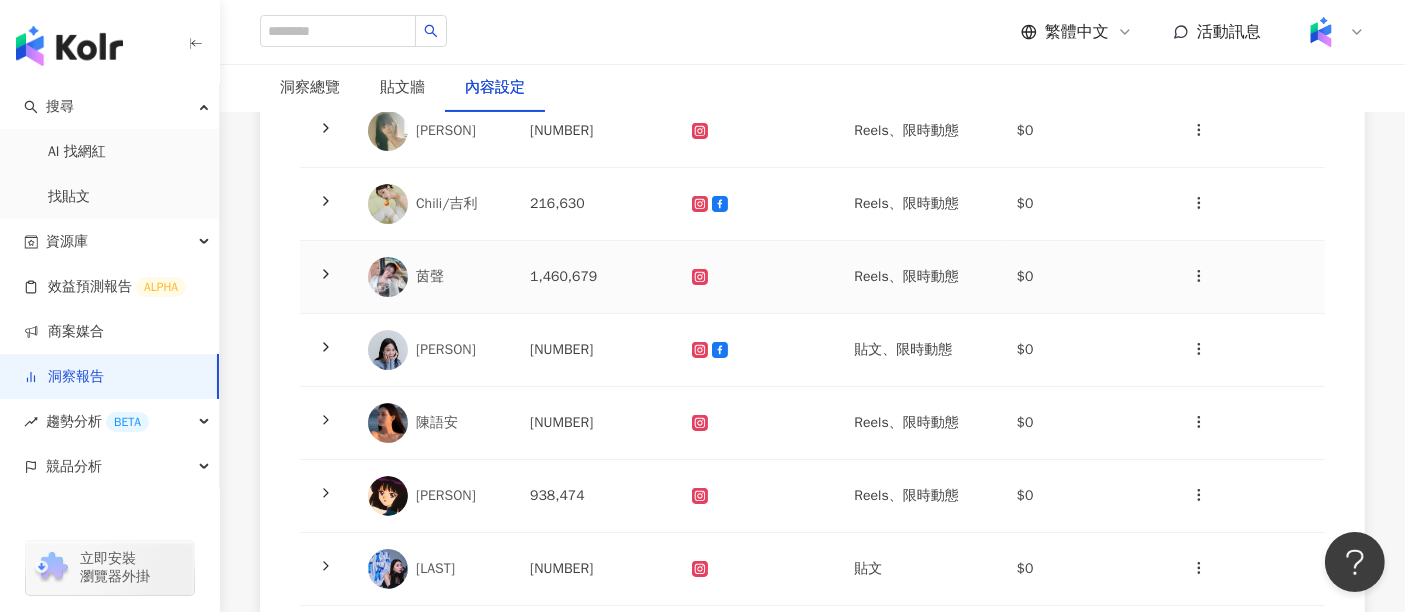 scroll, scrollTop: 222, scrollLeft: 0, axis: vertical 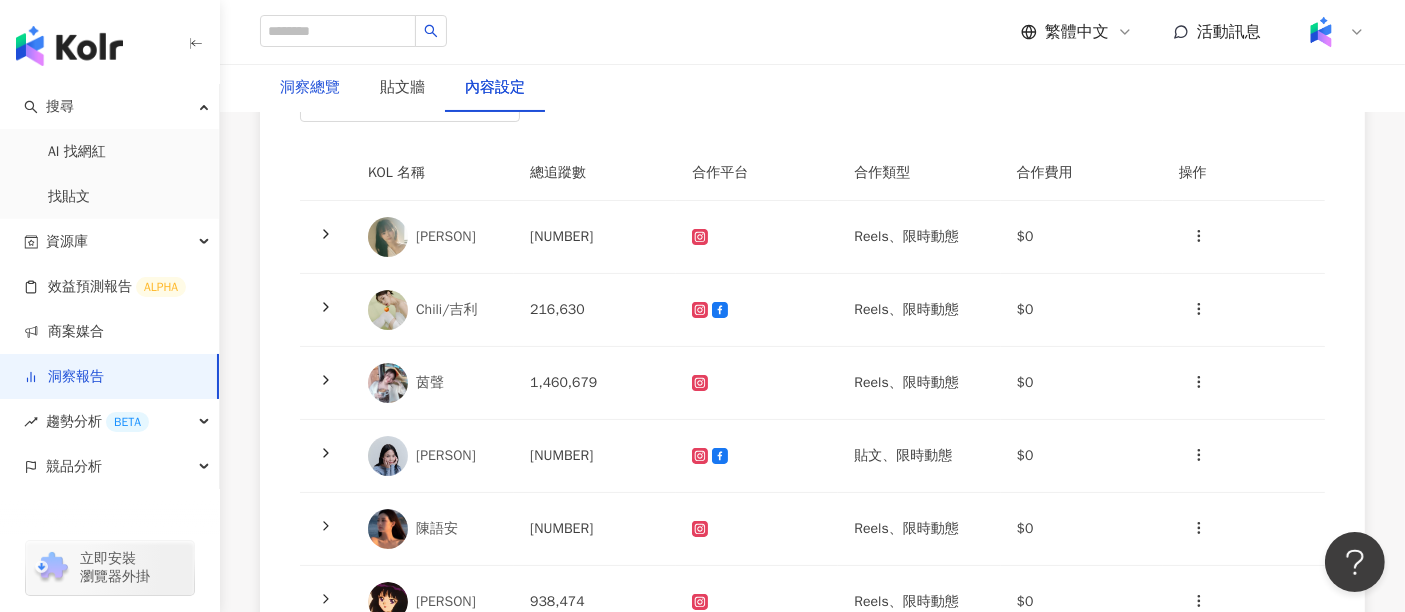 click on "洞察總覽" at bounding box center (310, 88) 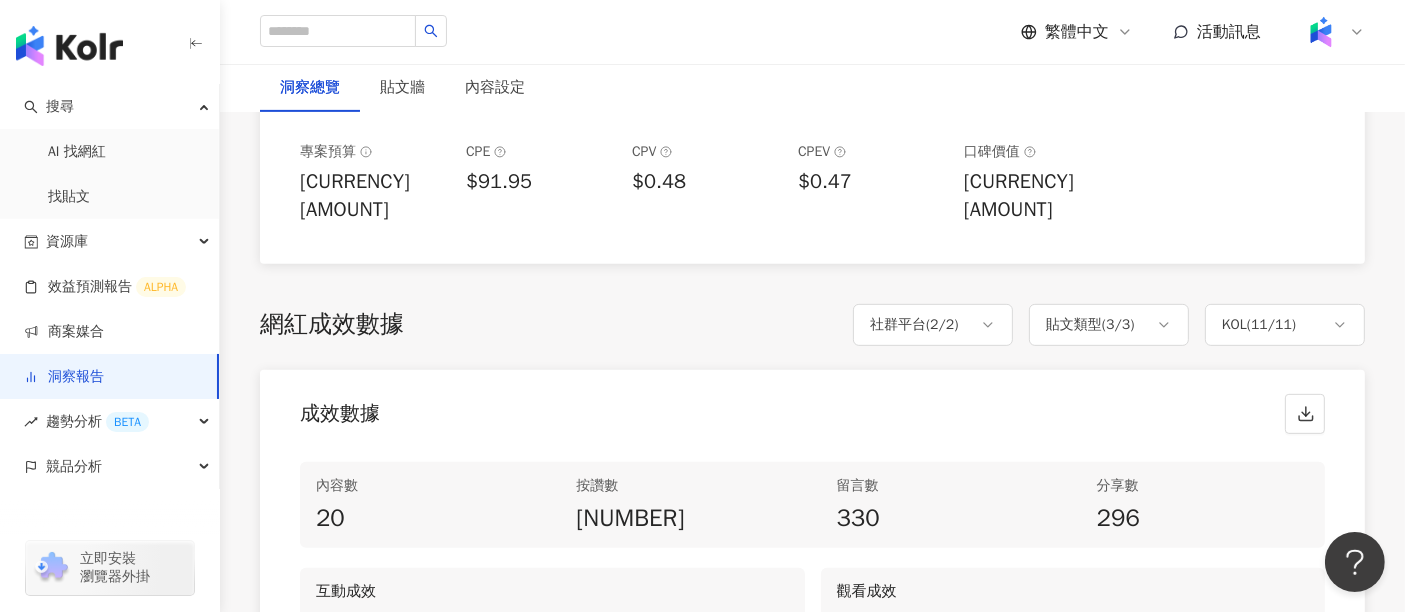 scroll, scrollTop: 0, scrollLeft: 0, axis: both 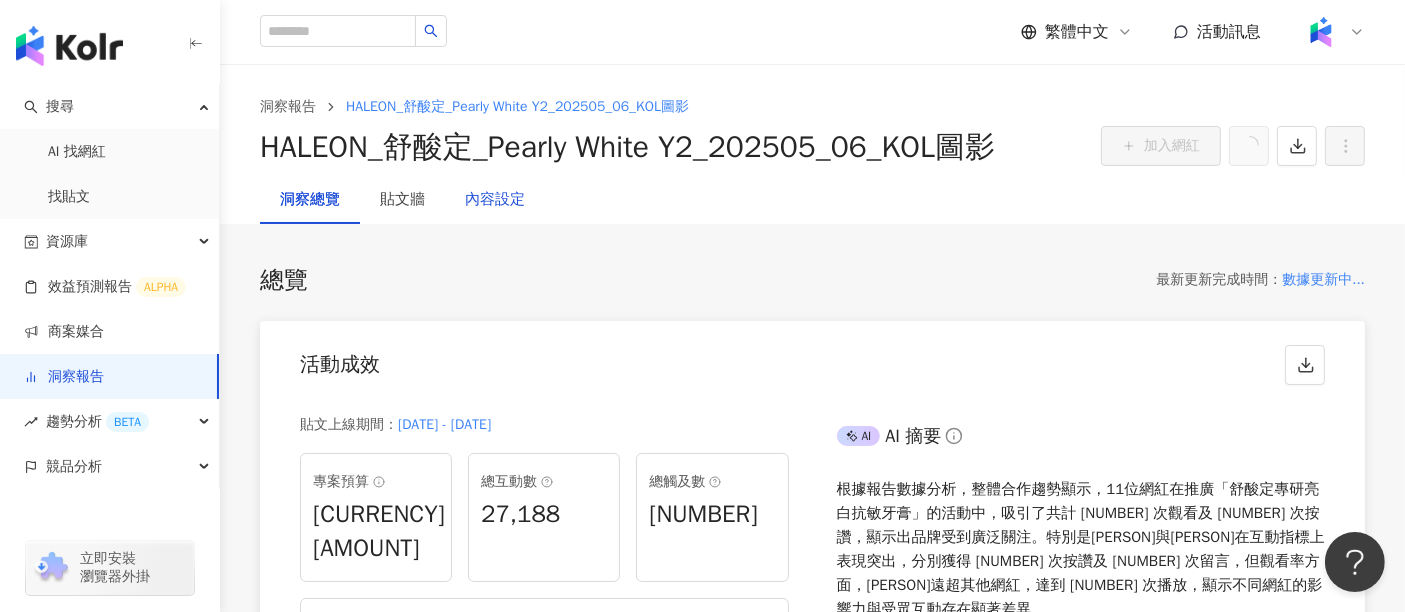 click on "內容設定" at bounding box center [495, 200] 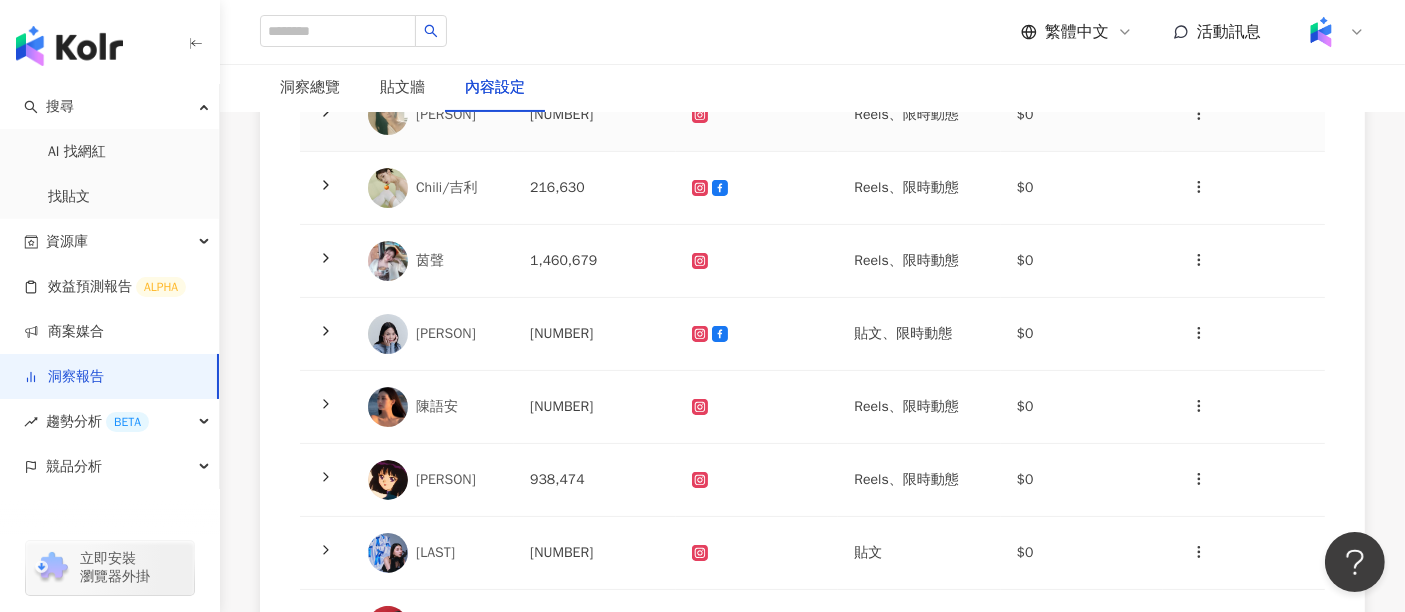 scroll, scrollTop: 444, scrollLeft: 0, axis: vertical 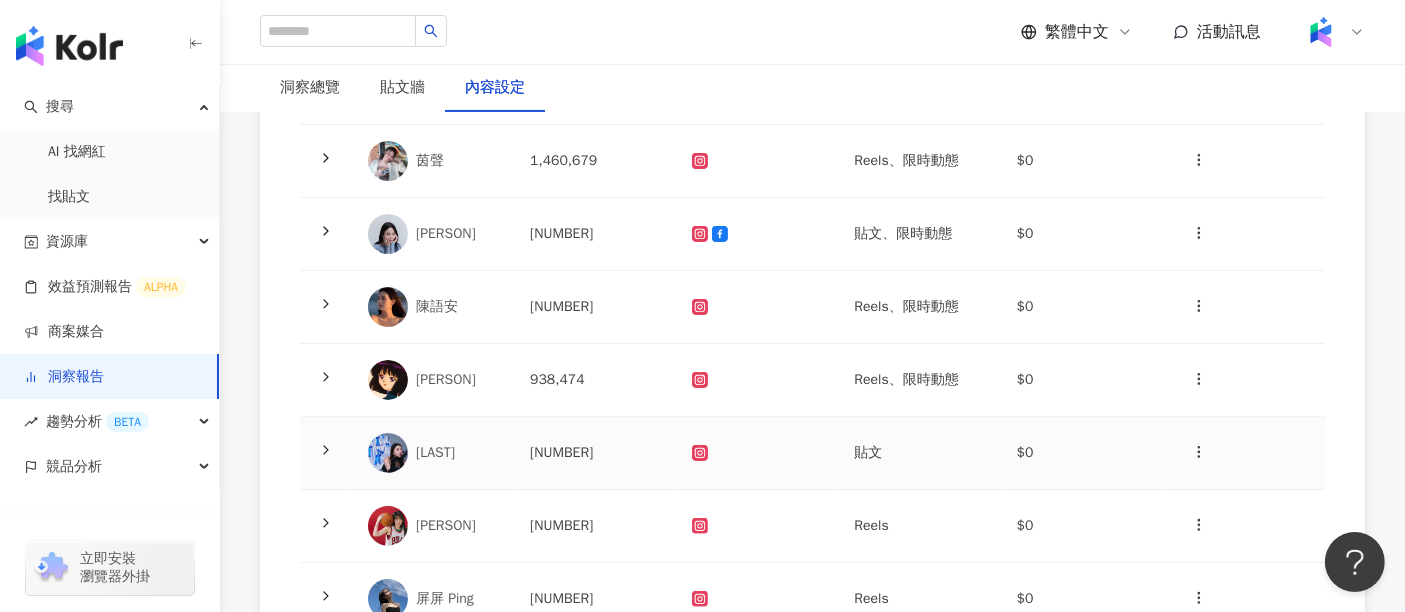 click 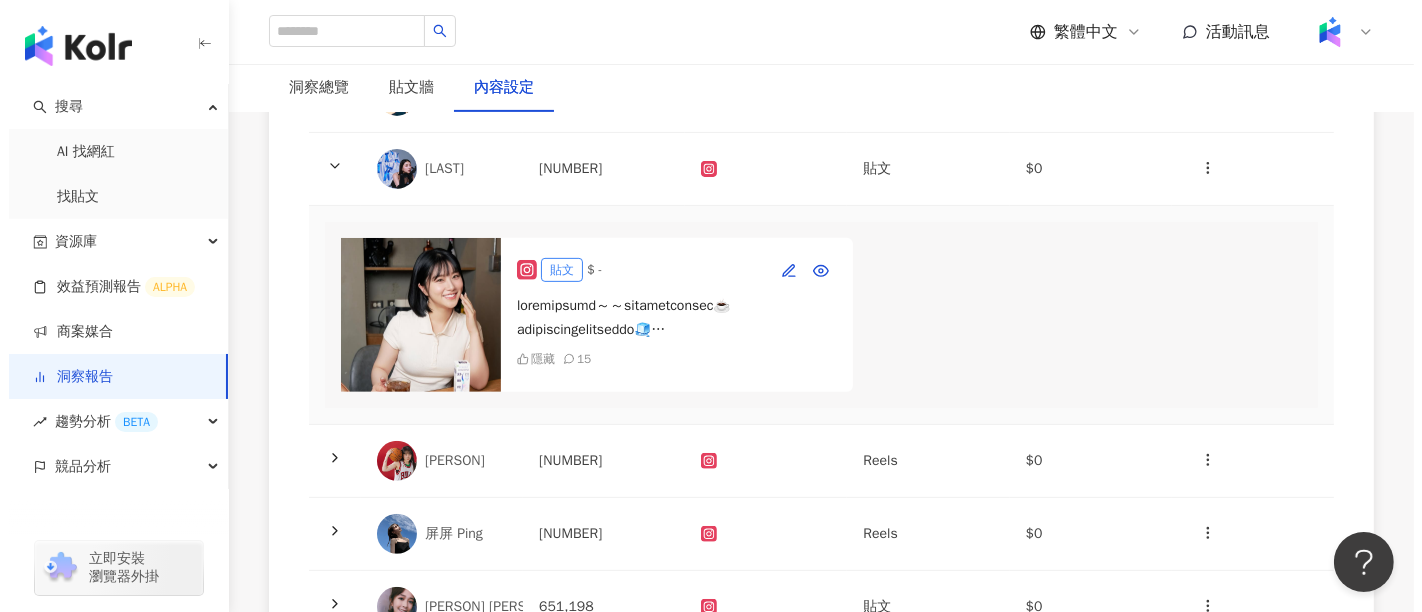 scroll, scrollTop: 777, scrollLeft: 0, axis: vertical 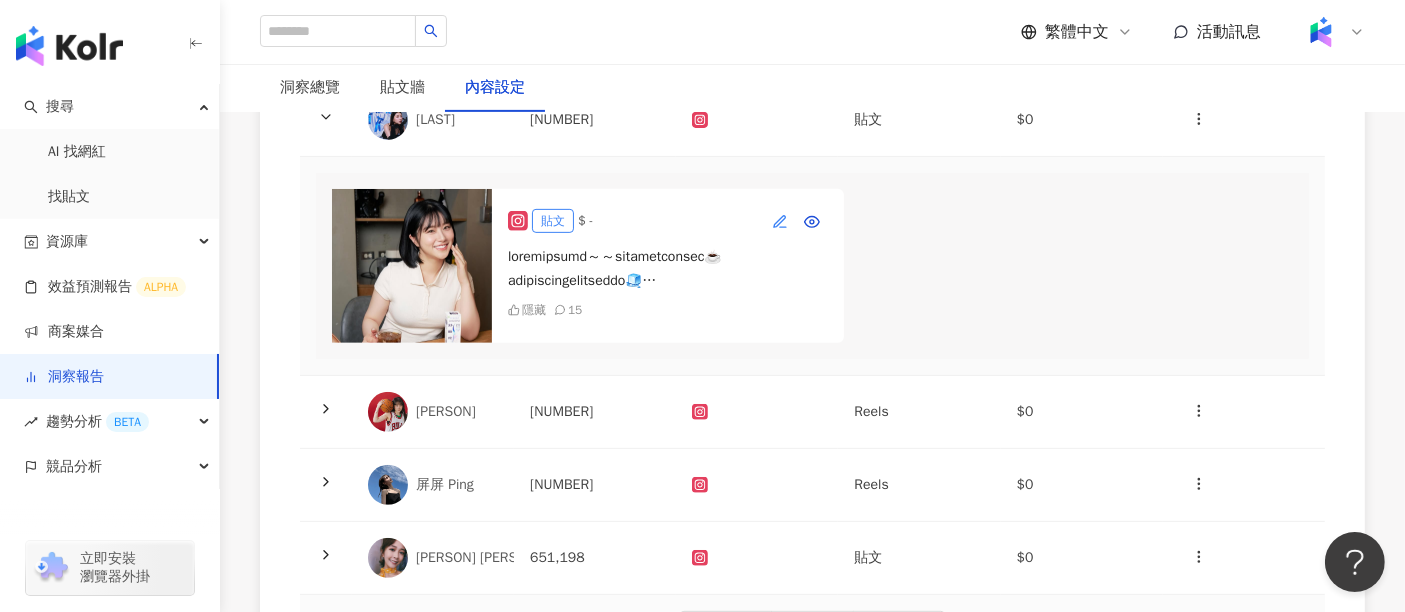 click 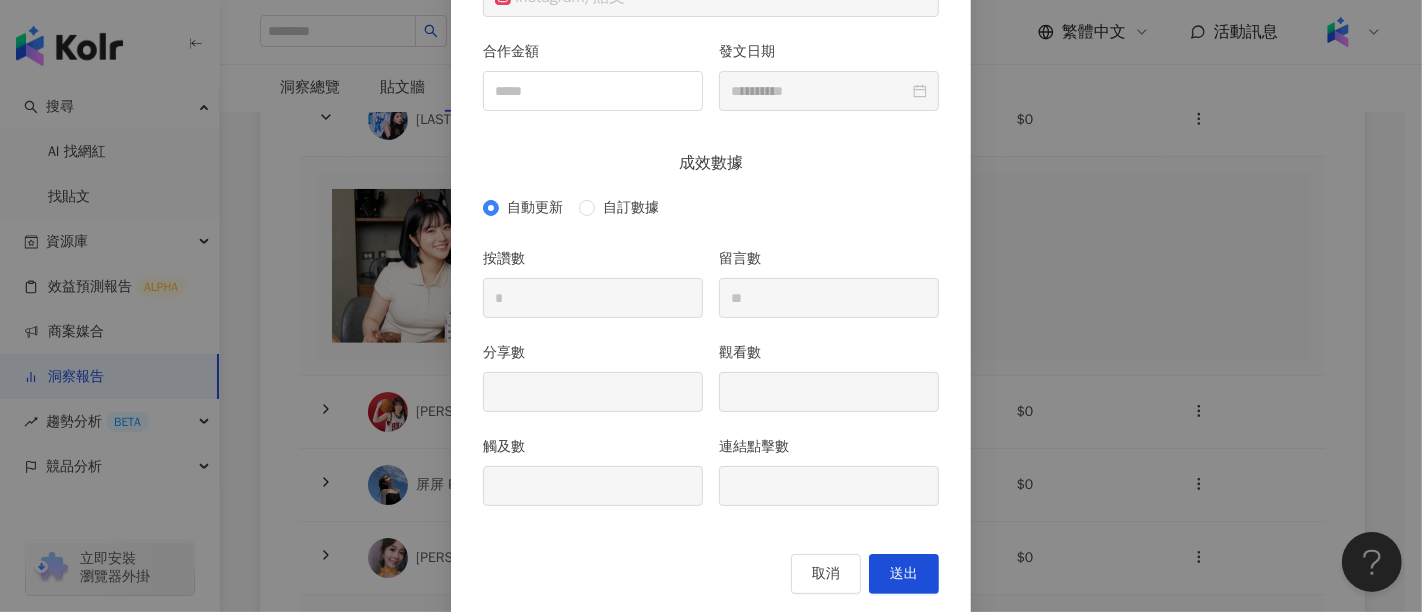 scroll, scrollTop: 271, scrollLeft: 0, axis: vertical 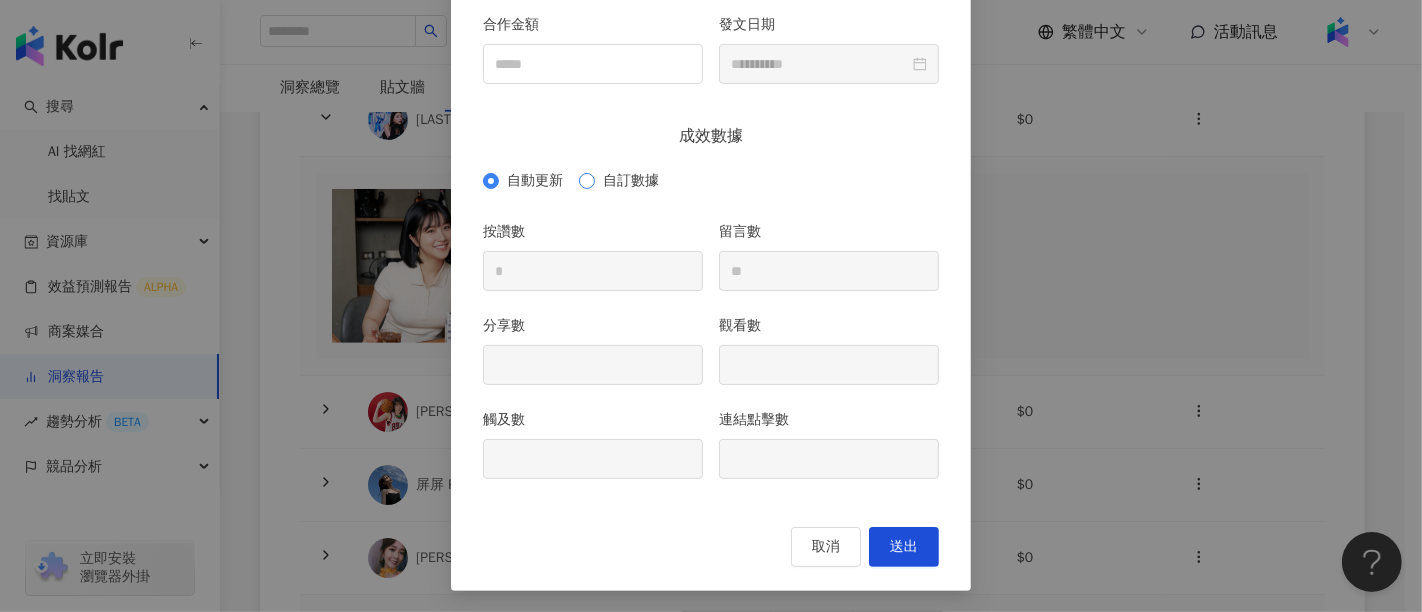 click on "自訂數據" at bounding box center (631, 181) 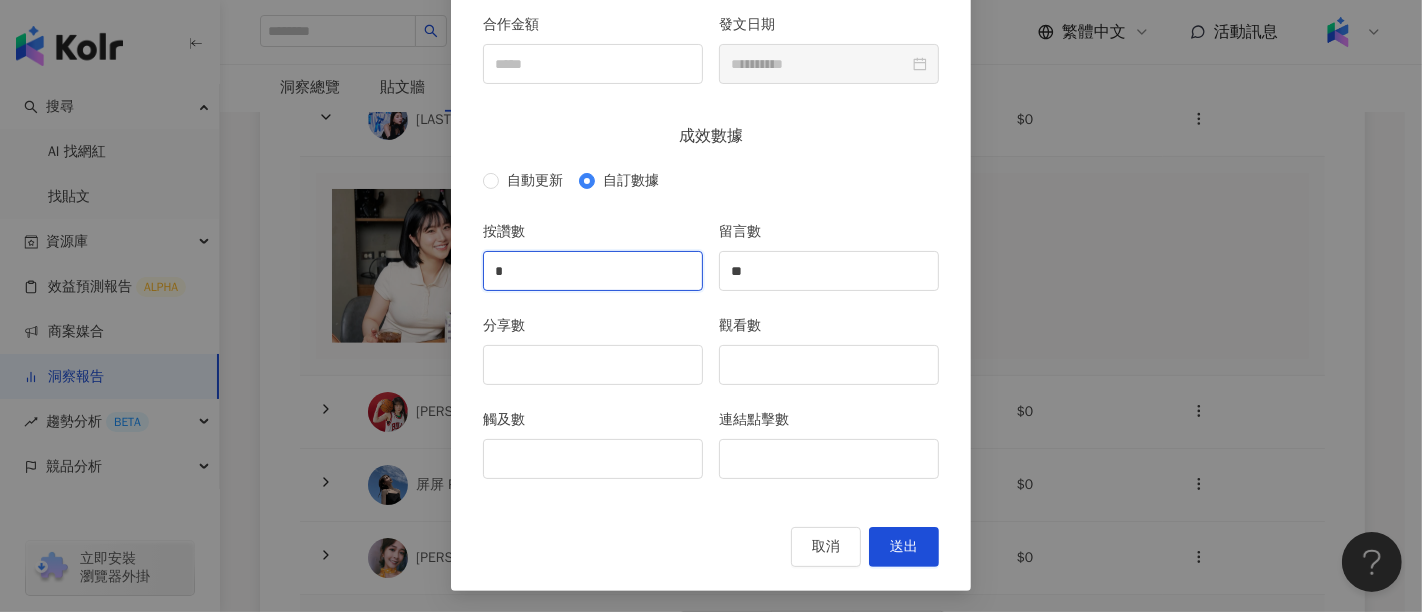 click on "*" at bounding box center (593, 271) 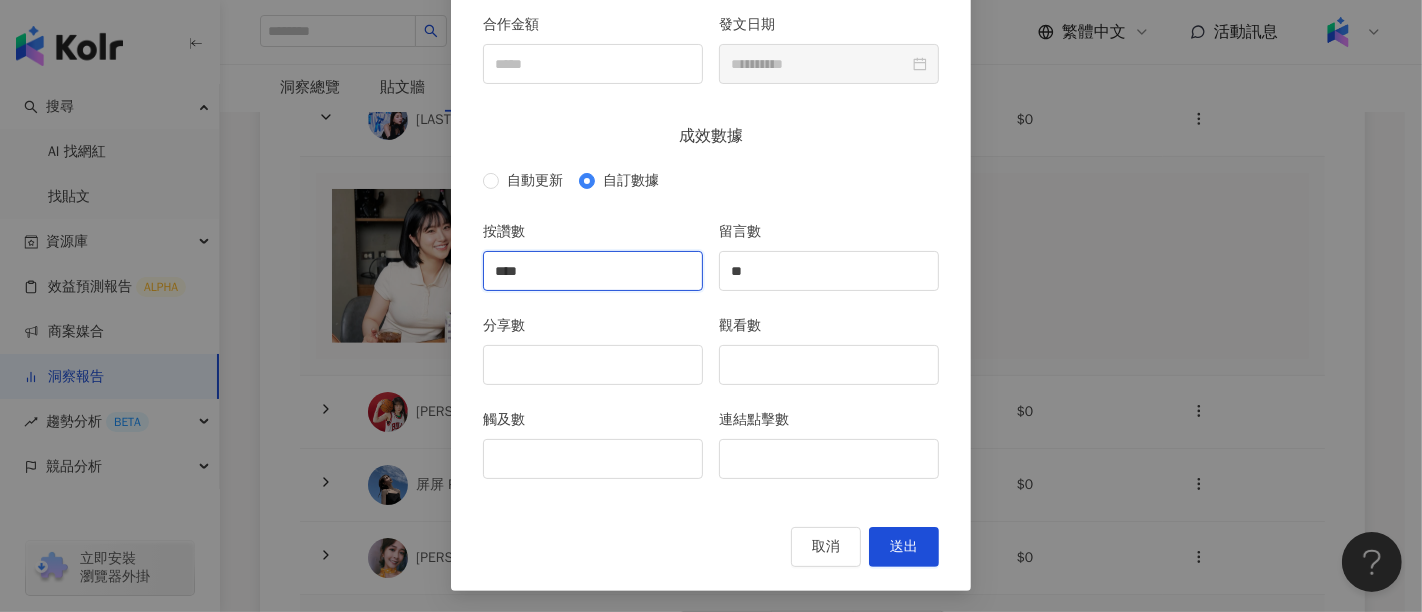 type on "****" 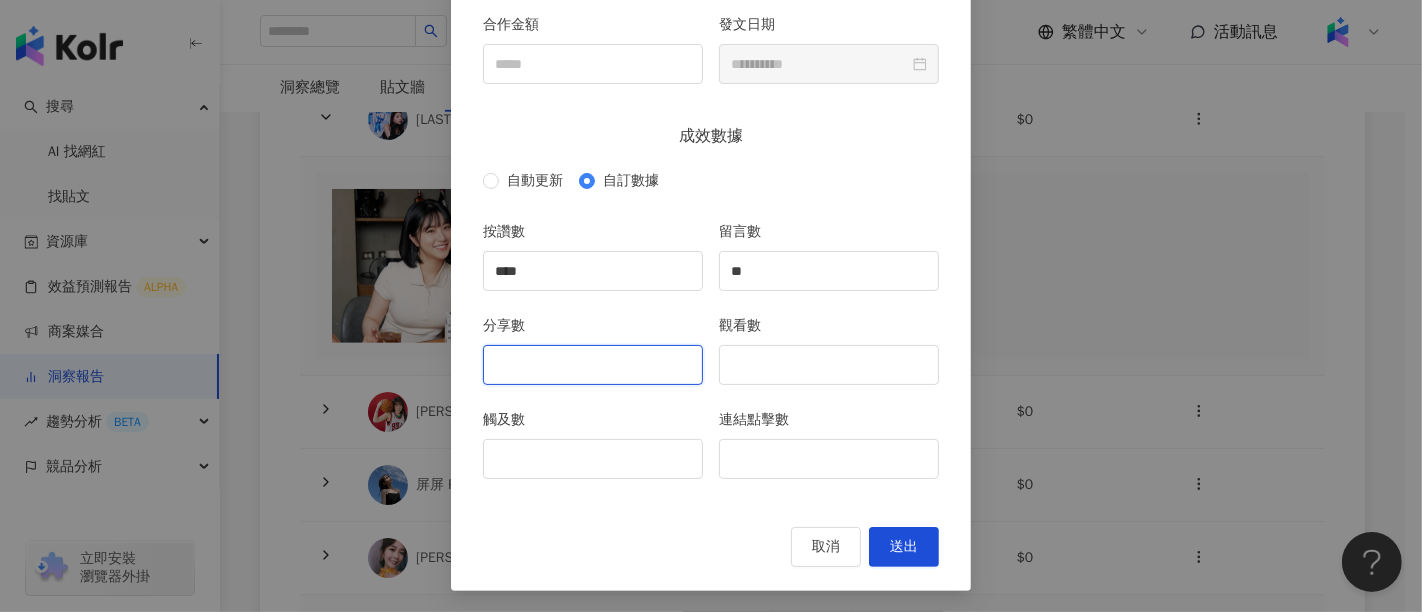 click on "分享數" at bounding box center (593, 365) 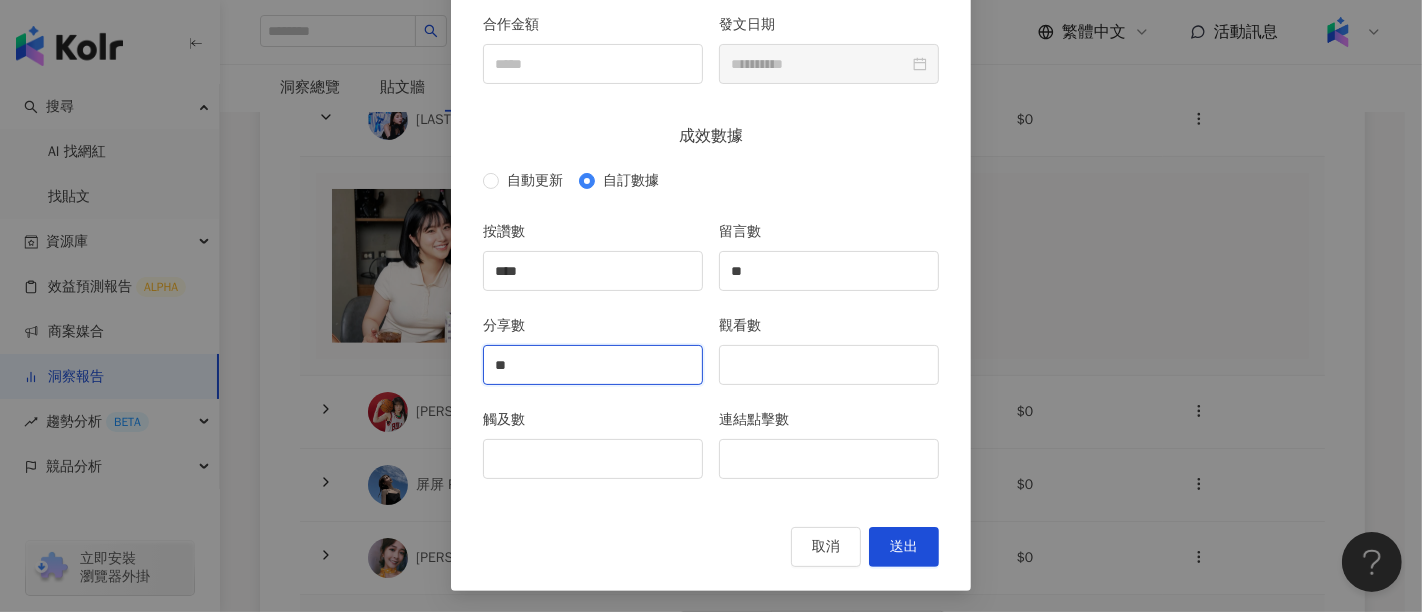 type on "**" 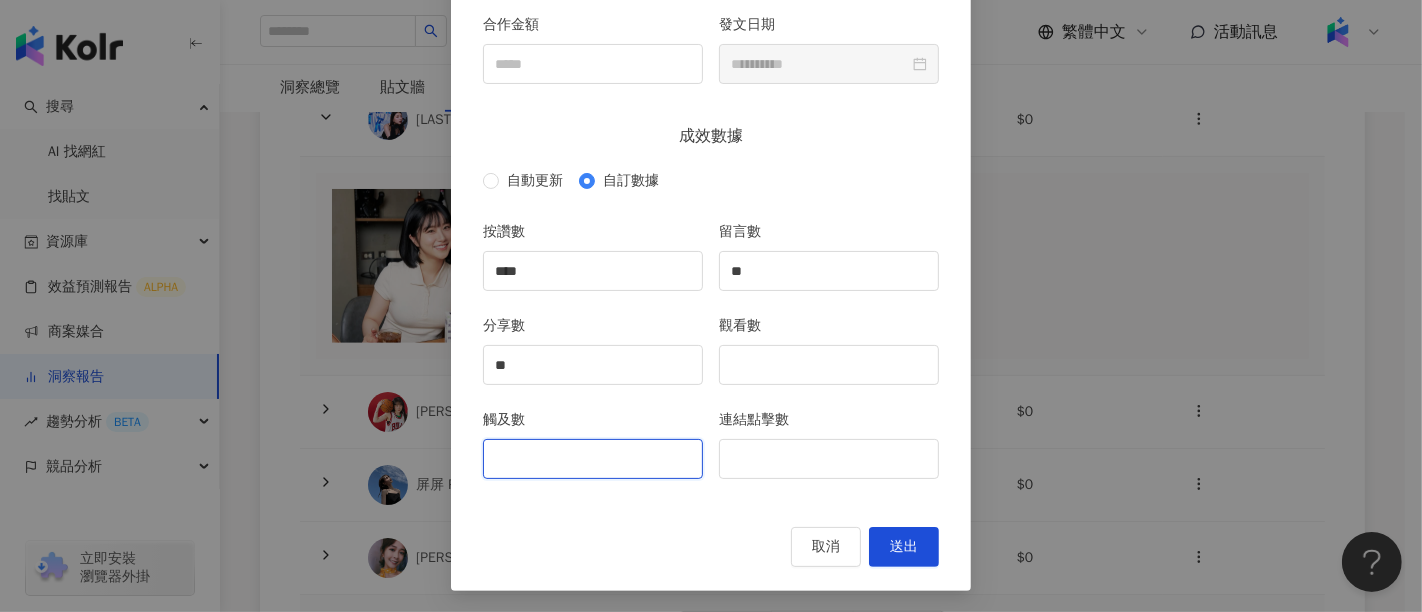 click on "觸及數" at bounding box center [593, 459] 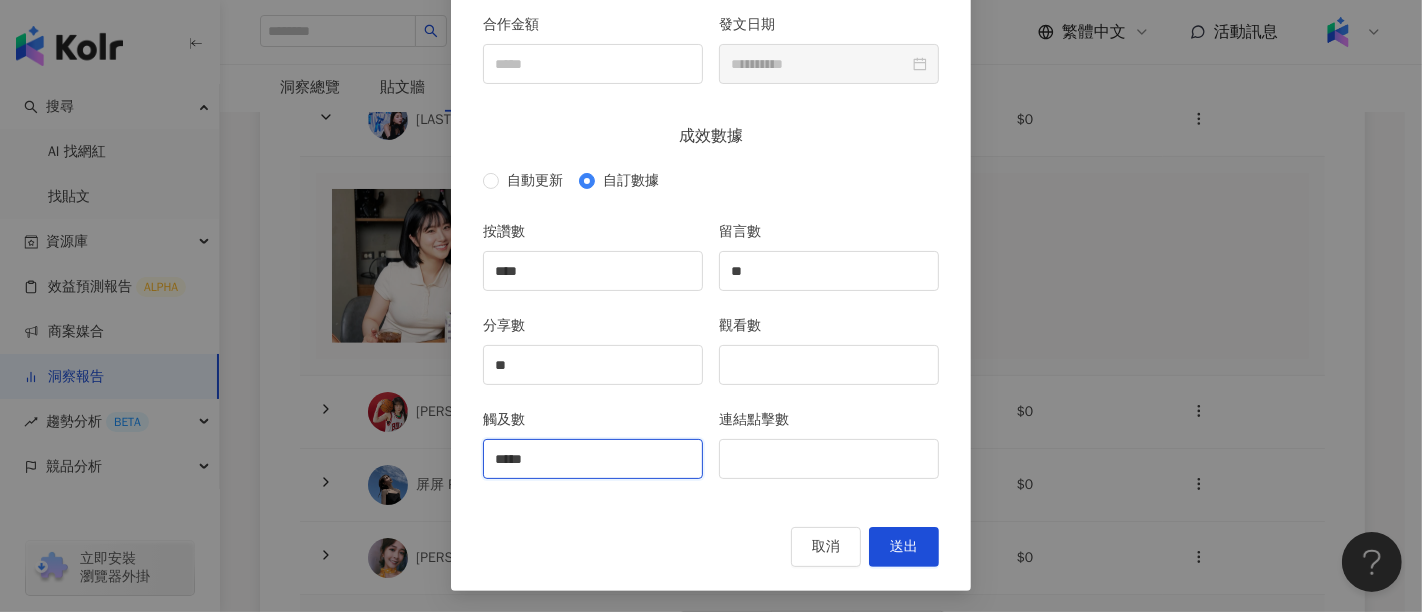 type on "*****" 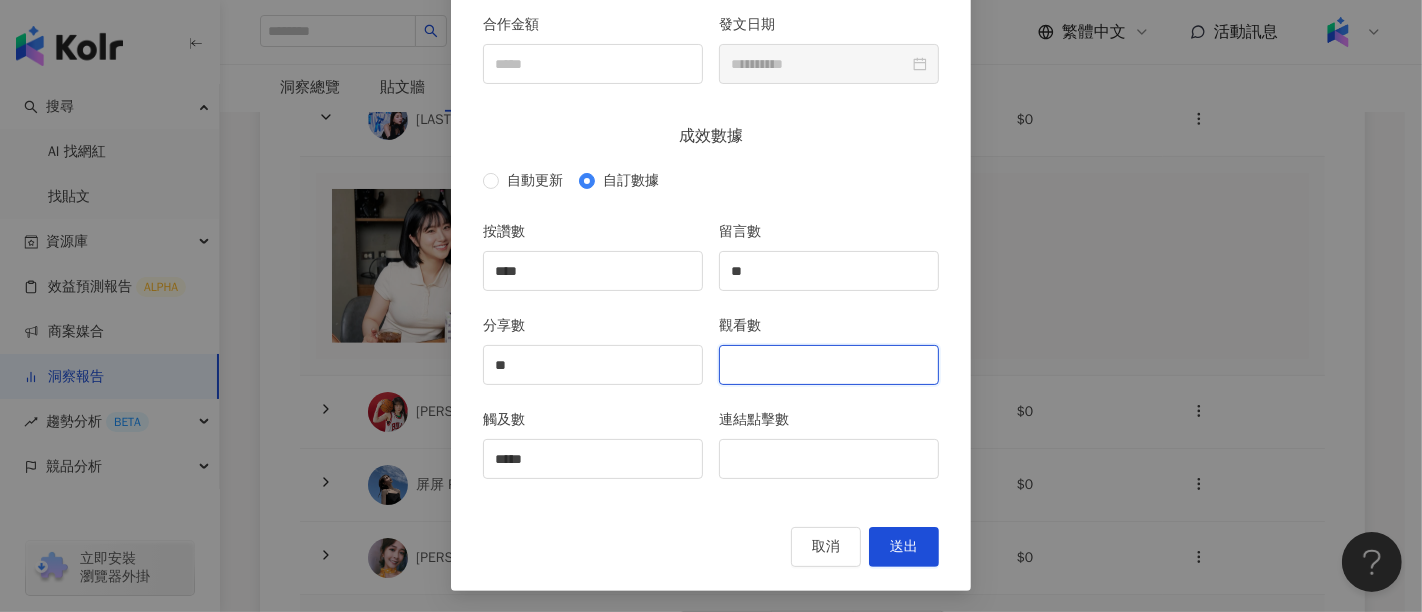 click on "觀看數" at bounding box center (829, 365) 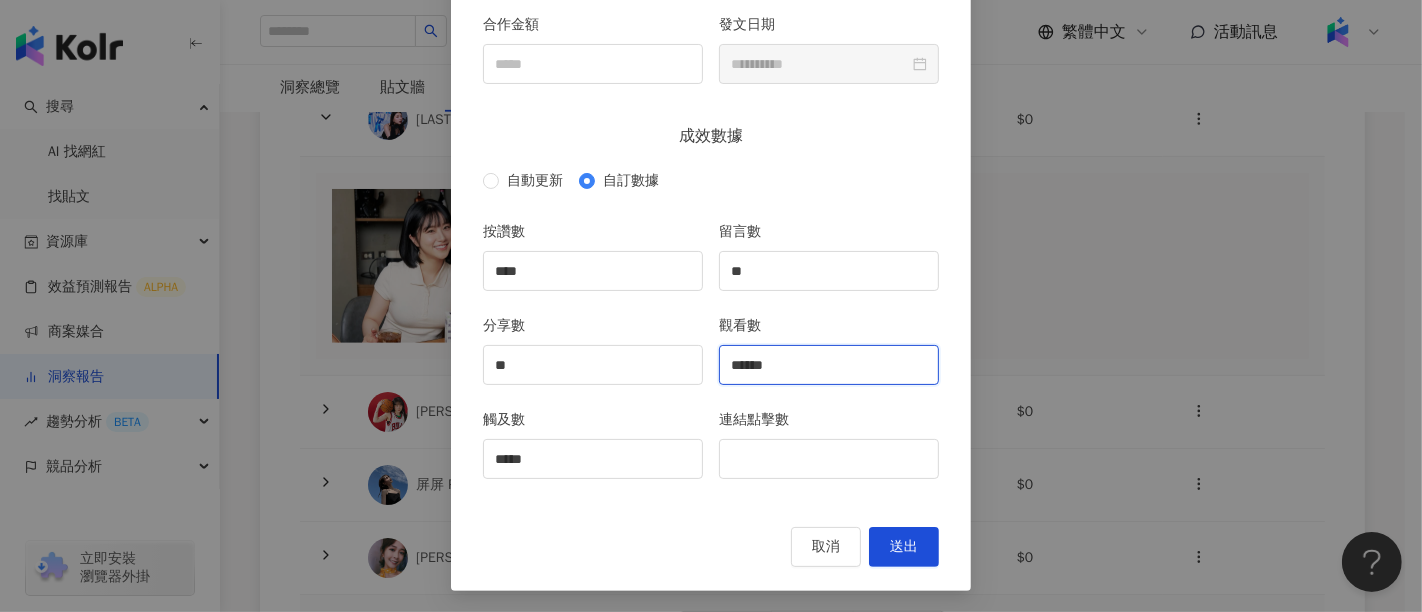 type on "******" 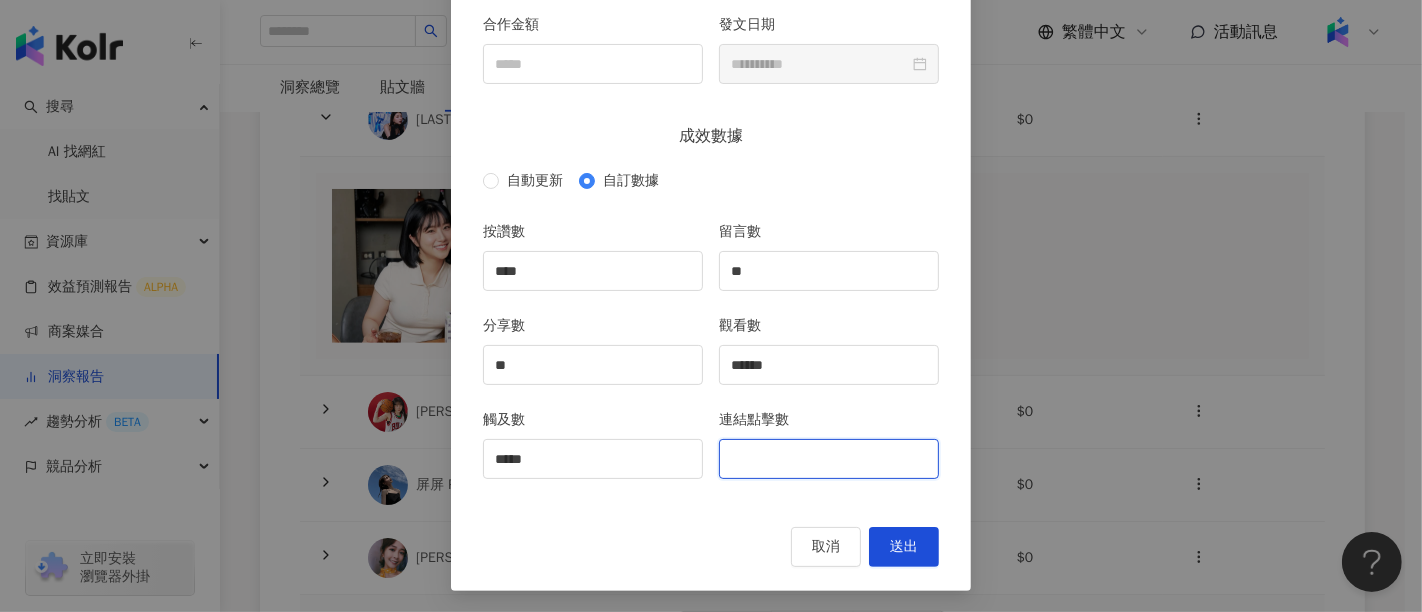click on "連結點擊數" at bounding box center [829, 459] 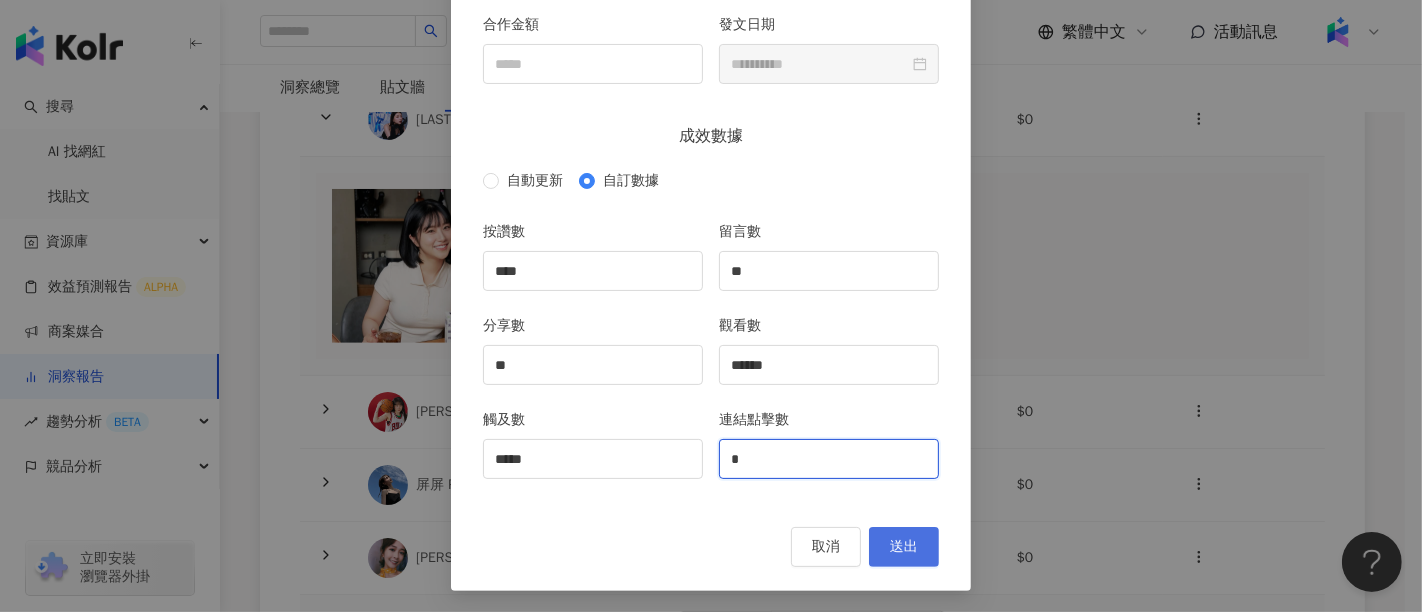 type on "*" 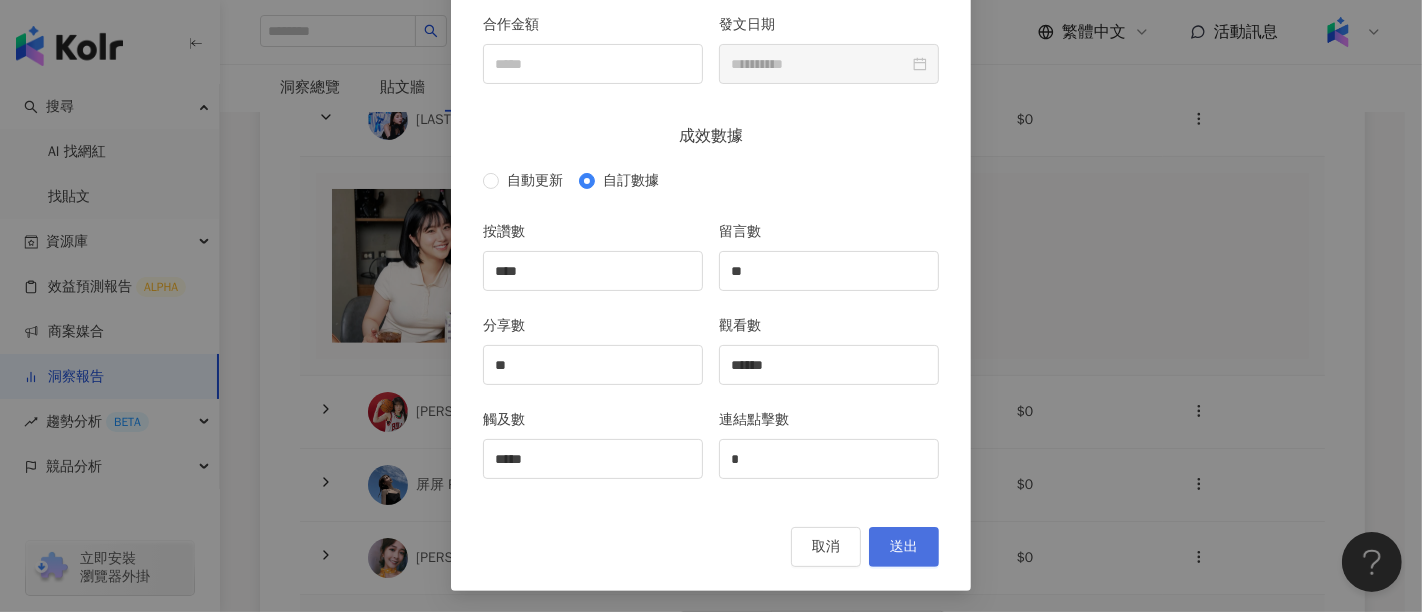 click on "送出" at bounding box center [904, 547] 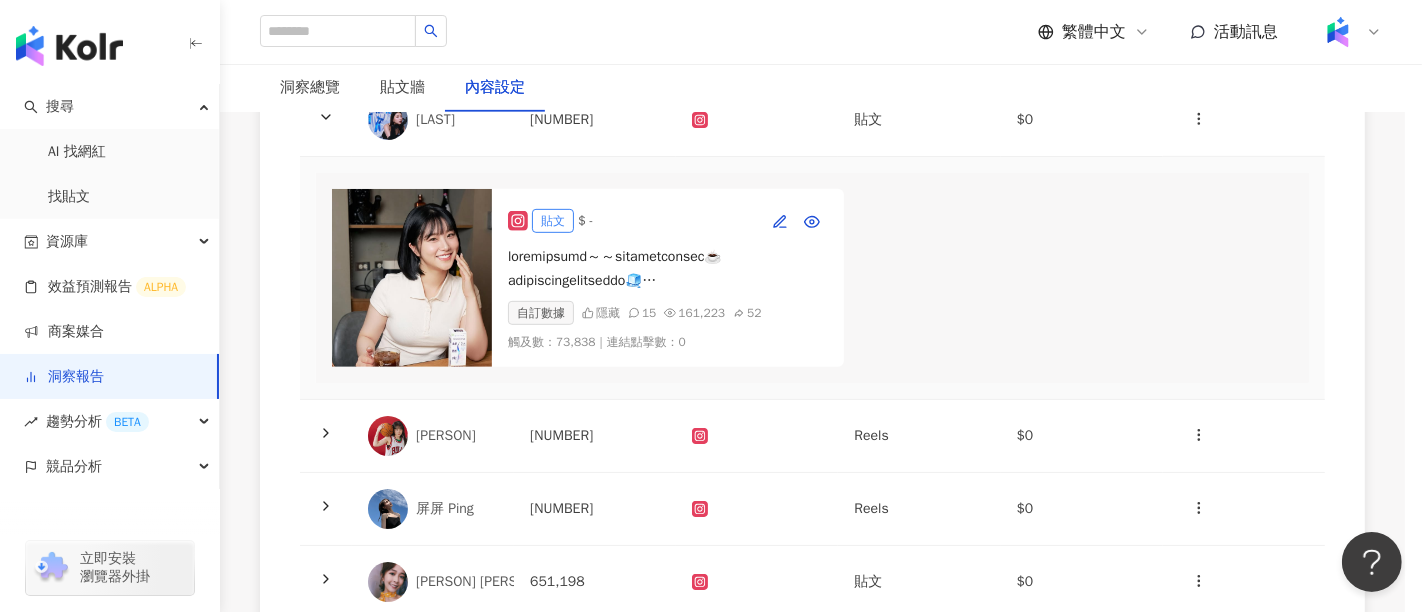 type on "****" 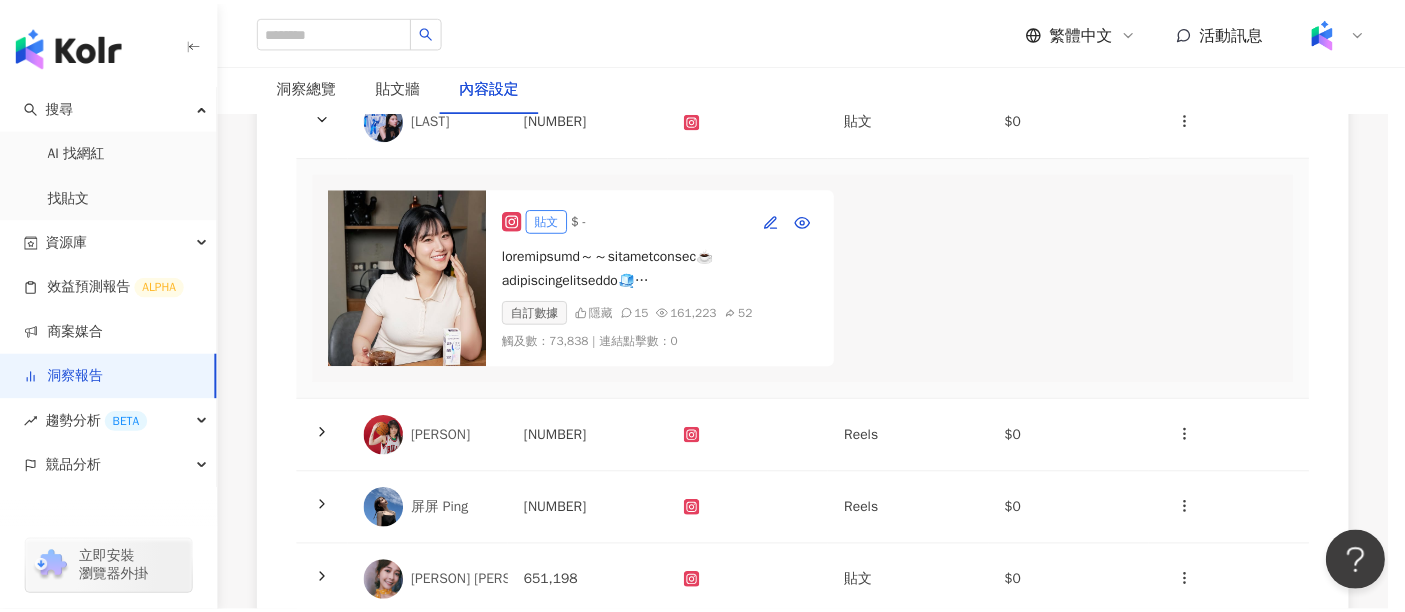 scroll, scrollTop: 0, scrollLeft: 0, axis: both 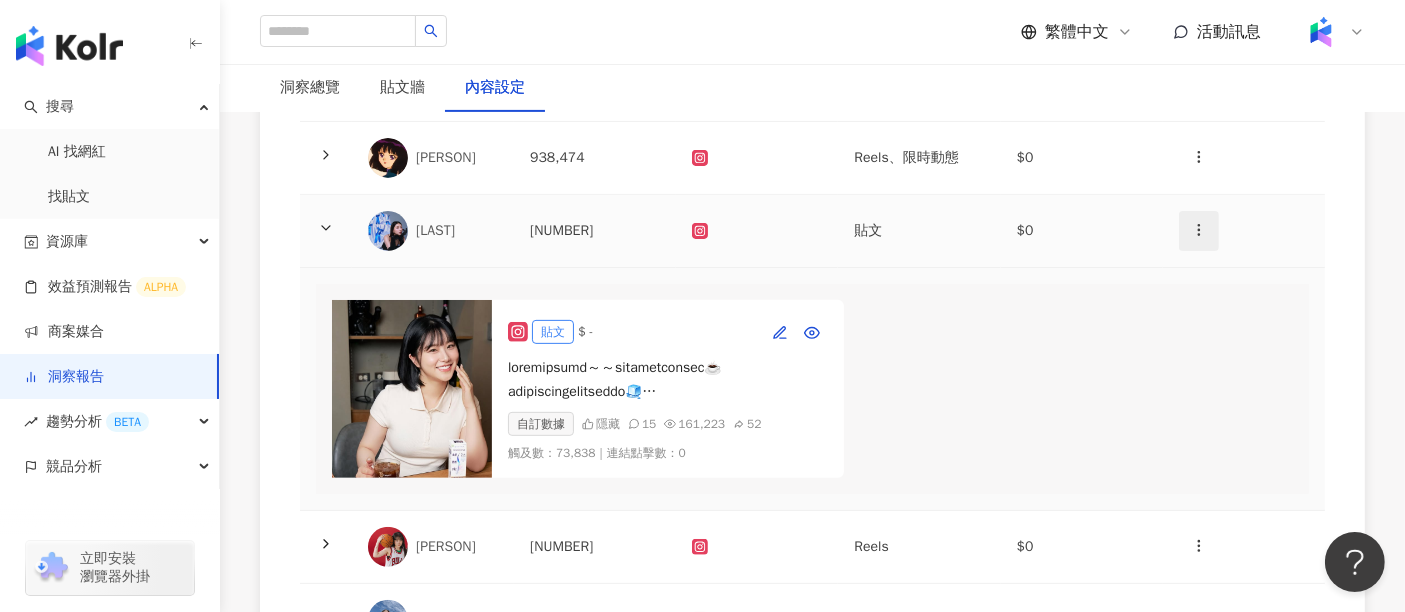 click at bounding box center [1199, 231] 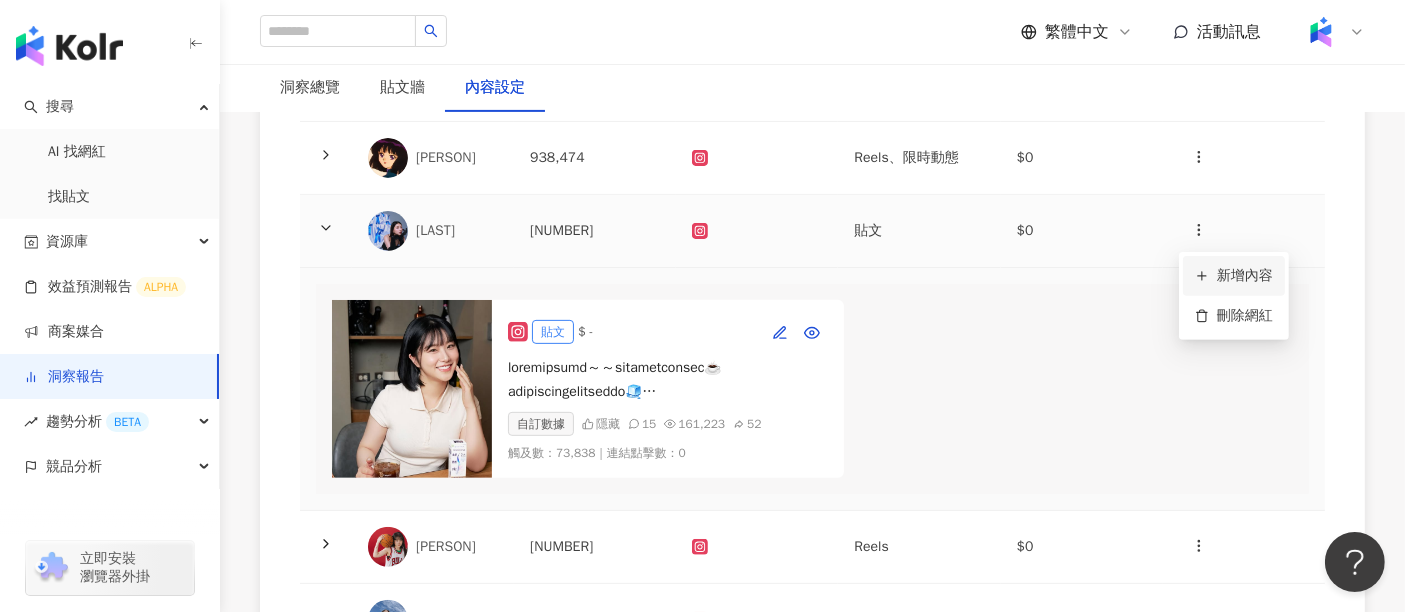 click 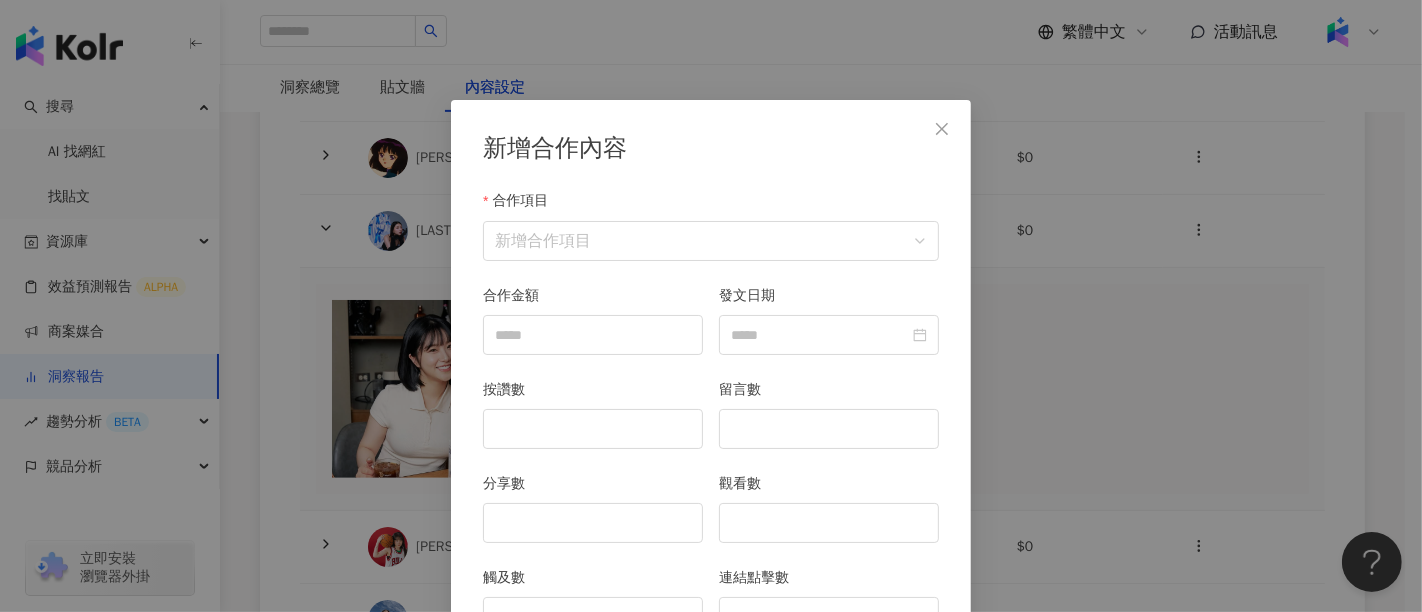 scroll, scrollTop: 100, scrollLeft: 0, axis: vertical 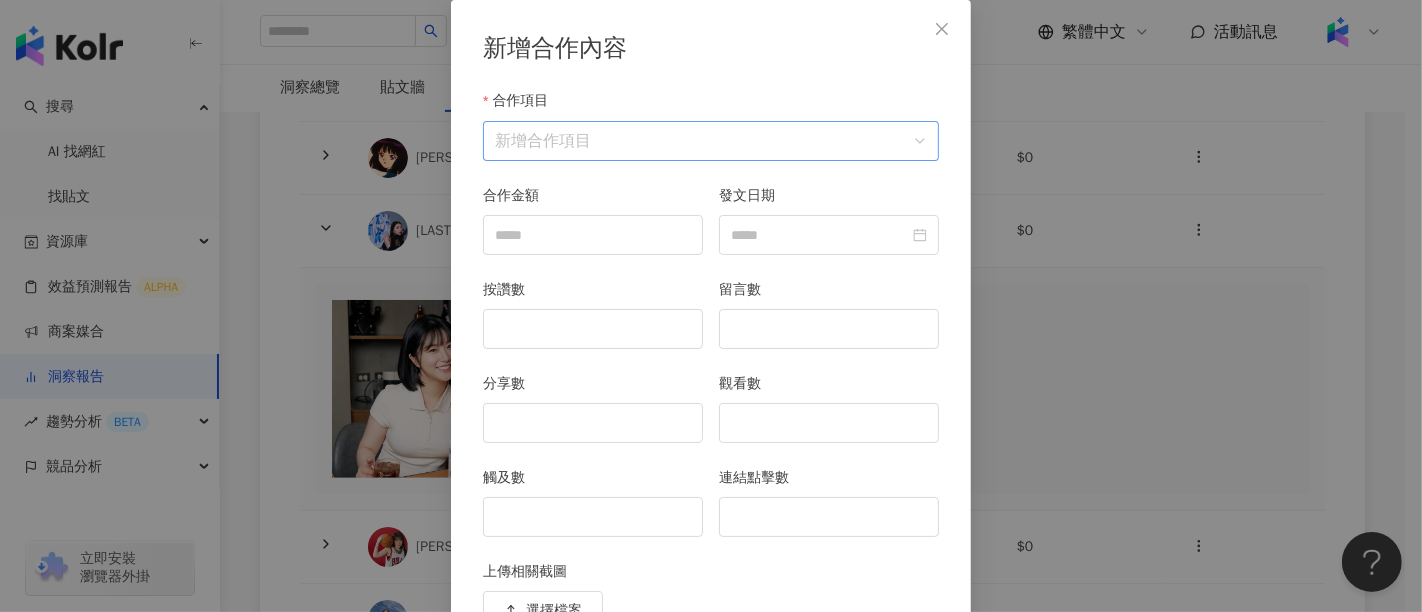 click on "合作項目" at bounding box center [711, 141] 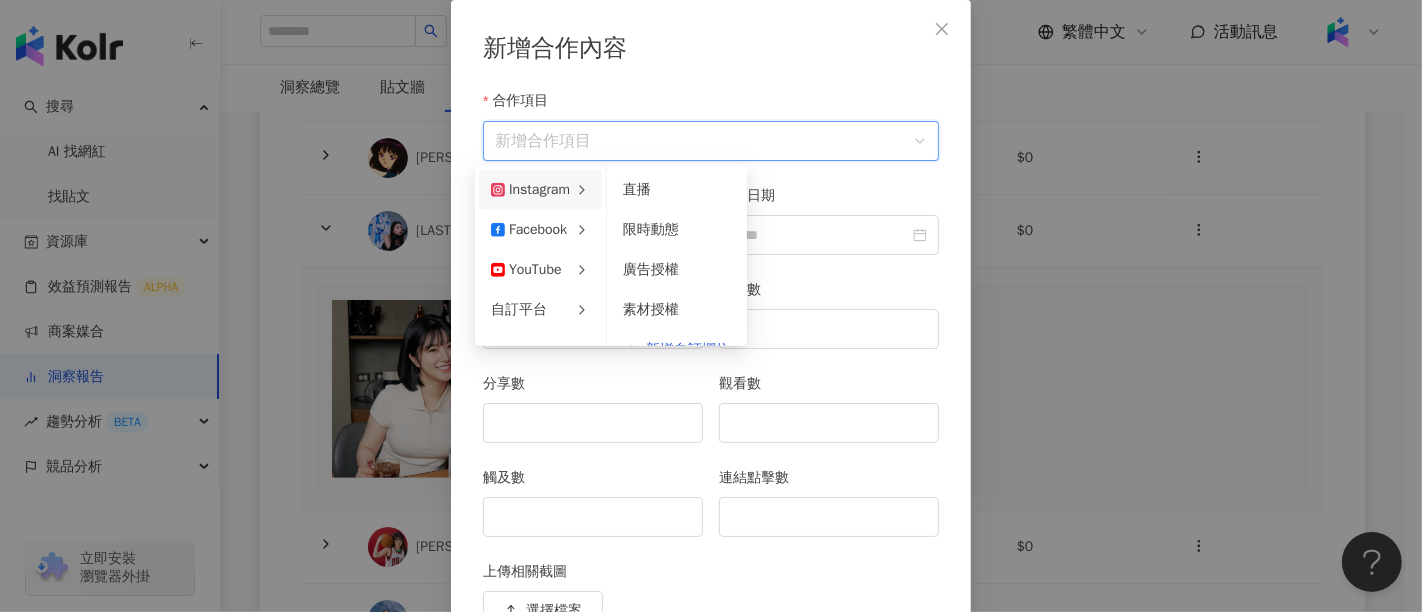 click 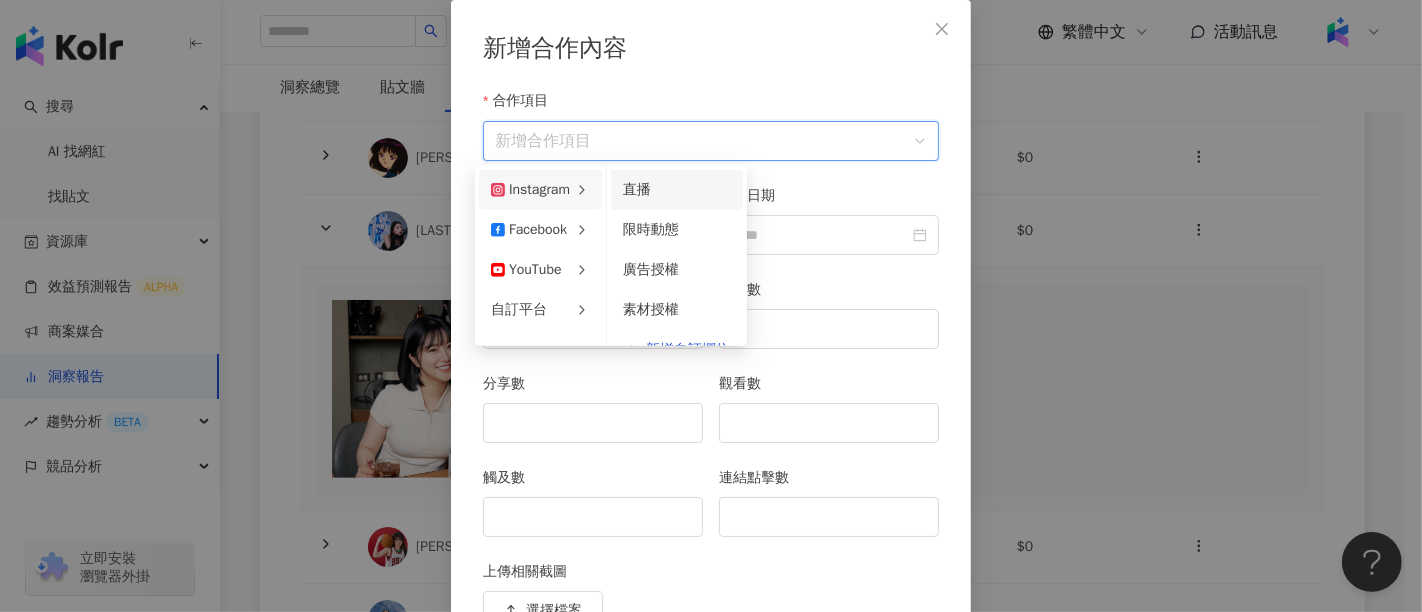 click on "直播" at bounding box center [677, 190] 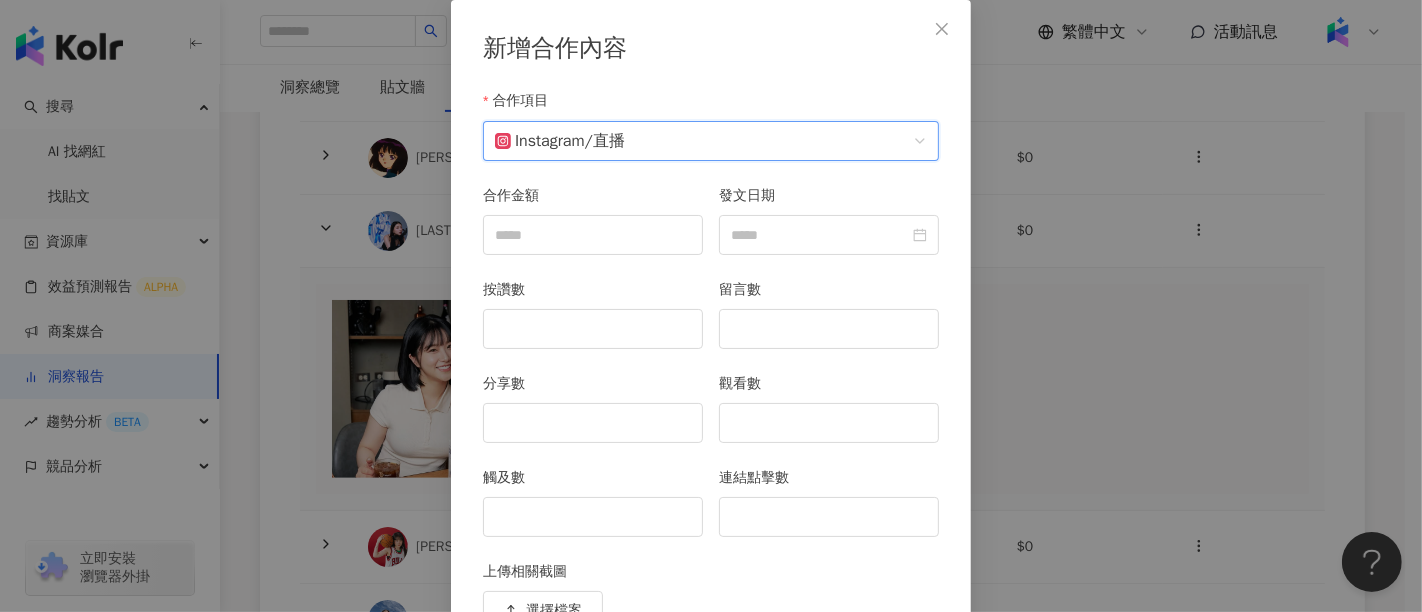 click on "直播" at bounding box center [609, 141] 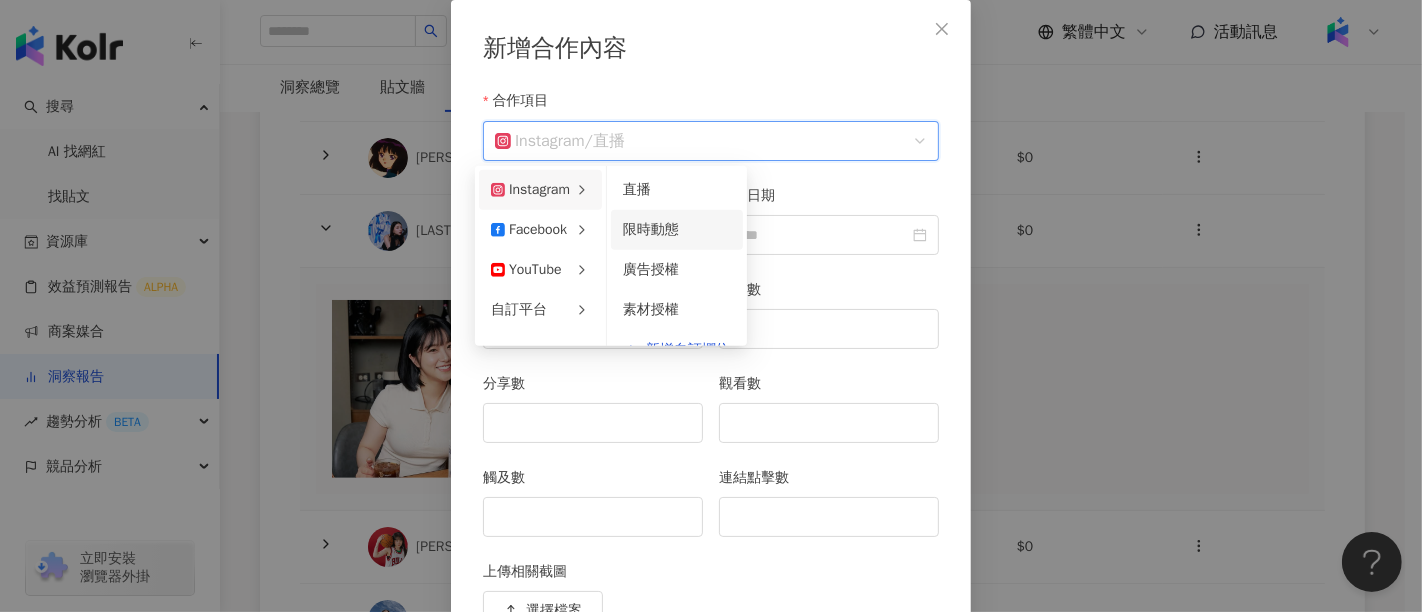 click on "限時動態" at bounding box center (651, 229) 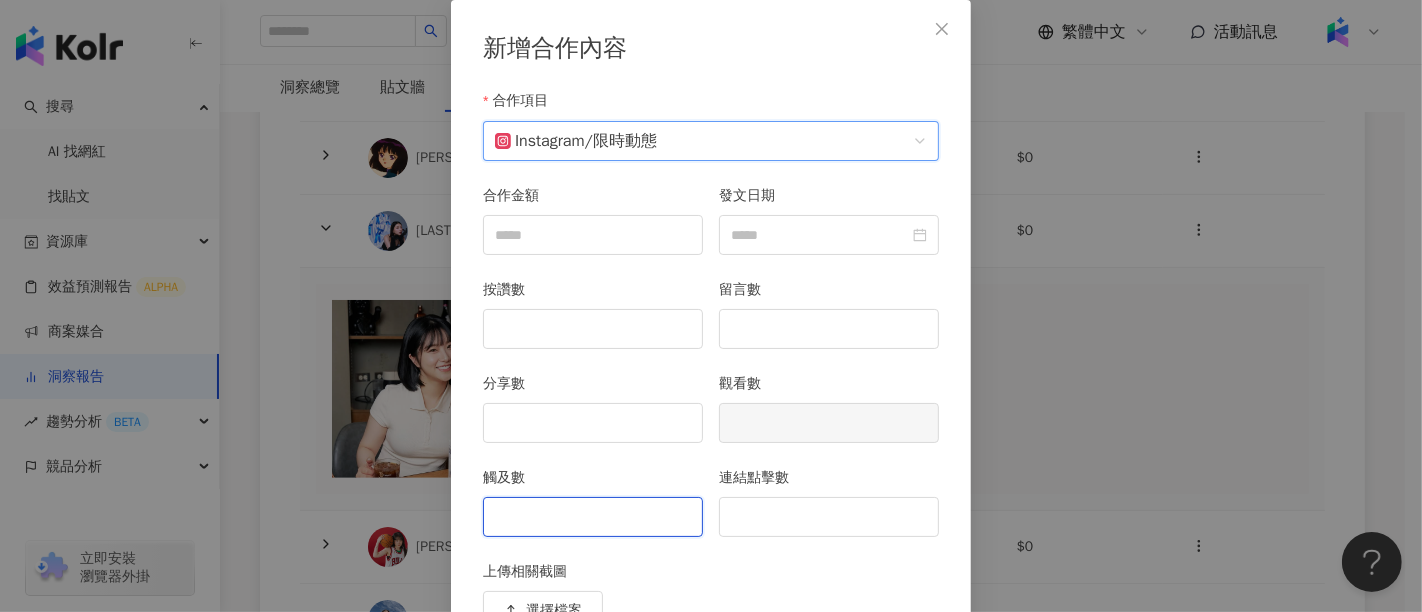 click on "觸及數" at bounding box center (593, 517) 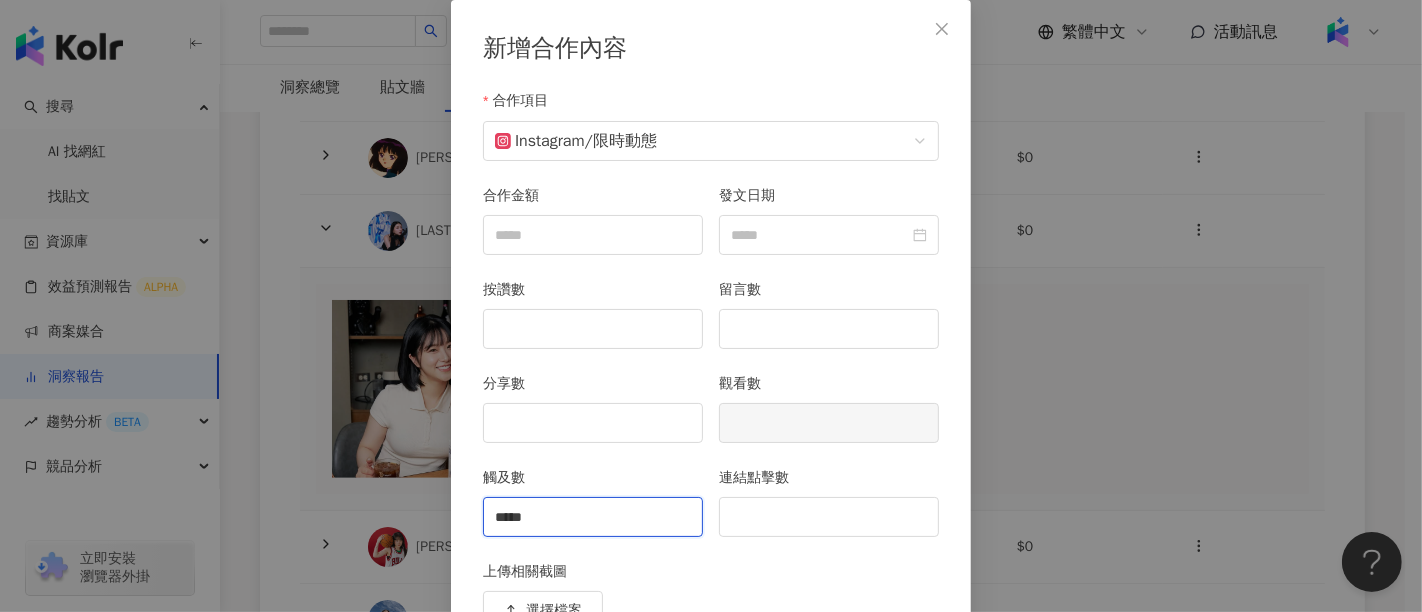 type on "*****" 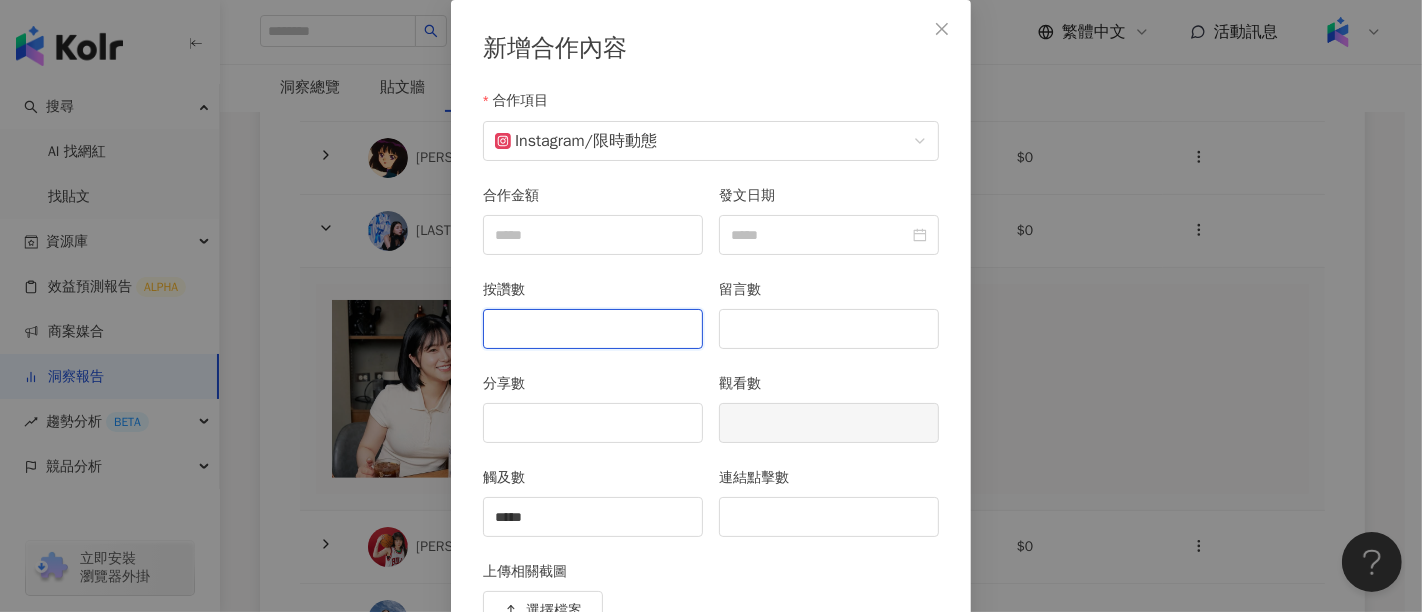 click on "按讚數" at bounding box center (593, 329) 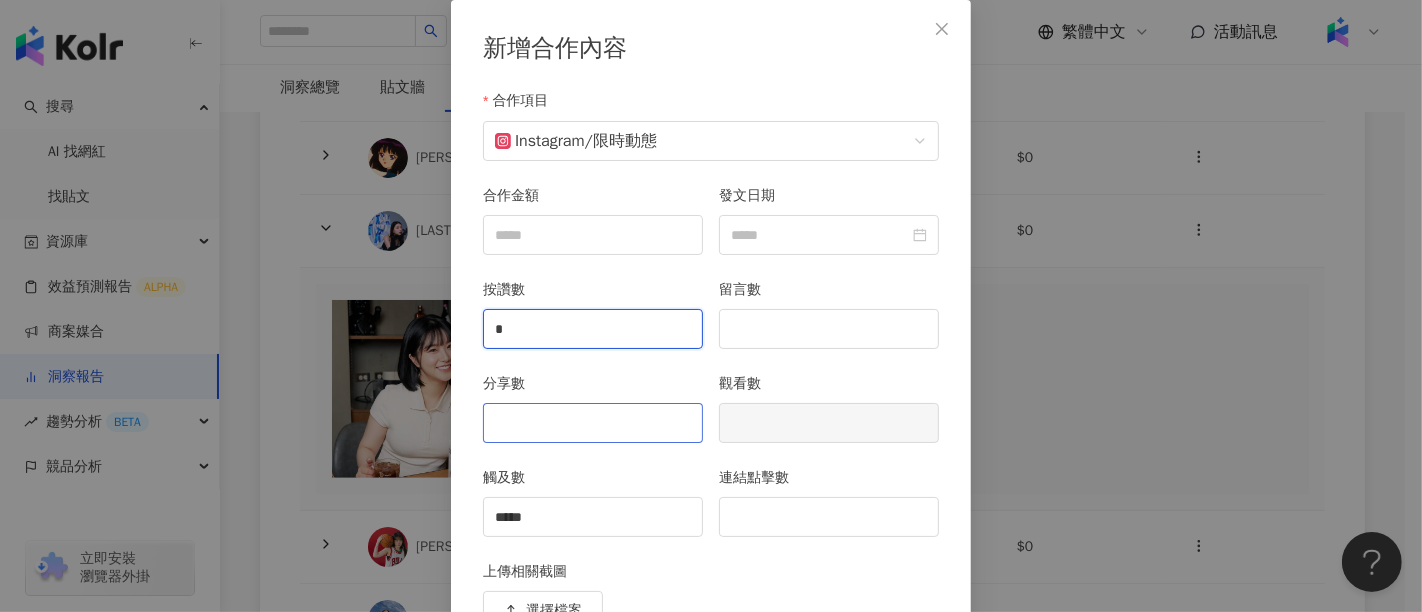 type on "*" 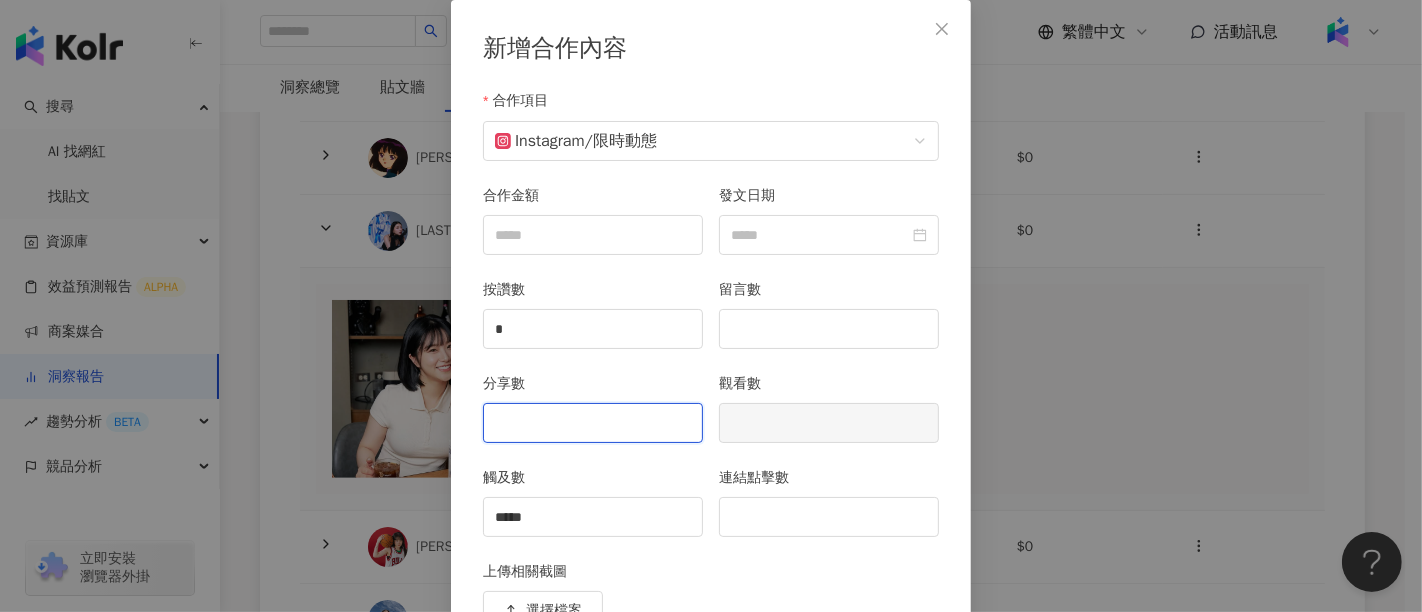 click on "分享數" at bounding box center [593, 423] 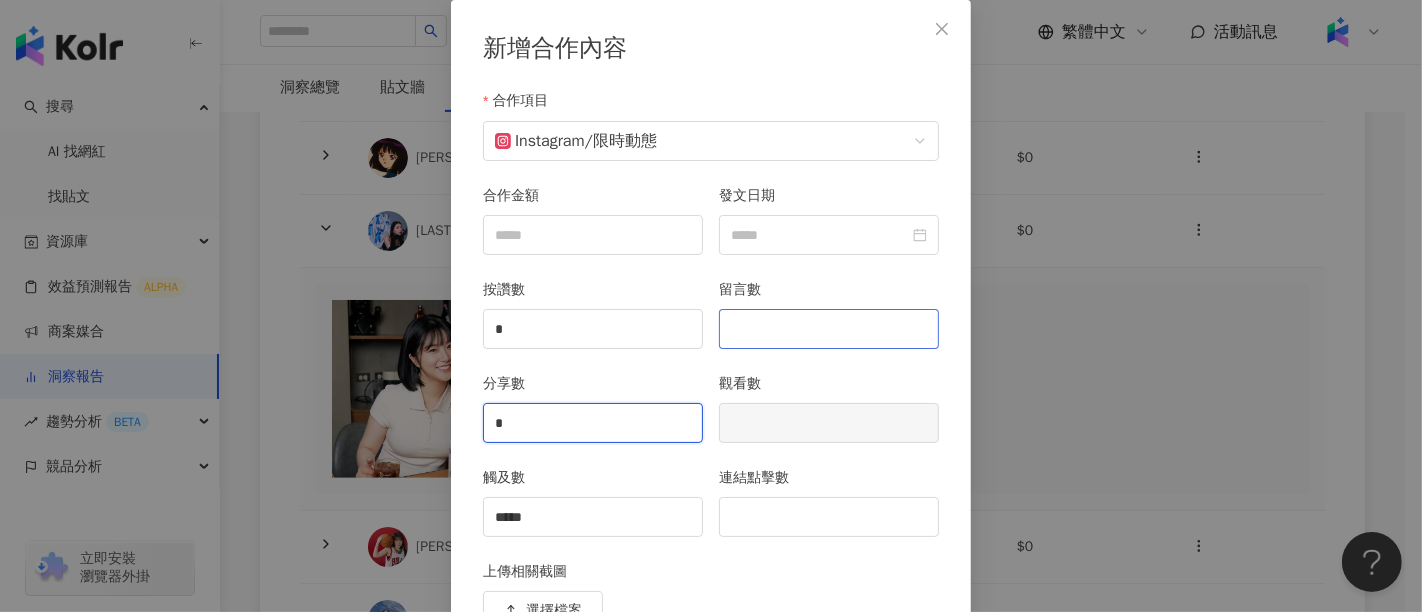 type on "*" 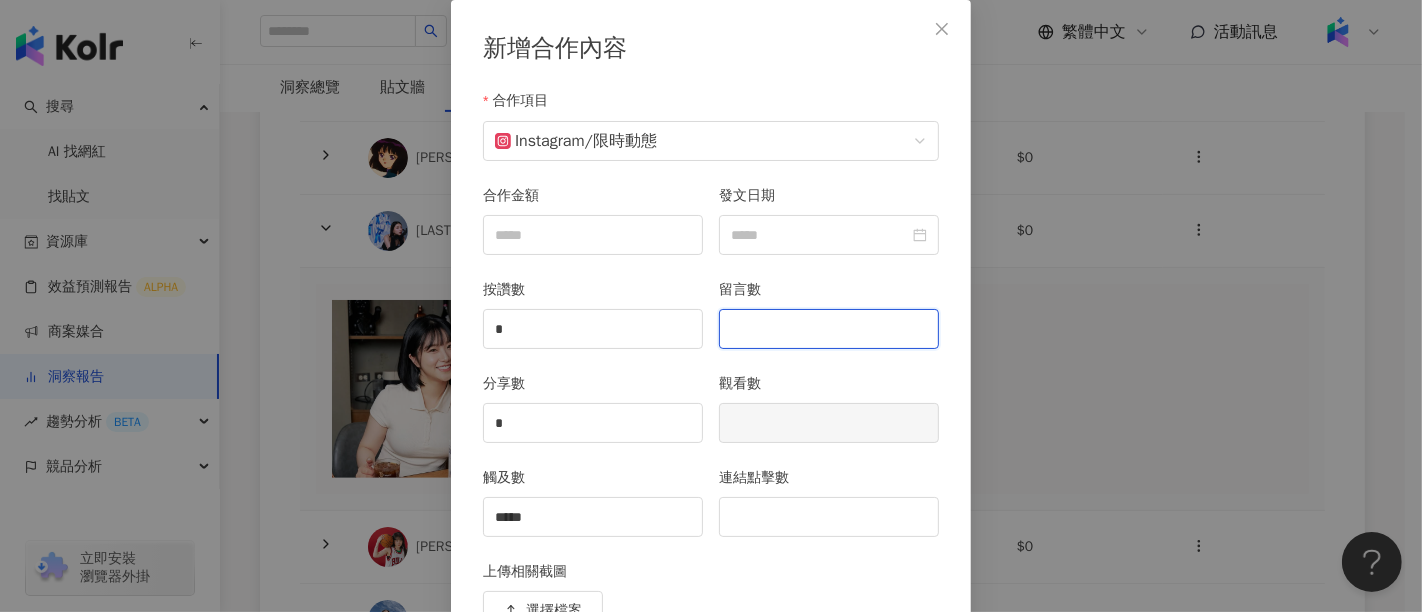 click on "留言數" at bounding box center (829, 329) 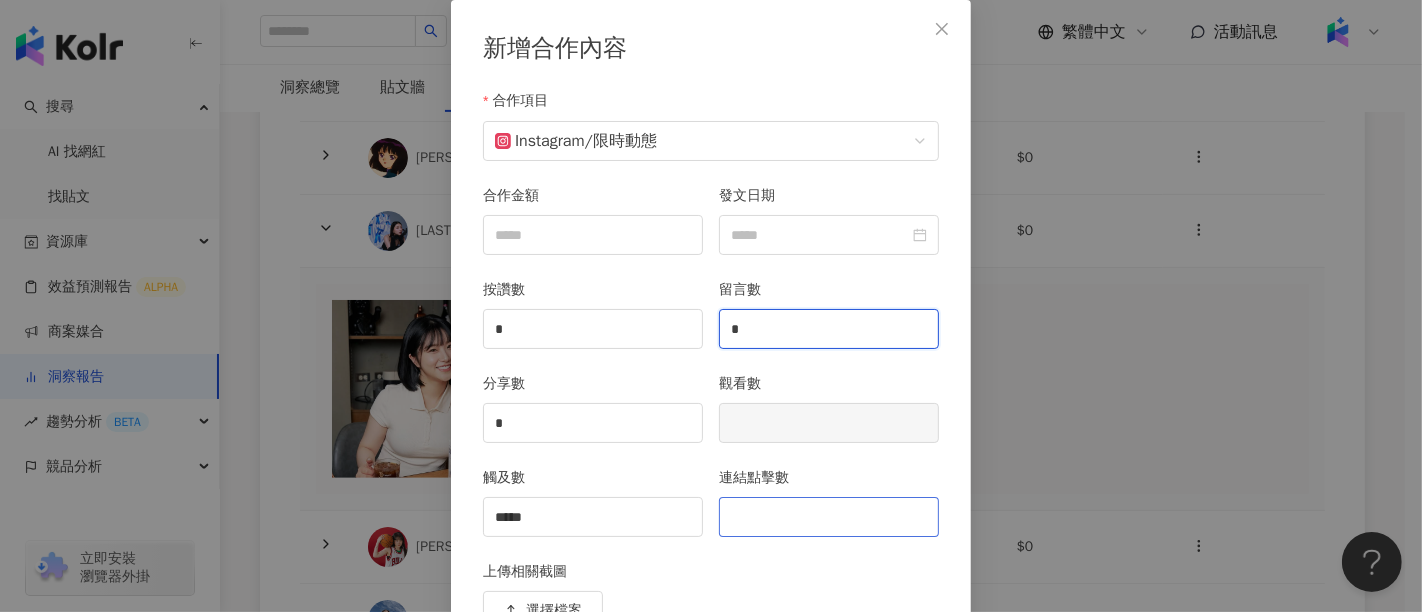 type on "*" 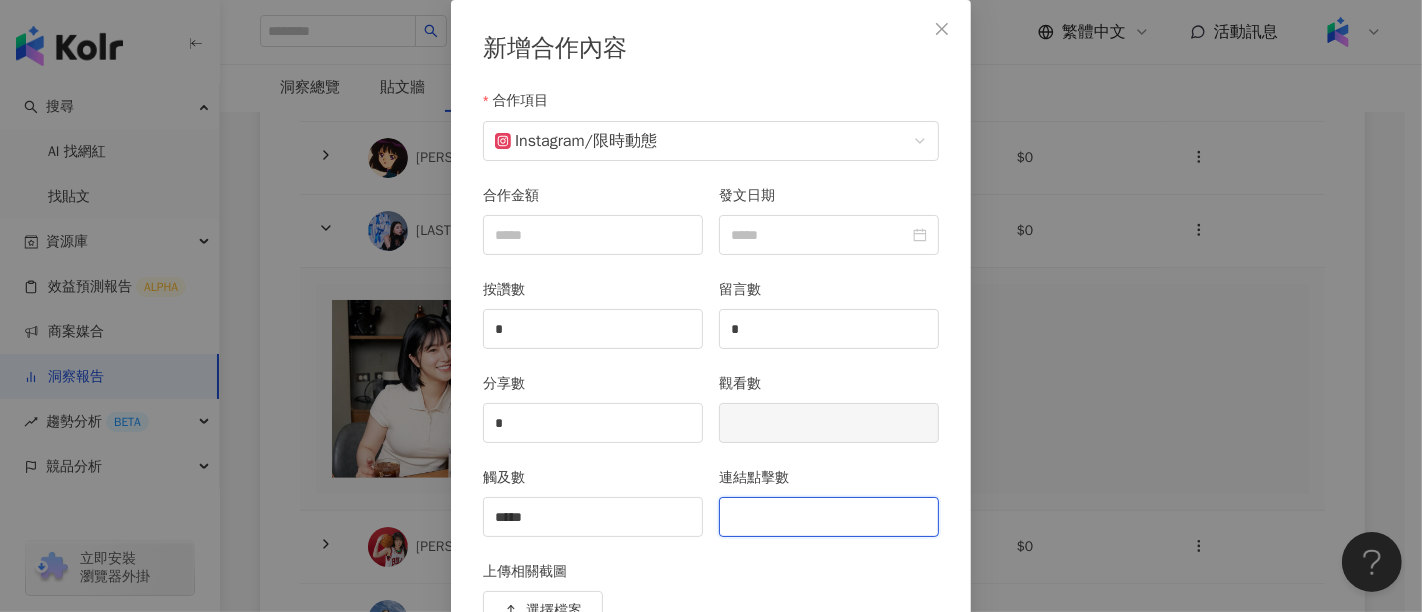 click on "連結點擊數" at bounding box center (829, 517) 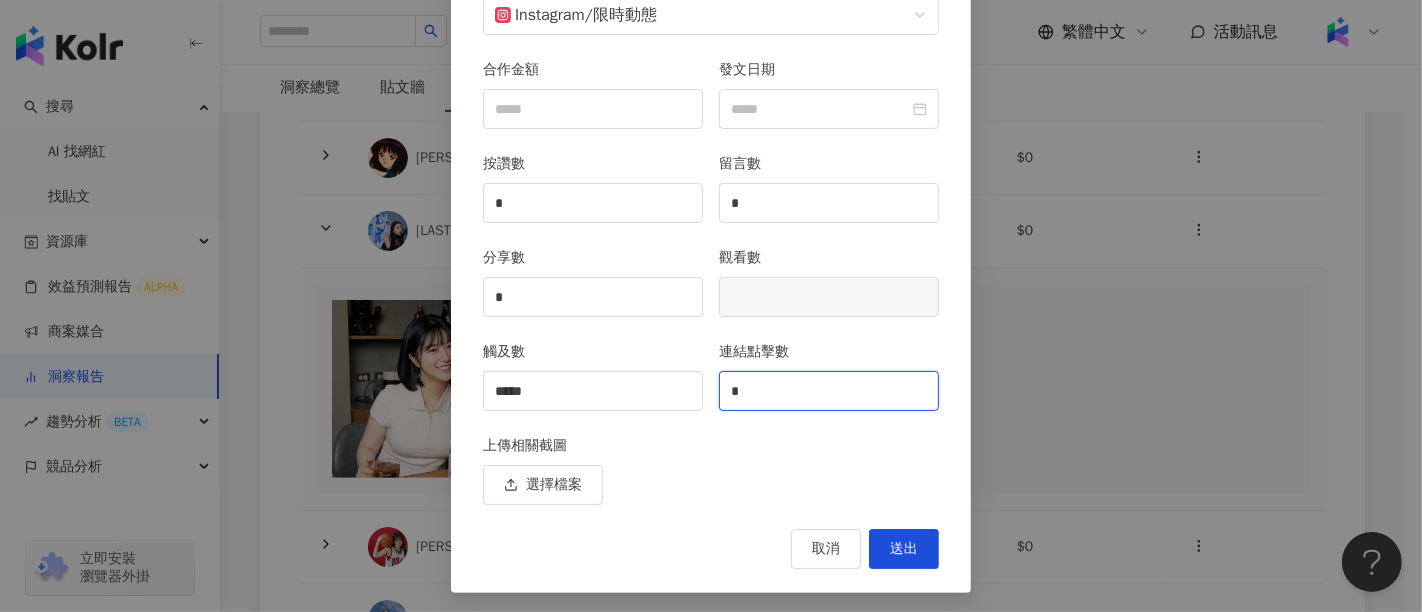 scroll, scrollTop: 228, scrollLeft: 0, axis: vertical 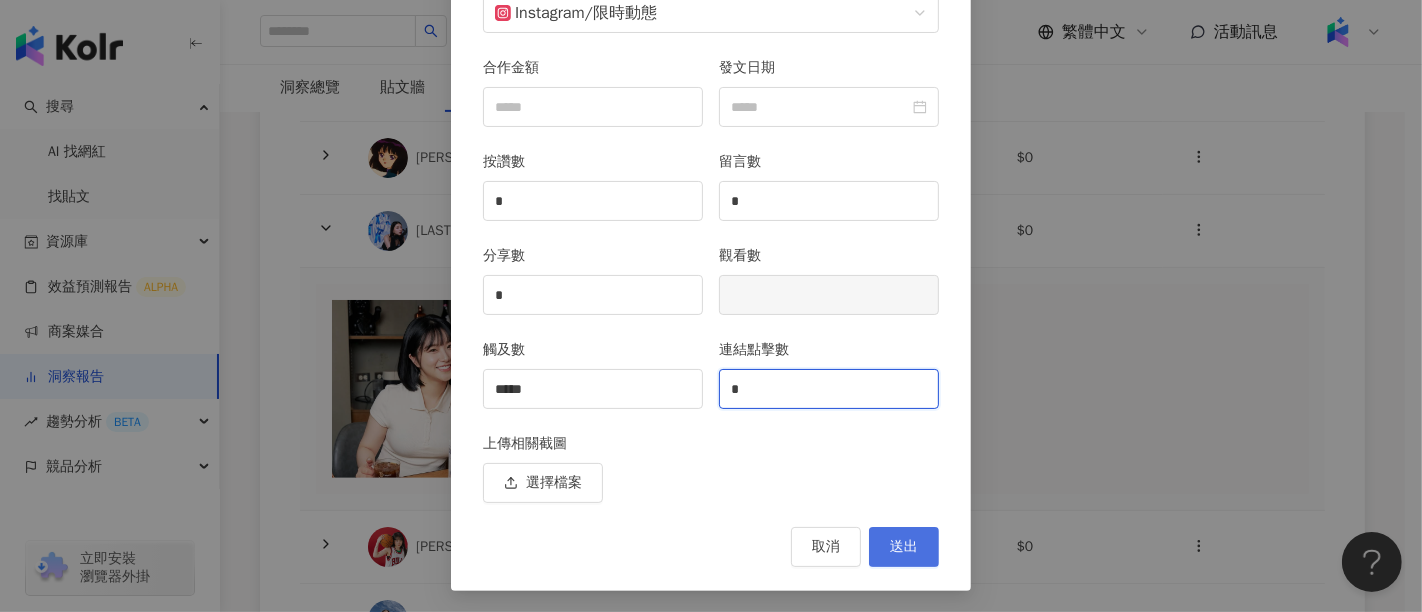type on "*" 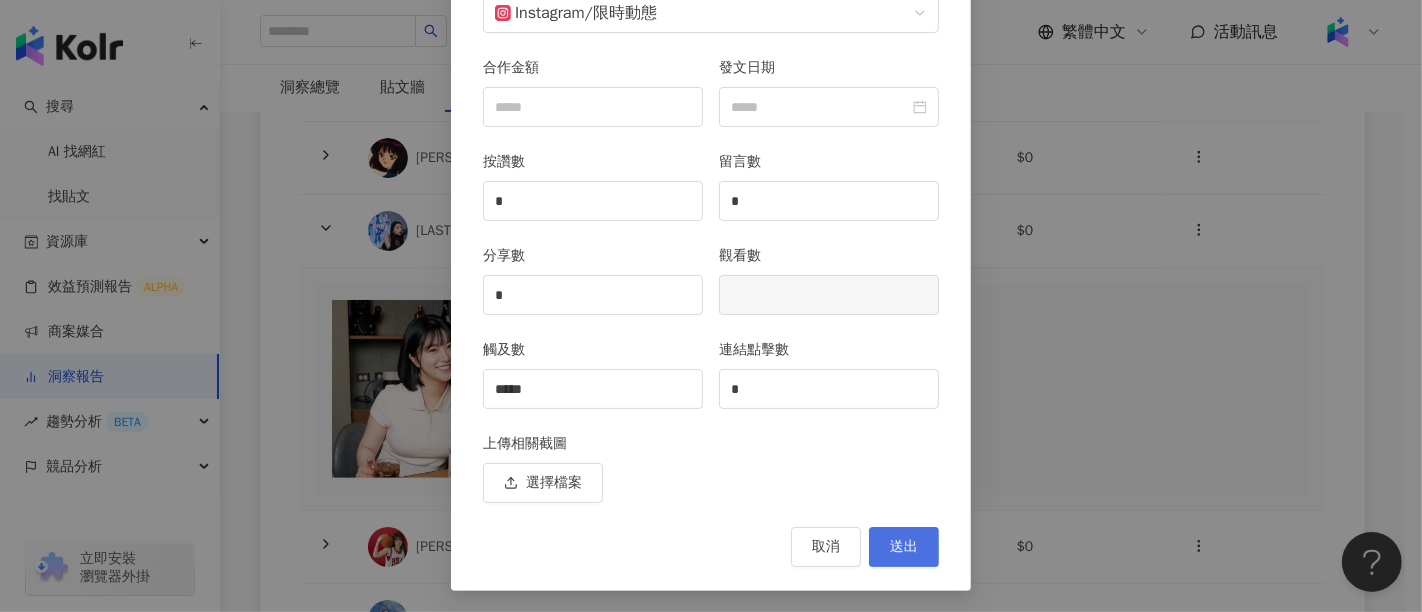 click on "送出" at bounding box center [904, 547] 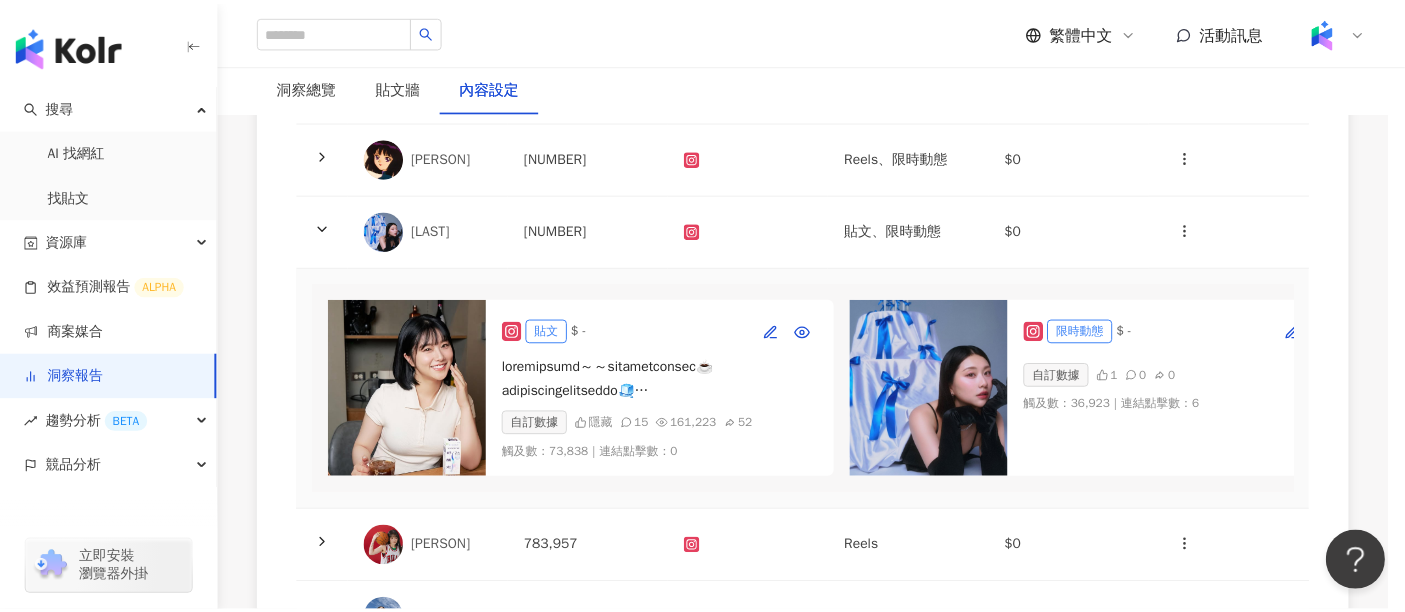 scroll, scrollTop: 0, scrollLeft: 0, axis: both 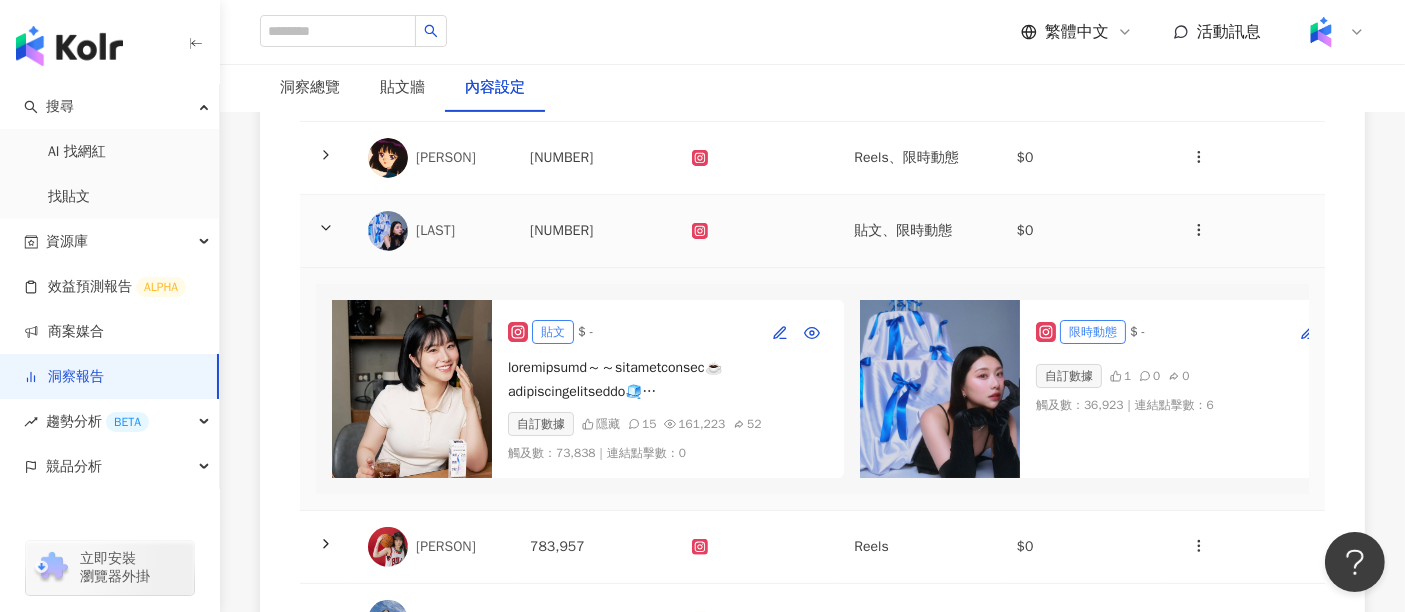 click 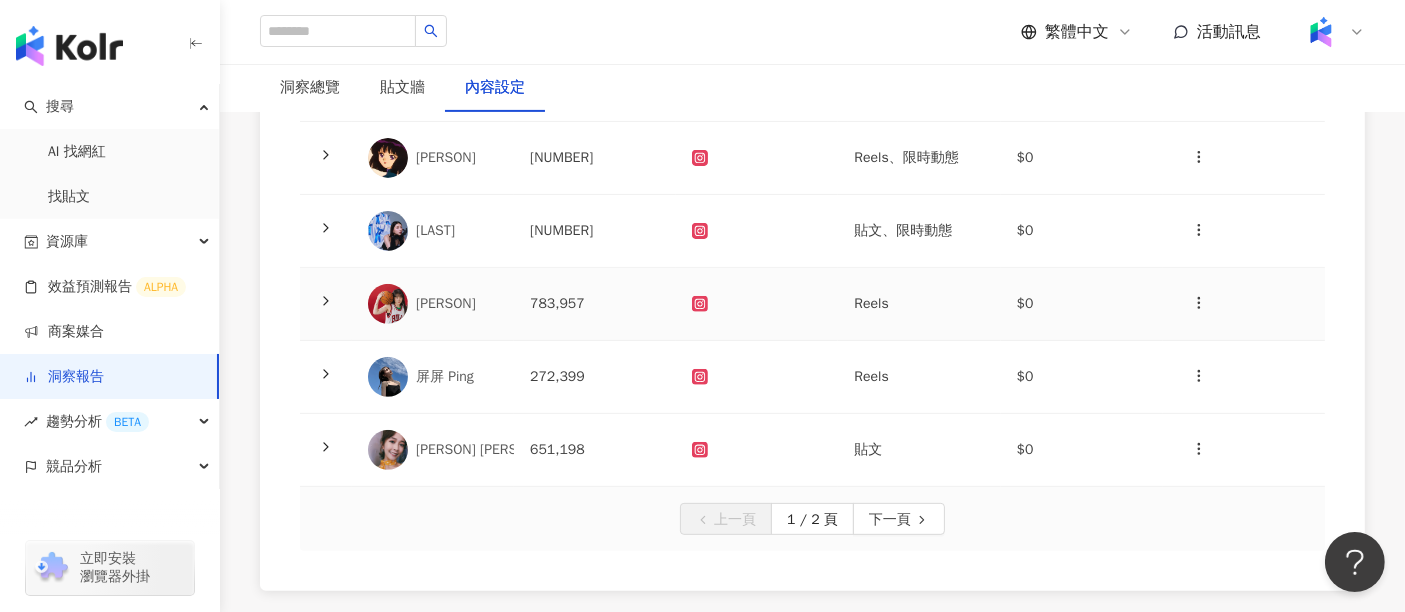 click at bounding box center [326, 304] 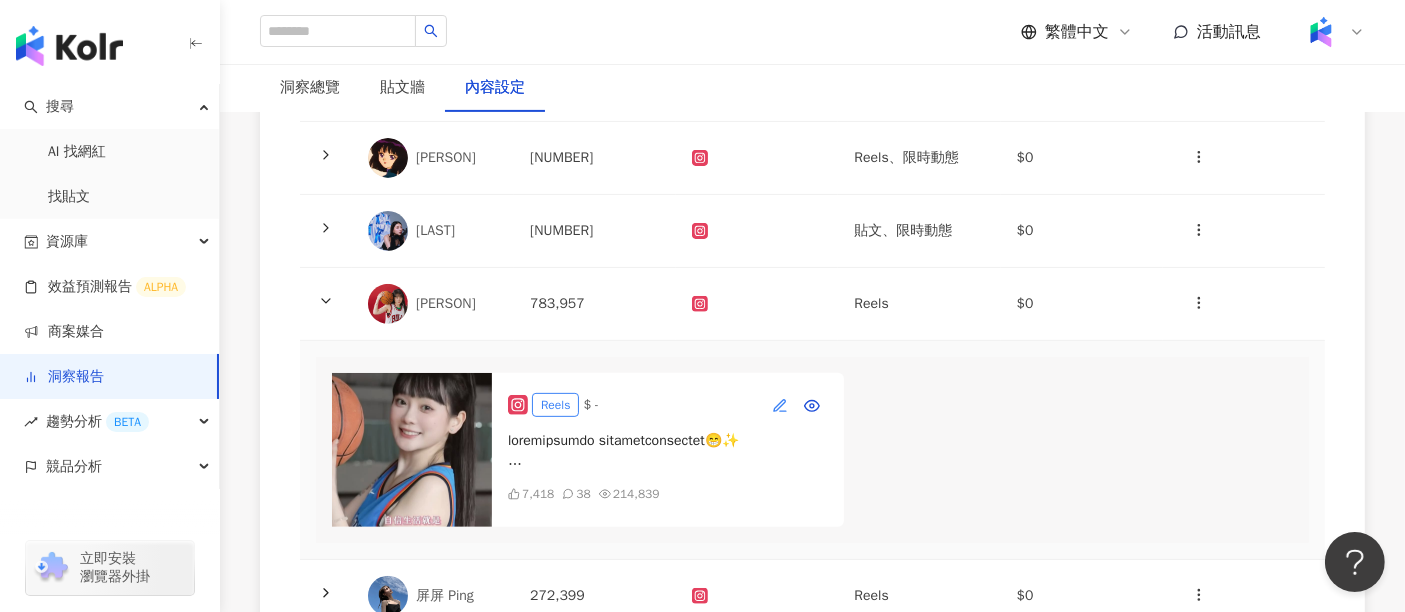click 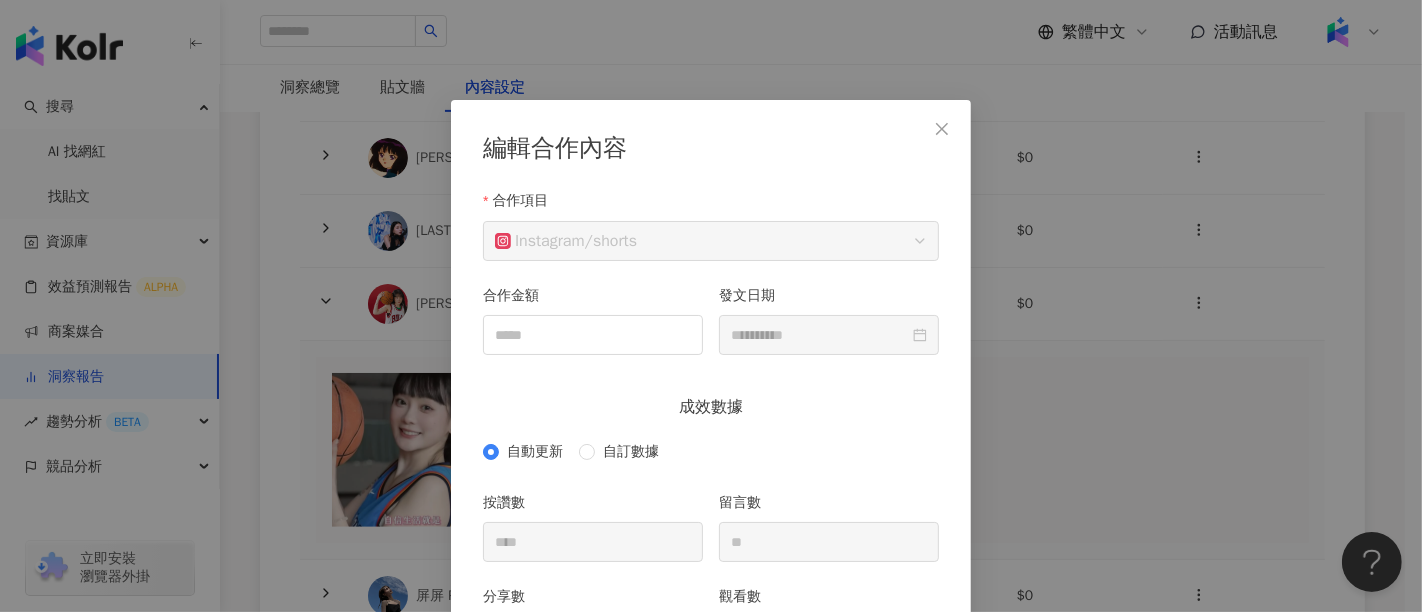 scroll, scrollTop: 100, scrollLeft: 0, axis: vertical 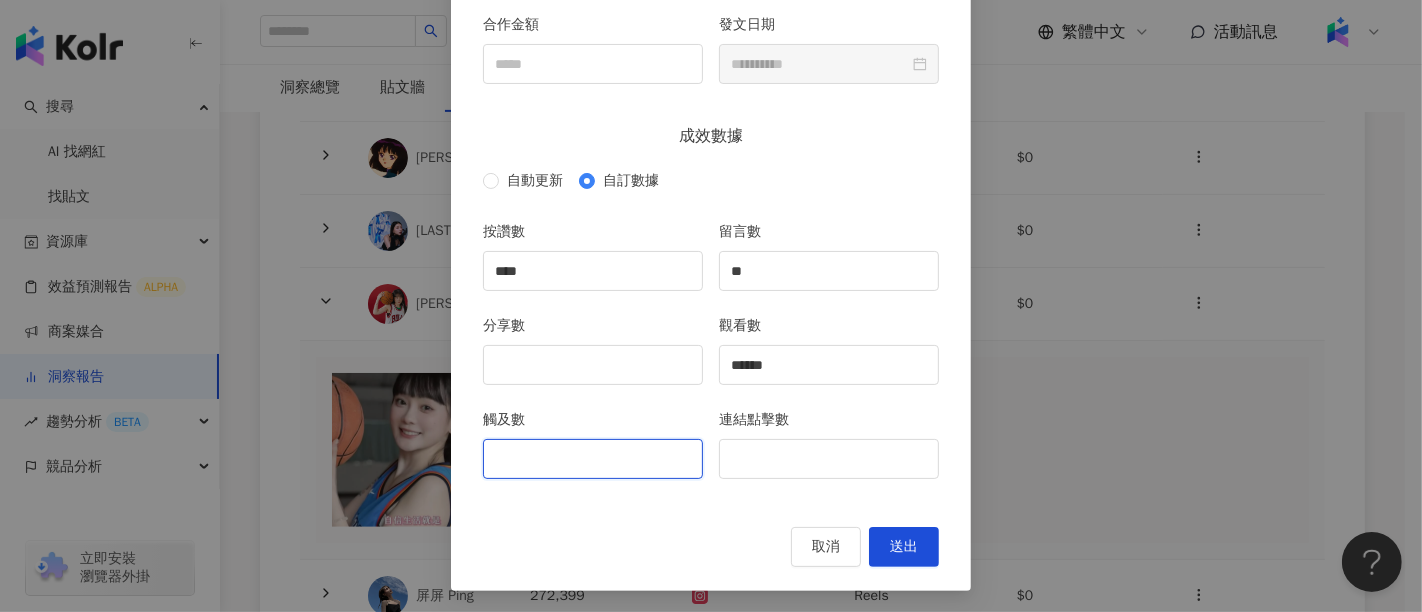 click on "觸及數" at bounding box center (593, 459) 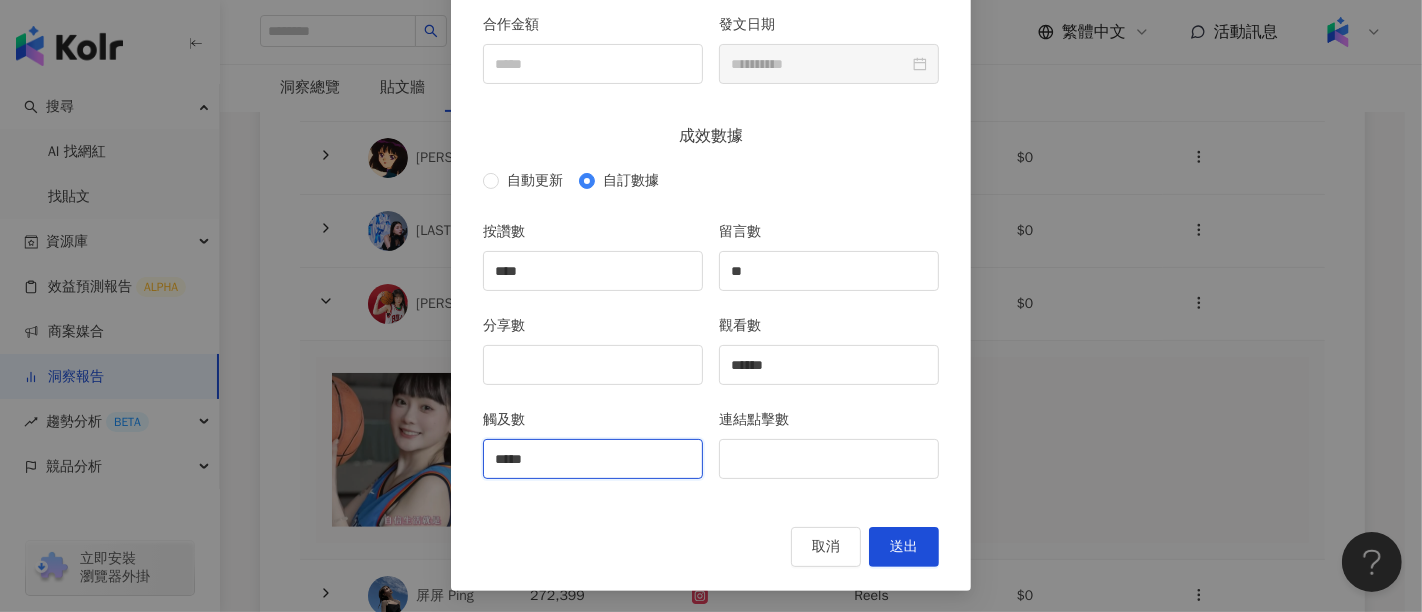 type on "*****" 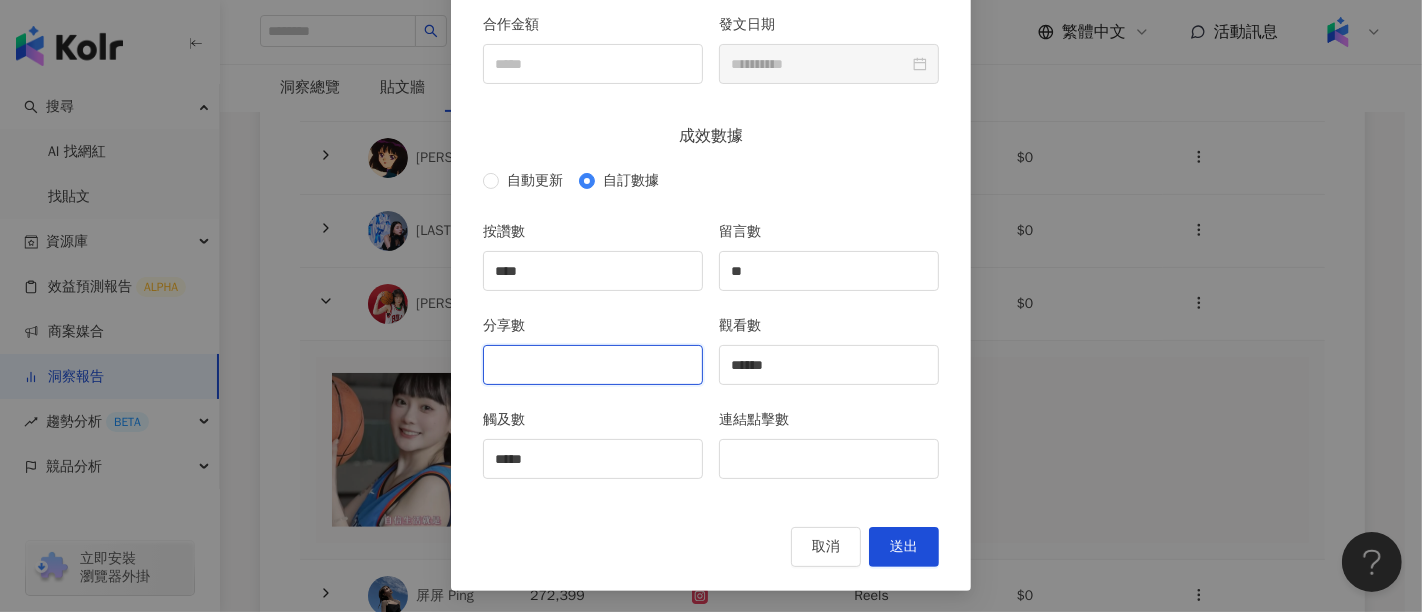 click on "分享數" at bounding box center (593, 365) 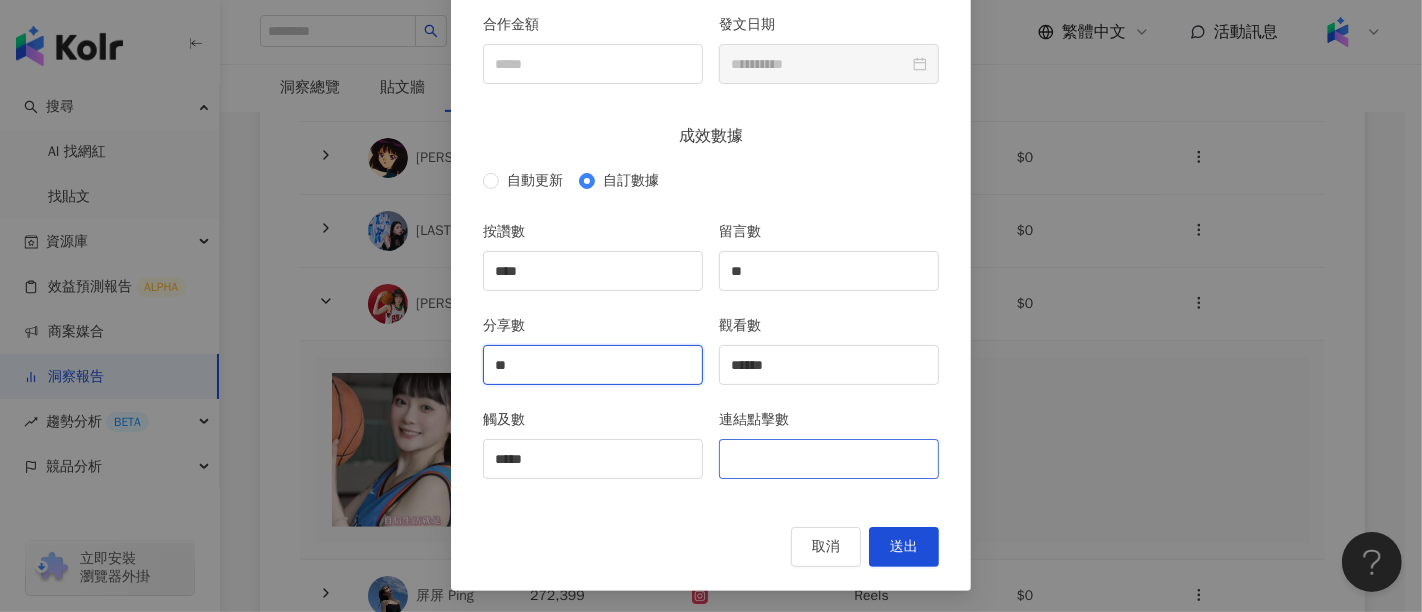 type on "**" 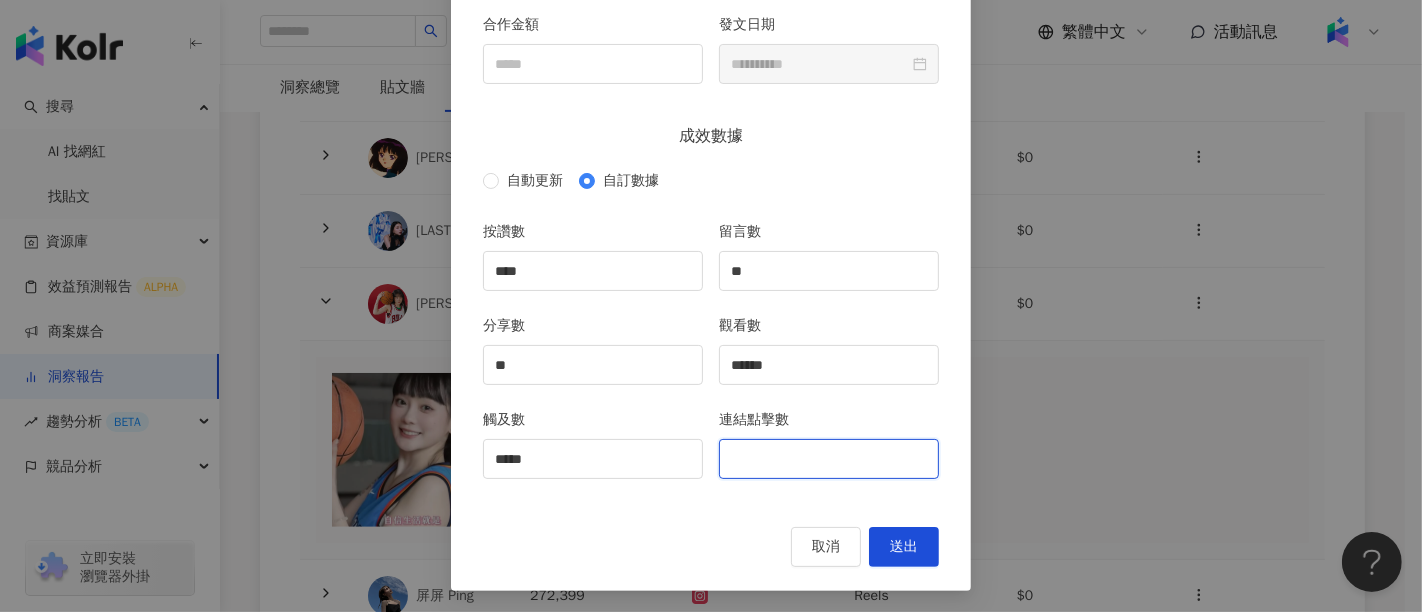 click on "連結點擊數" at bounding box center [829, 459] 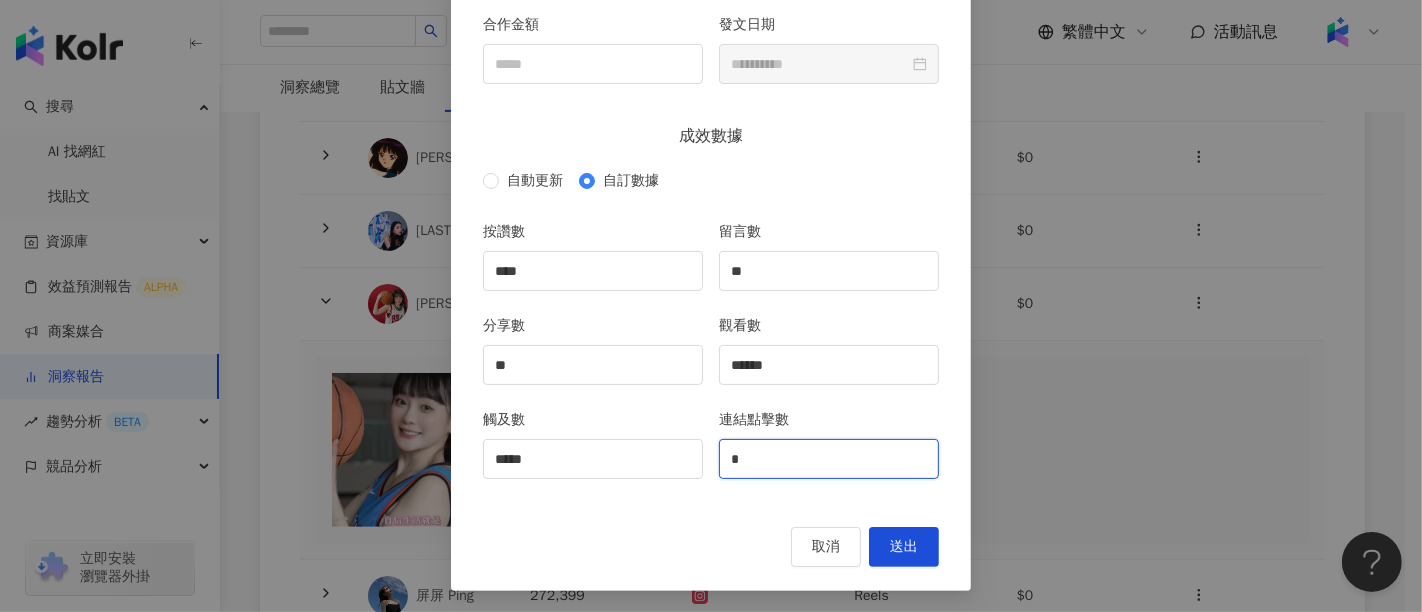 type on "*" 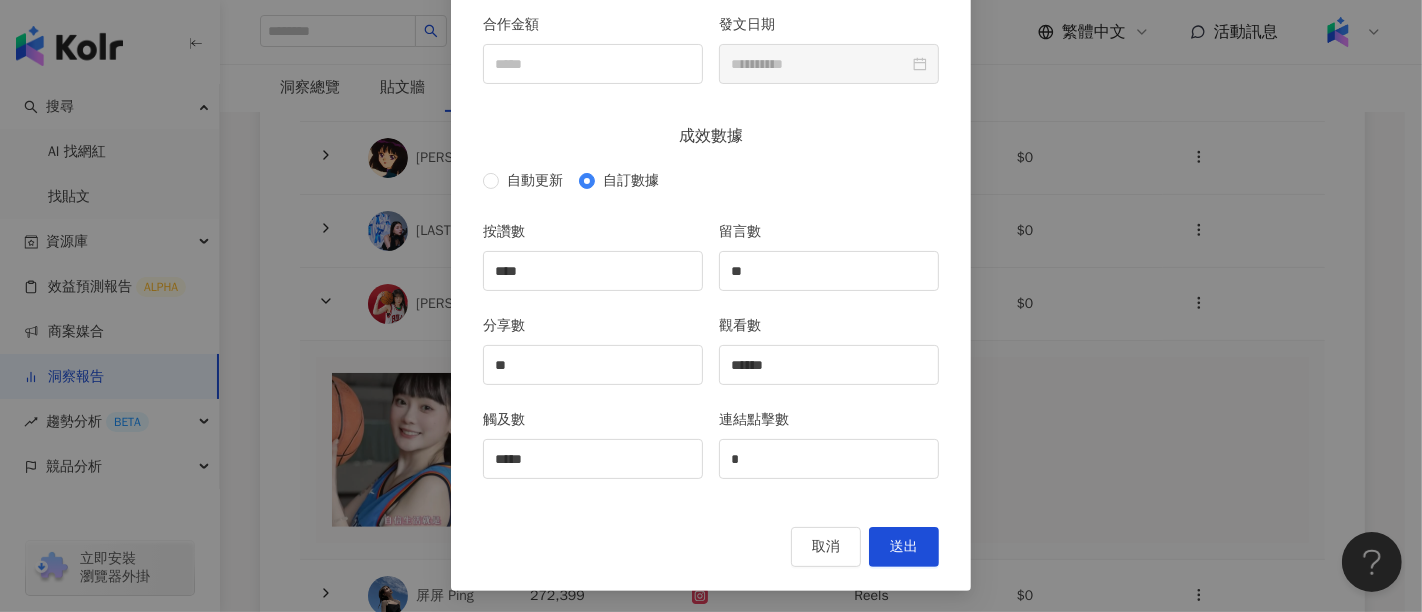 click on "**********" at bounding box center (711, 211) 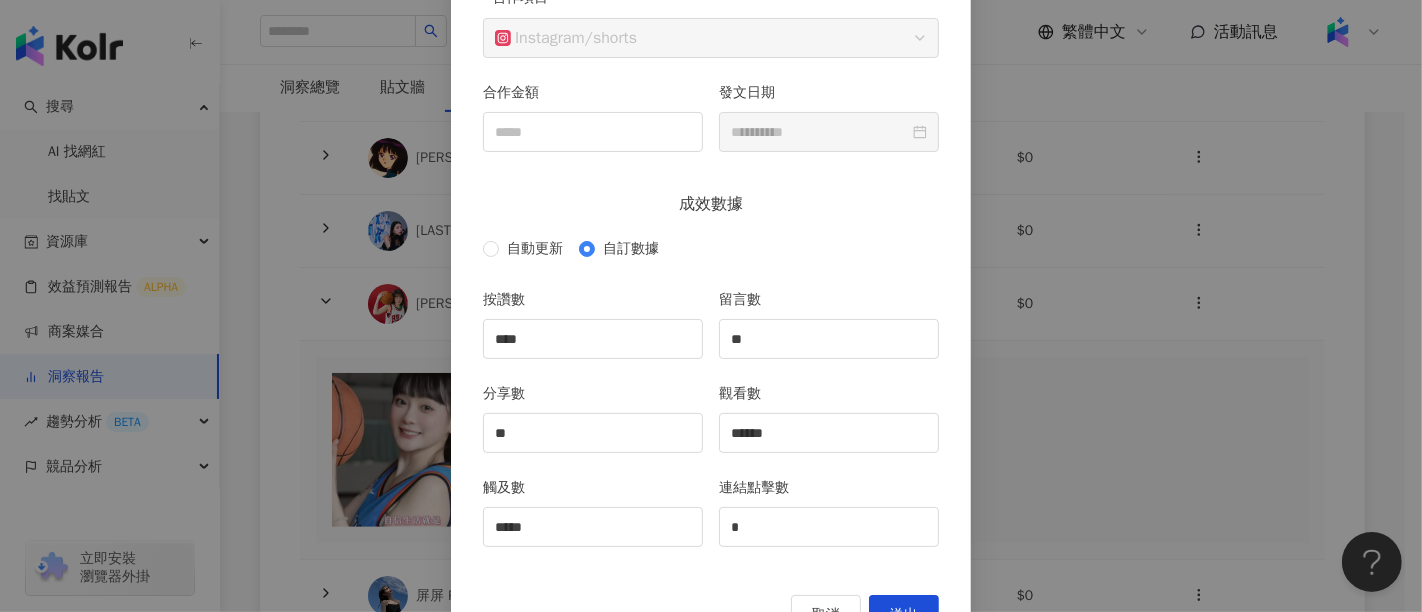 scroll, scrollTop: 271, scrollLeft: 0, axis: vertical 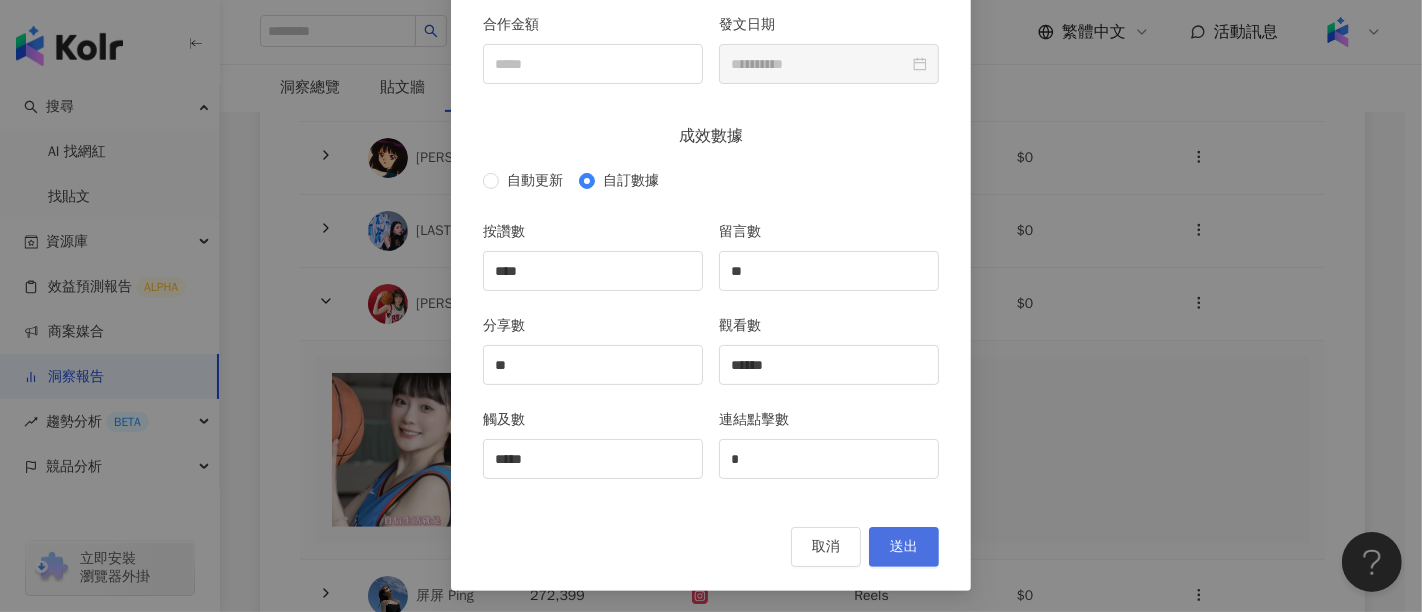 click on "送出" at bounding box center (904, 547) 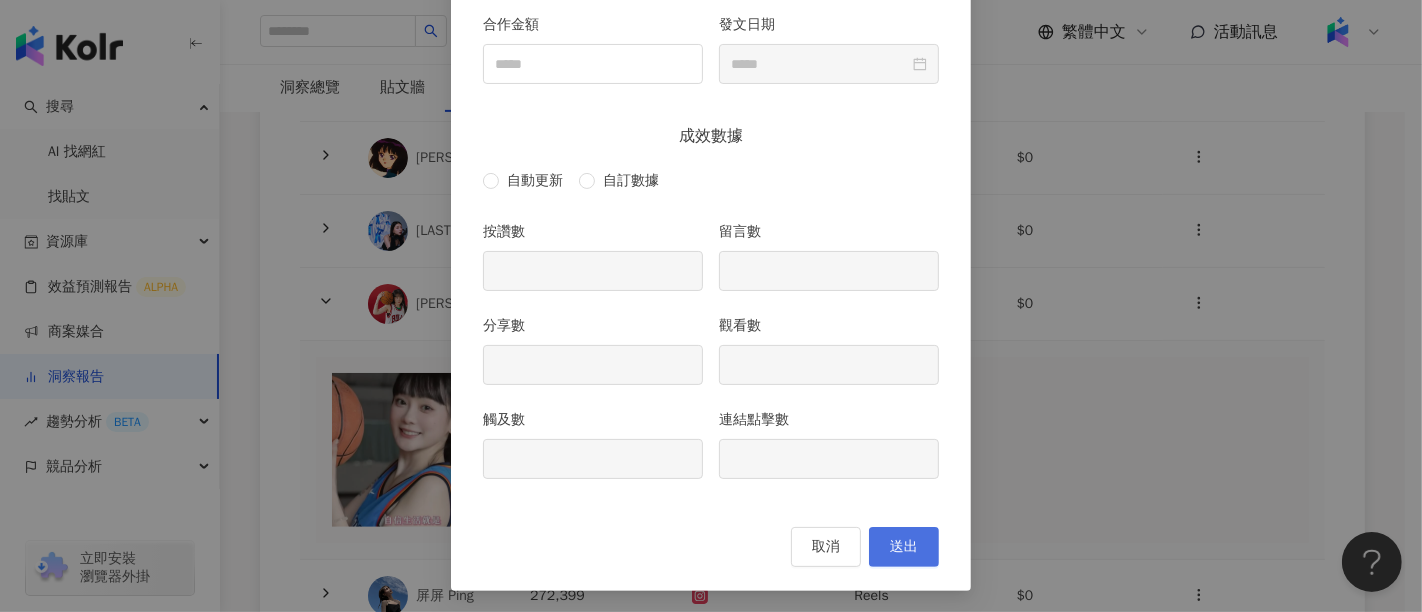 type on "****" 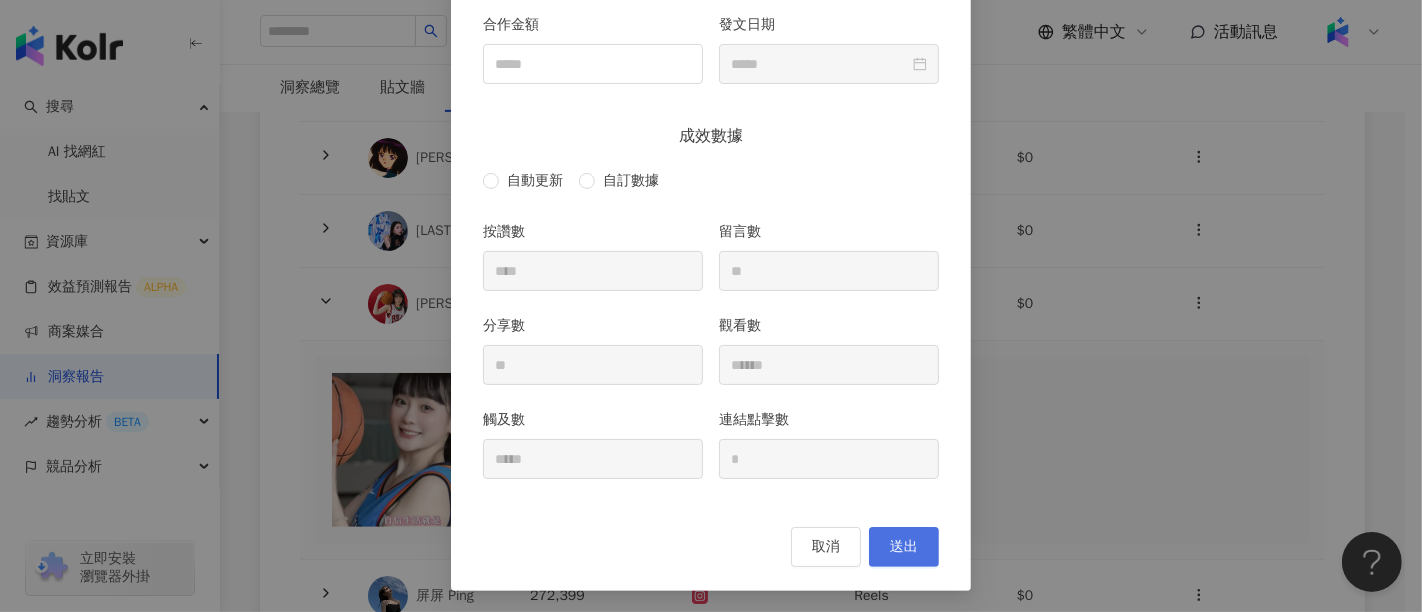 type on "**********" 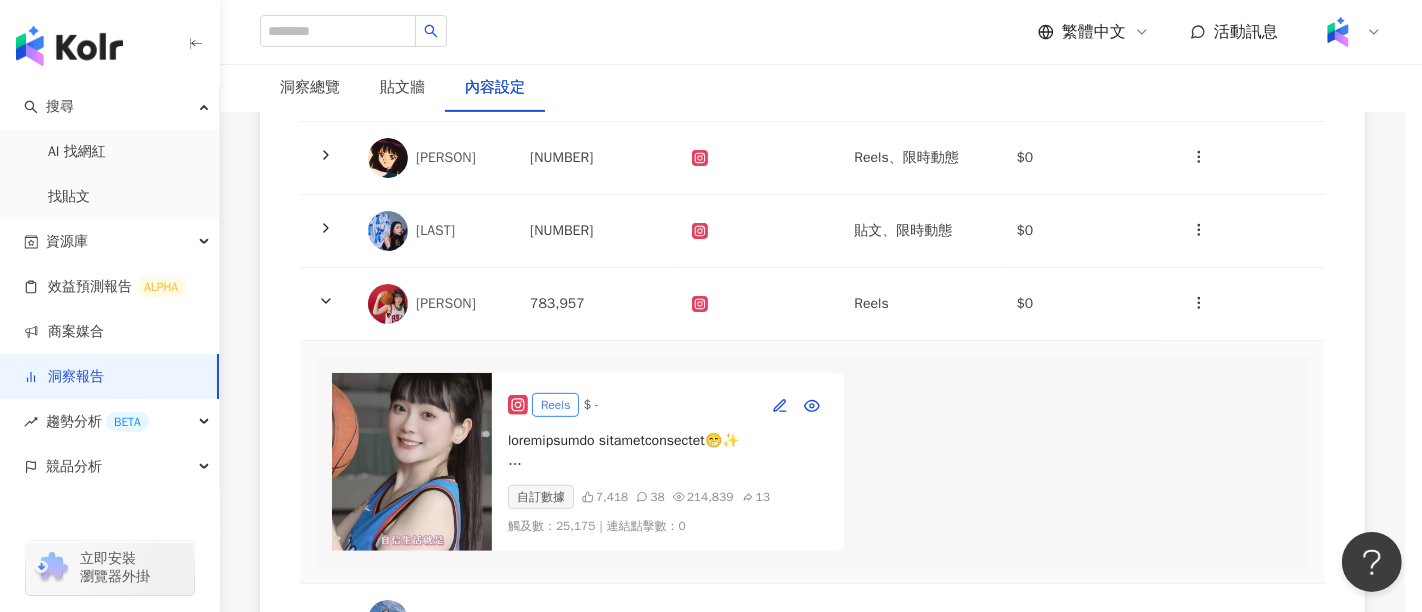 scroll, scrollTop: 0, scrollLeft: 0, axis: both 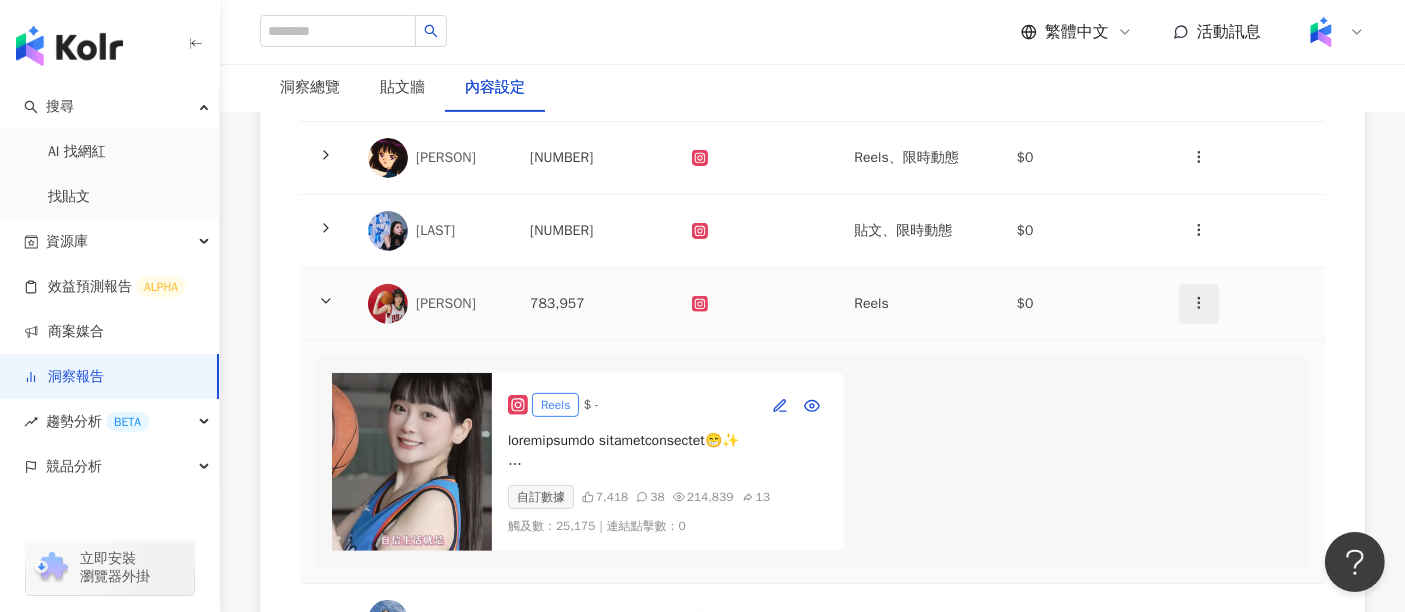 click 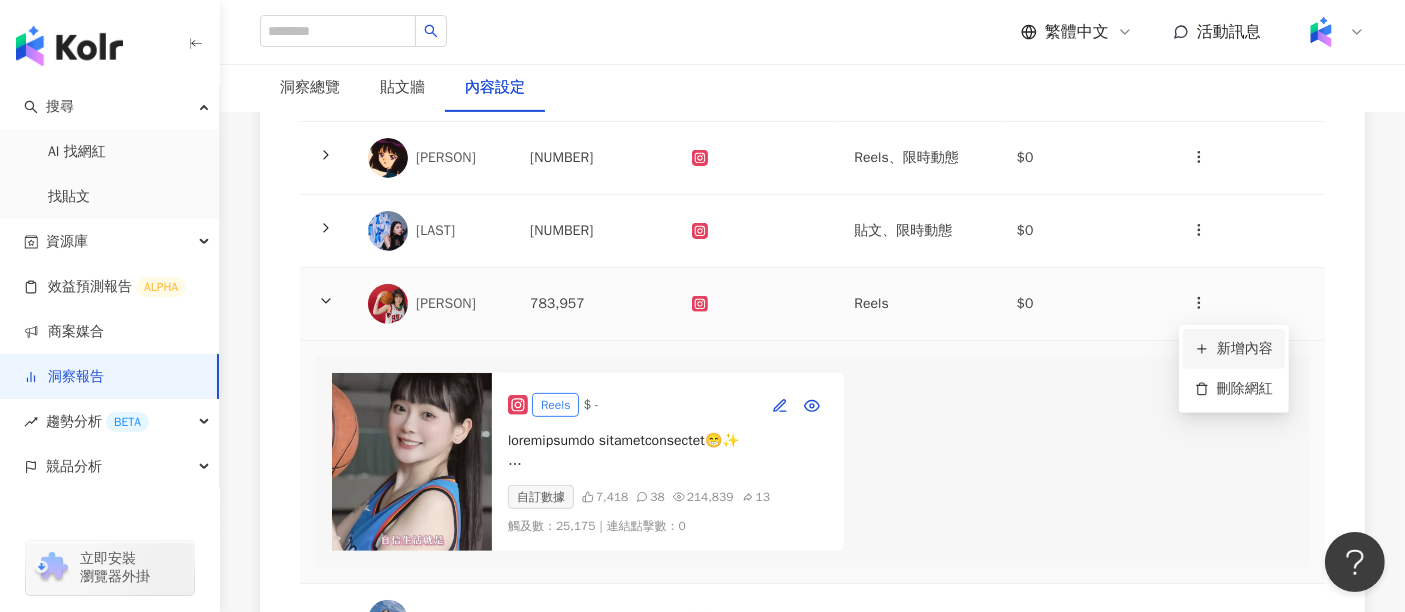 click on "新增內容" at bounding box center (1234, 349) 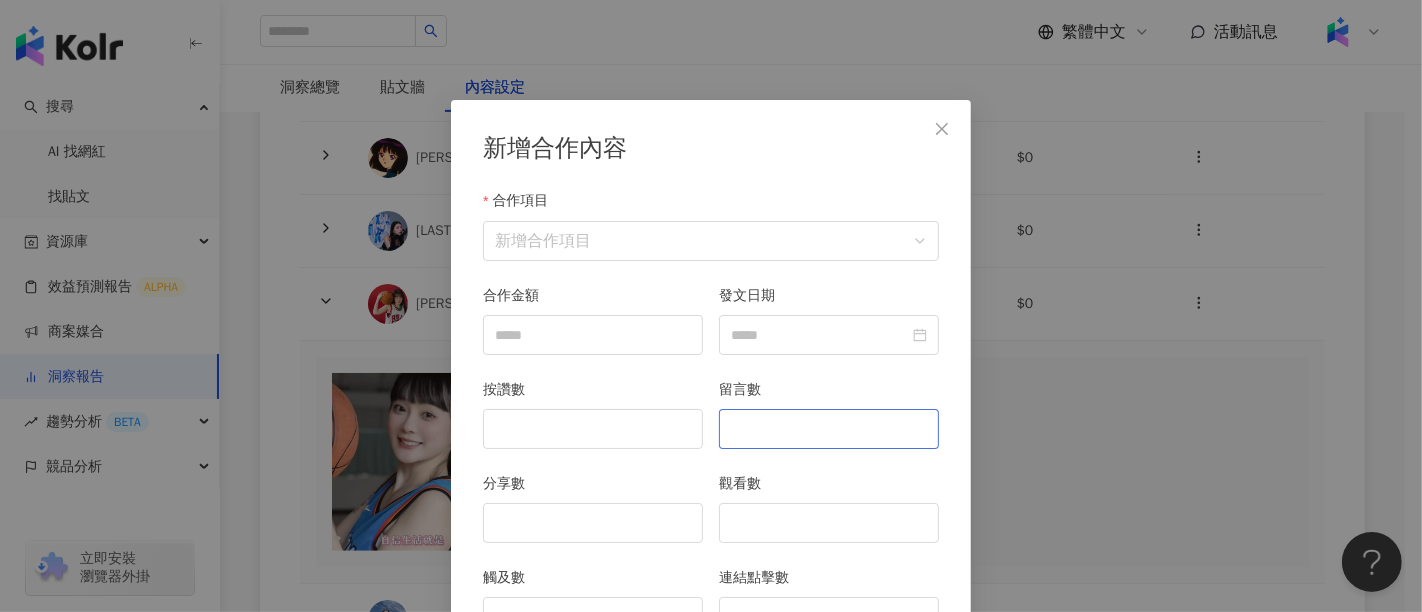 scroll, scrollTop: 100, scrollLeft: 0, axis: vertical 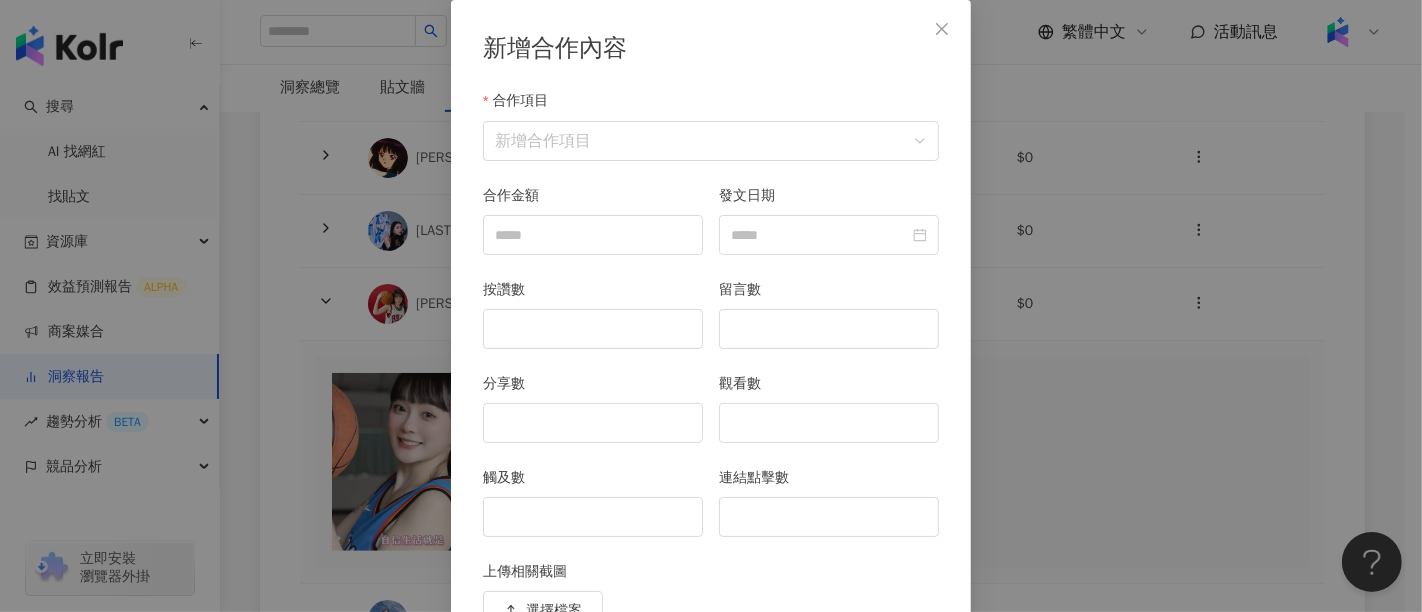 click on "合作項目" at bounding box center (711, 105) 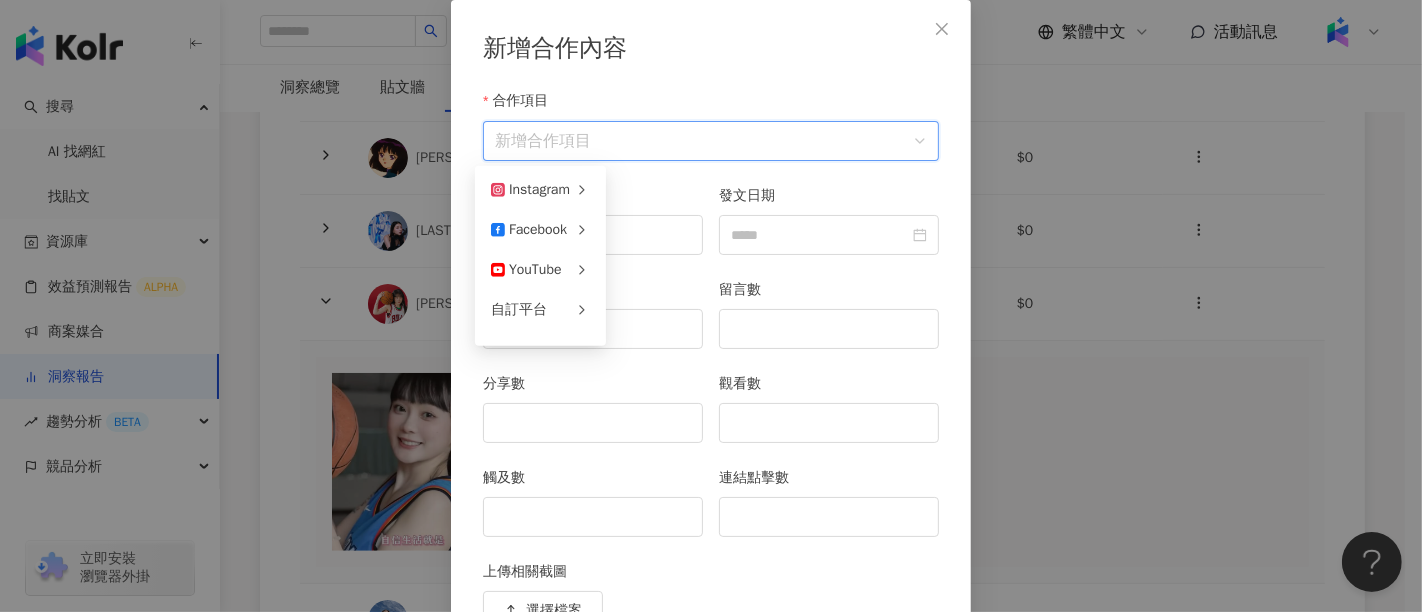 click on "合作項目" at bounding box center [711, 141] 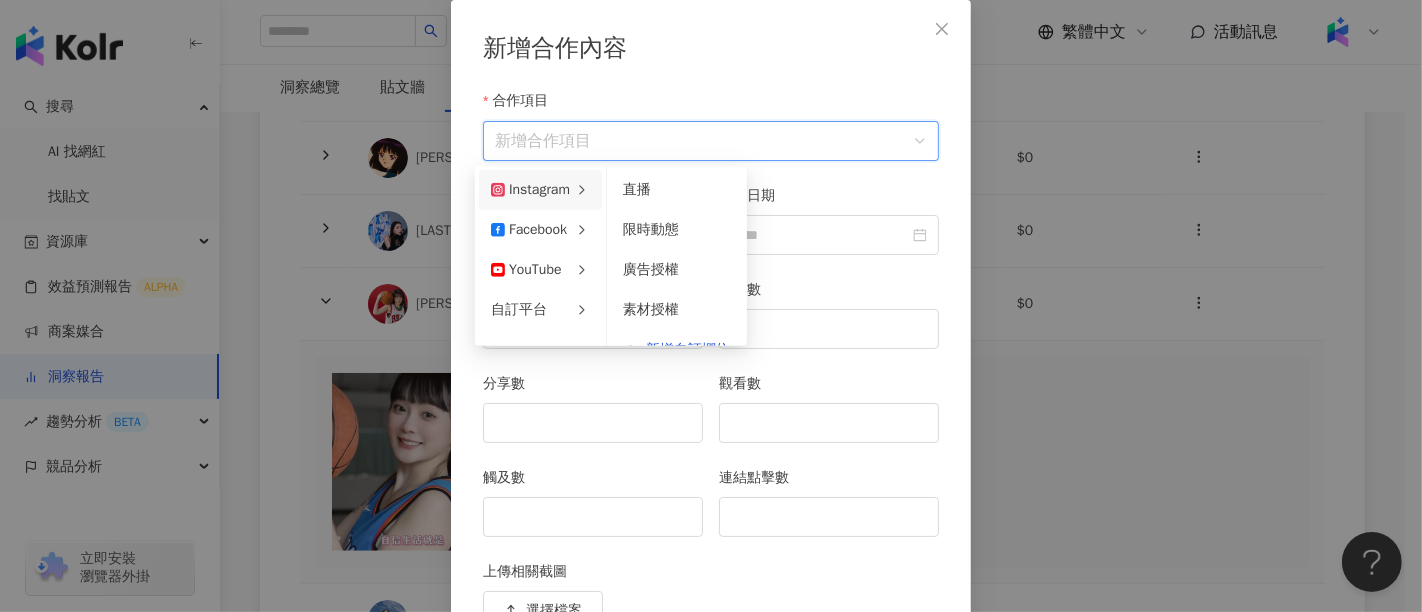 click 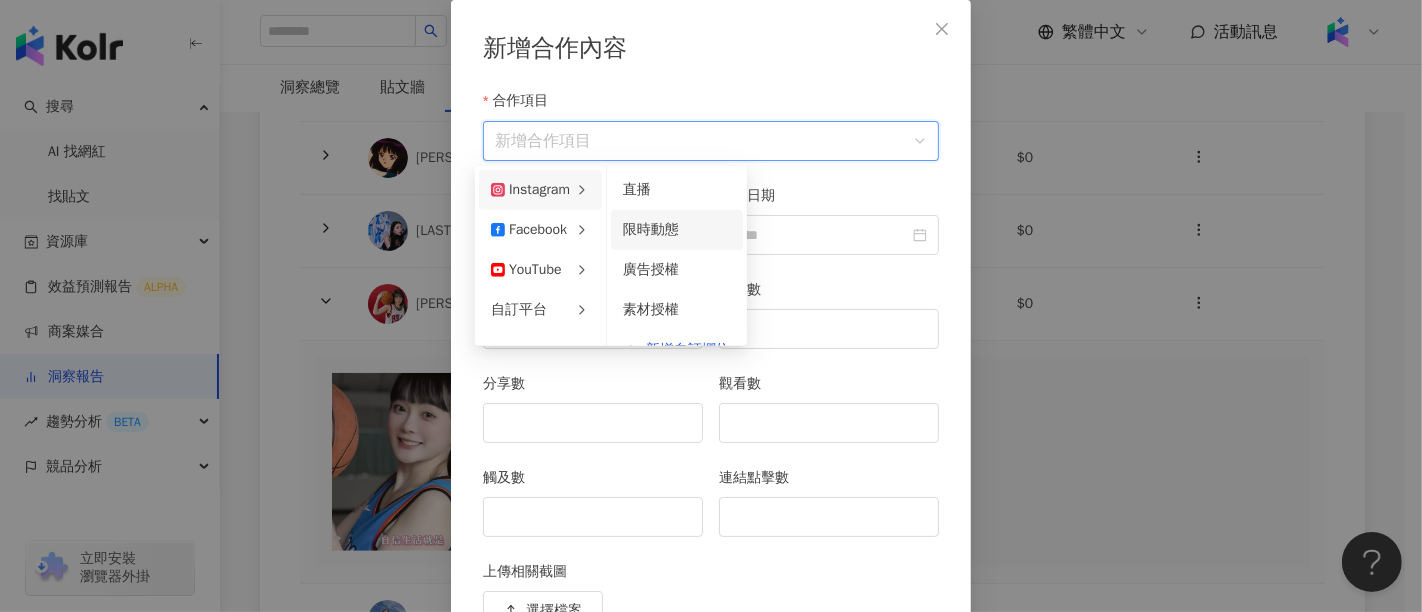 click on "限時動態" at bounding box center (651, 229) 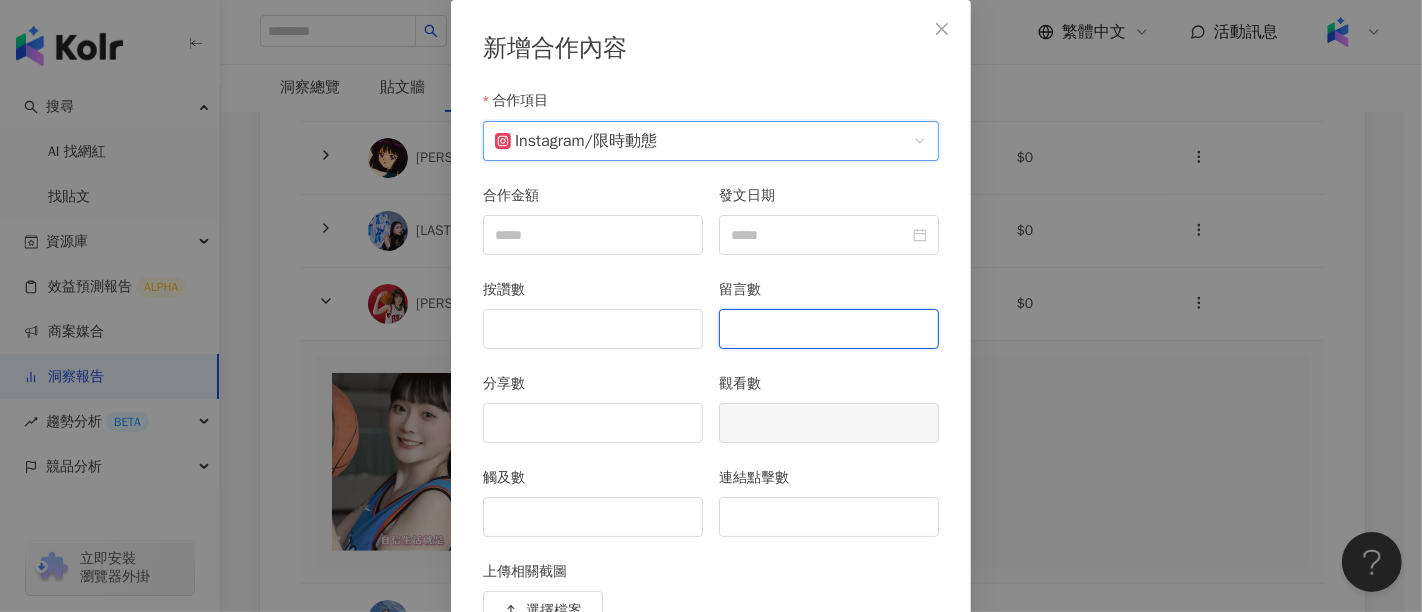 click on "留言數" at bounding box center [829, 329] 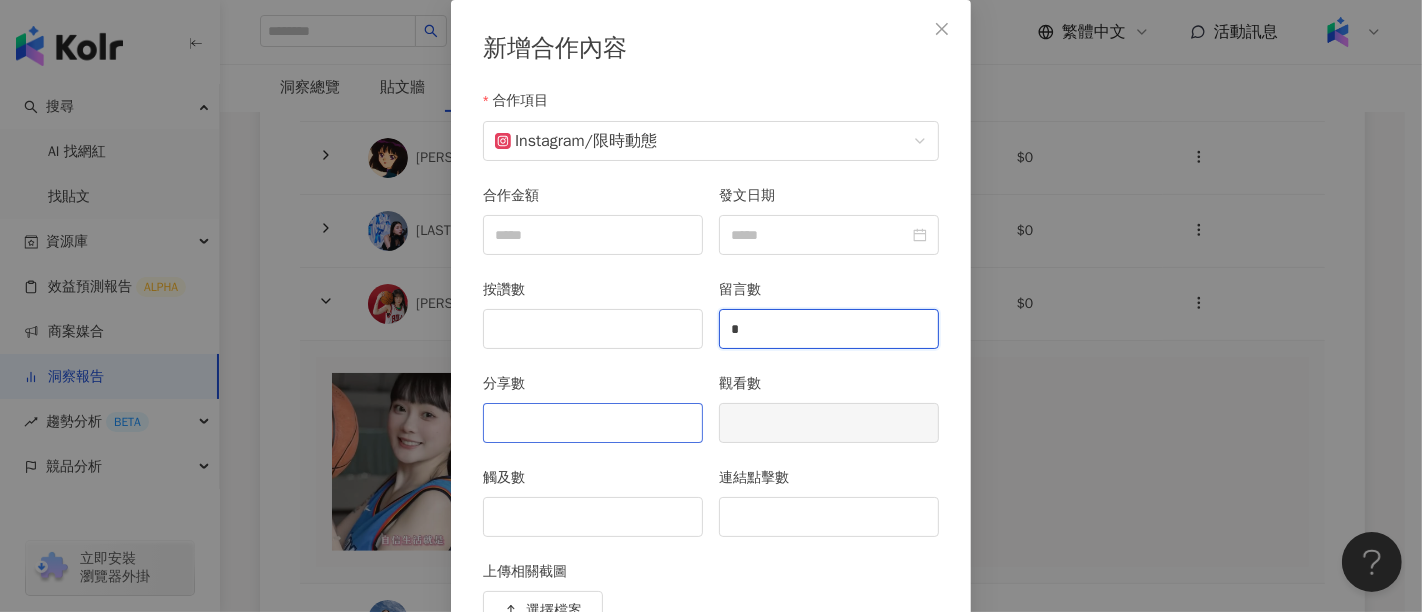 type on "*" 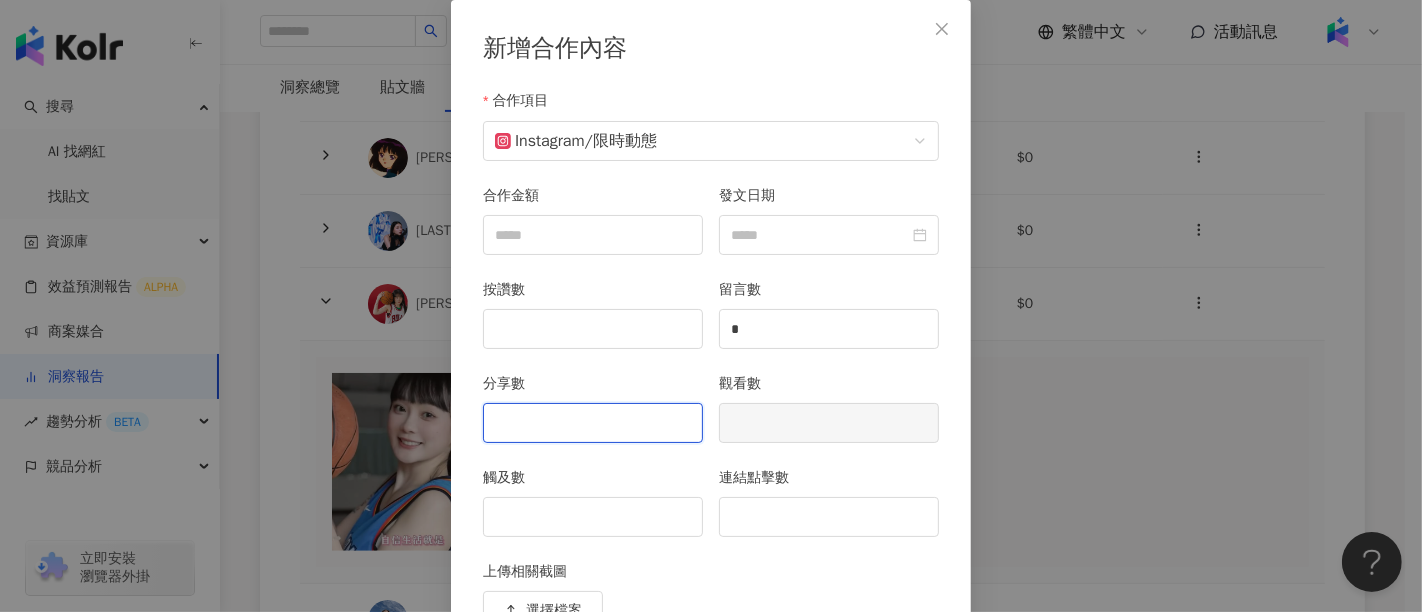 click on "分享數" at bounding box center (593, 423) 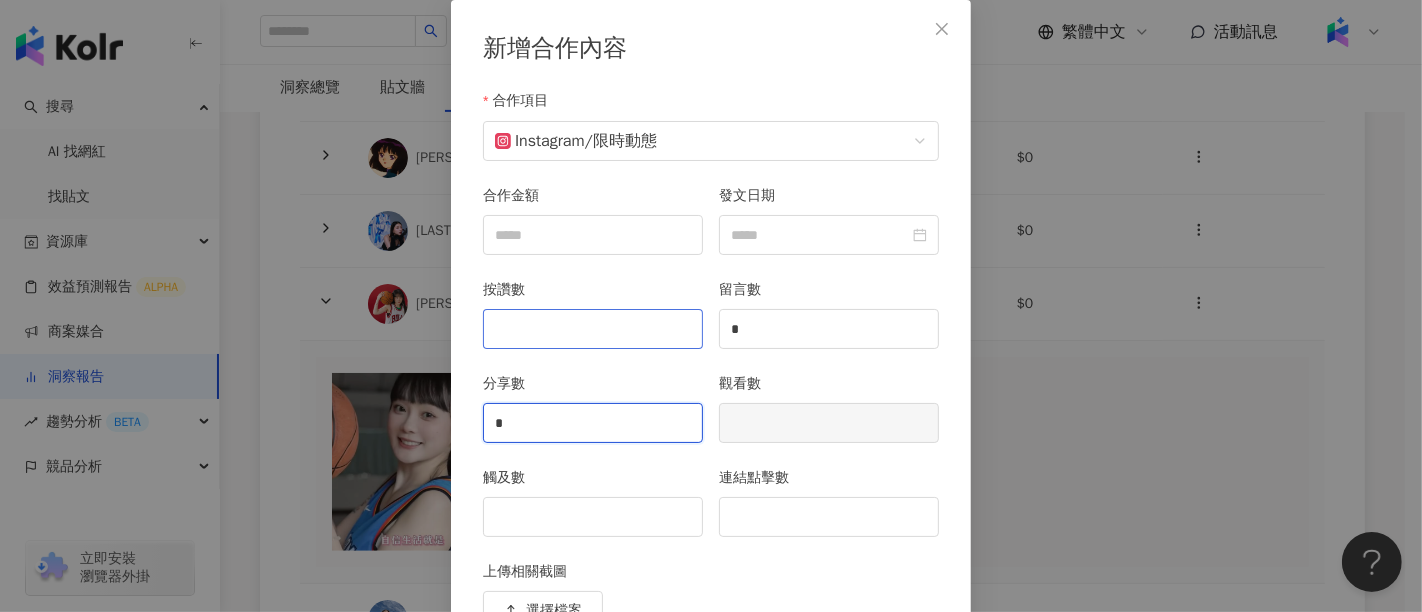 type on "*" 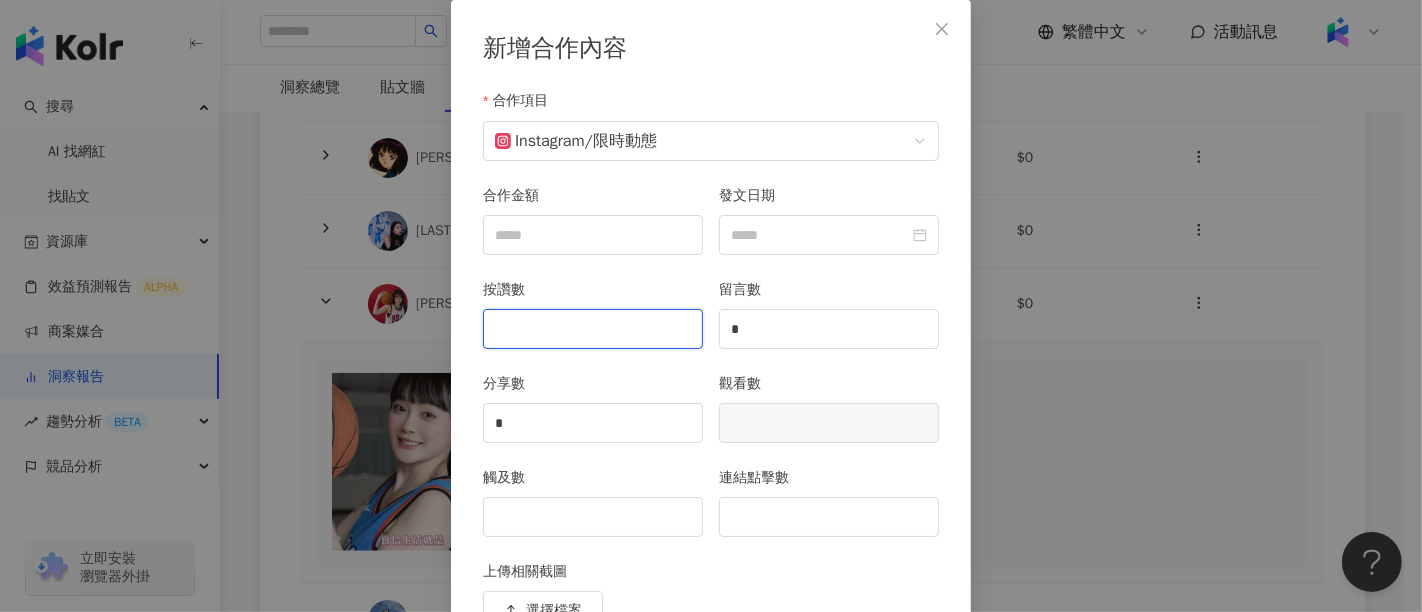 click on "按讚數" at bounding box center [593, 329] 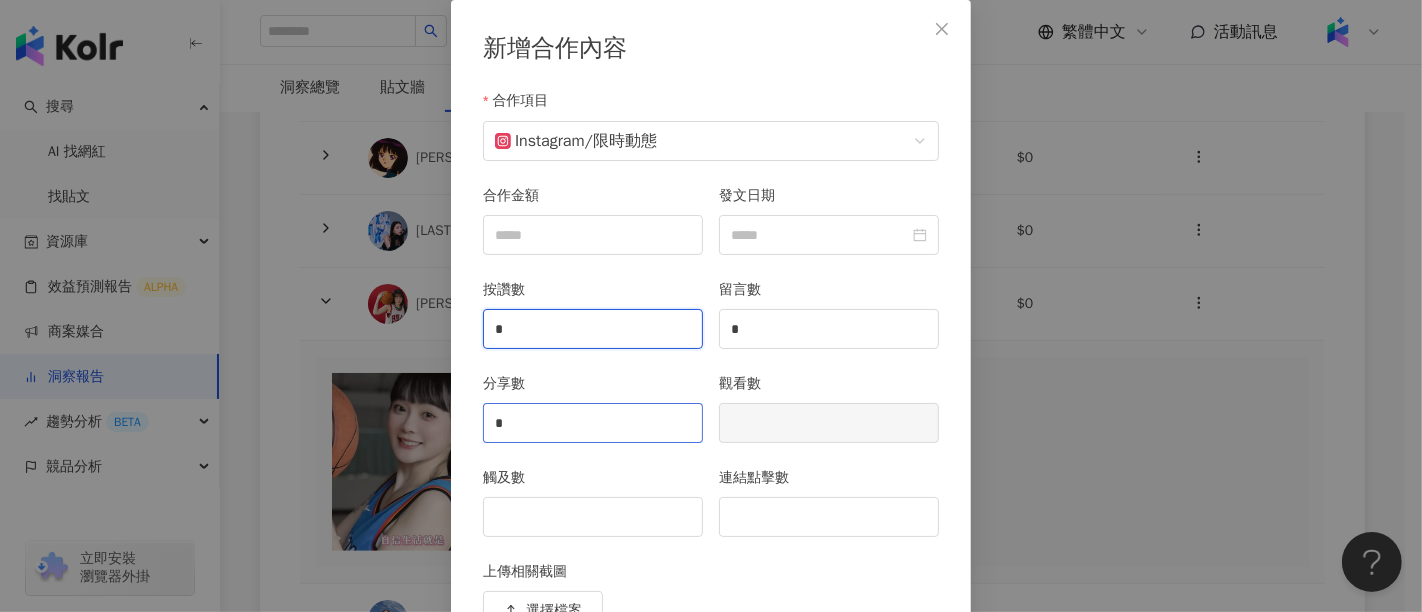 type on "*" 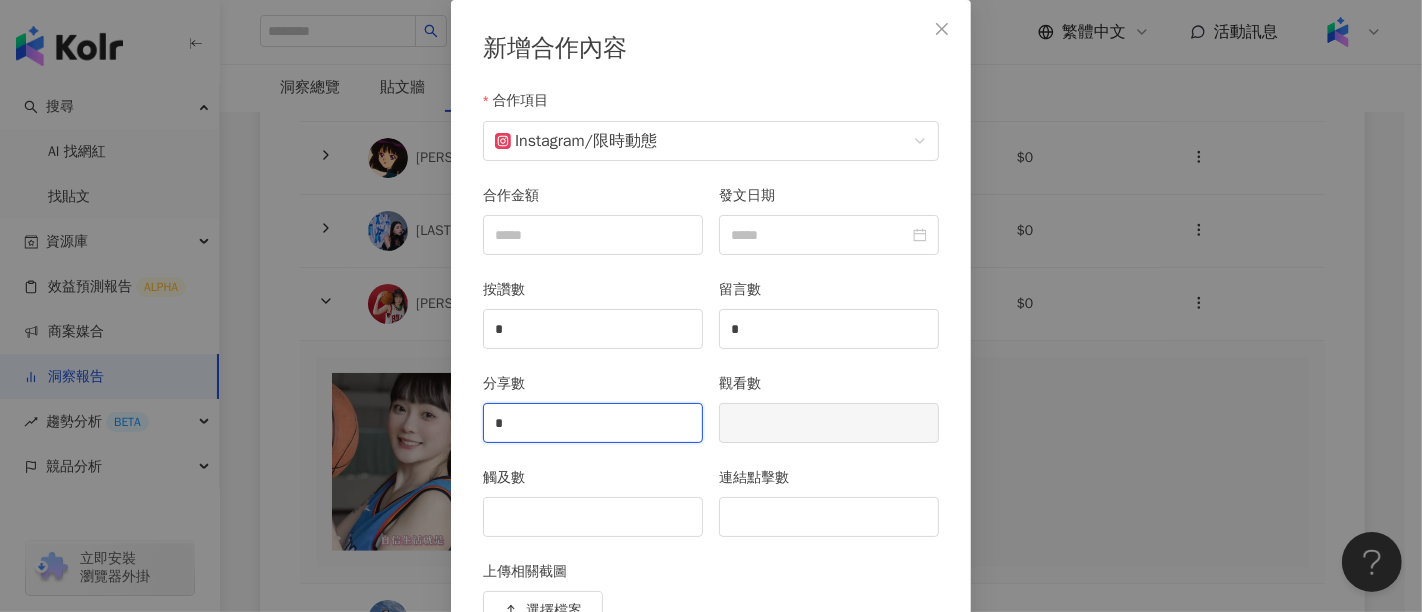 click on "*" at bounding box center [593, 423] 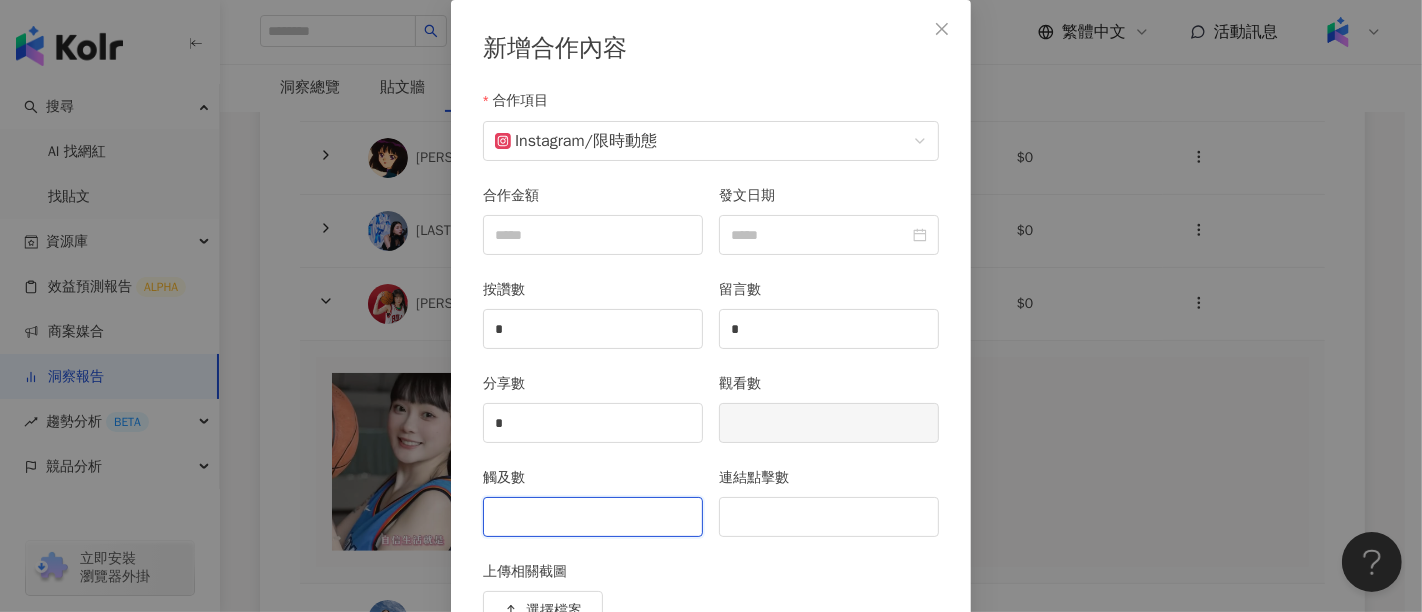 click on "觸及數" at bounding box center (593, 517) 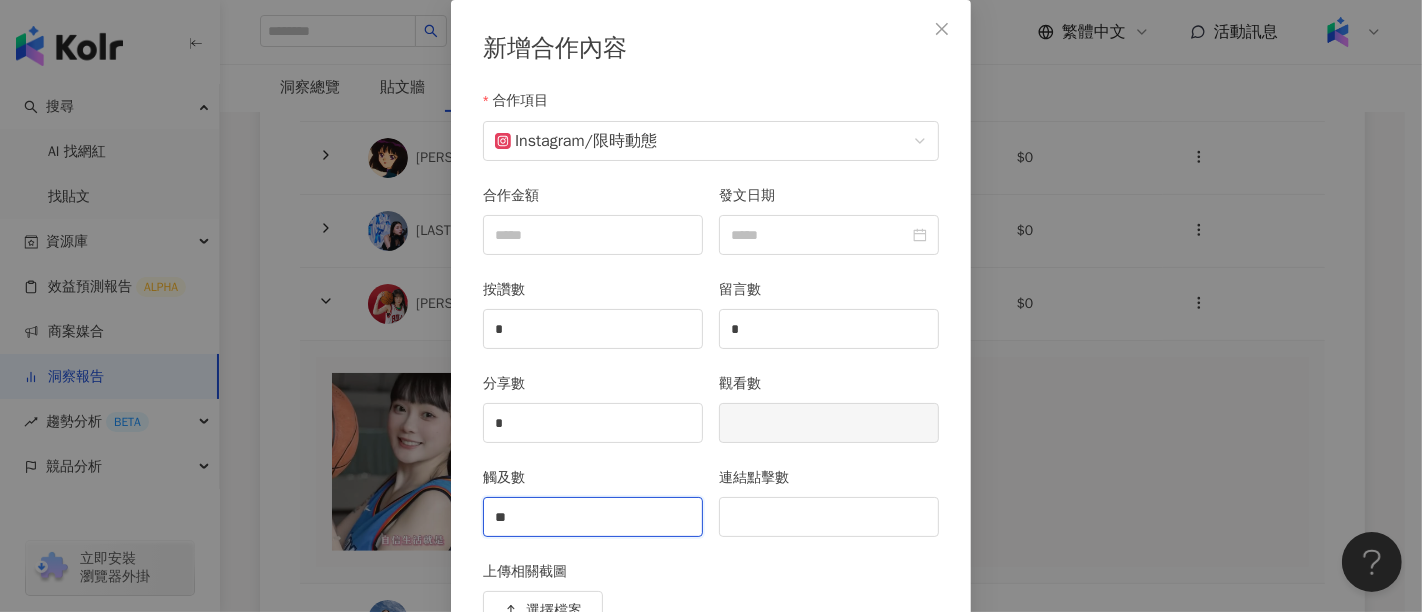 type on "**" 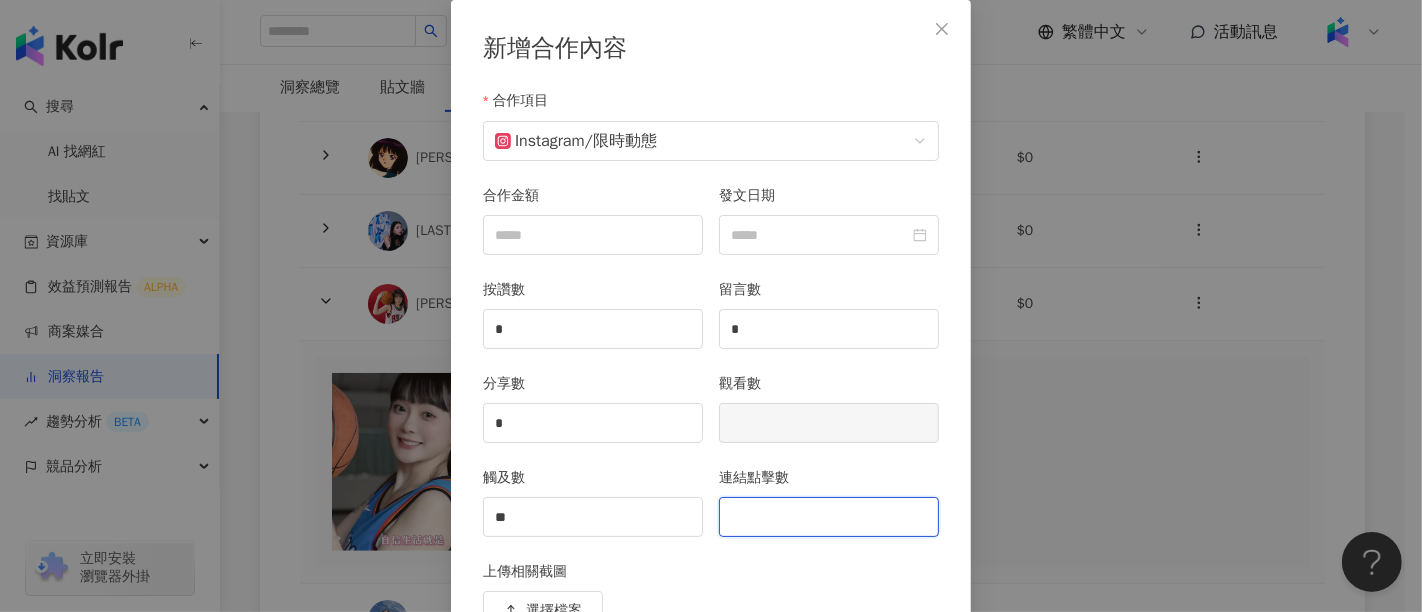 click on "連結點擊數" at bounding box center (829, 517) 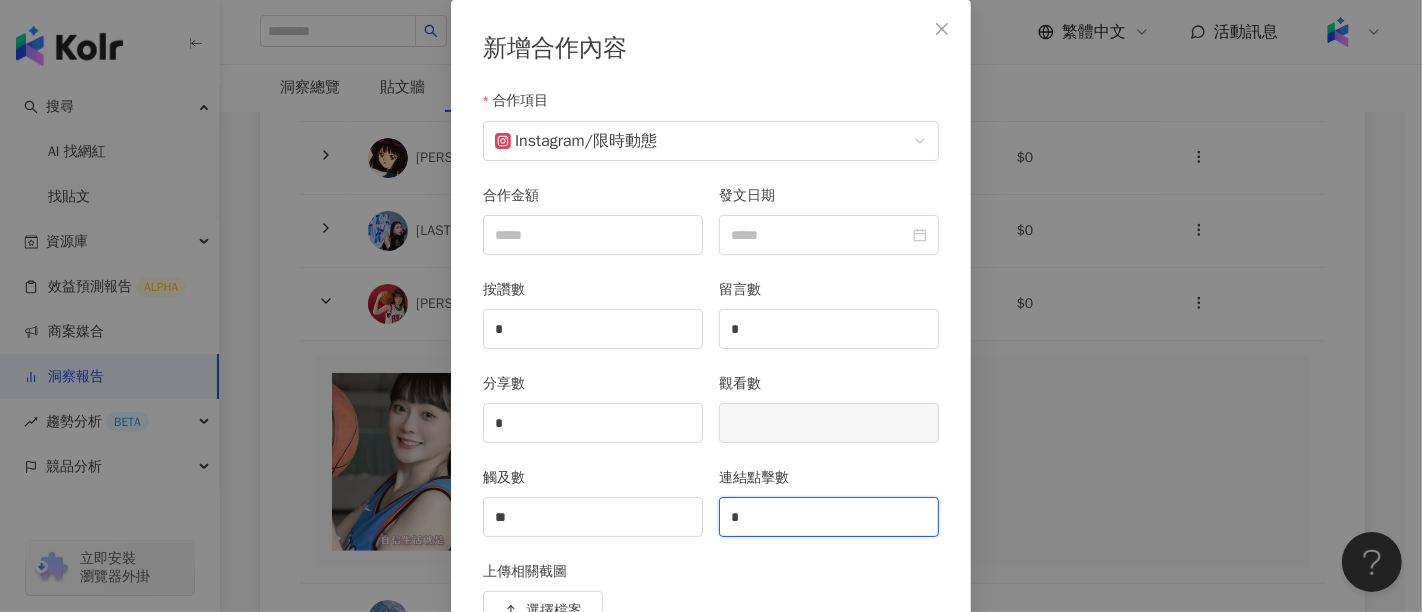 type on "*" 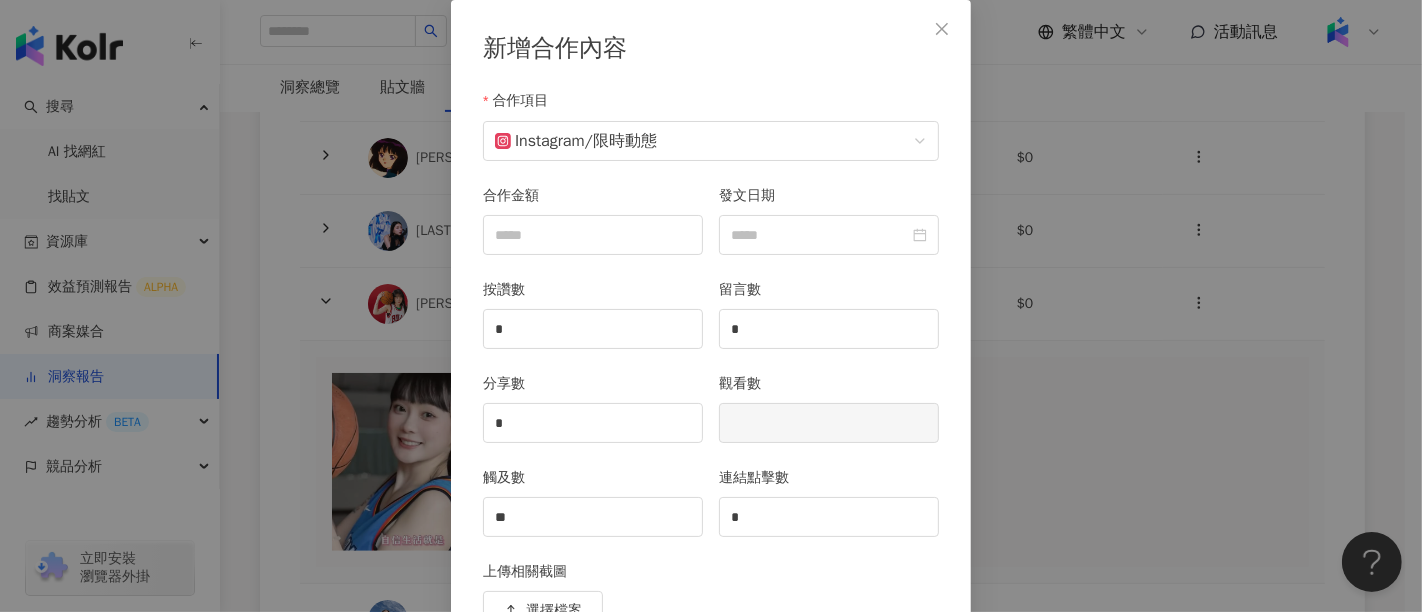 click on "觀看數" at bounding box center (829, 420) 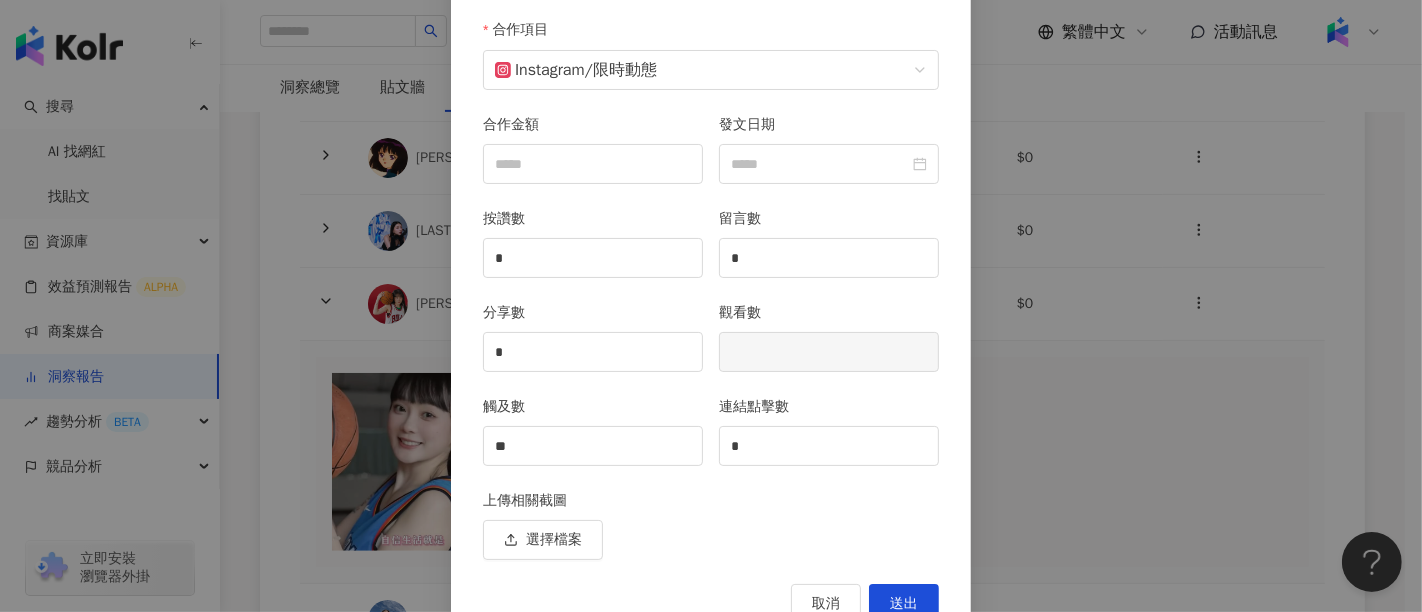 scroll, scrollTop: 228, scrollLeft: 0, axis: vertical 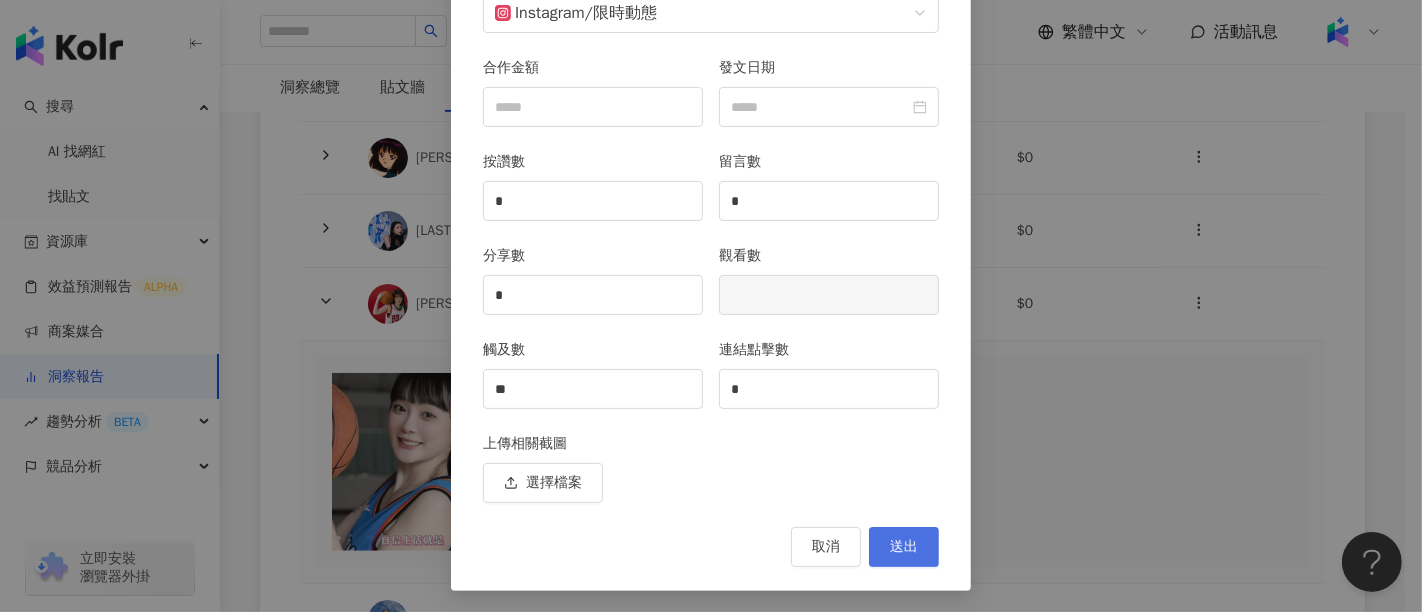 click on "送出" at bounding box center [904, 547] 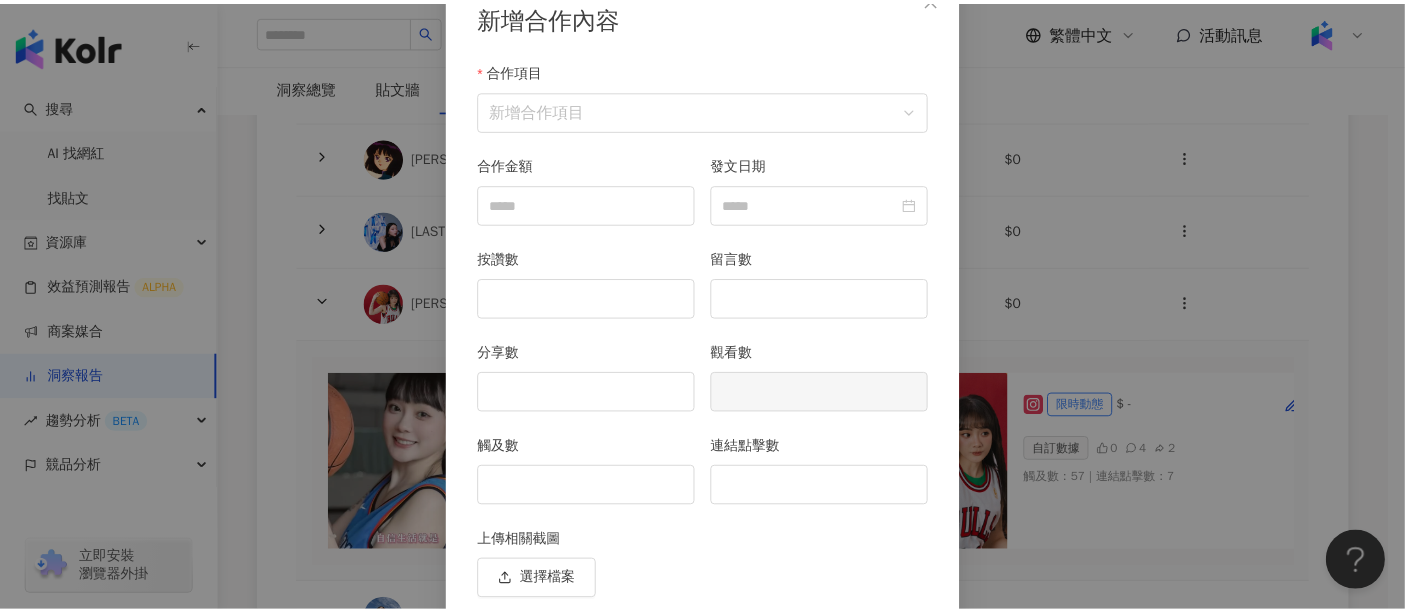 scroll, scrollTop: 128, scrollLeft: 0, axis: vertical 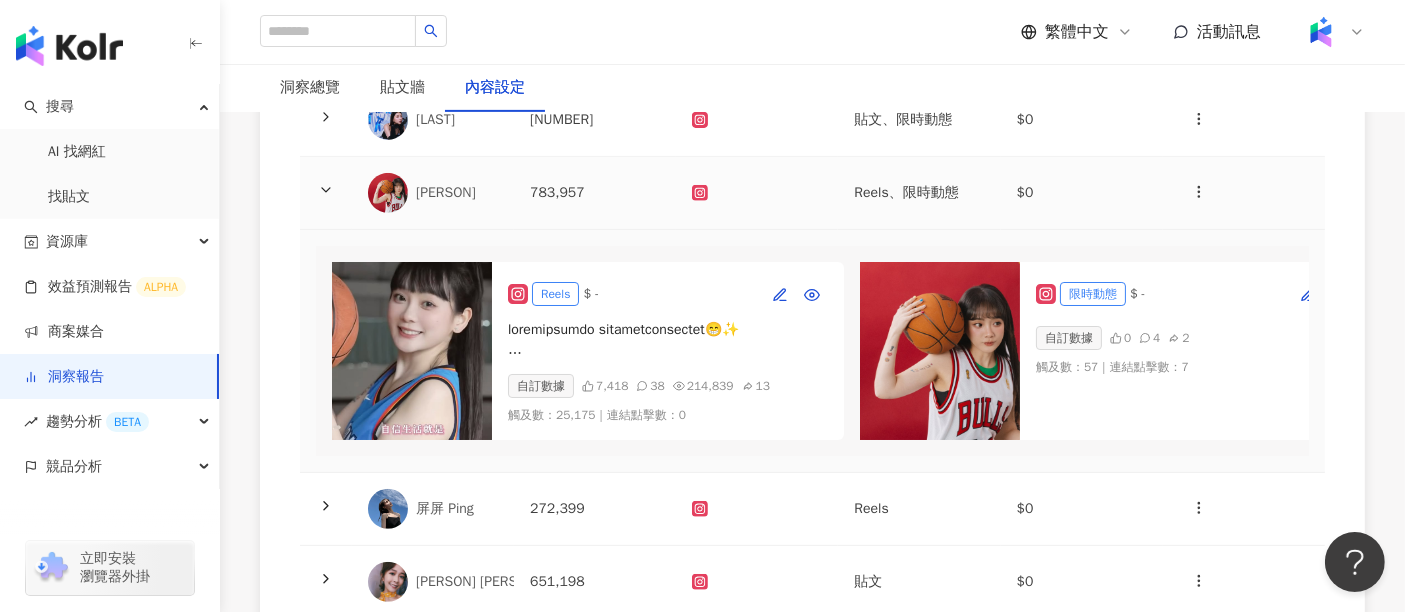 click 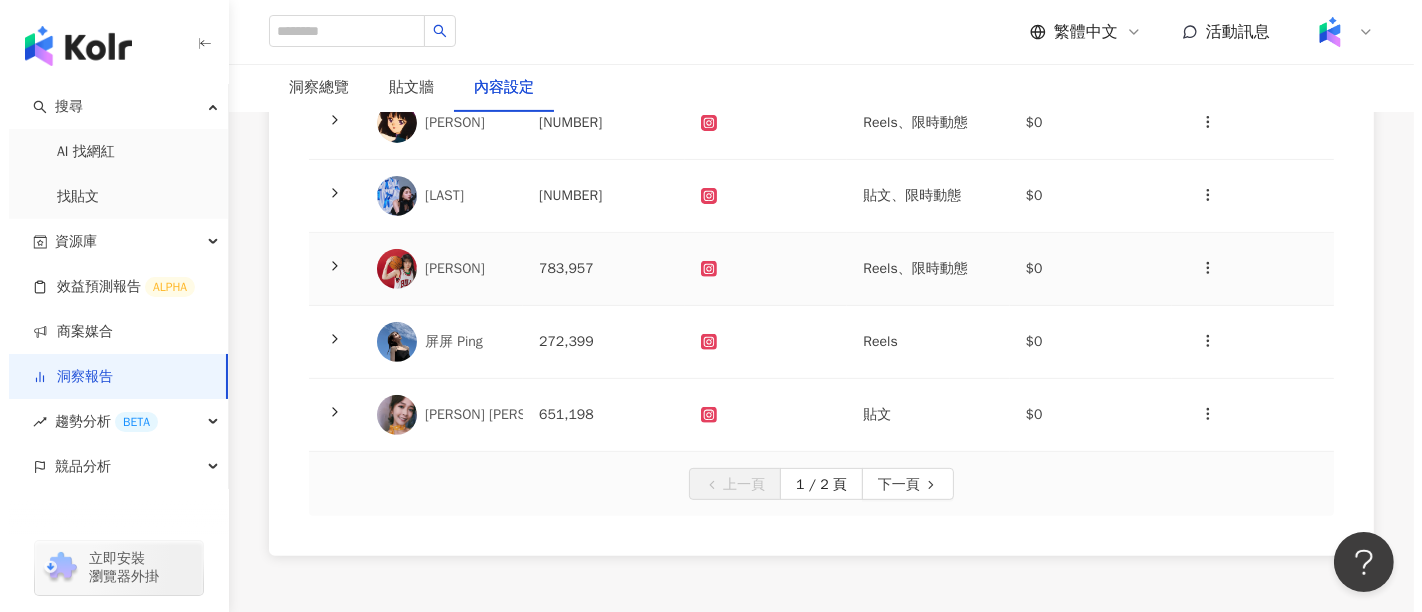 scroll, scrollTop: 666, scrollLeft: 0, axis: vertical 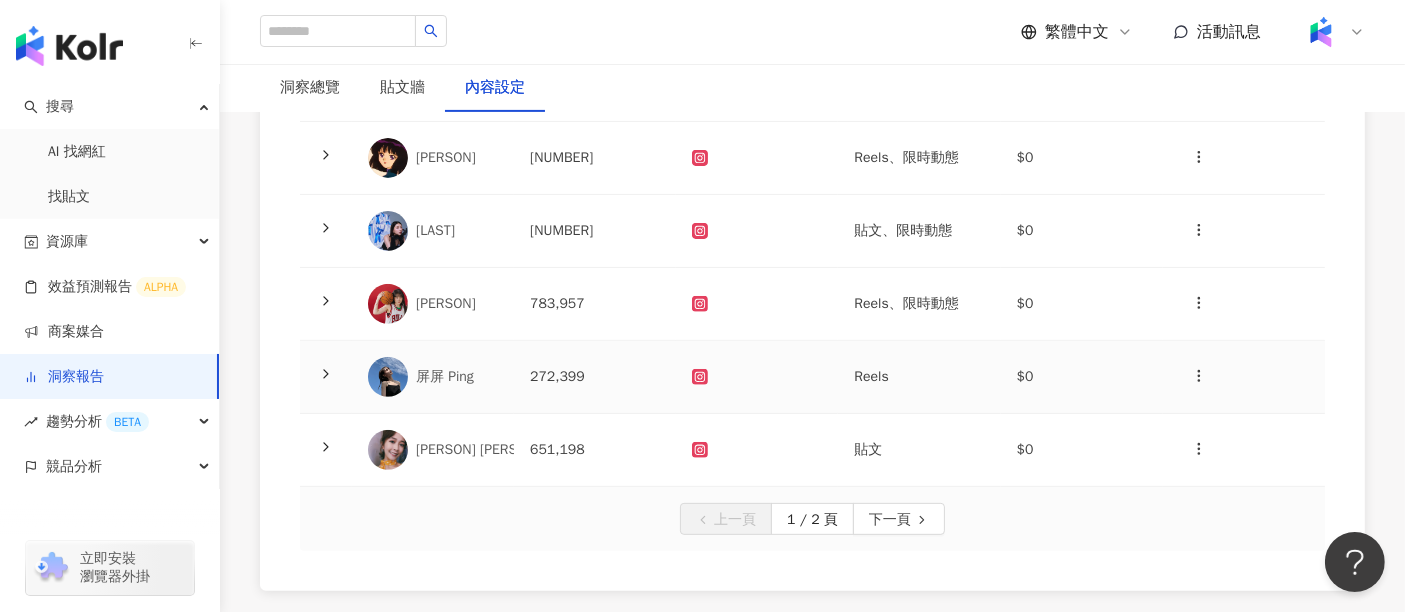 click 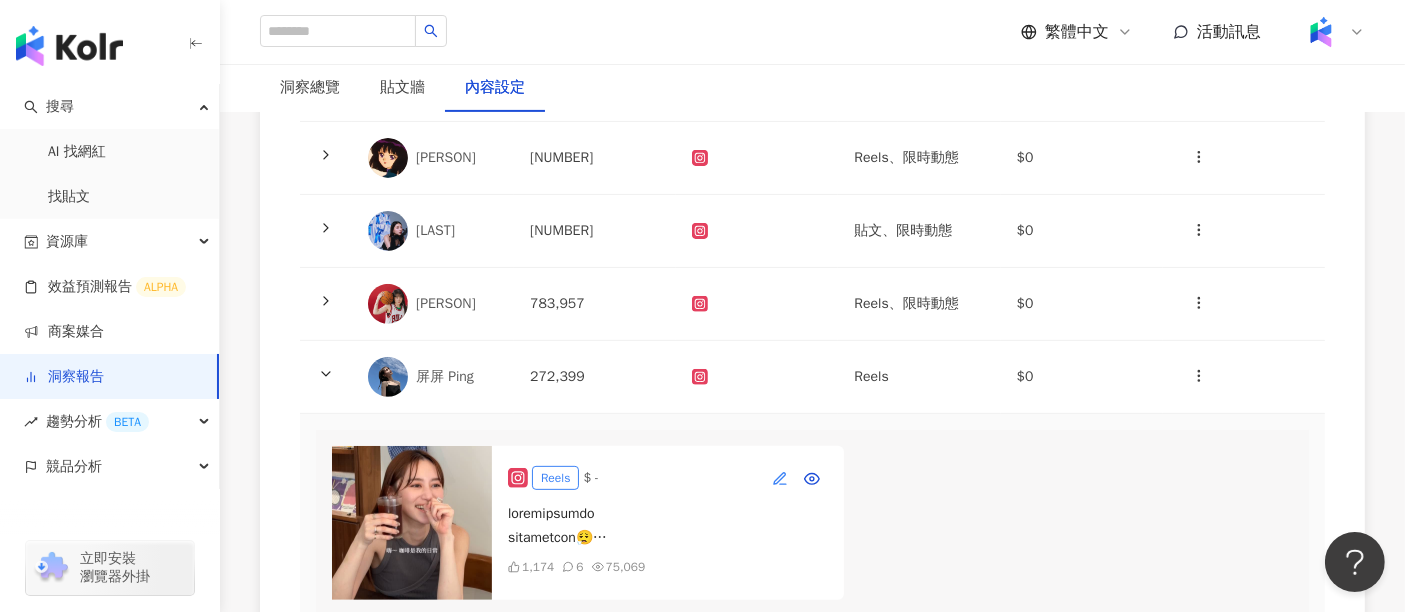 click 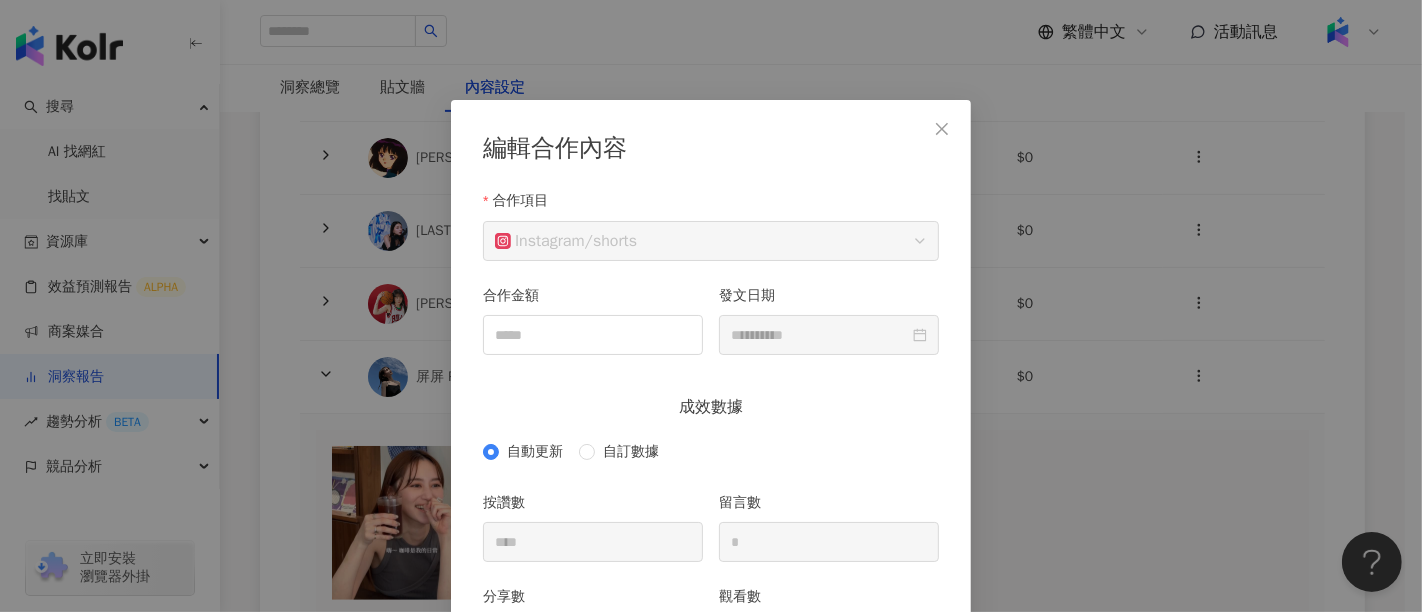 scroll, scrollTop: 100, scrollLeft: 0, axis: vertical 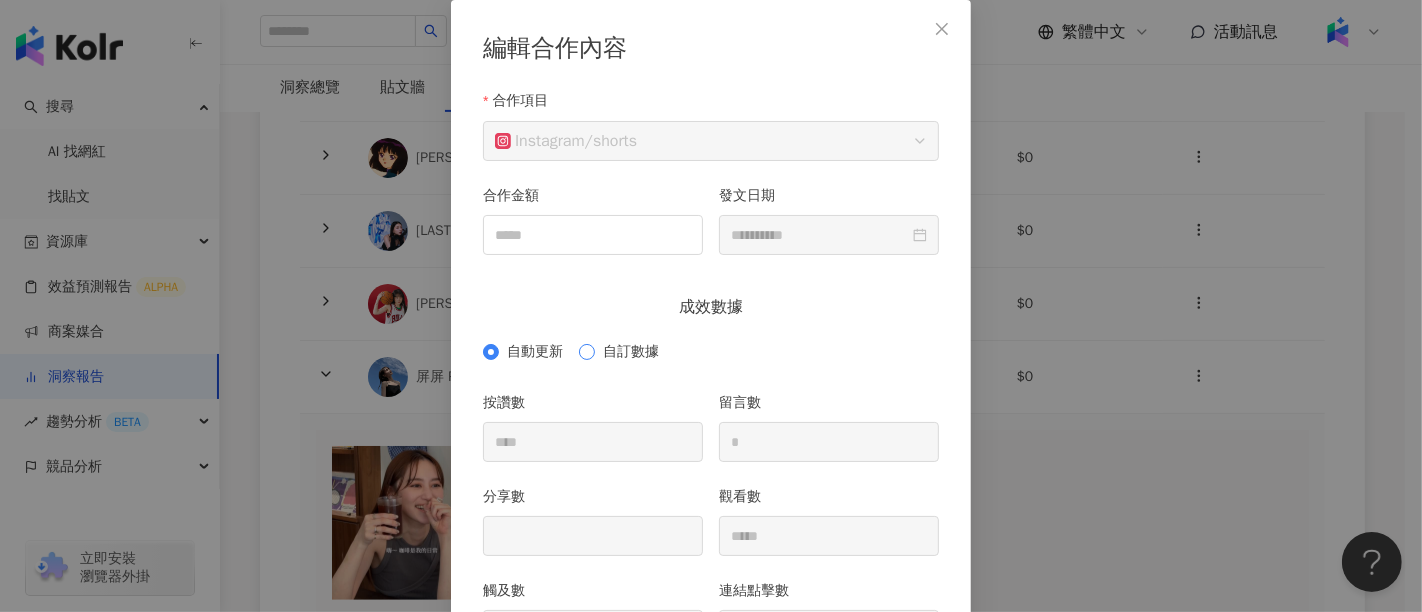 click on "自訂數據" at bounding box center [631, 352] 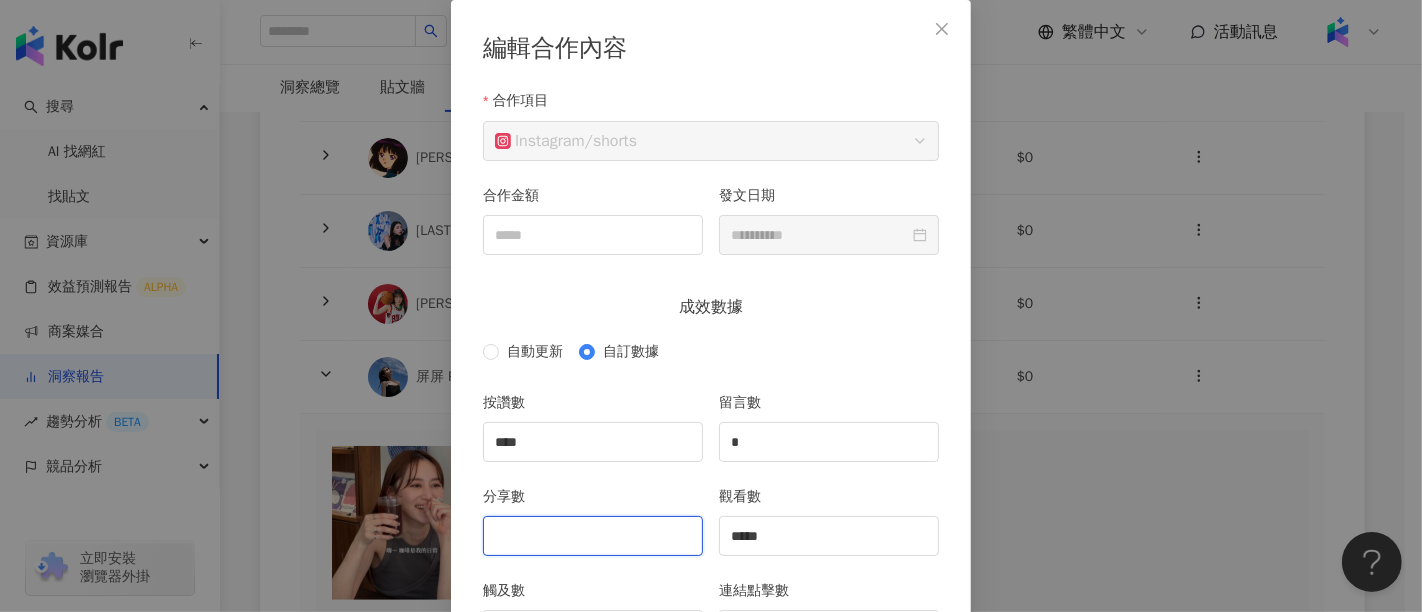 click on "分享數" at bounding box center [593, 536] 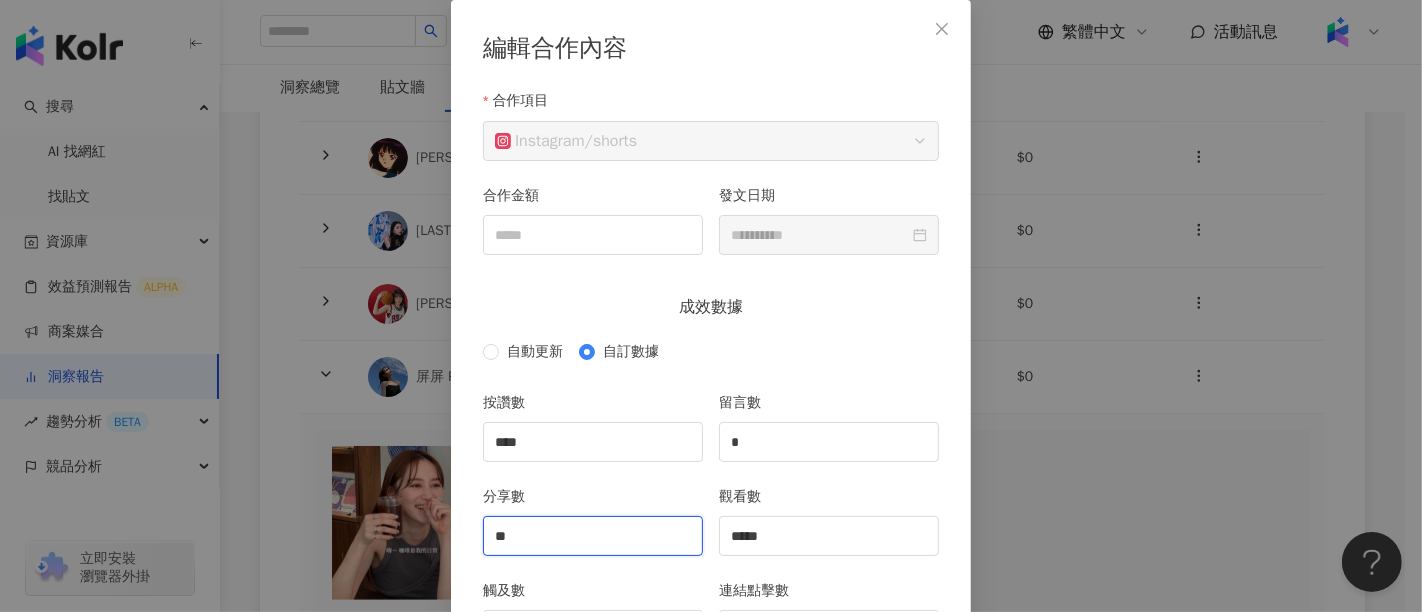 type on "**" 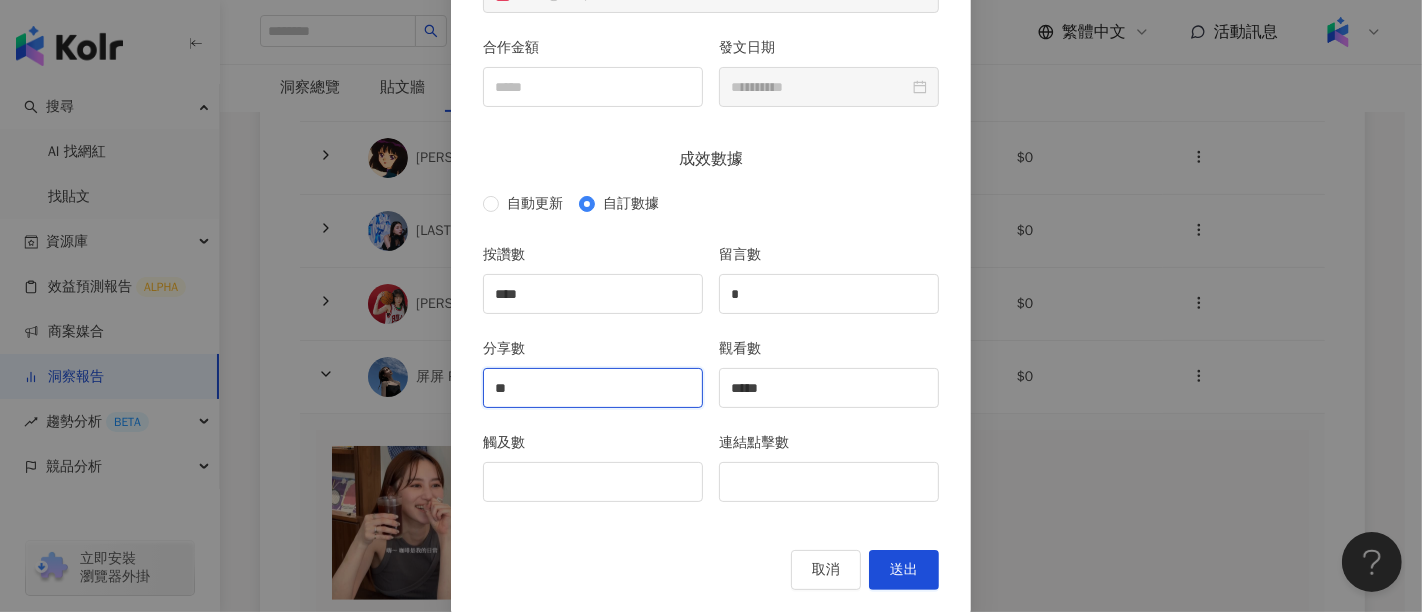 scroll, scrollTop: 271, scrollLeft: 0, axis: vertical 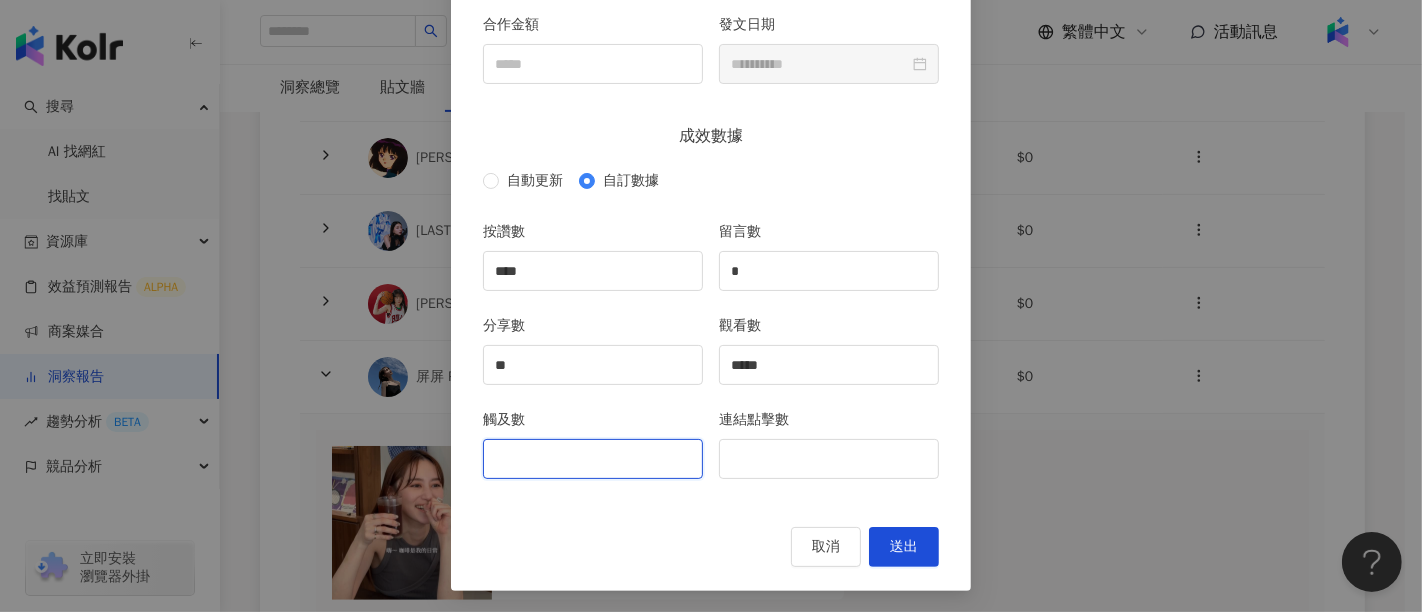 click on "觸及數" at bounding box center (593, 459) 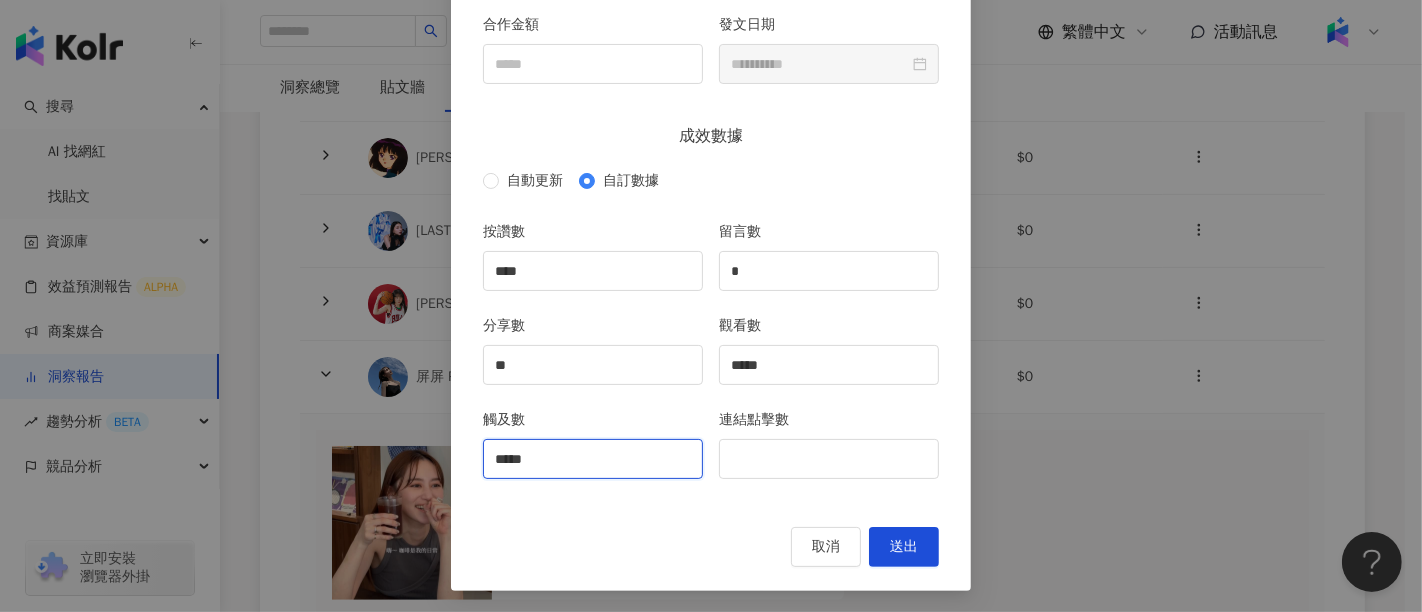type on "*****" 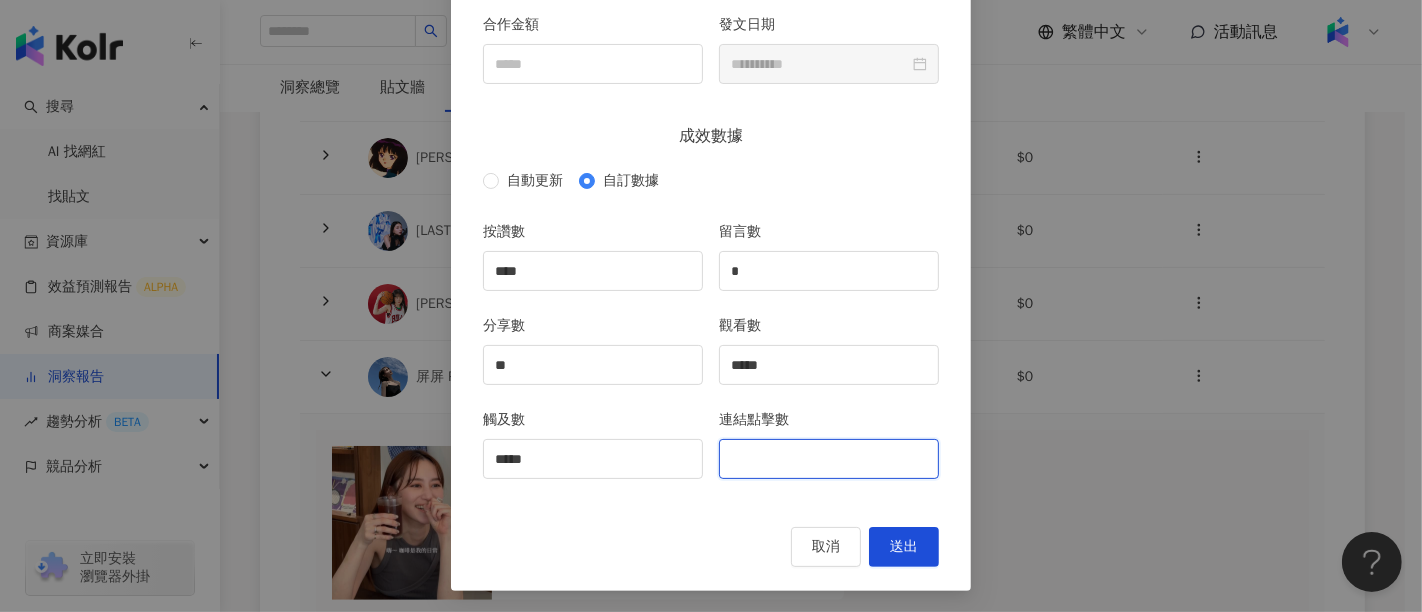 click on "連結點擊數" at bounding box center [829, 459] 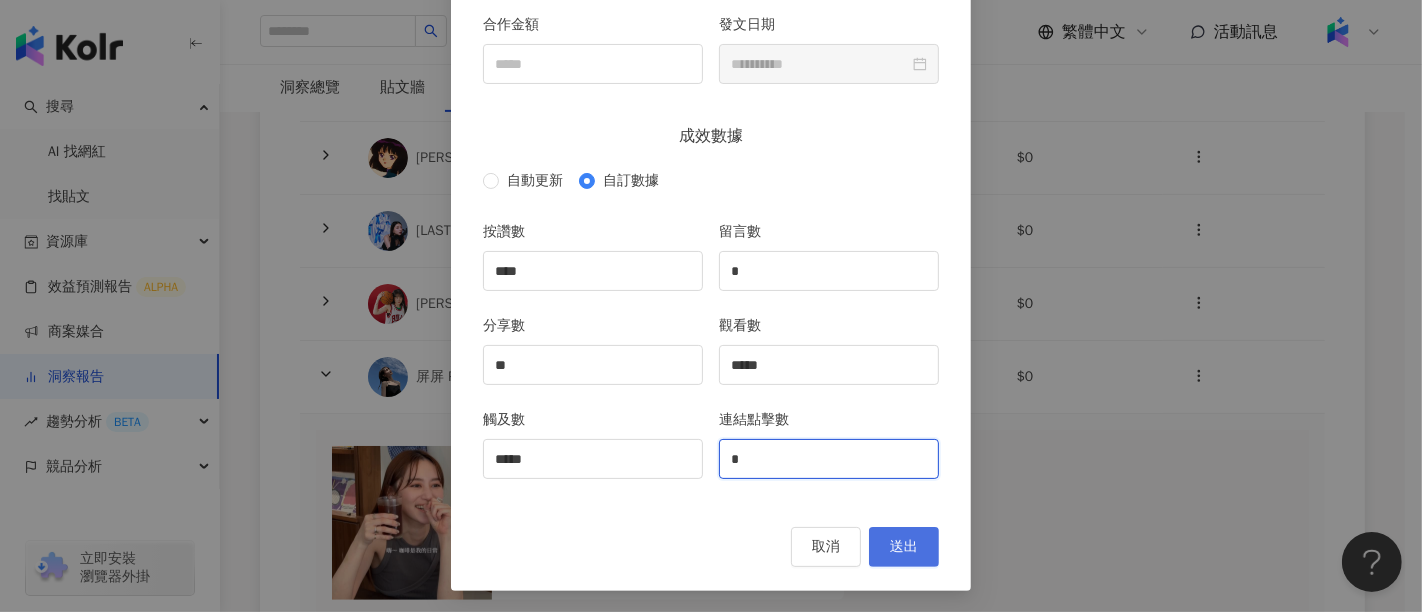 type on "*" 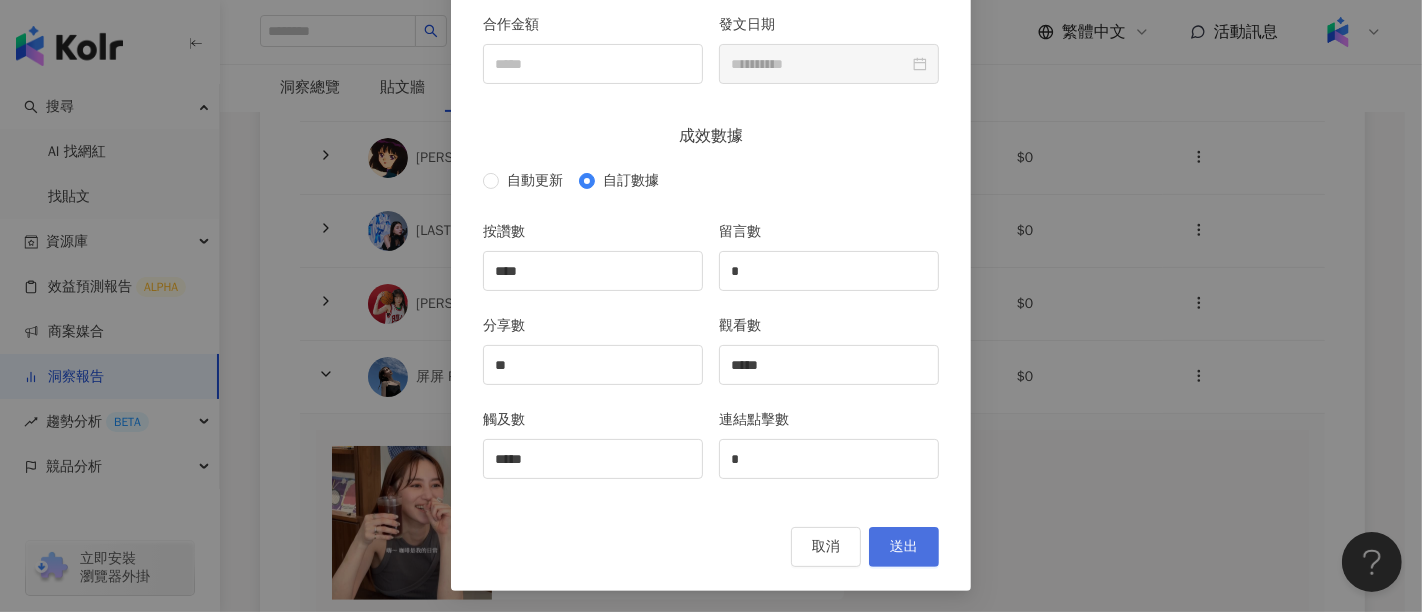 click on "送出" at bounding box center (904, 547) 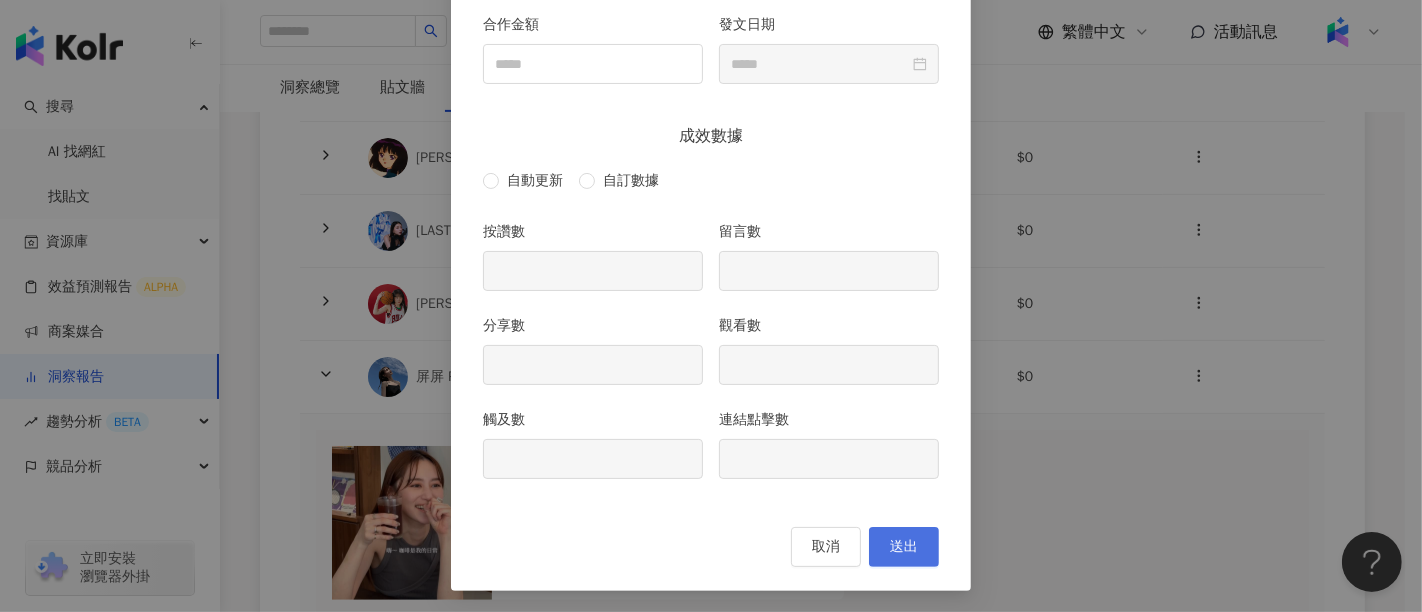 type on "****" 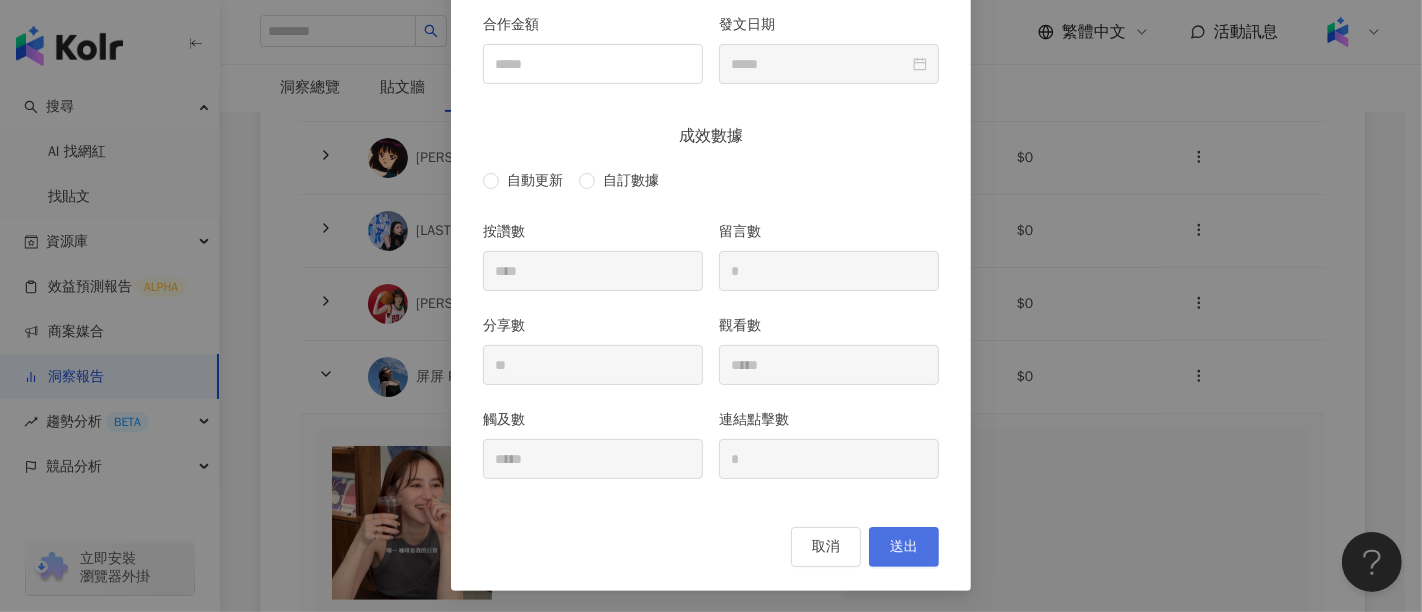type on "**********" 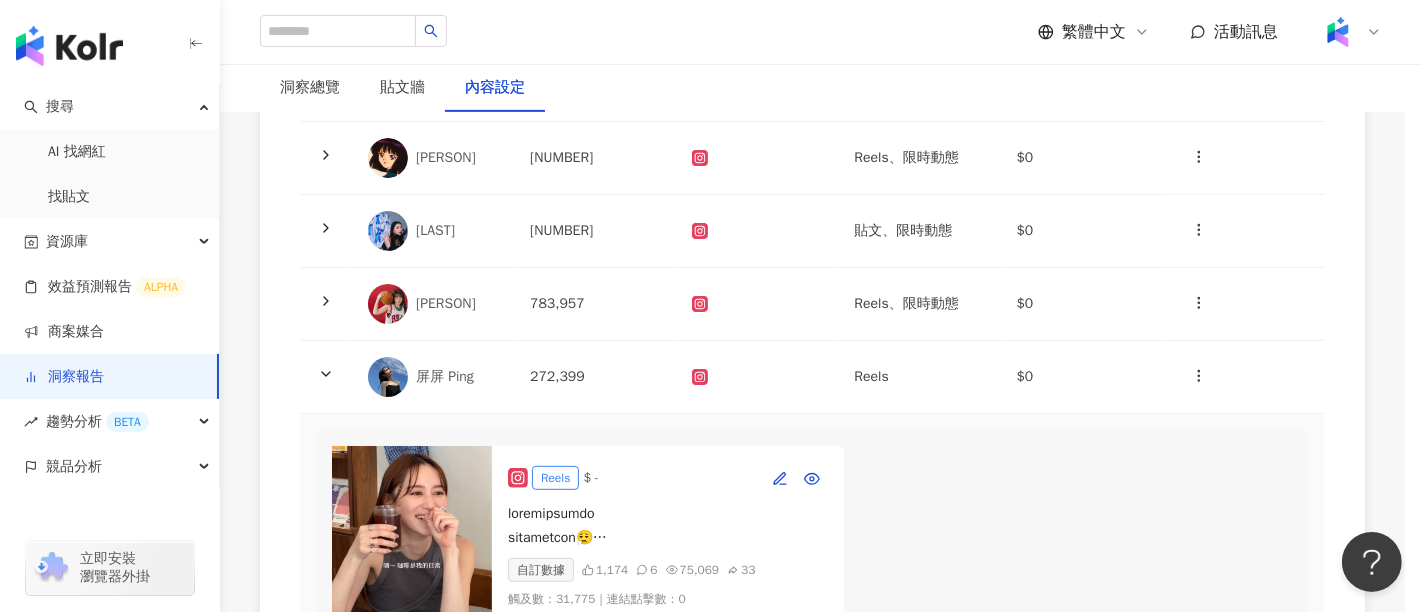 scroll, scrollTop: 171, scrollLeft: 0, axis: vertical 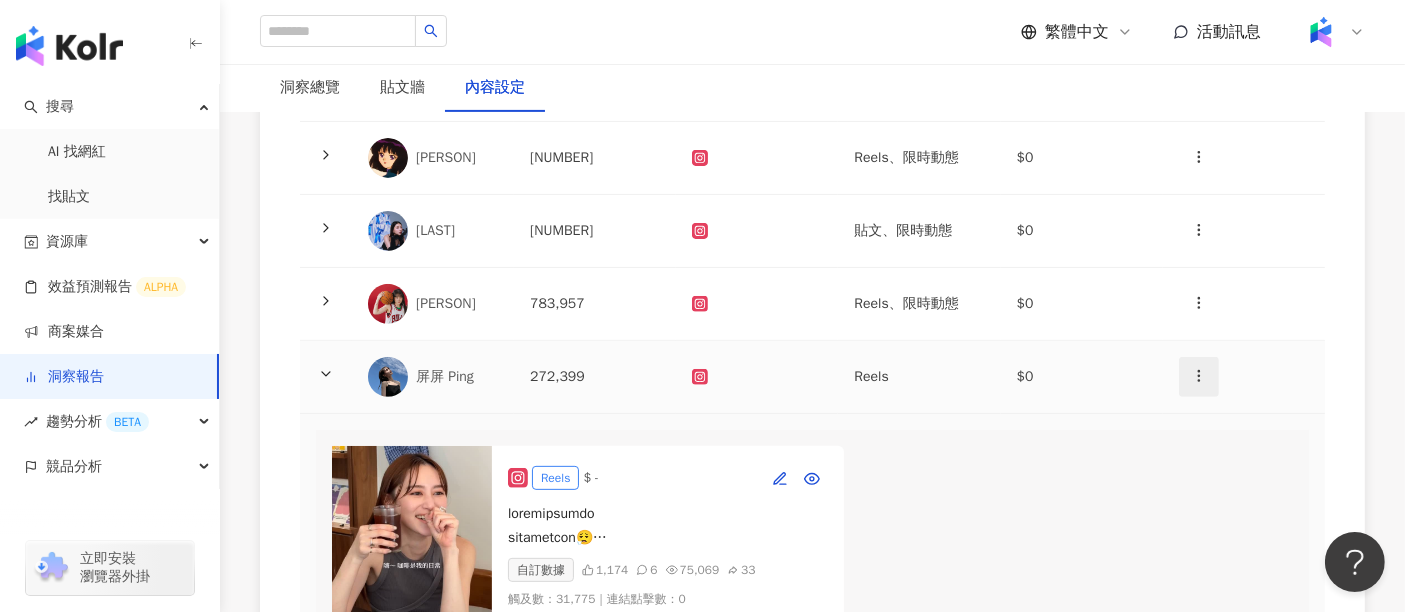 click at bounding box center [1199, 377] 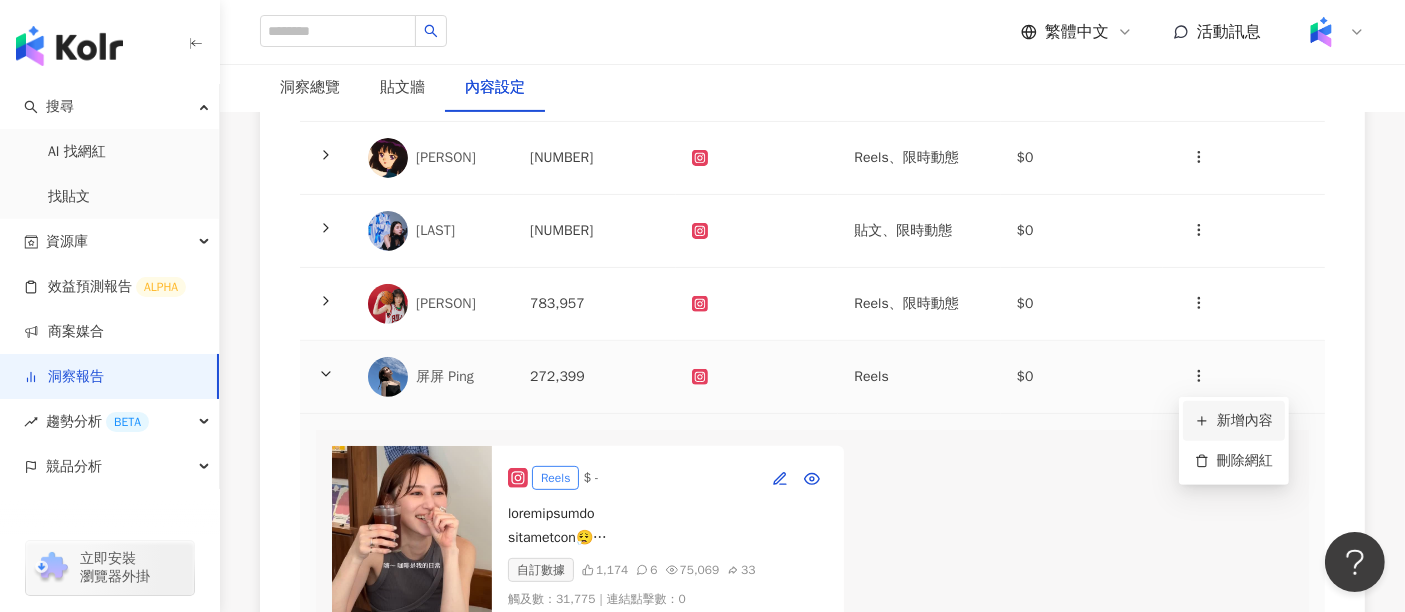 click 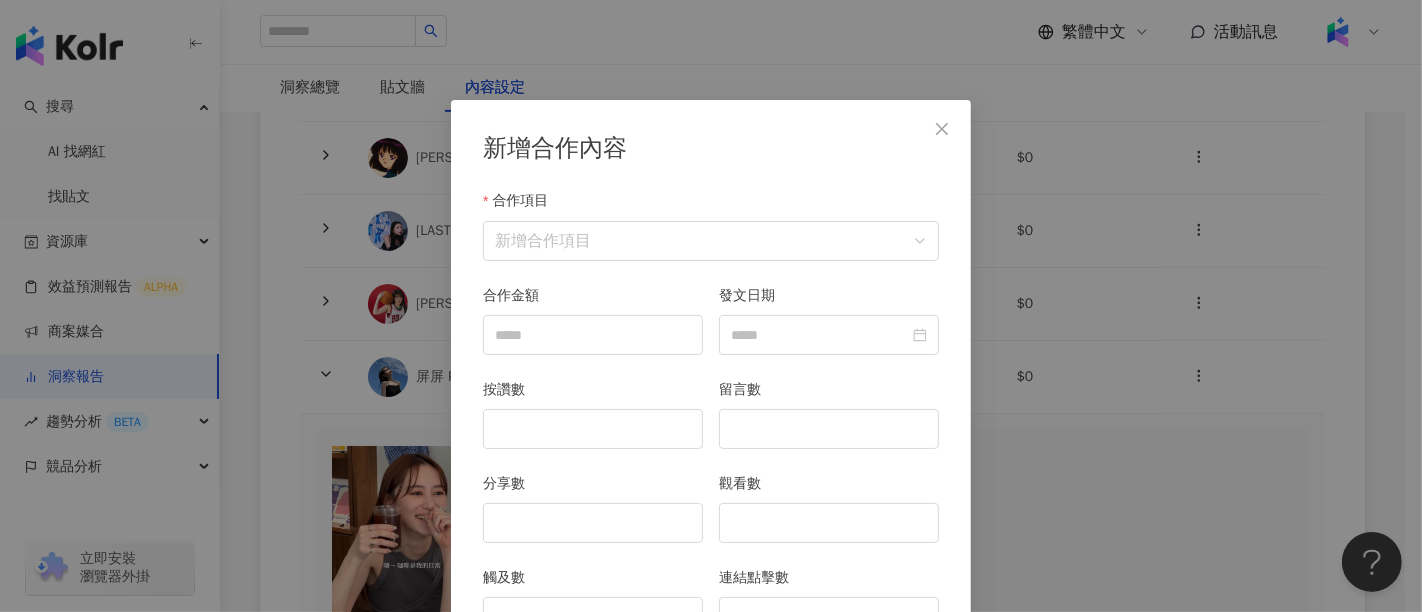 scroll, scrollTop: 100, scrollLeft: 0, axis: vertical 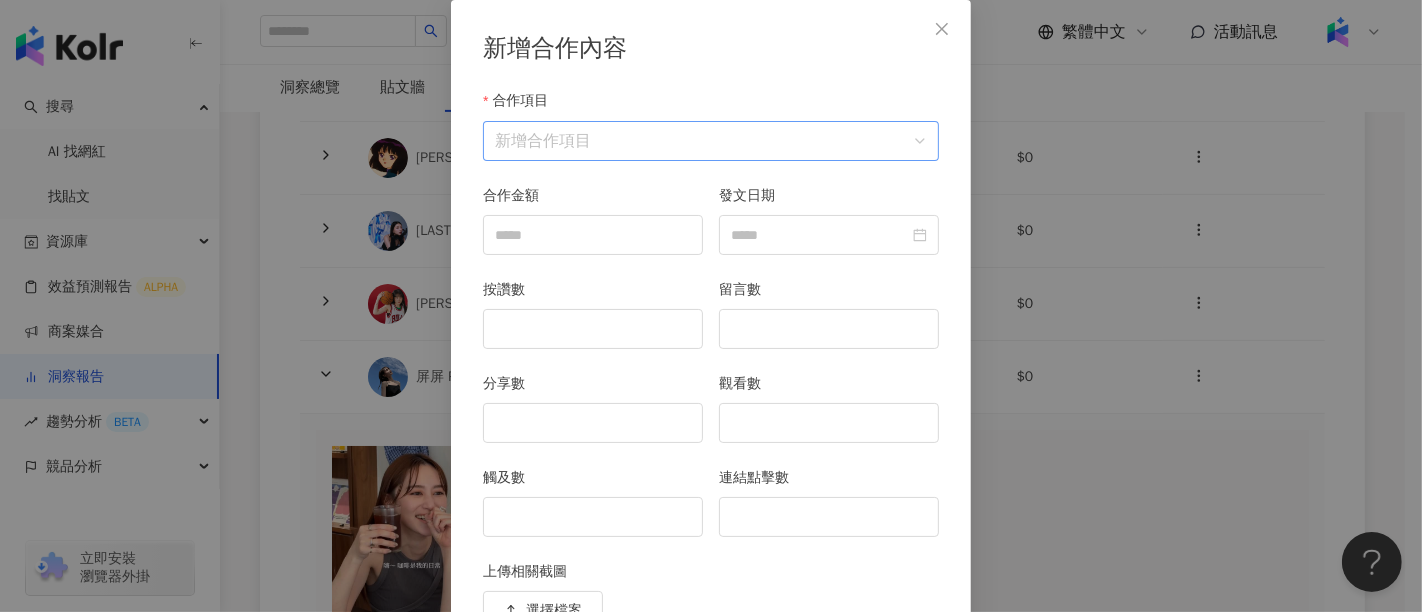 click on "合作項目" at bounding box center [711, 141] 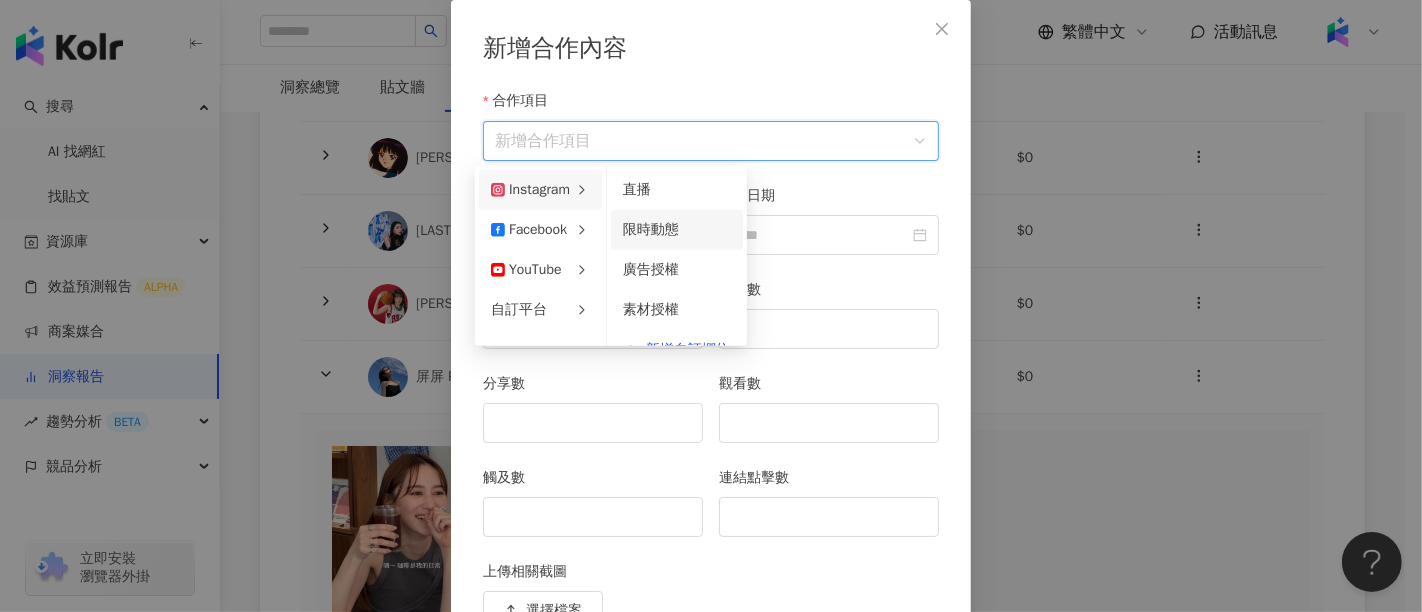 click on "限時動態" at bounding box center (651, 229) 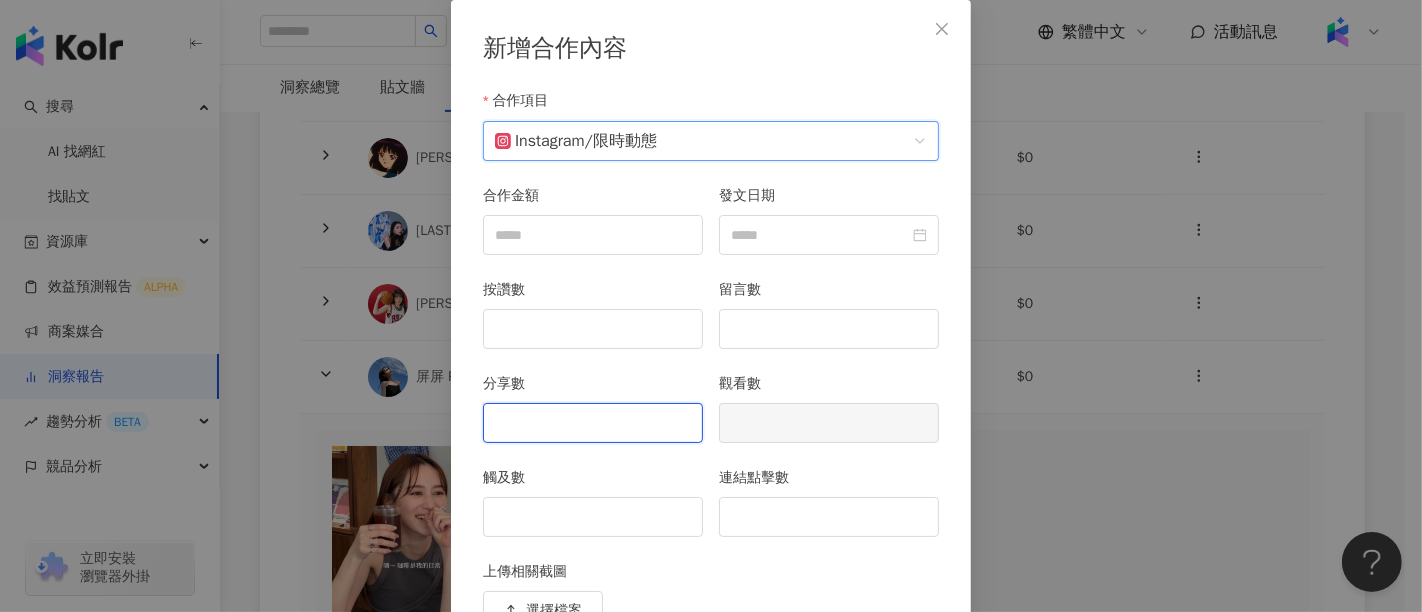 click on "分享數" at bounding box center [593, 423] 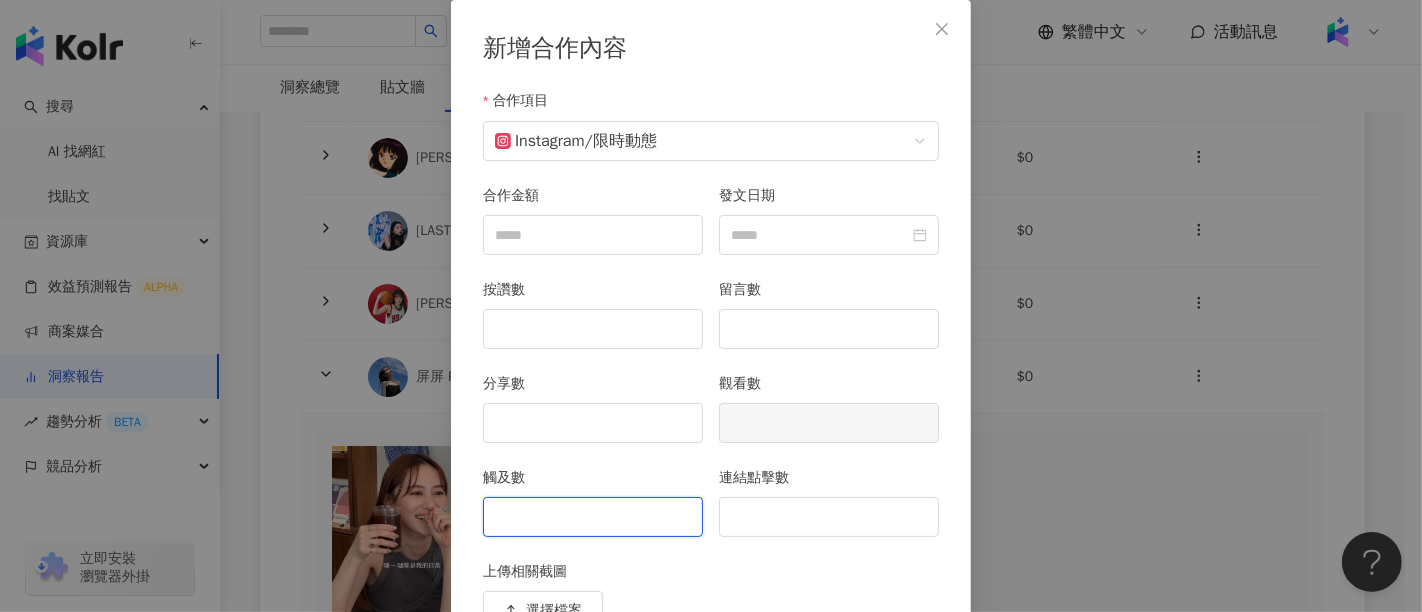 click on "觸及數" at bounding box center (593, 517) 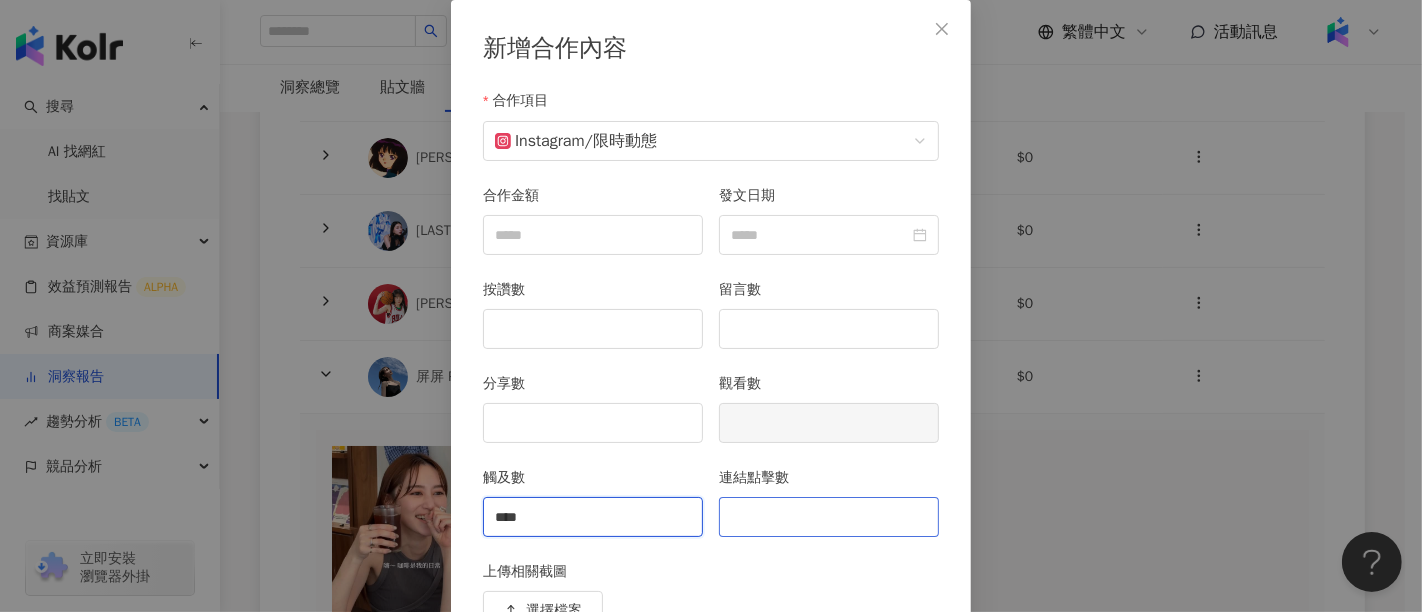 type on "****" 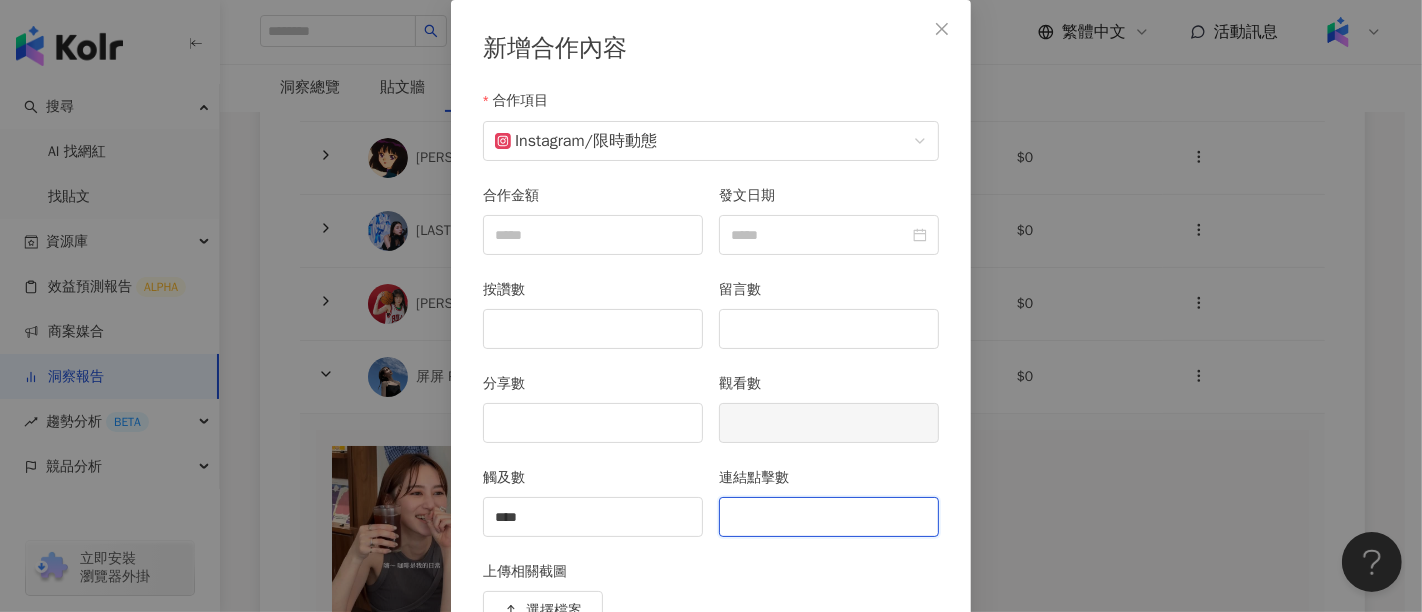 click on "連結點擊數" at bounding box center (829, 517) 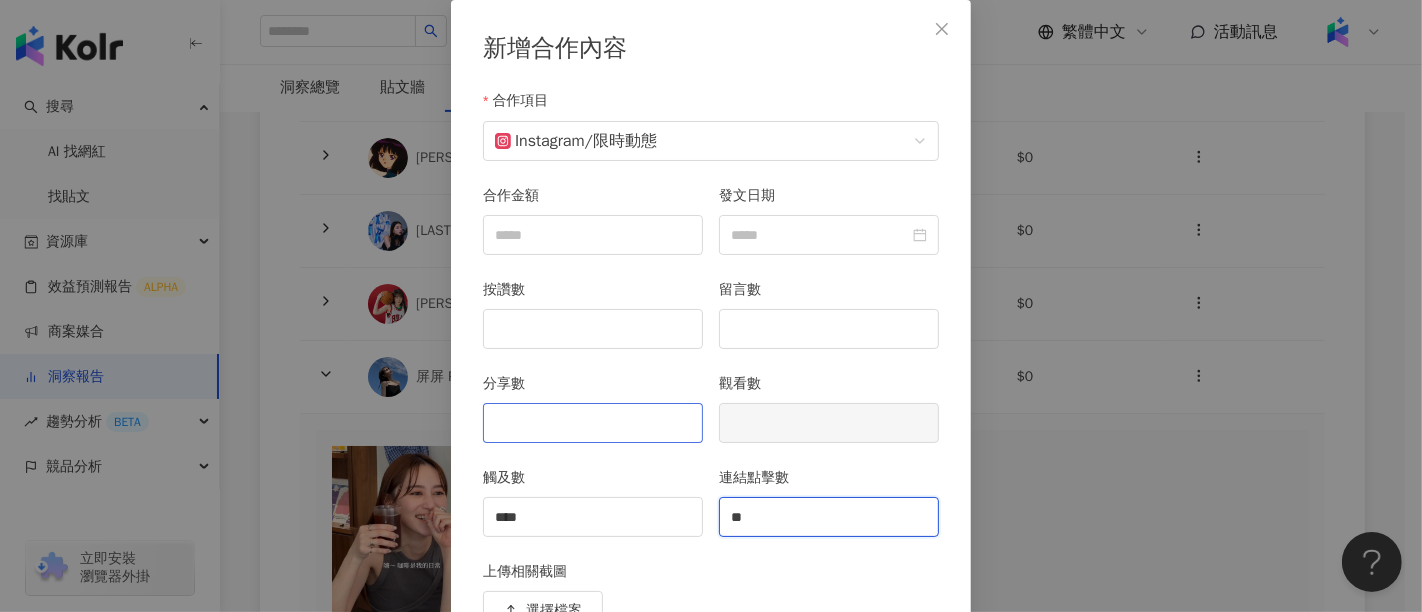 type on "**" 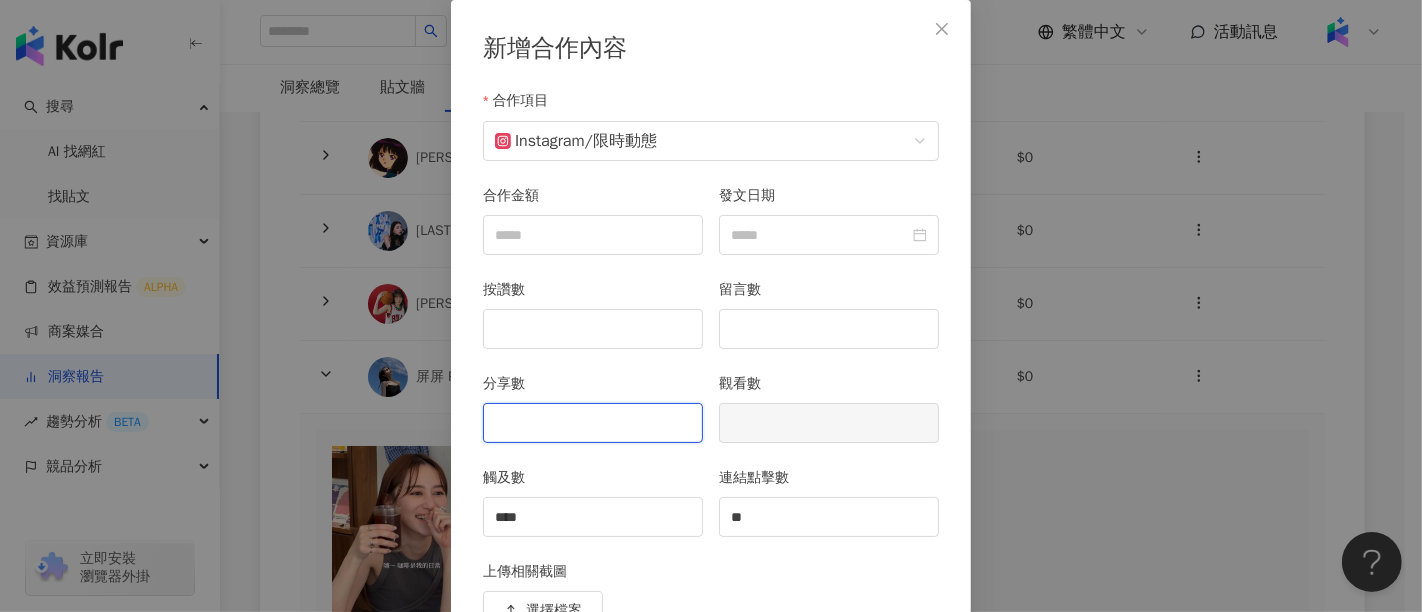 click on "分享數" at bounding box center (593, 423) 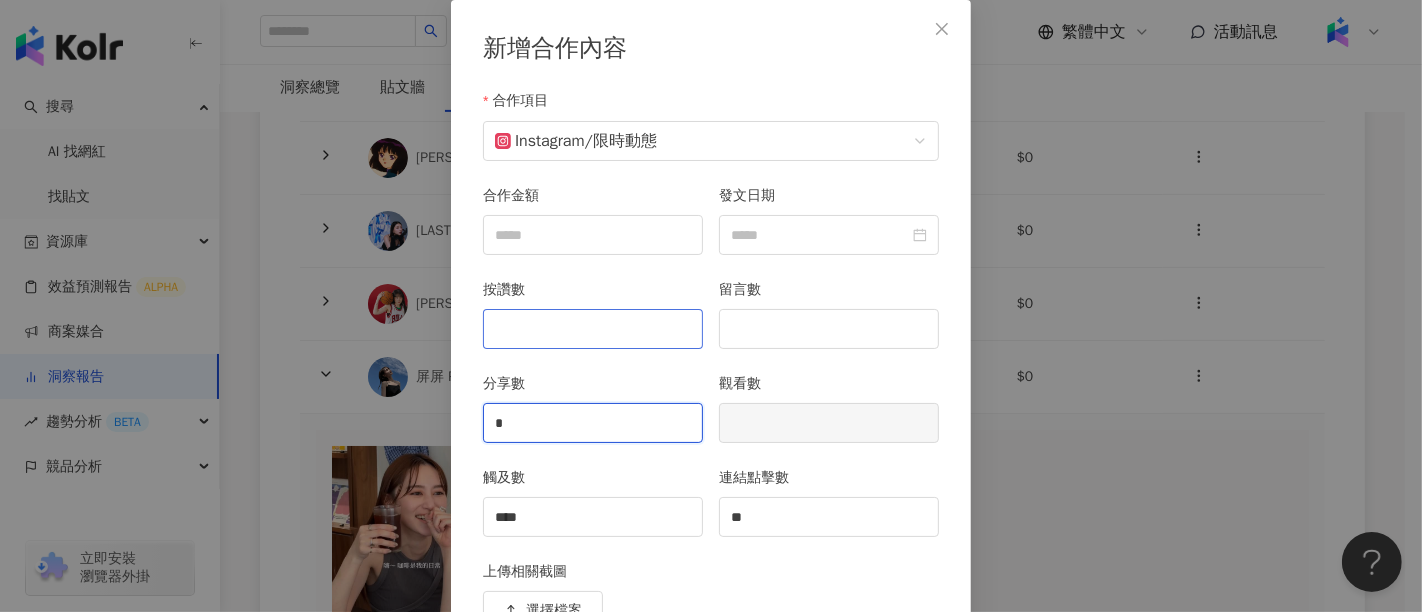 type on "*" 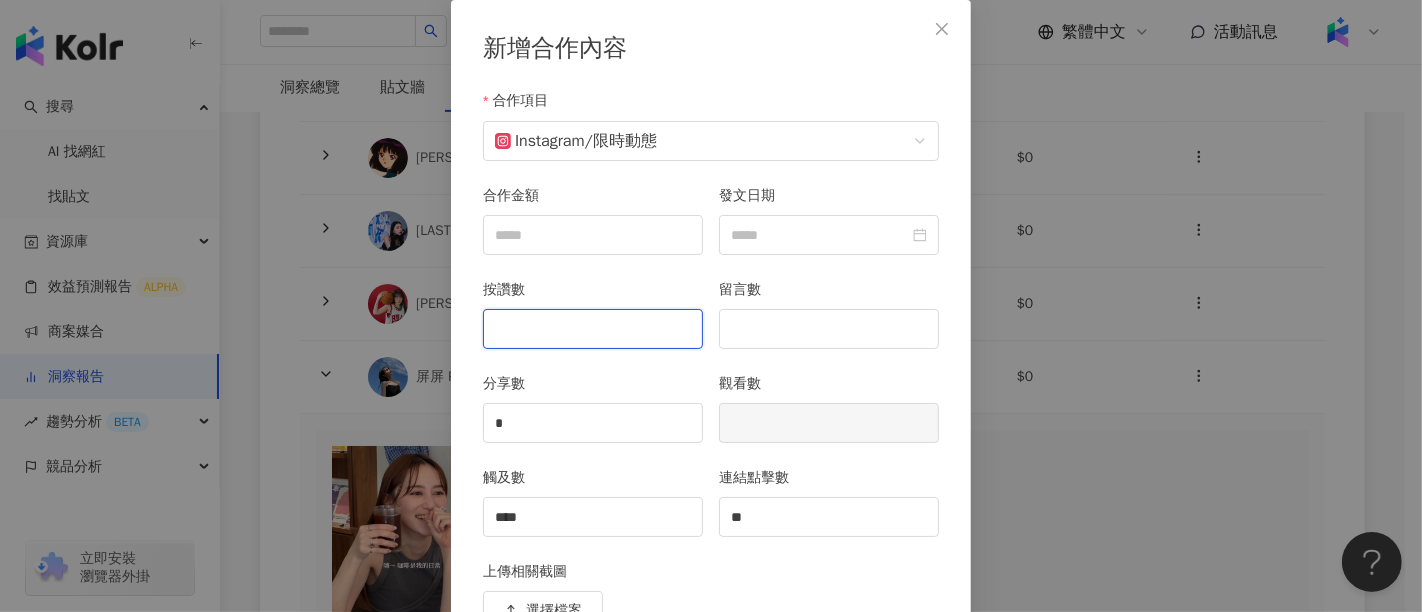 click on "按讚數" at bounding box center [593, 329] 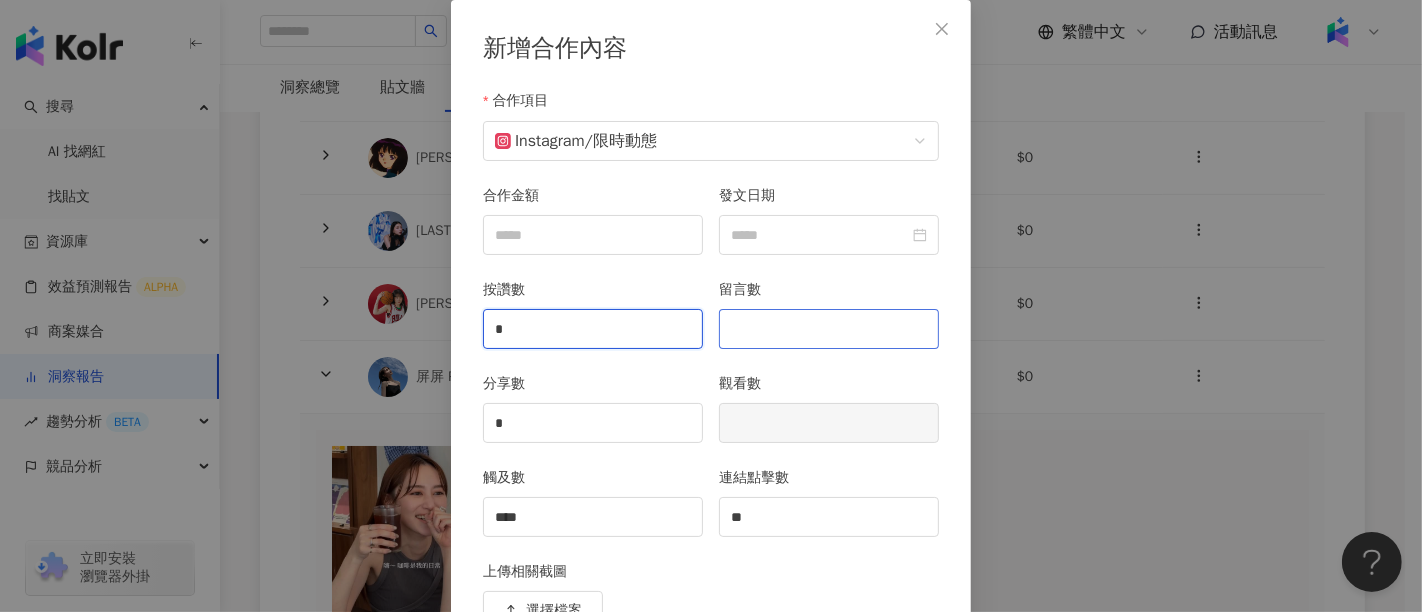 type on "*" 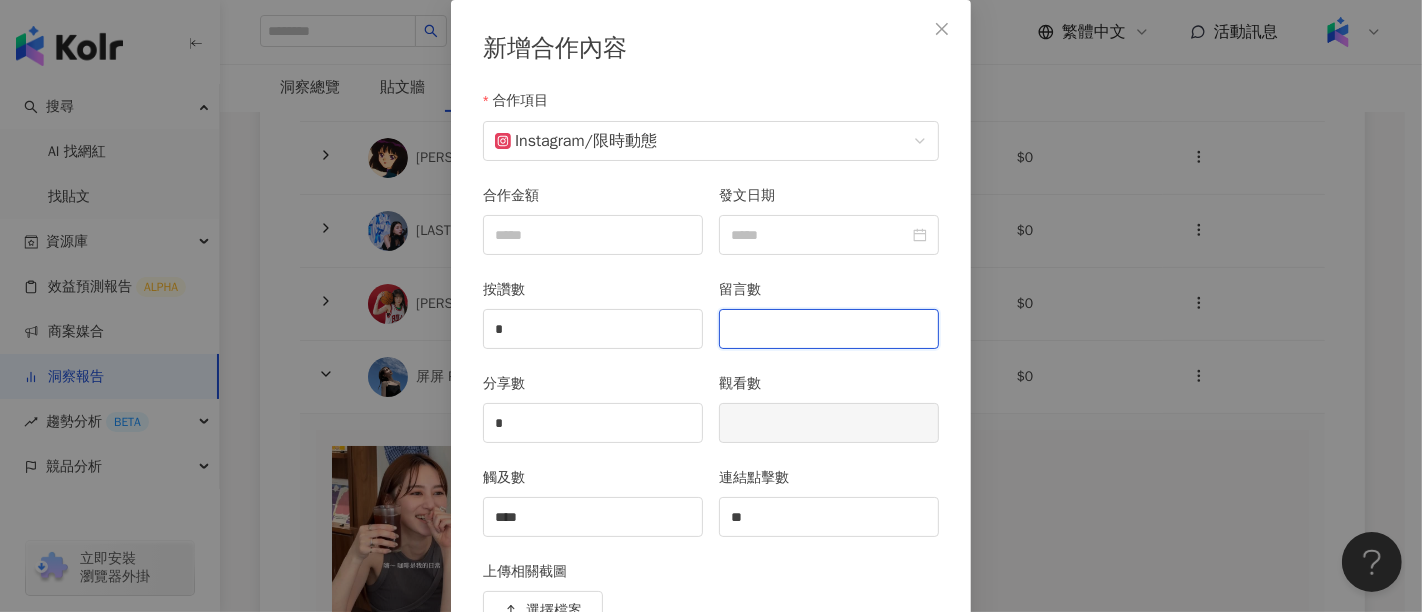 click on "留言數" at bounding box center (829, 329) 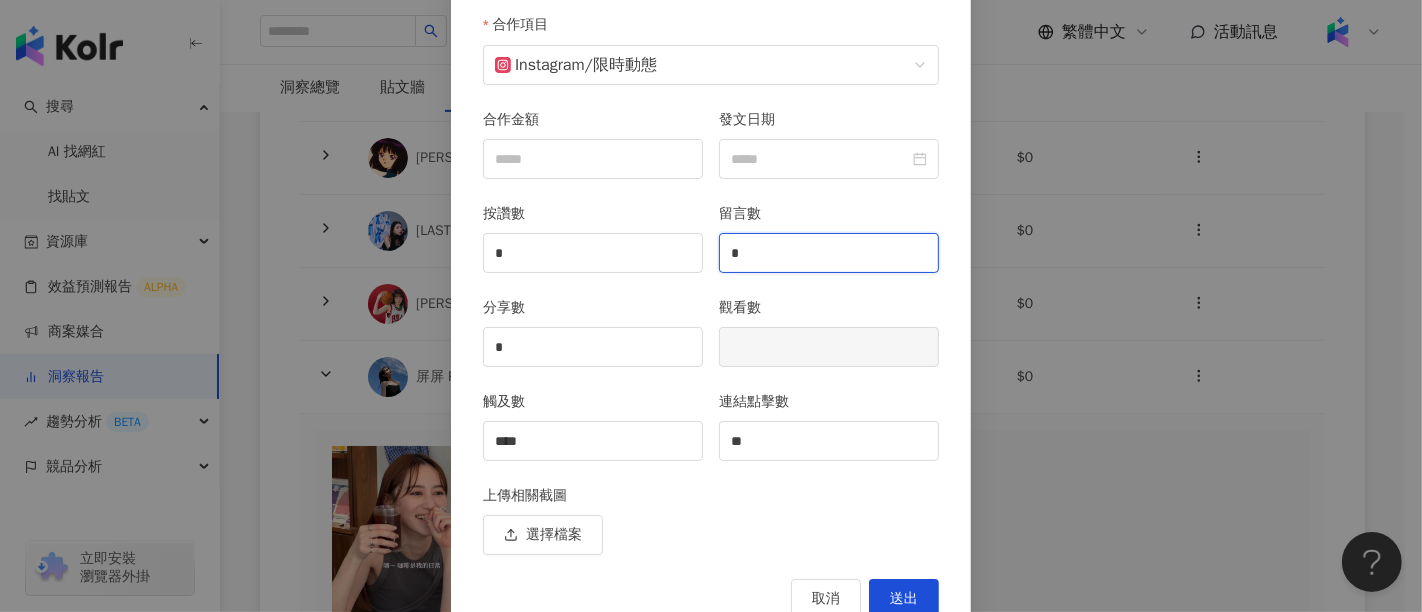scroll, scrollTop: 211, scrollLeft: 0, axis: vertical 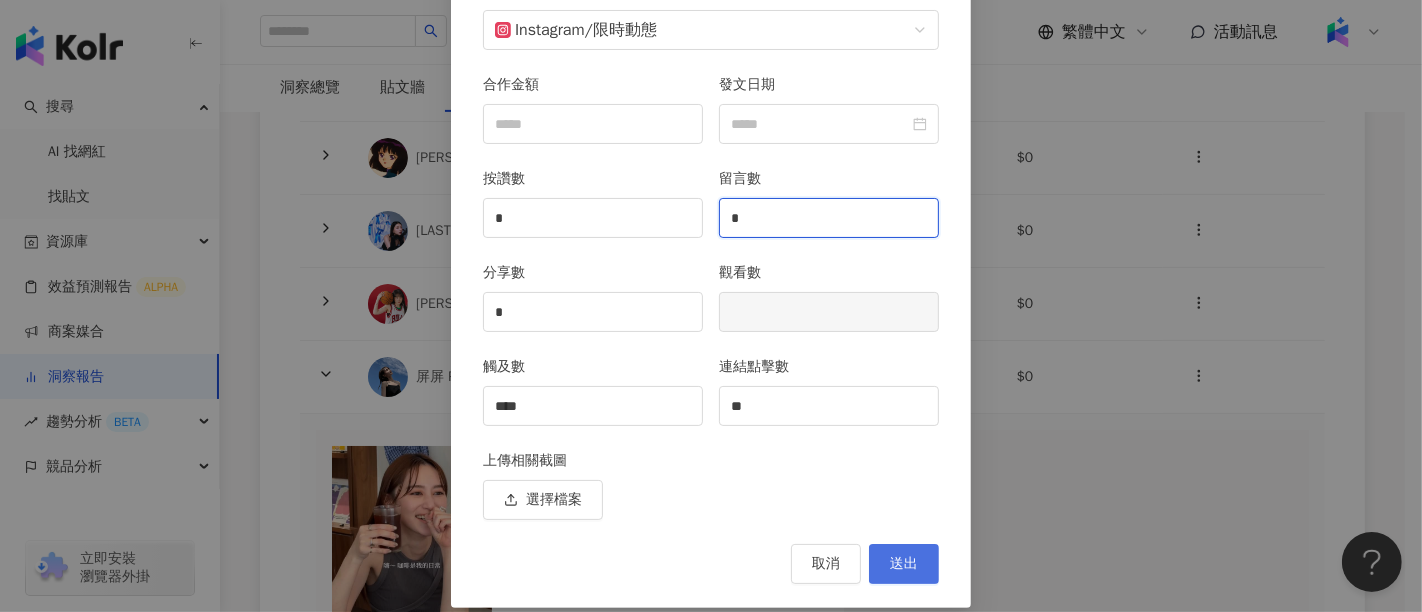 type on "*" 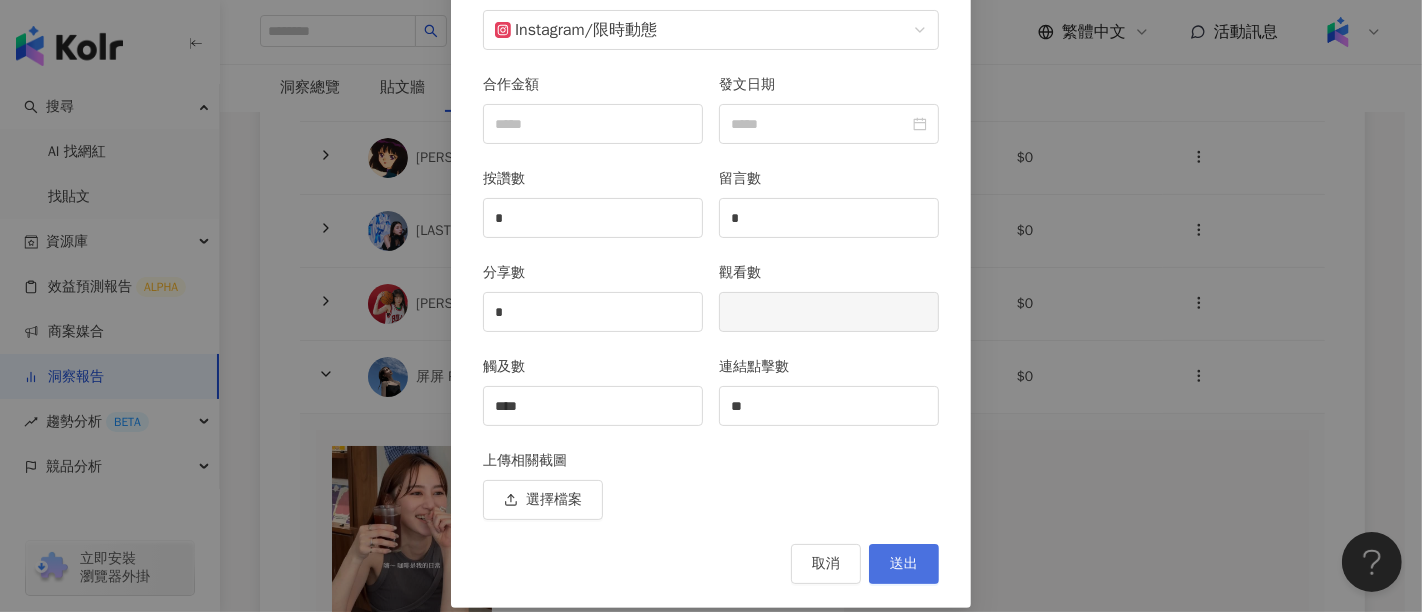 click on "送出" at bounding box center [904, 564] 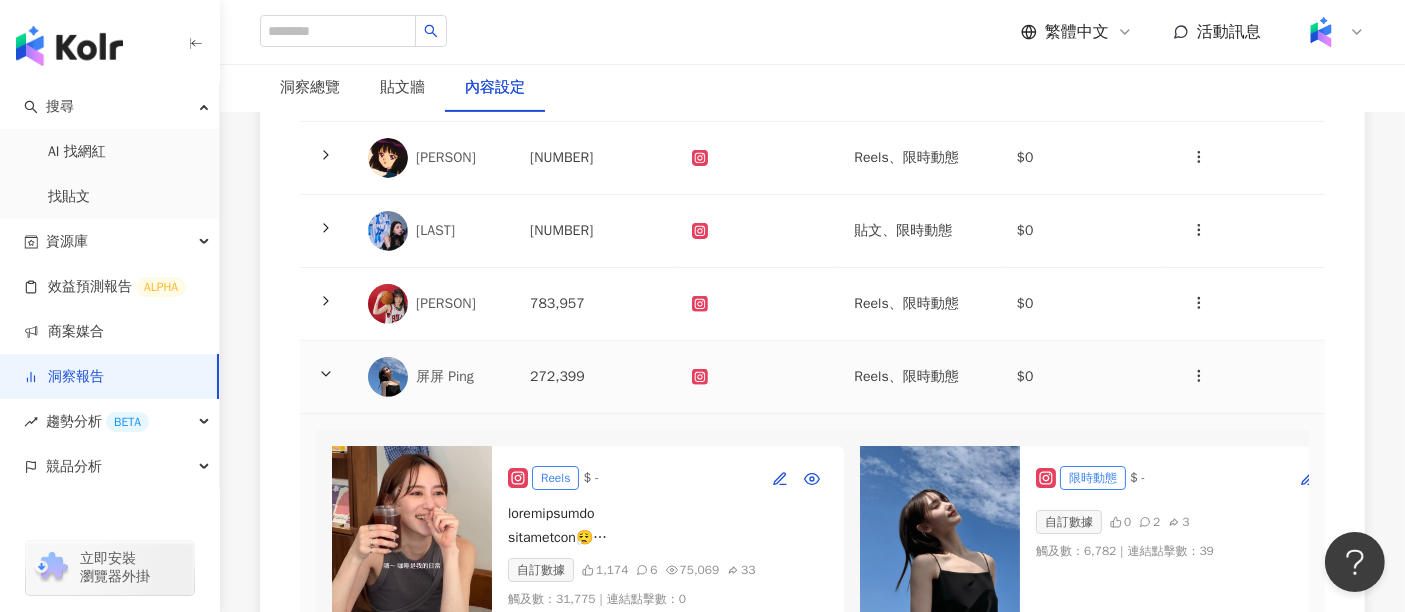 click 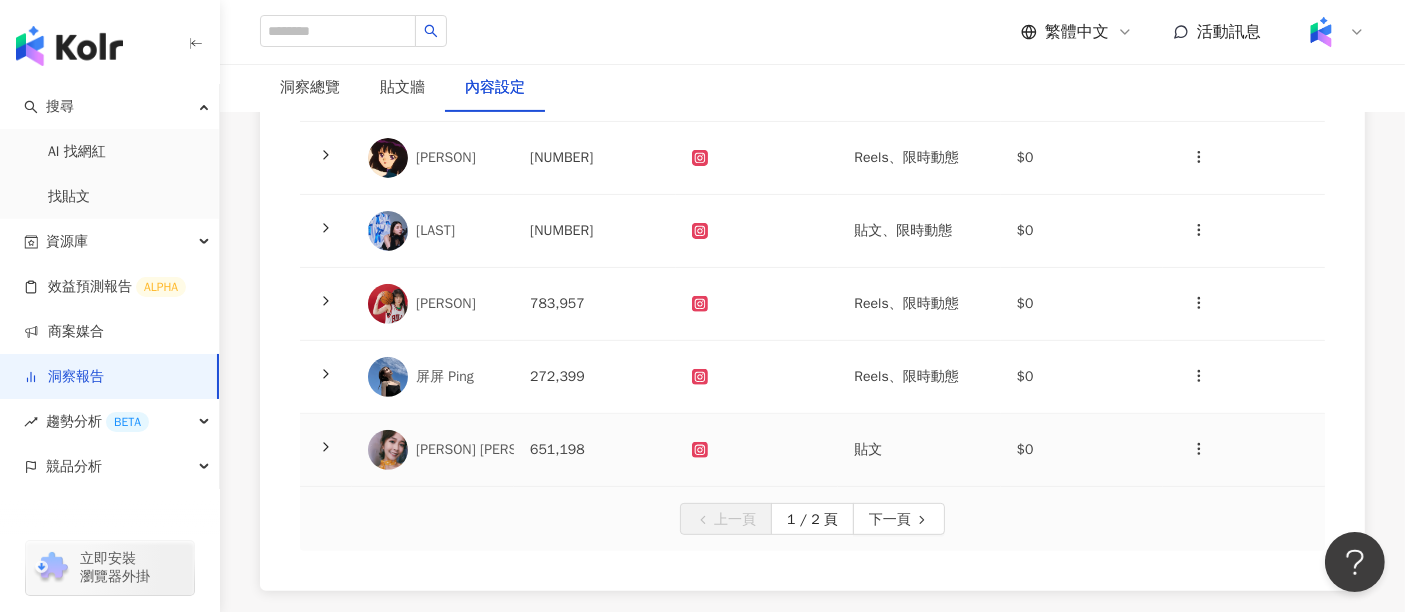 click 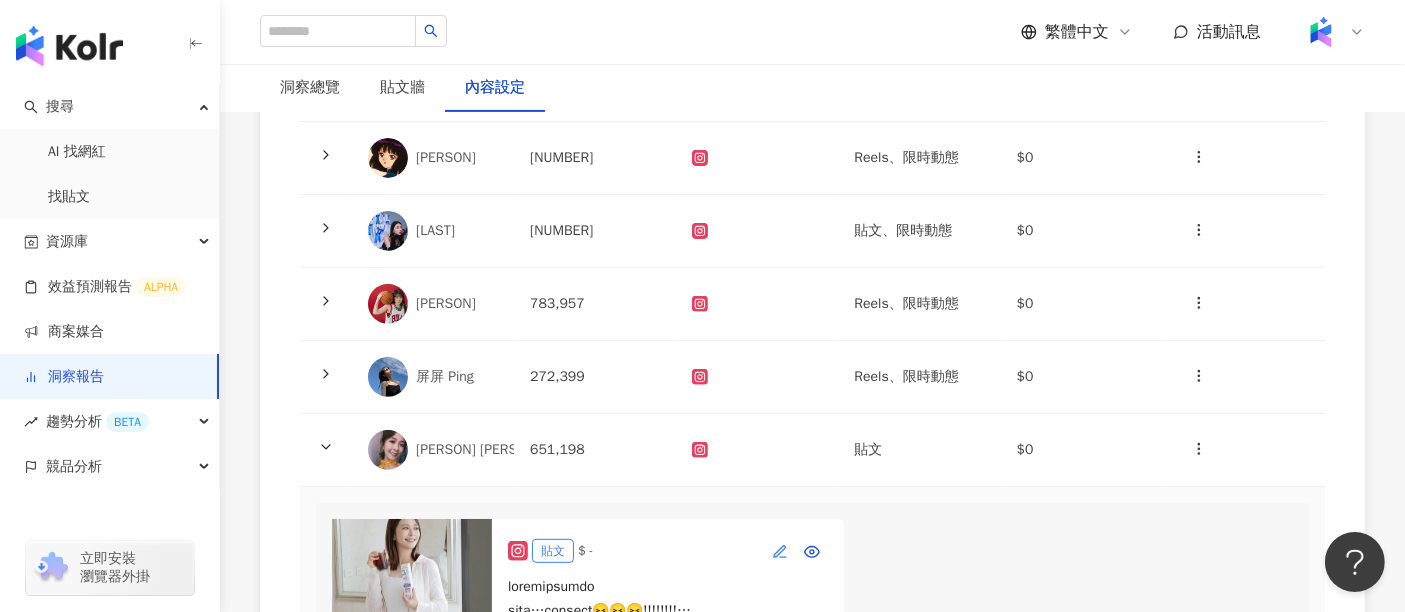 click 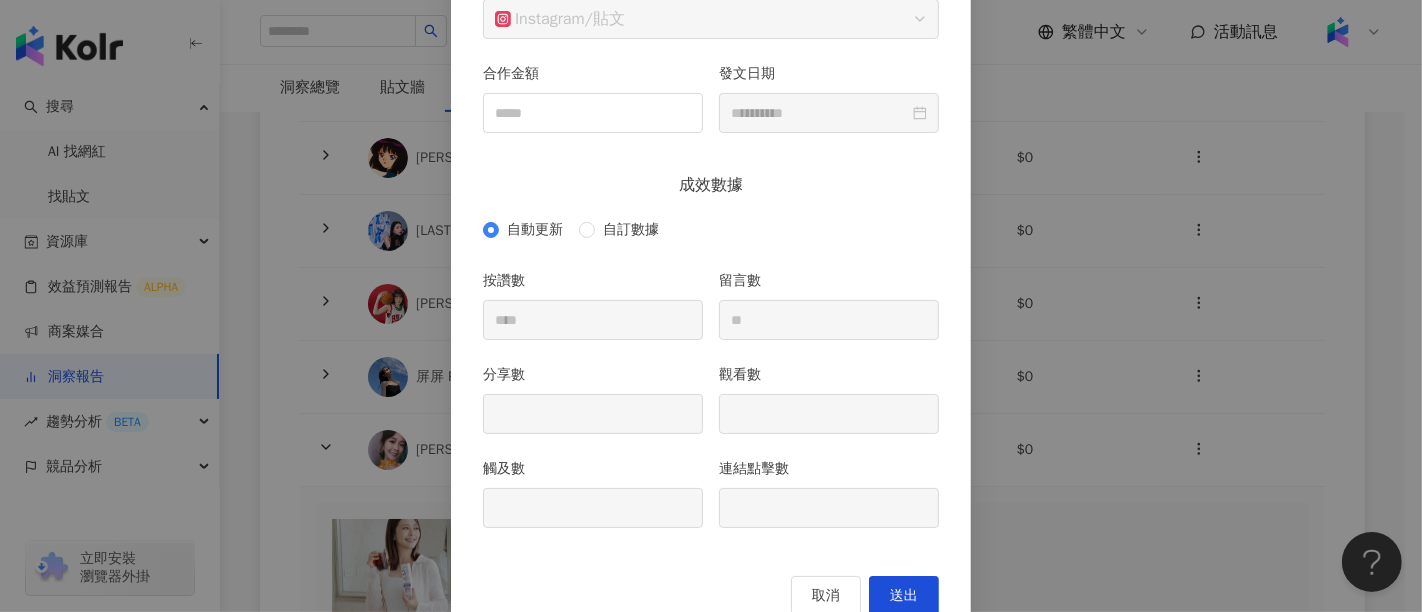 scroll, scrollTop: 271, scrollLeft: 0, axis: vertical 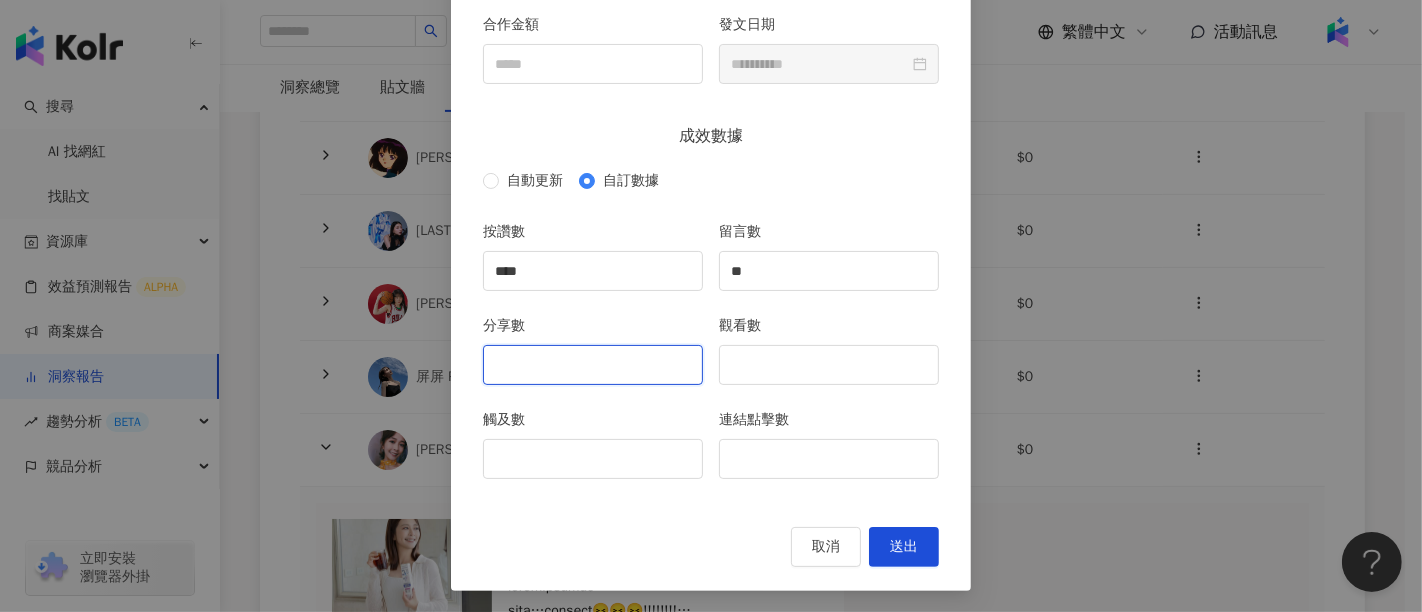 click on "分享數" at bounding box center (593, 365) 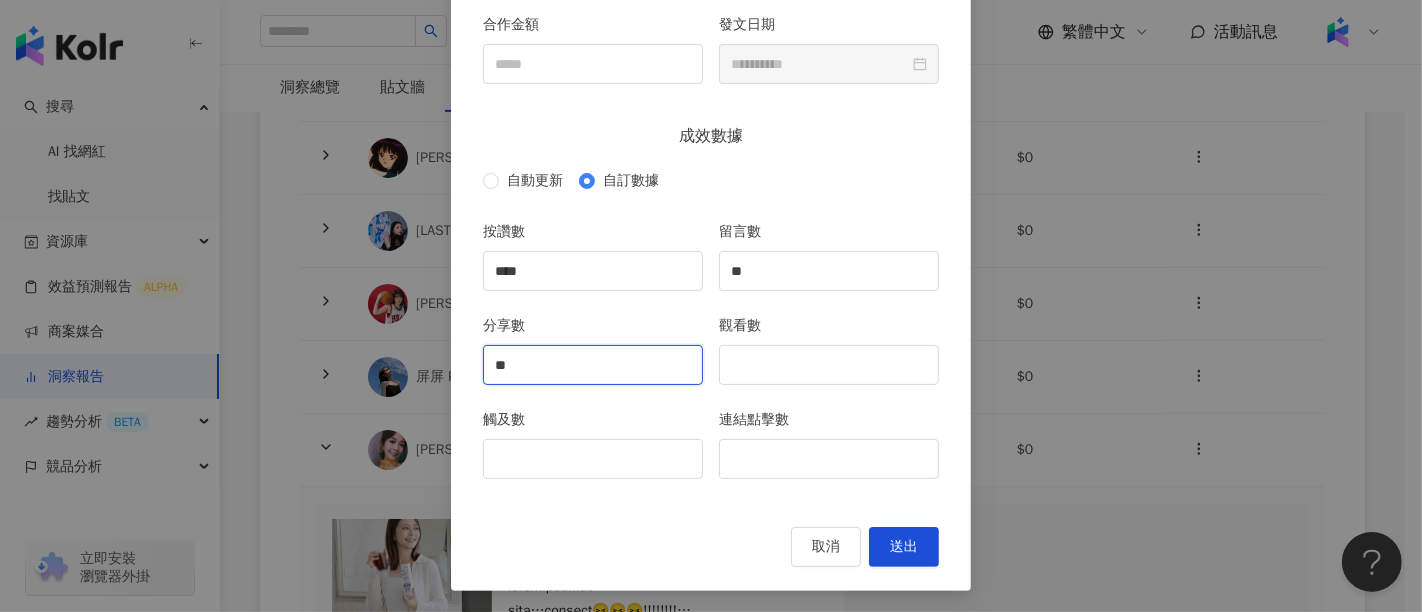 type on "**" 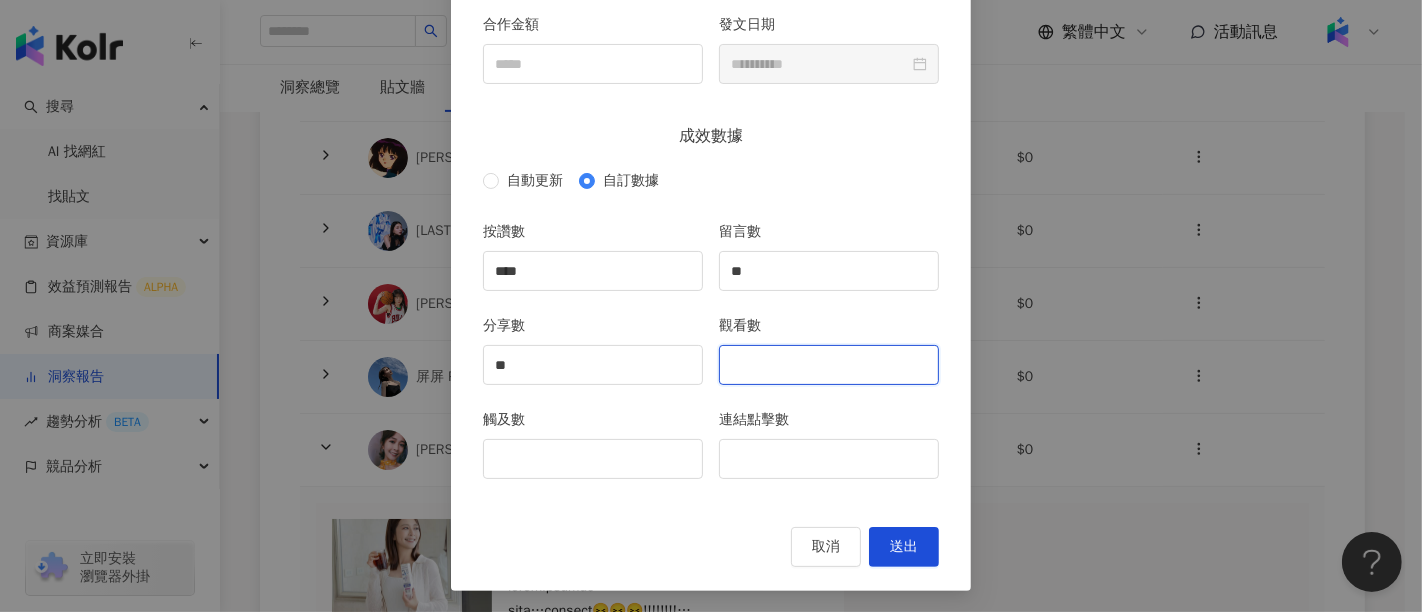 click on "觀看數" at bounding box center (829, 365) 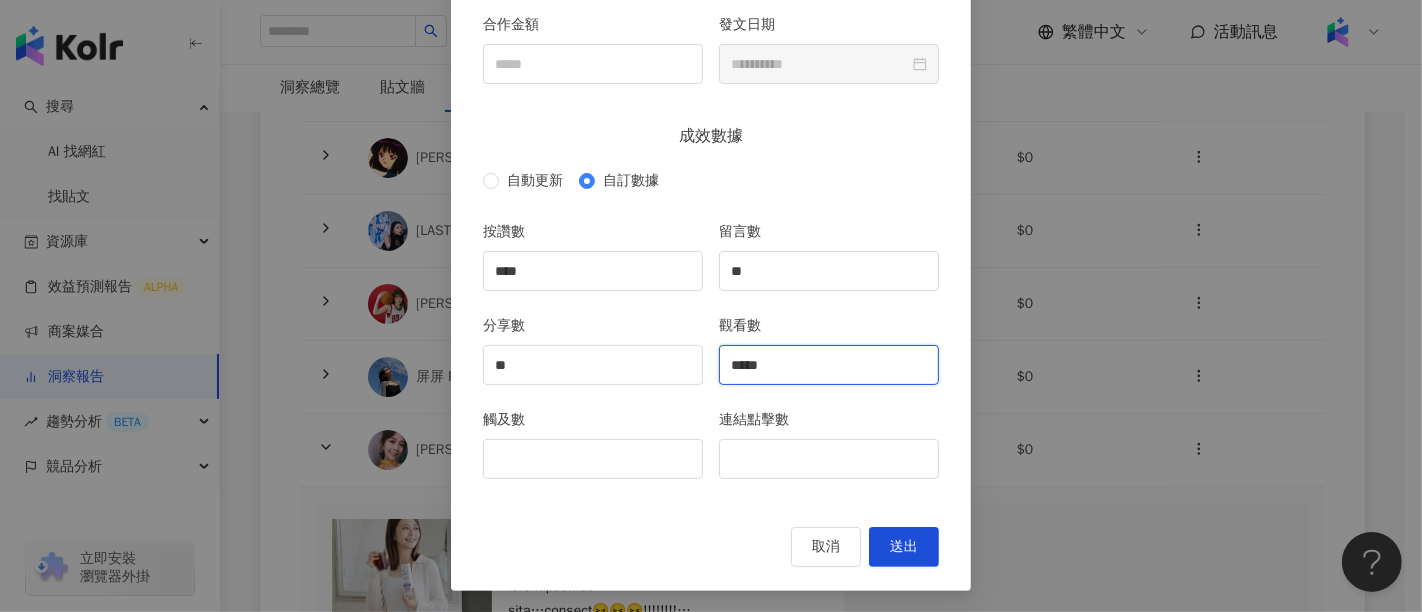 type on "*****" 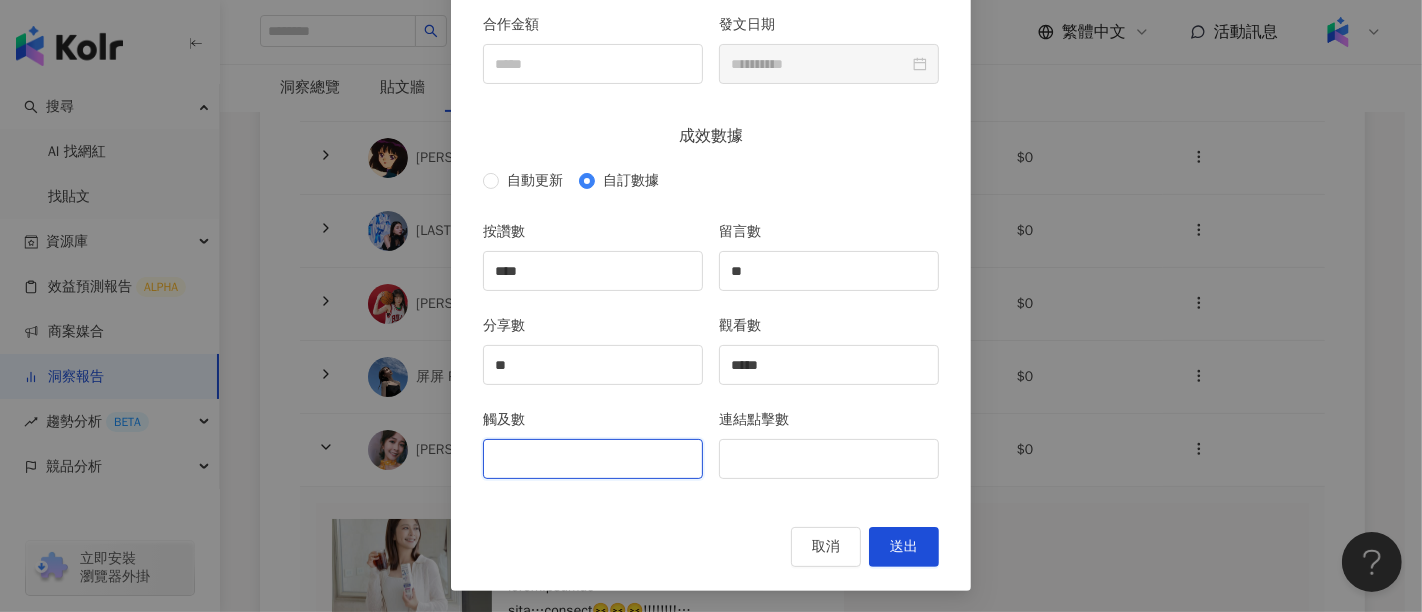 click on "觸及數" at bounding box center (593, 459) 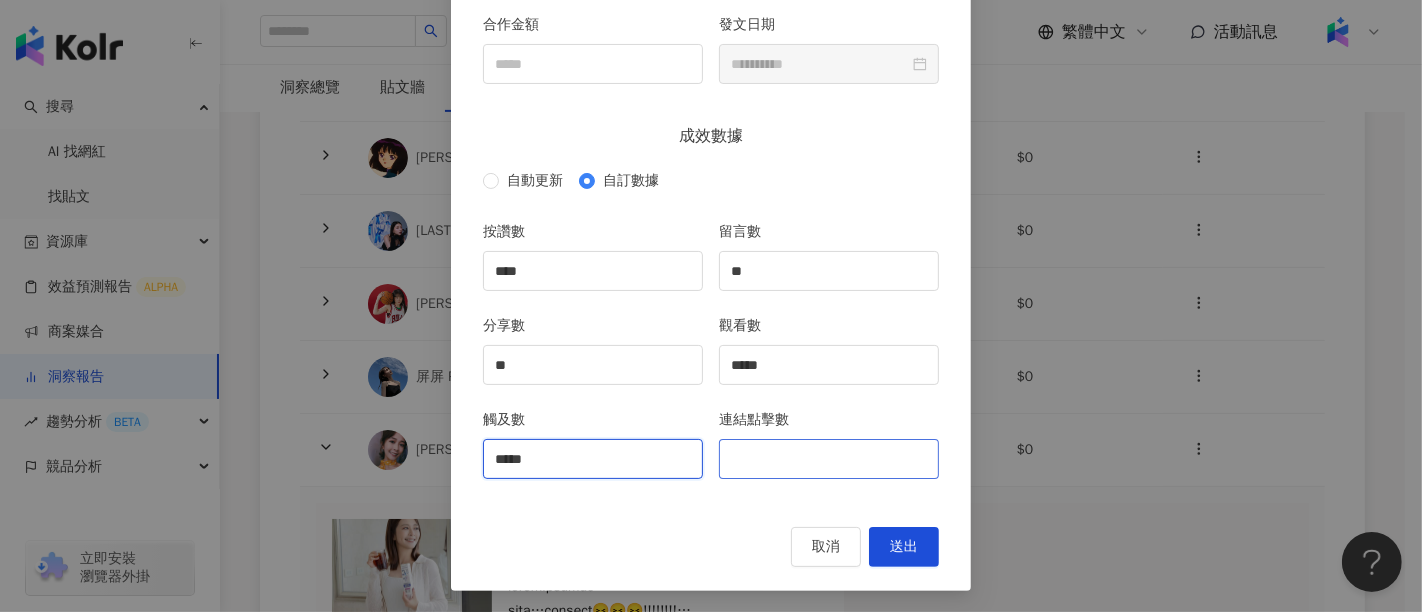 type on "*****" 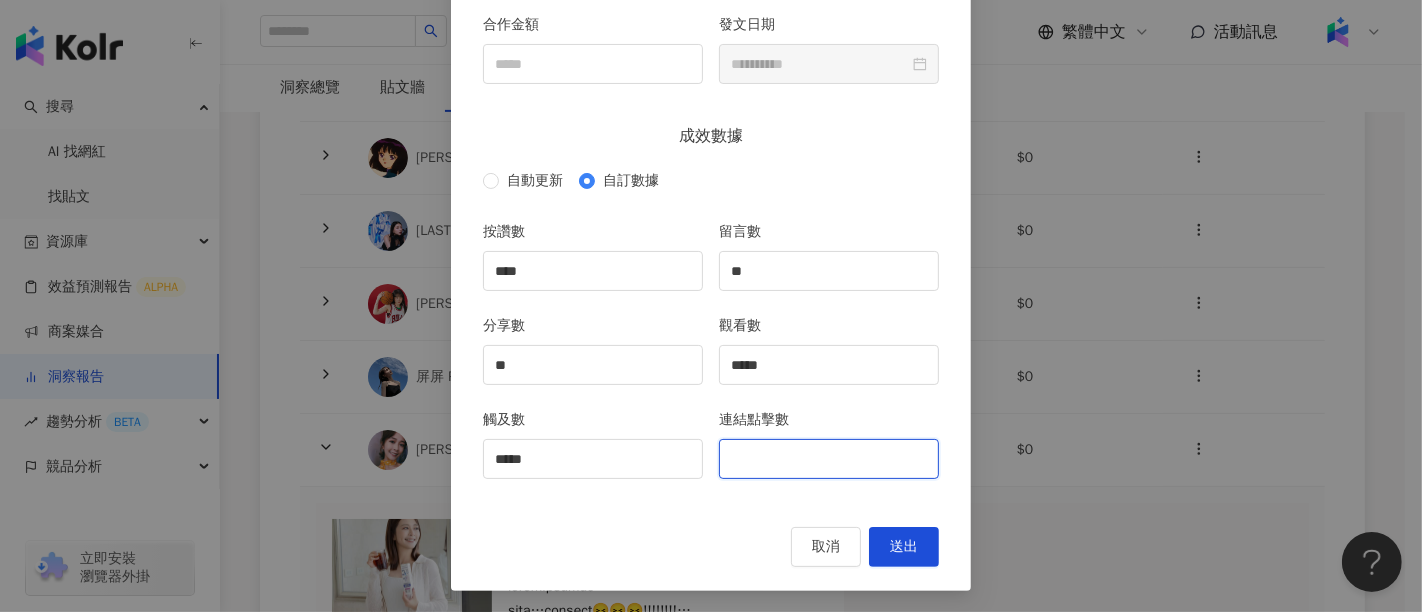 click on "連結點擊數" at bounding box center [829, 459] 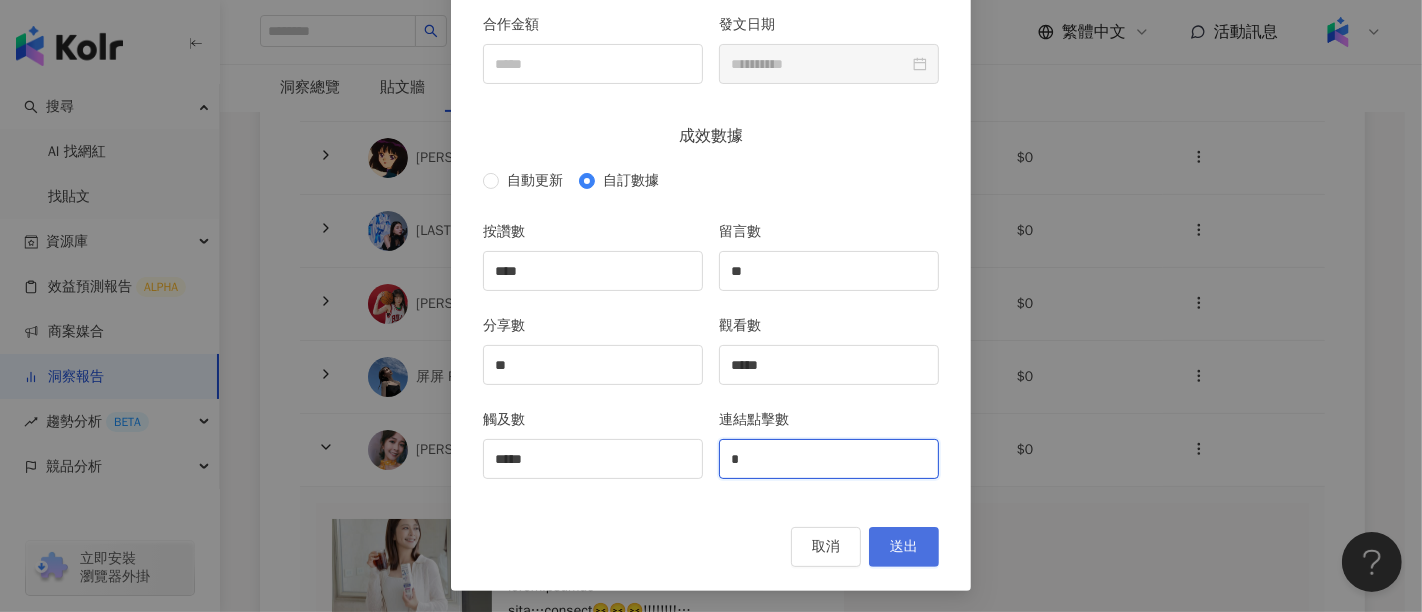 type on "*" 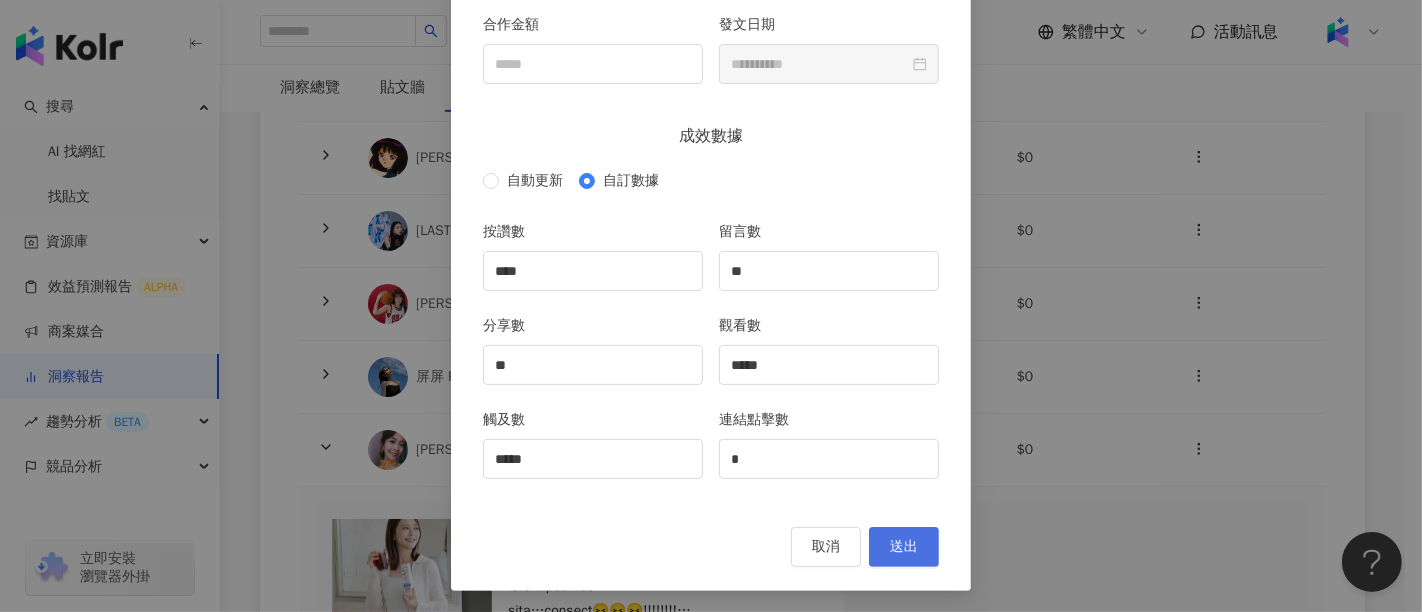 click on "送出" at bounding box center (904, 547) 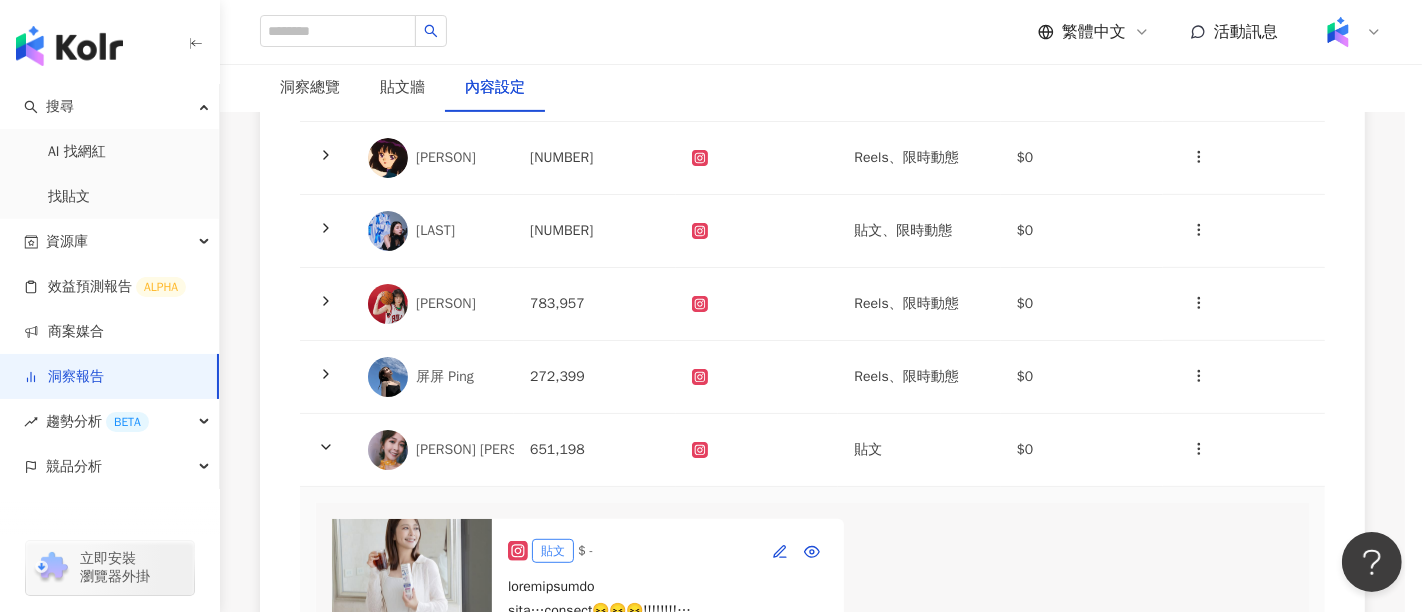 type on "****" 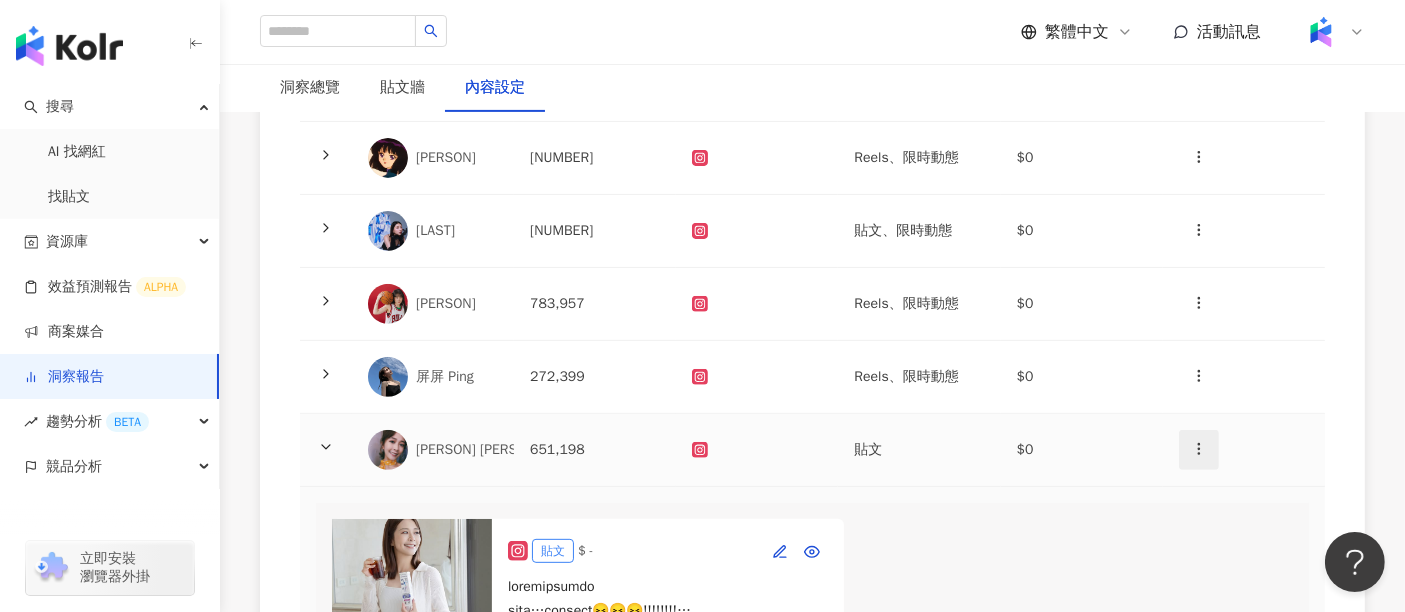 click at bounding box center (1199, 449) 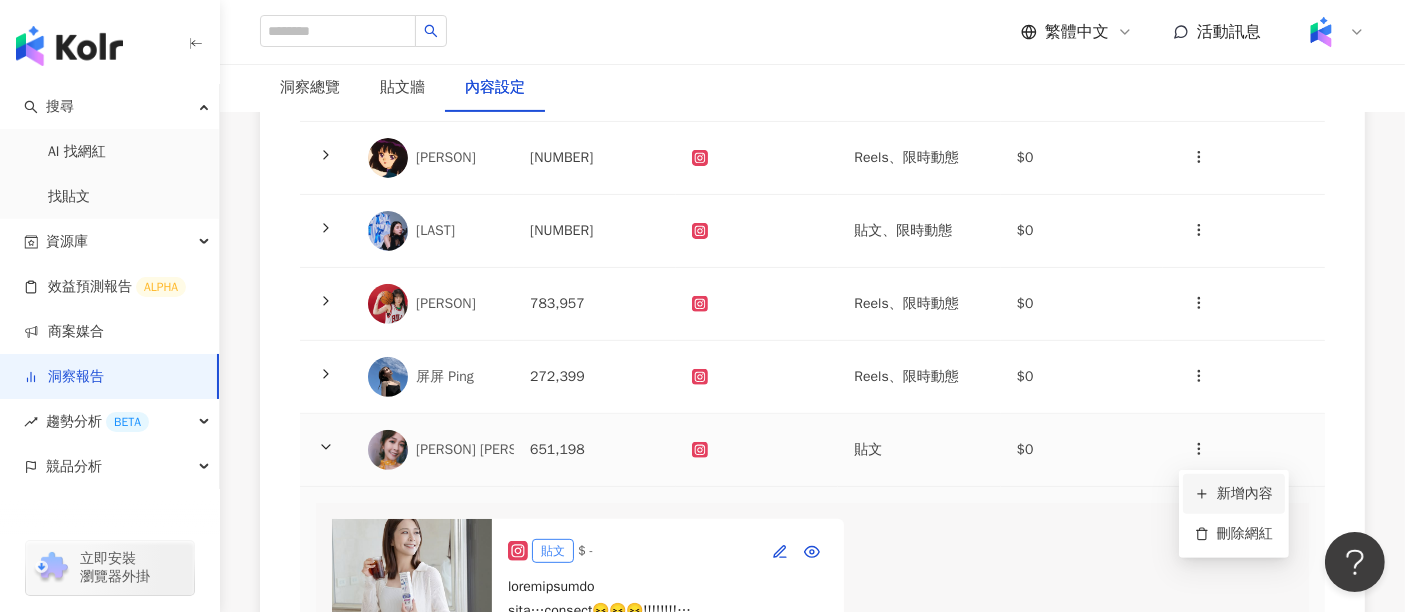 click on "新增內容" at bounding box center [1234, 494] 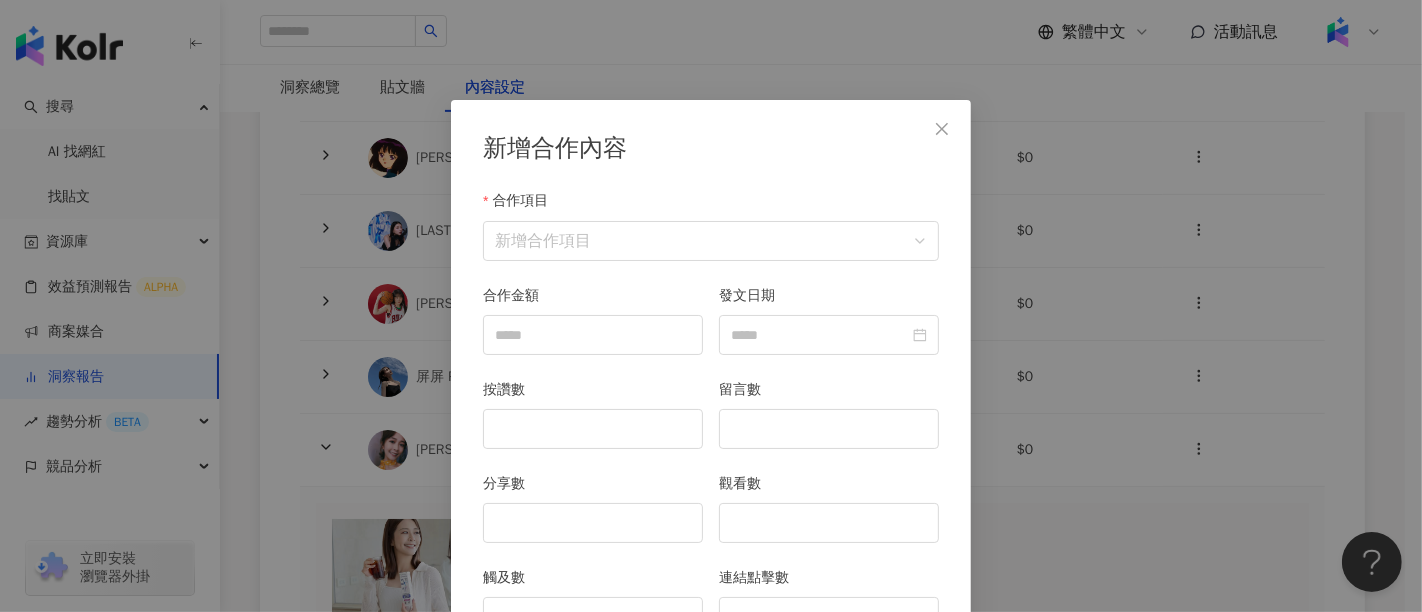 scroll, scrollTop: 100, scrollLeft: 0, axis: vertical 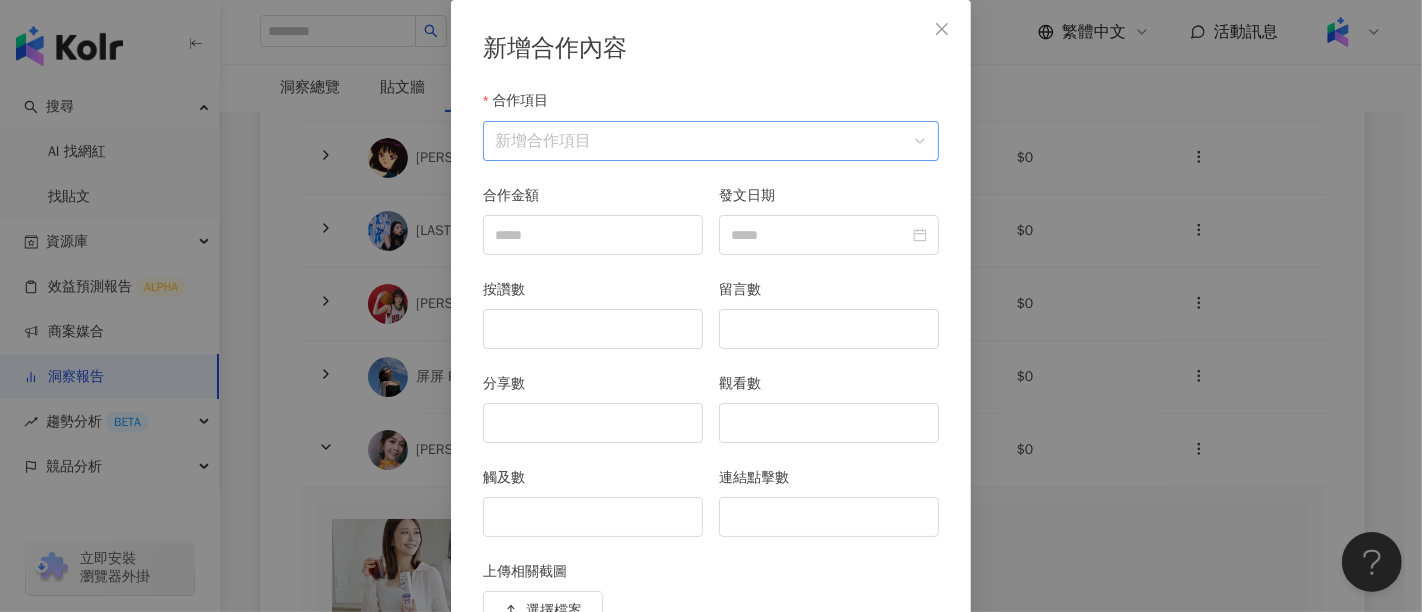 click on "合作項目" at bounding box center [711, 141] 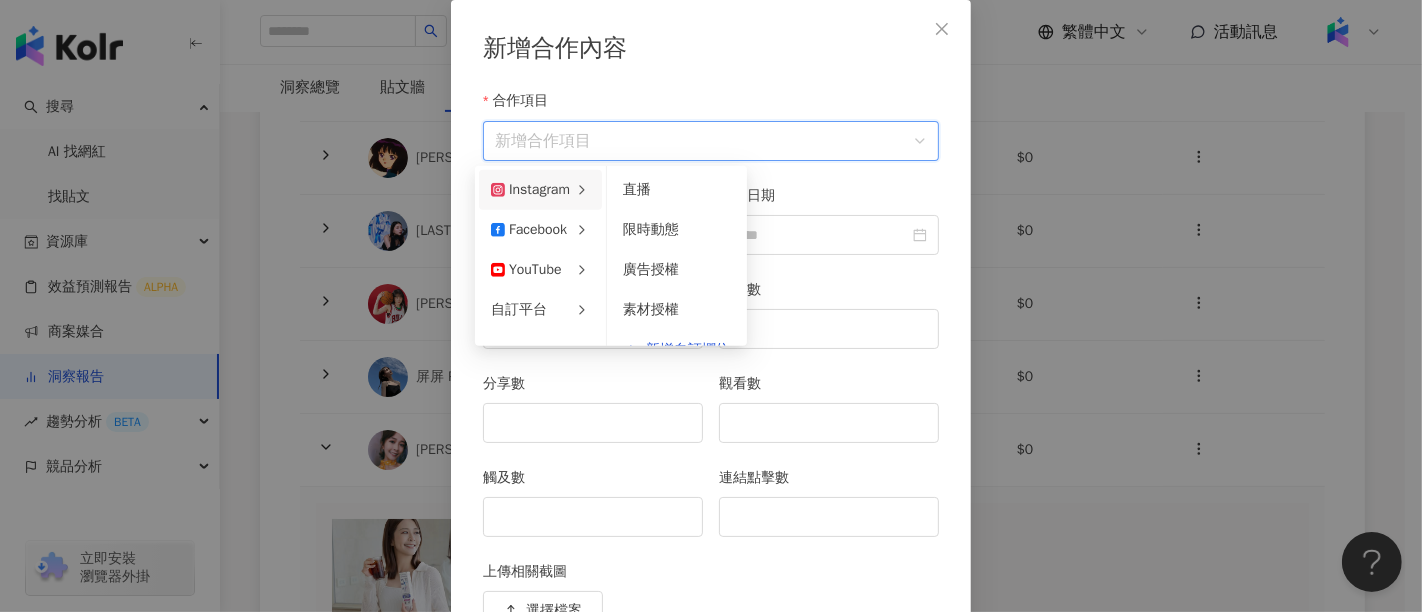 click 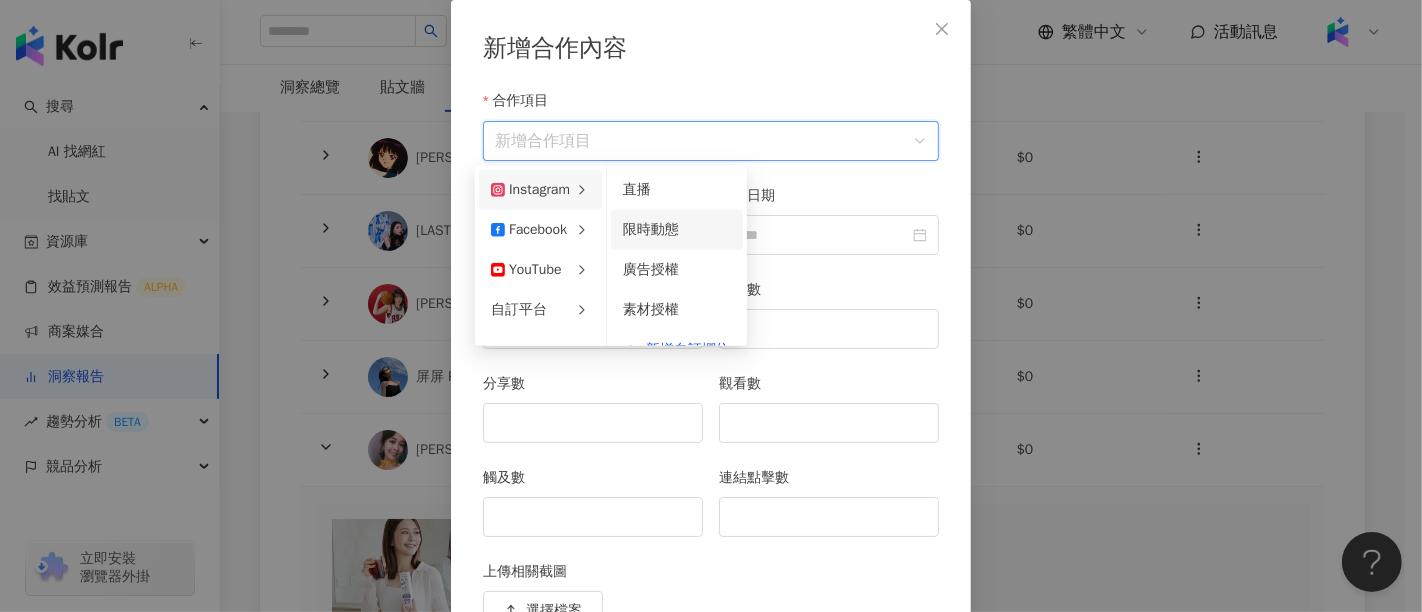 click on "限時動態" at bounding box center (677, 230) 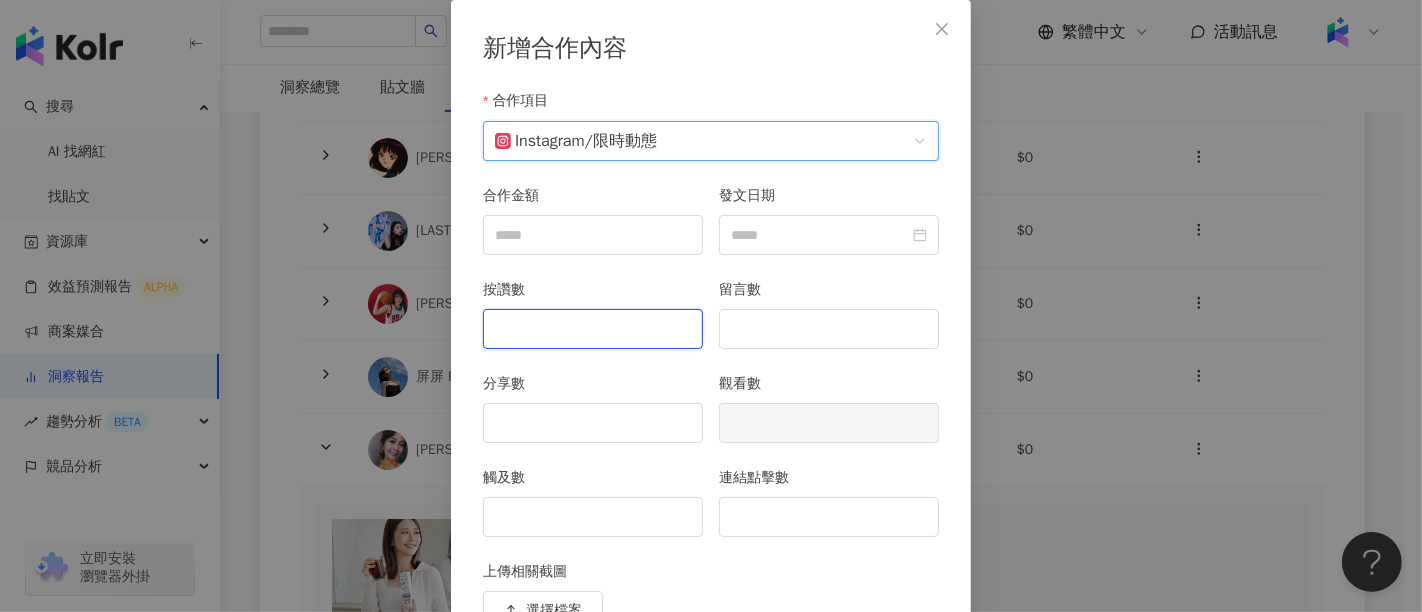 click on "按讚數" at bounding box center (593, 329) 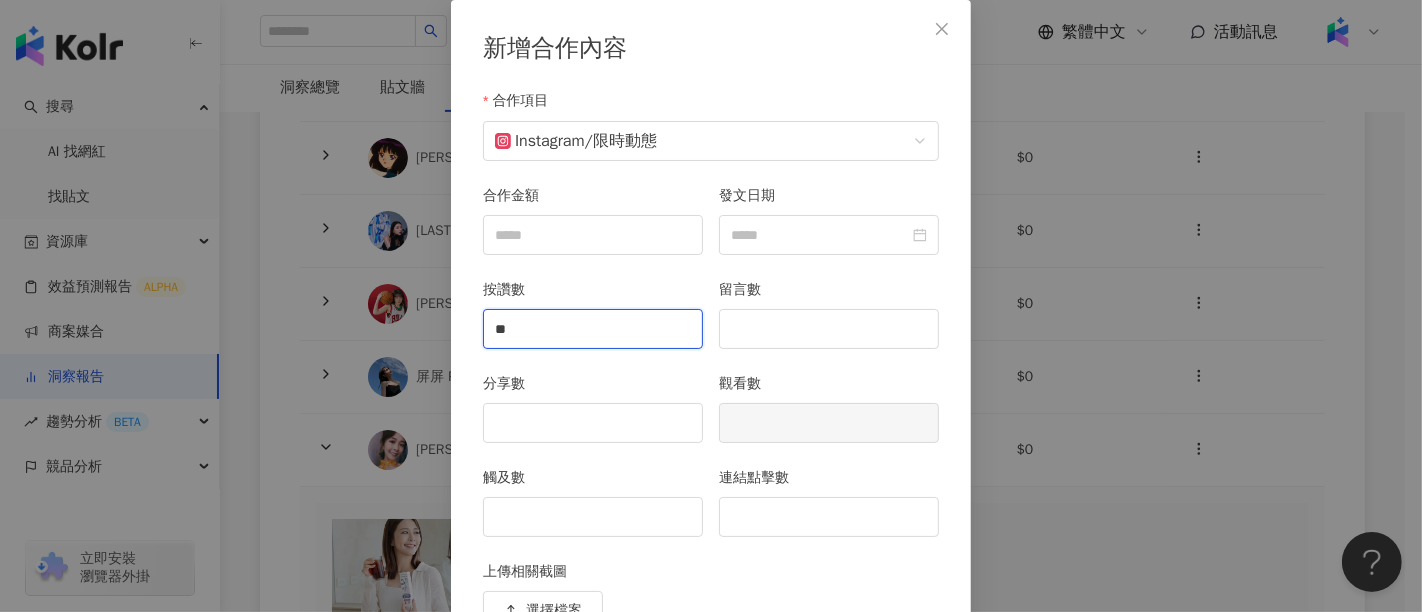 type on "**" 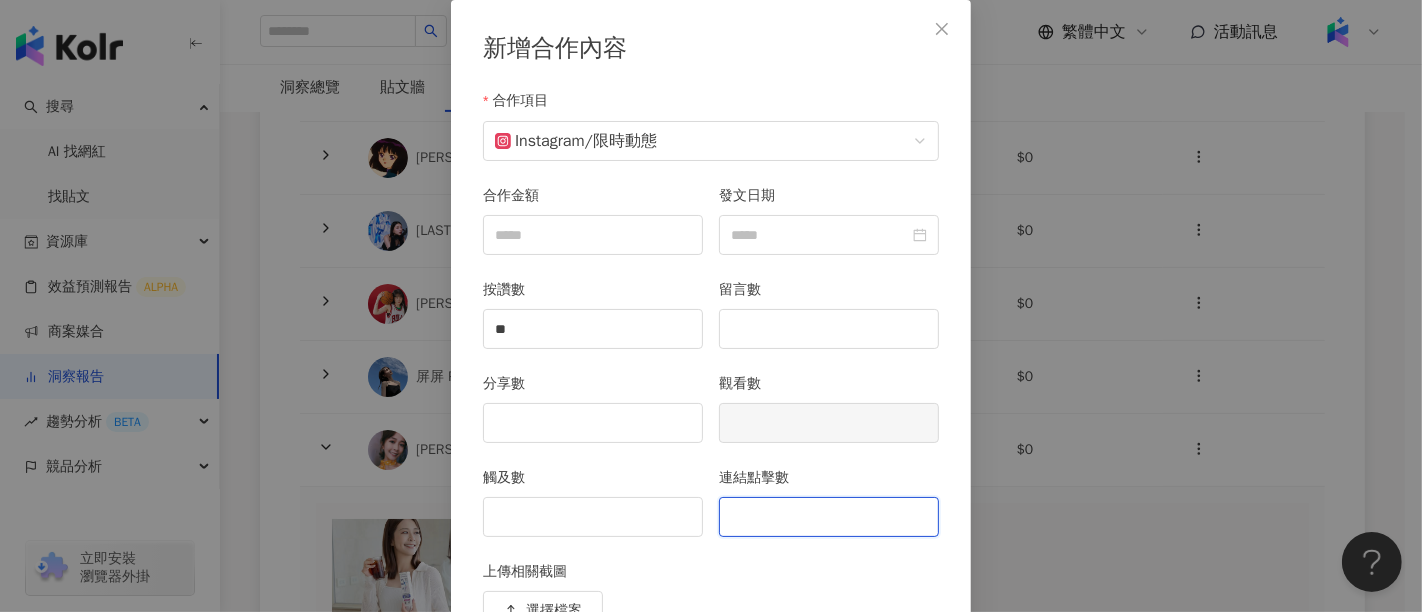 click on "連結點擊數" at bounding box center (829, 517) 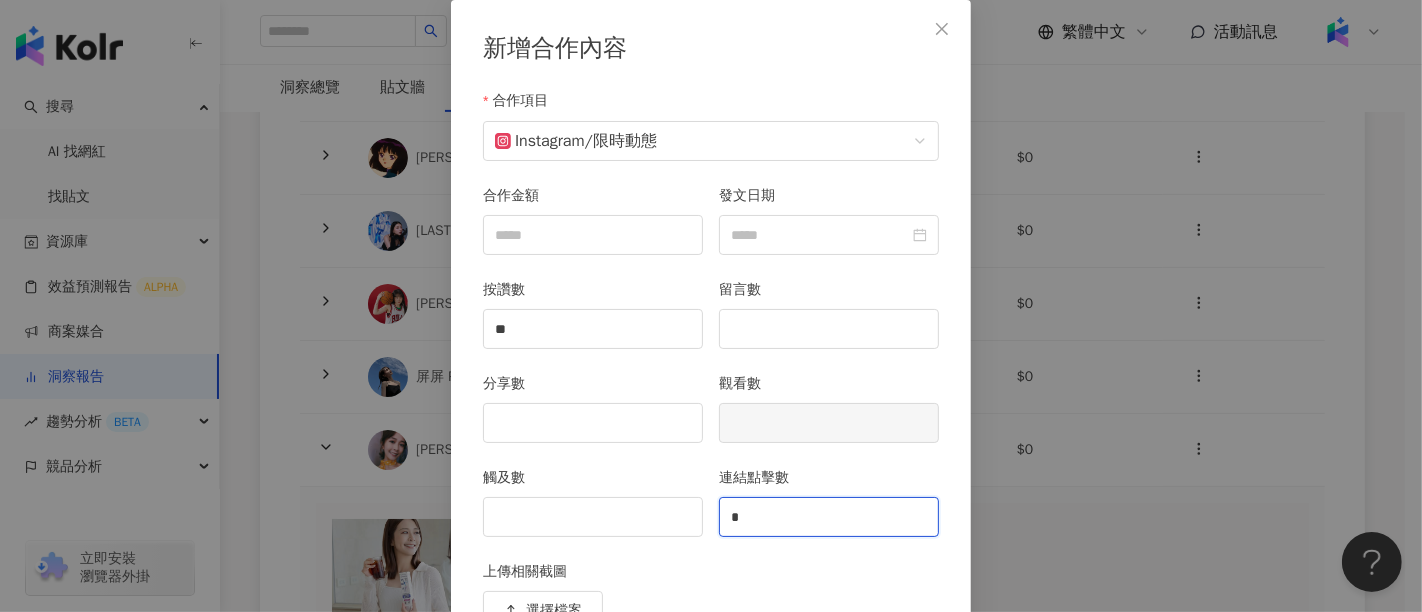 type on "*" 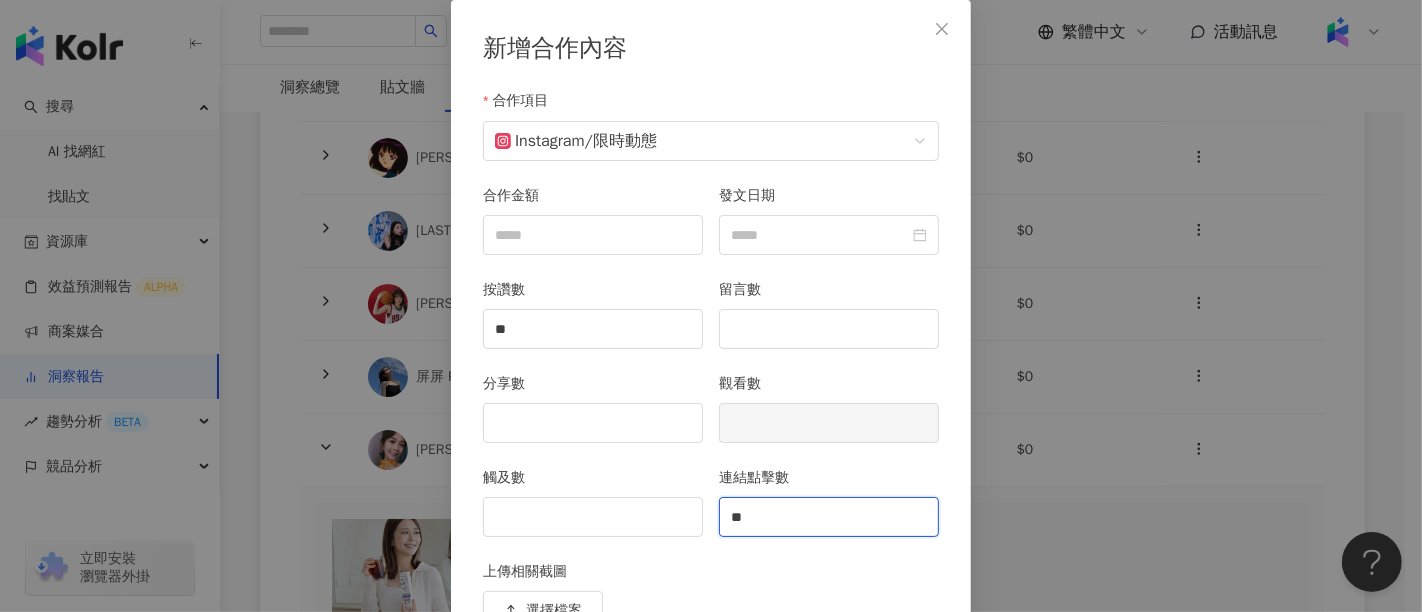 type on "**" 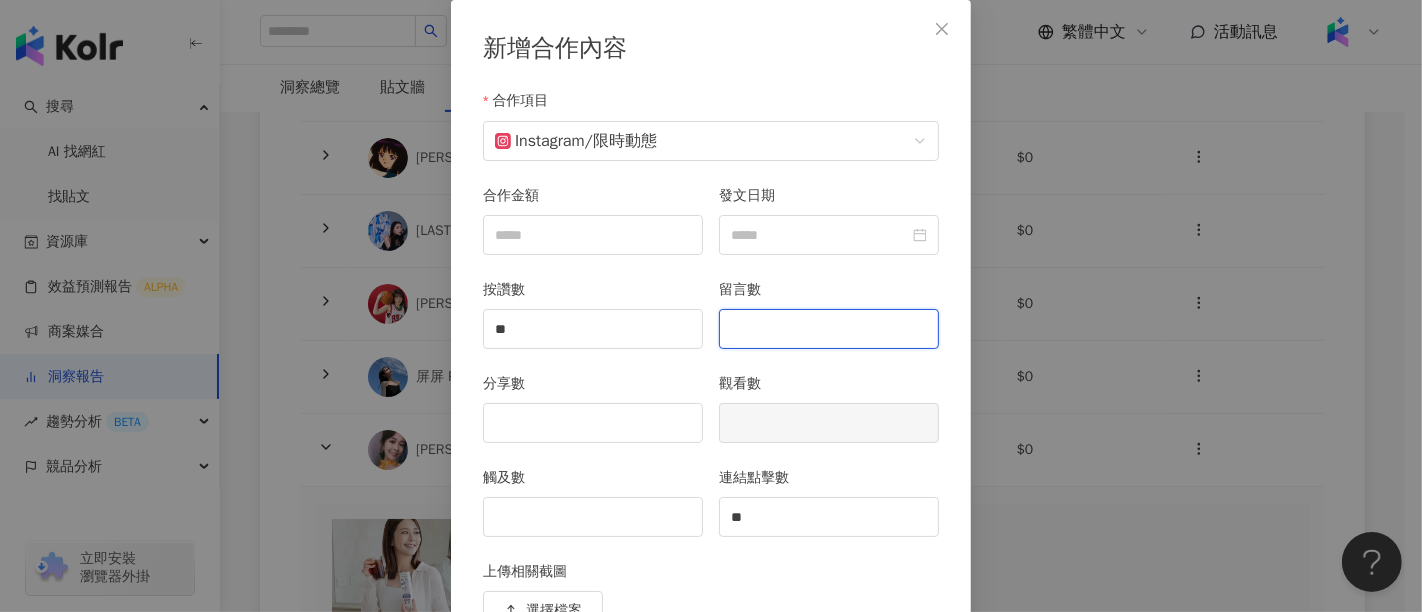 click on "留言數" at bounding box center [829, 329] 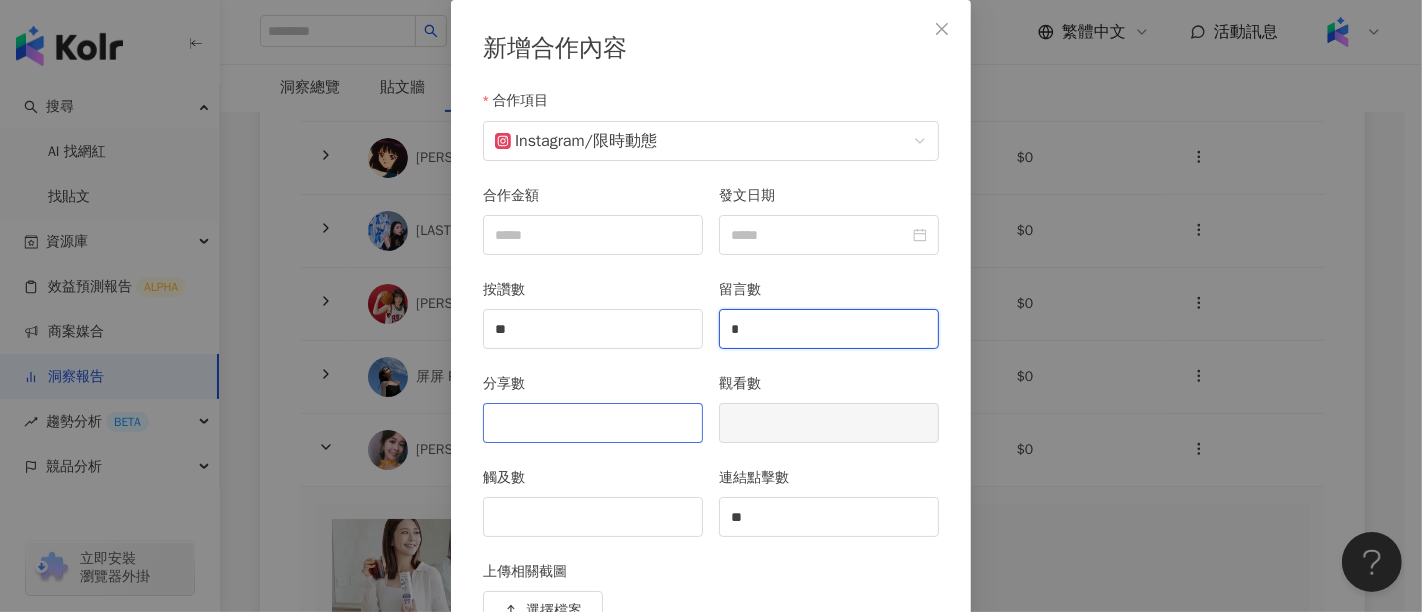 type on "*" 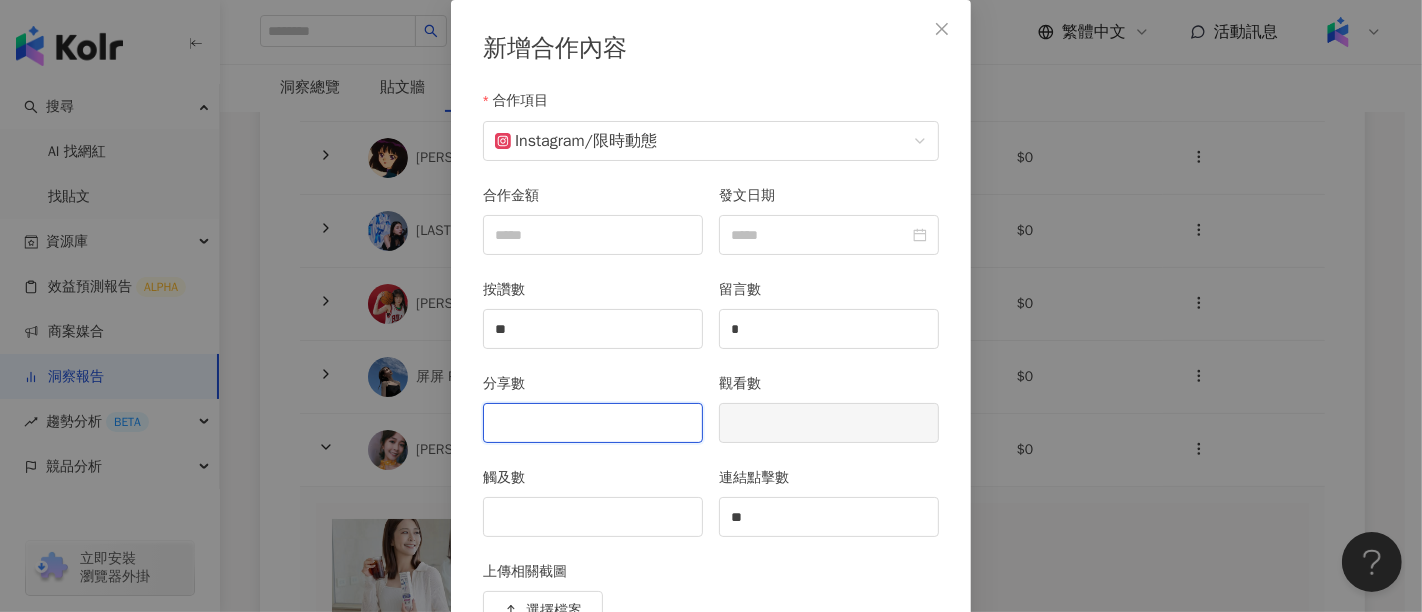 click on "分享數" at bounding box center (593, 423) 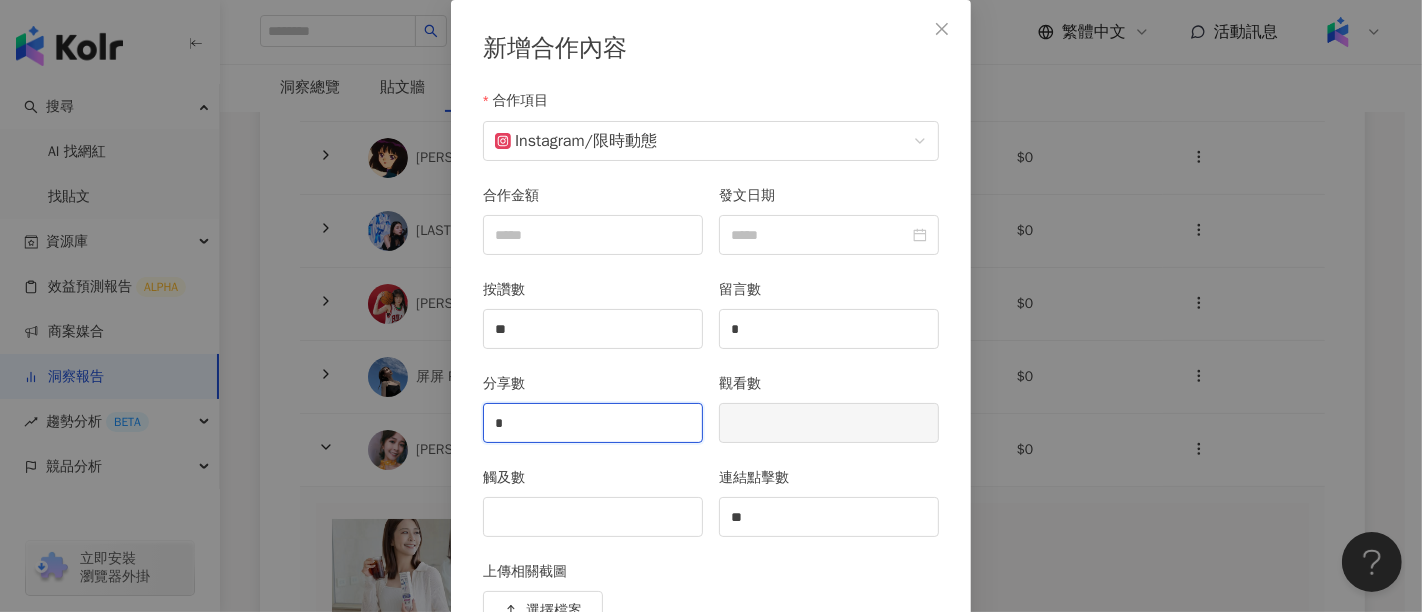 type on "*" 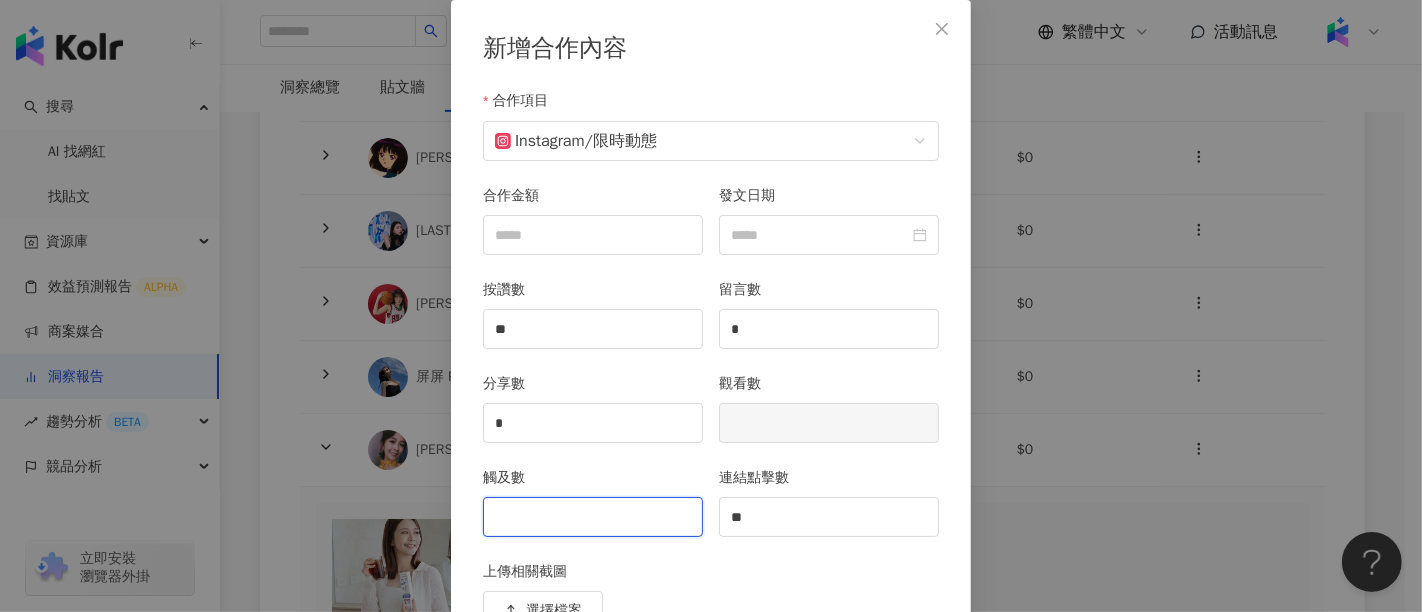 click on "觸及數" at bounding box center [593, 517] 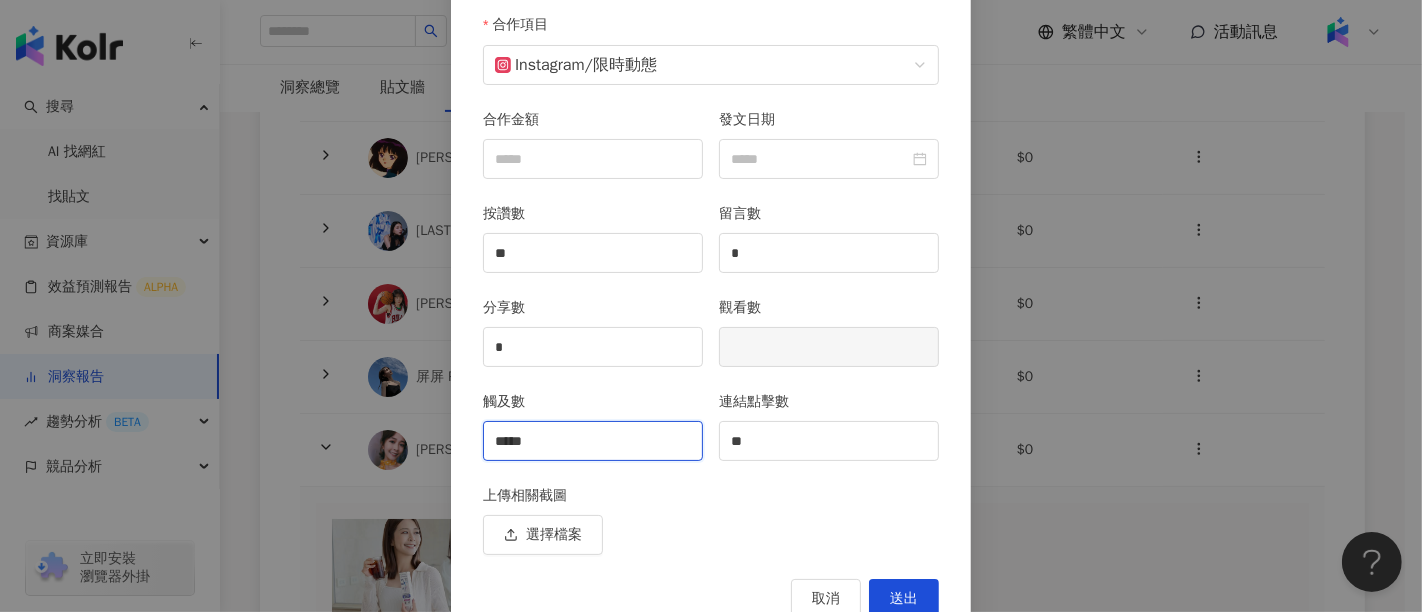 scroll, scrollTop: 211, scrollLeft: 0, axis: vertical 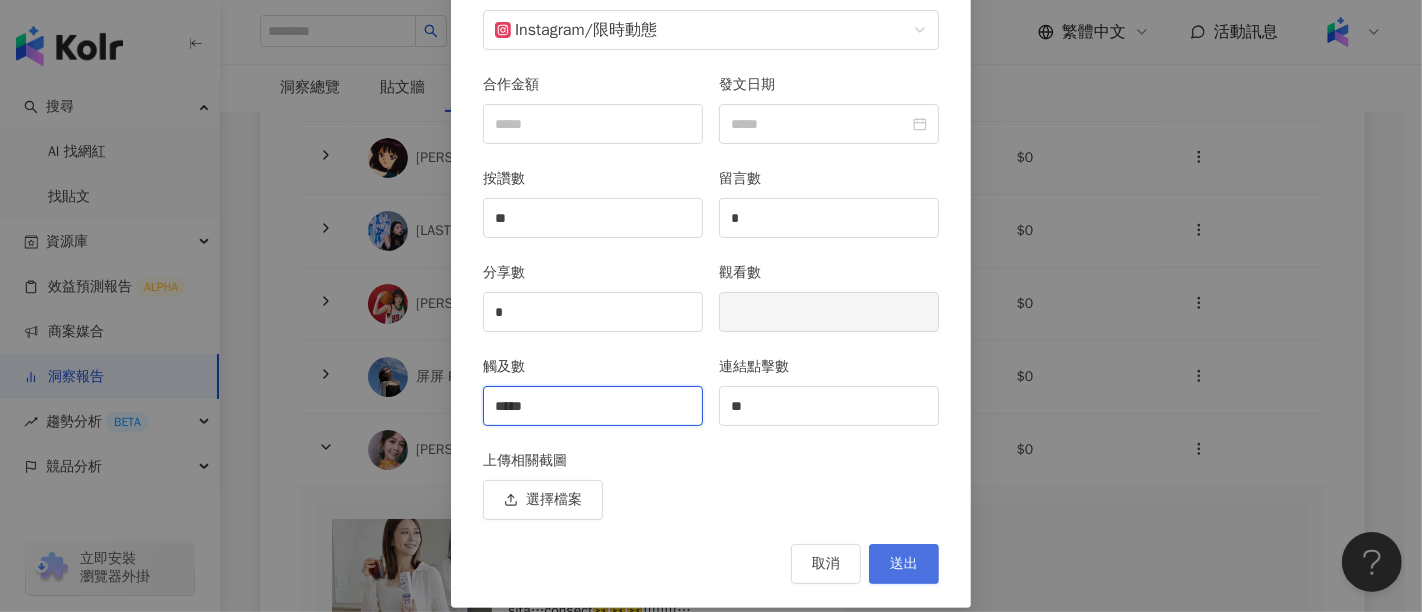 type on "*****" 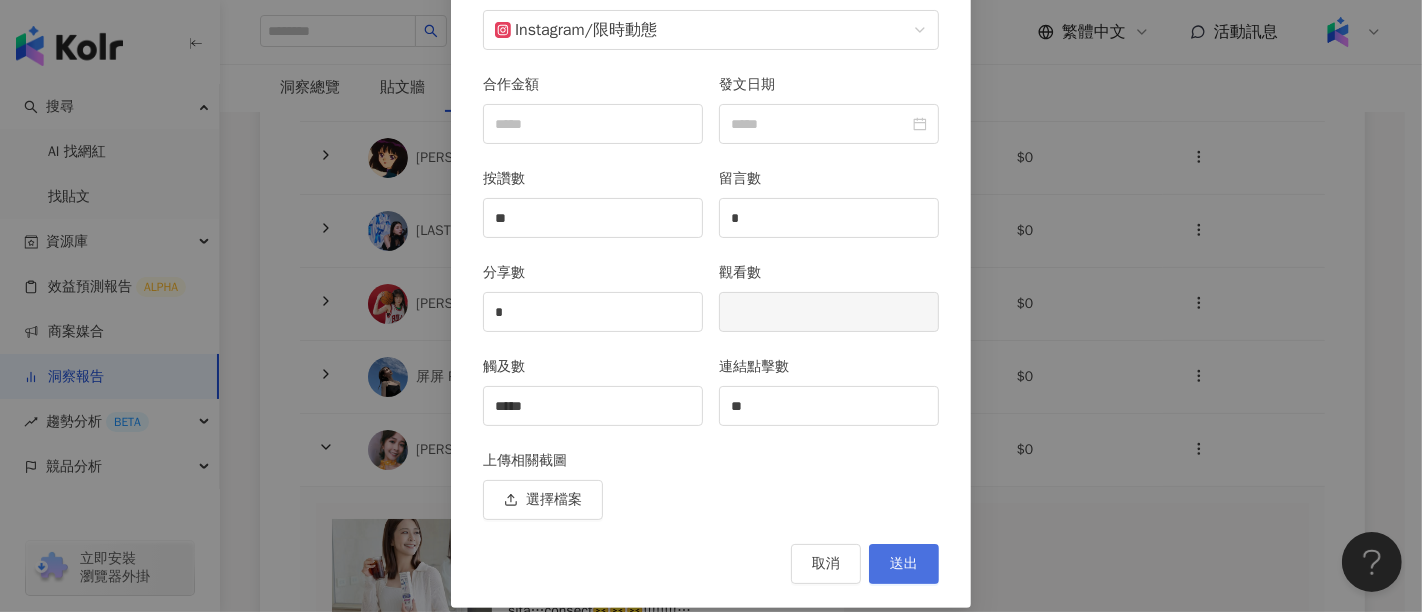 click on "送出" at bounding box center (904, 564) 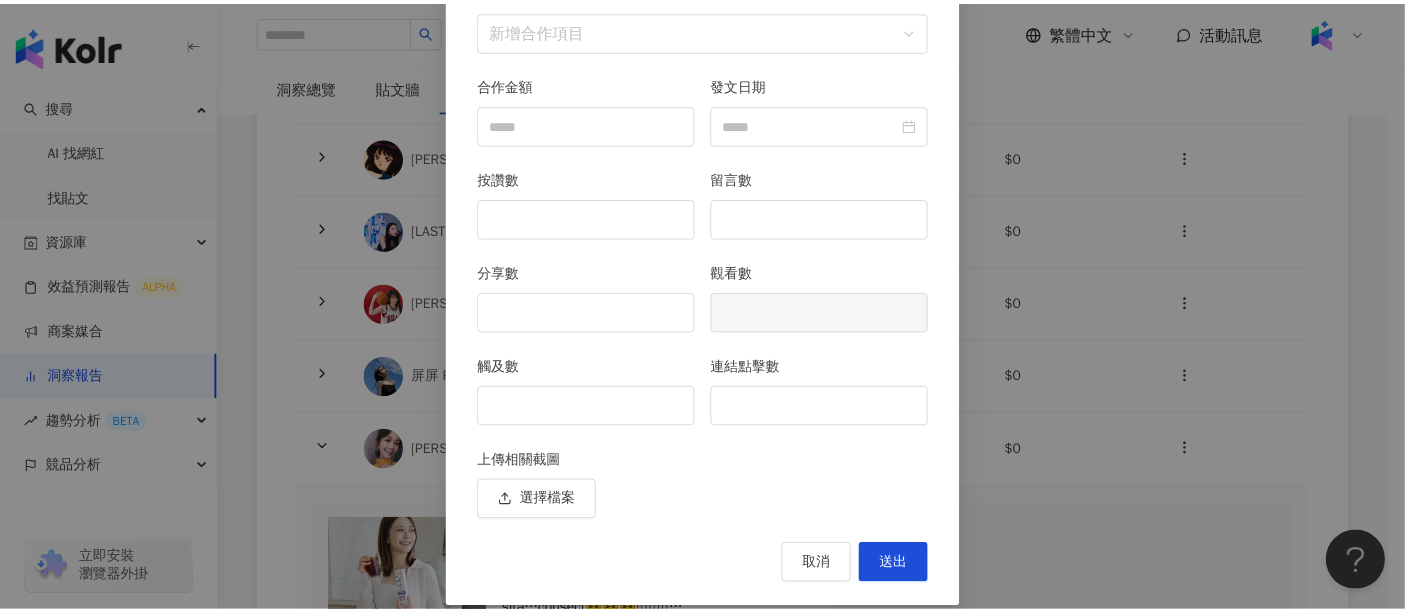 scroll, scrollTop: 0, scrollLeft: 0, axis: both 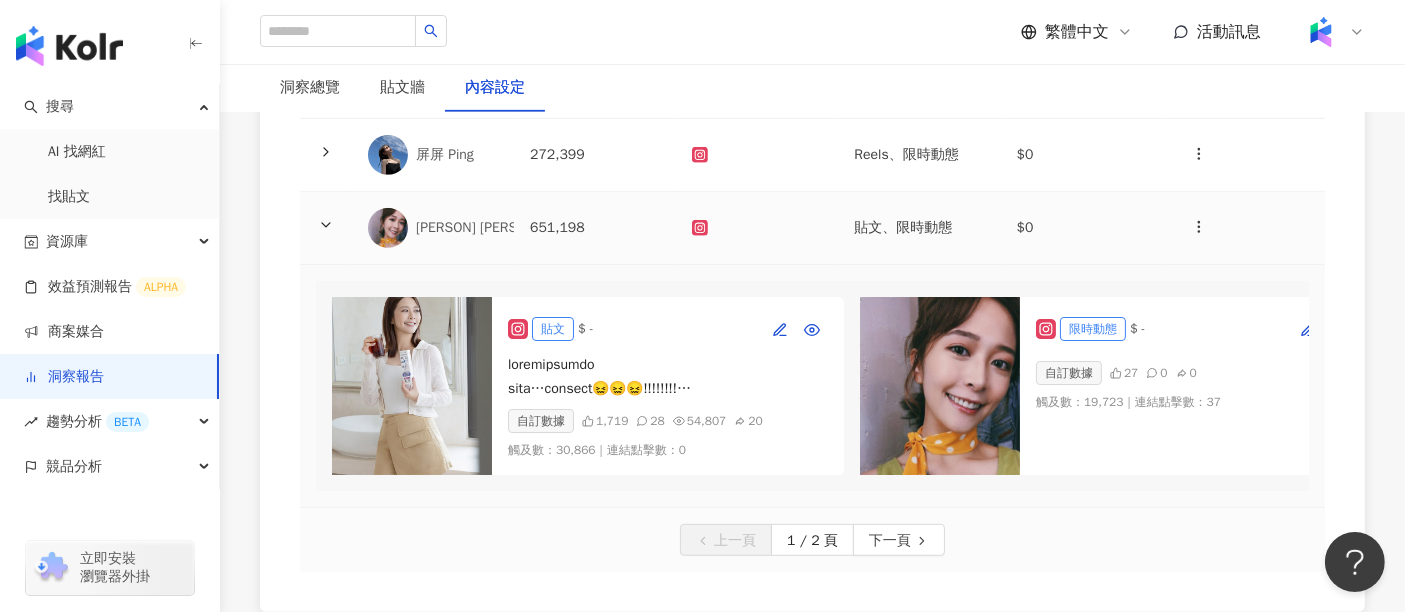 click 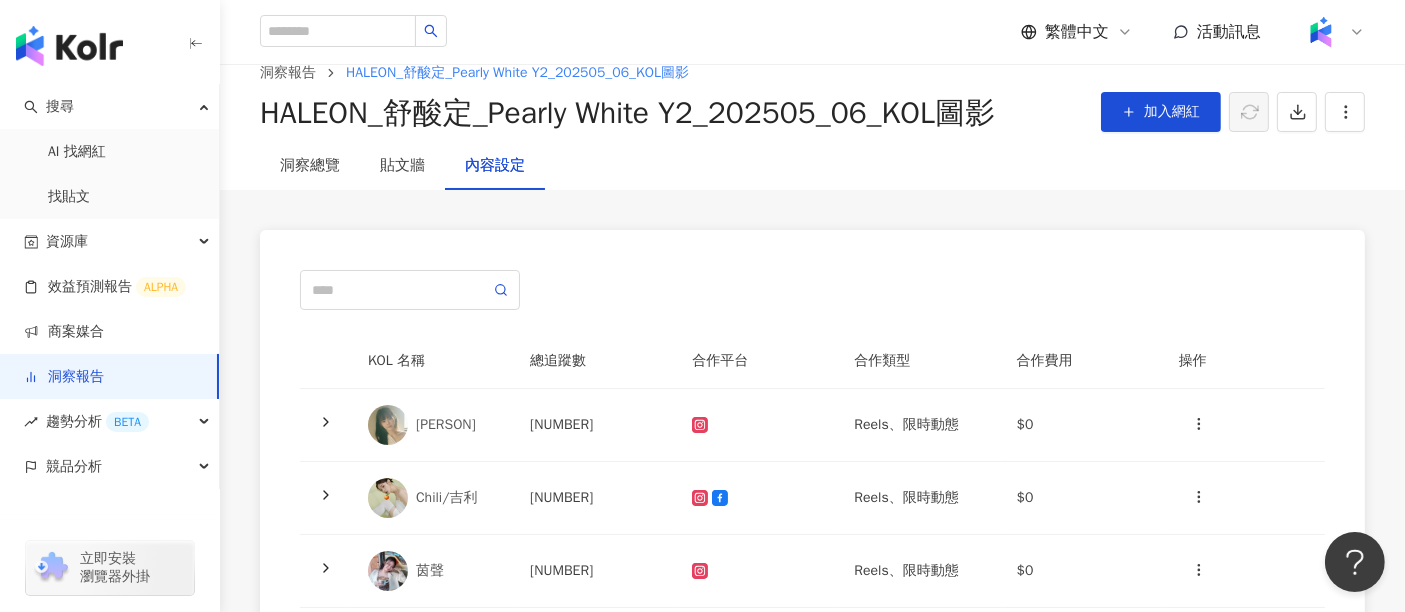 scroll, scrollTop: 0, scrollLeft: 0, axis: both 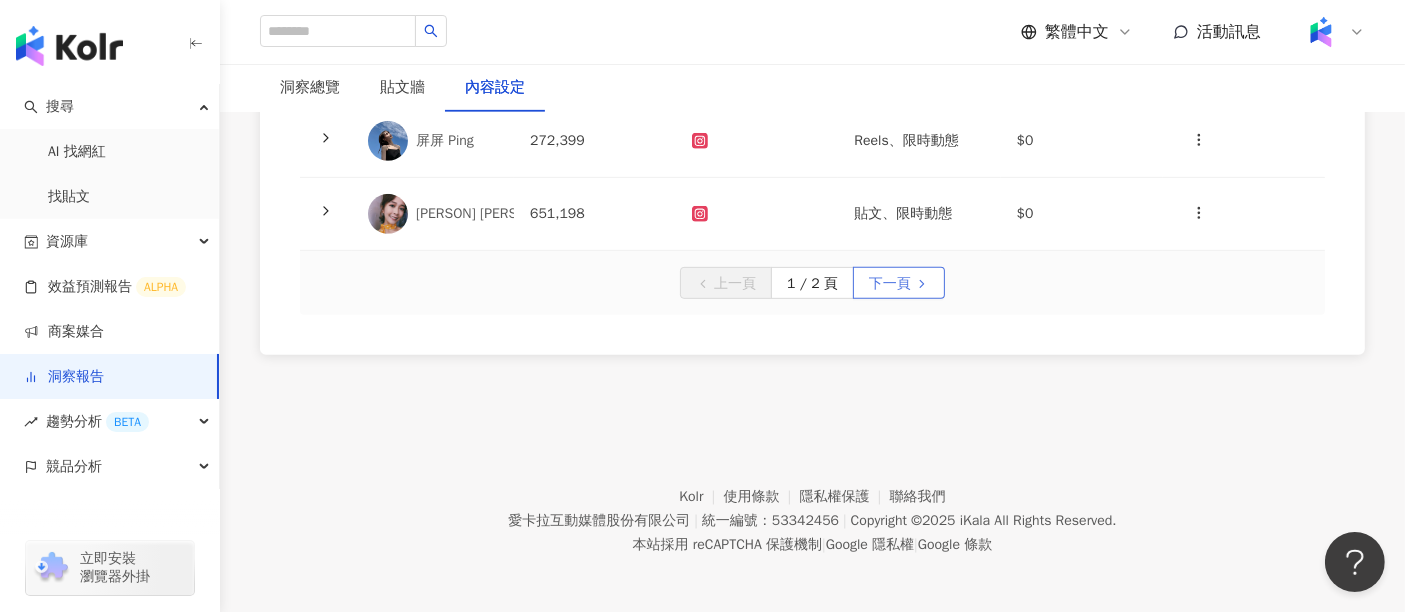 click on "下一頁" at bounding box center (890, 284) 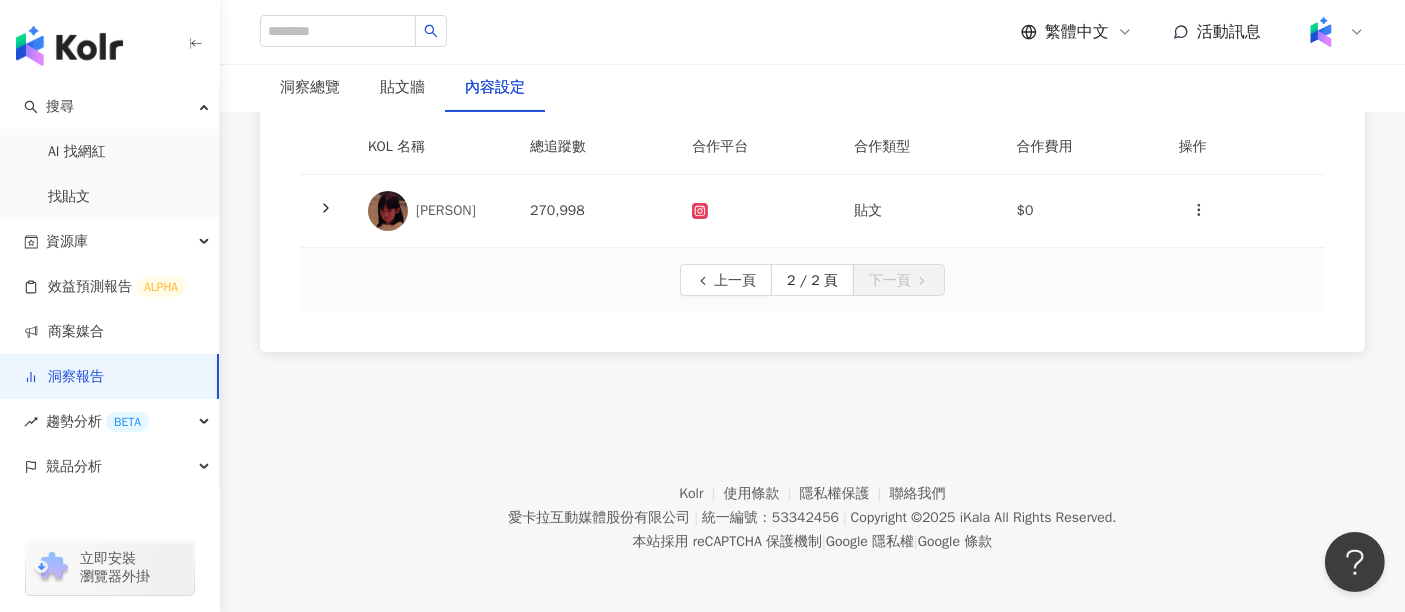 scroll, scrollTop: 25, scrollLeft: 0, axis: vertical 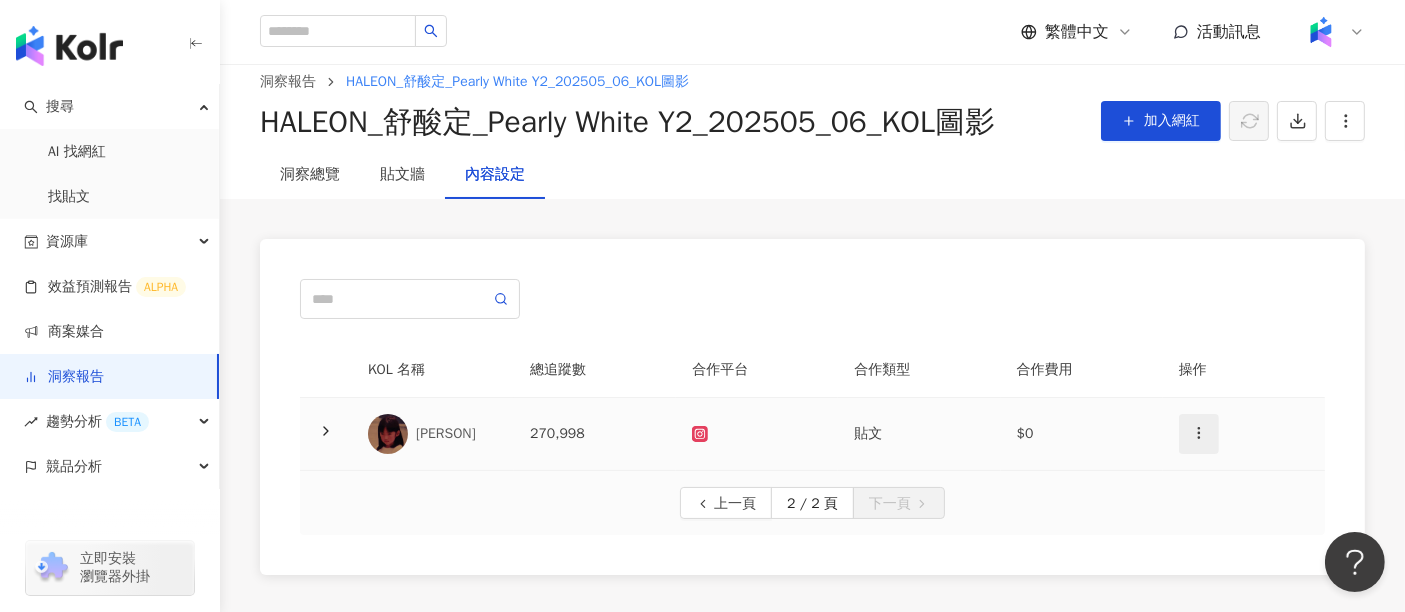 click at bounding box center [1199, 434] 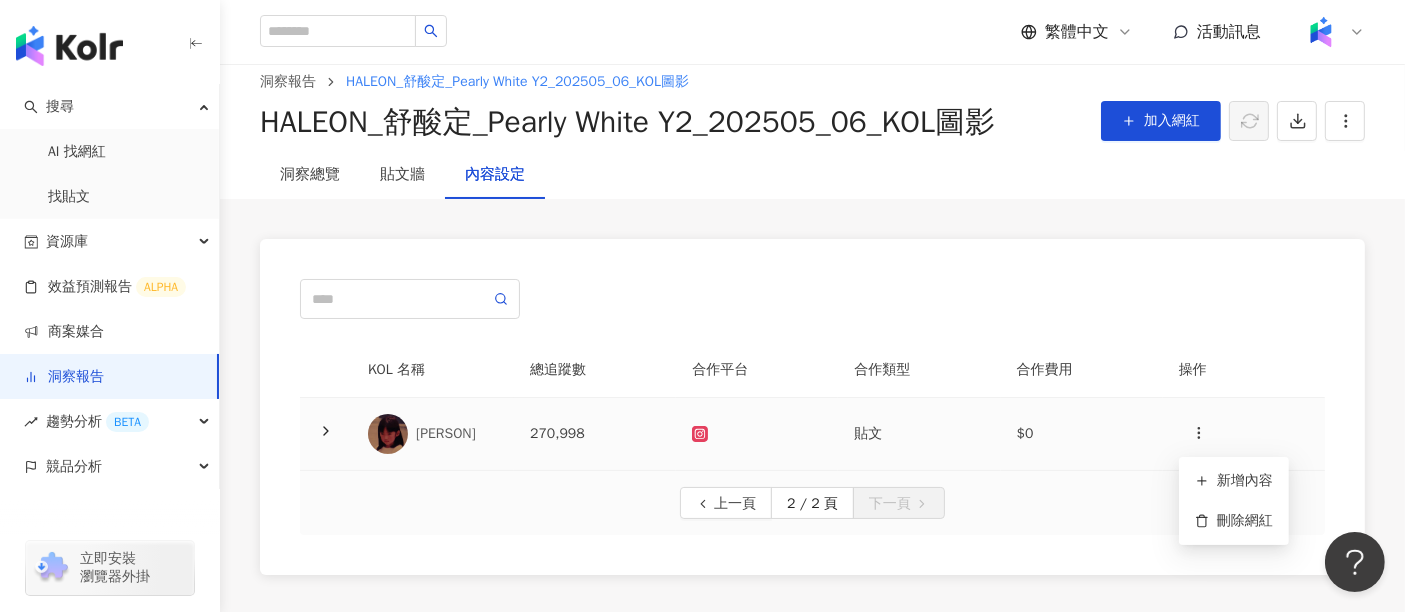 click 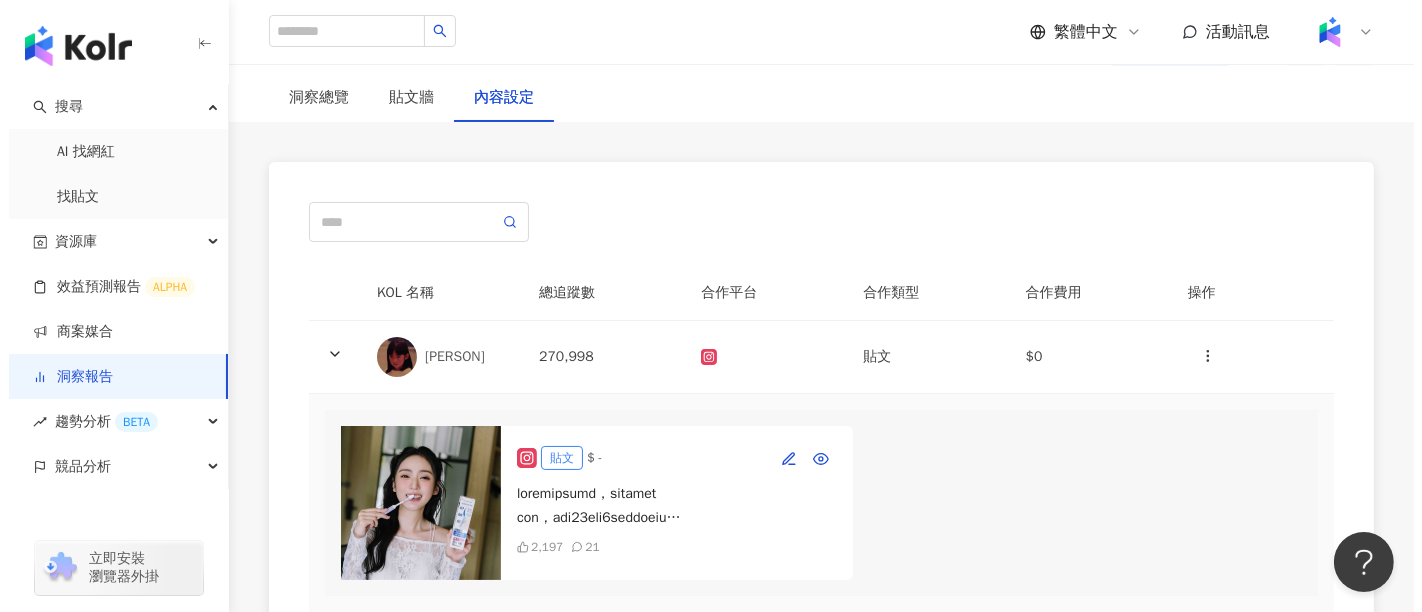 scroll, scrollTop: 137, scrollLeft: 0, axis: vertical 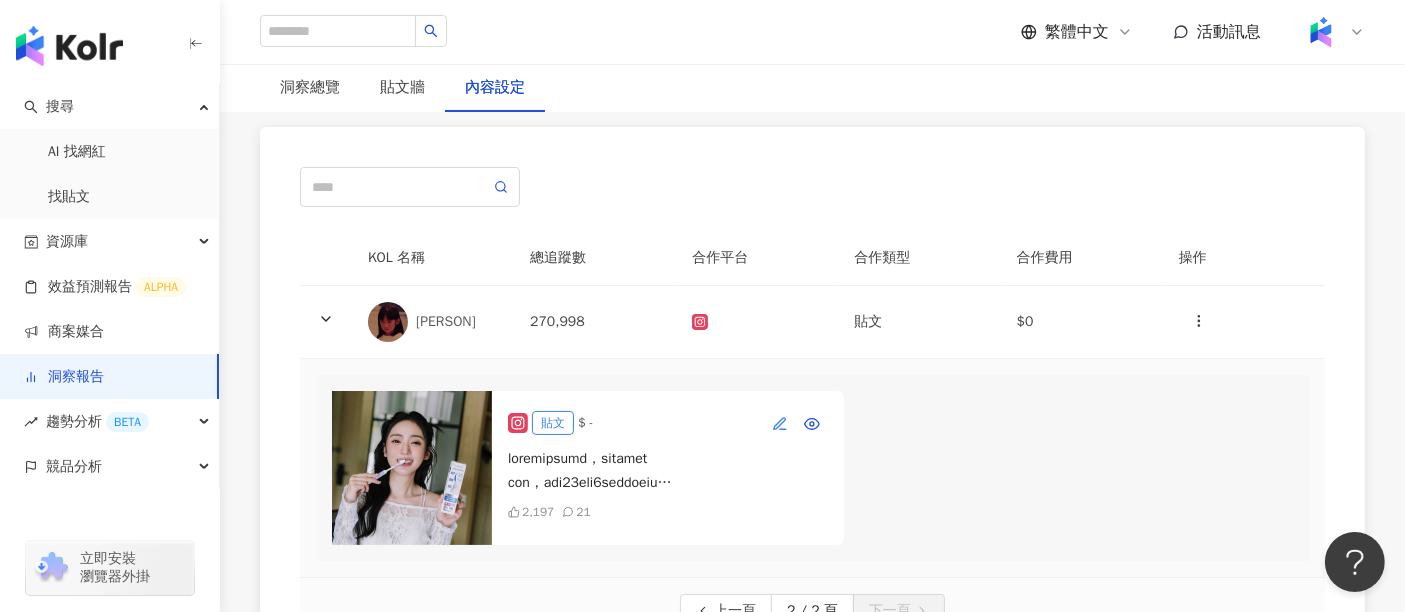 click 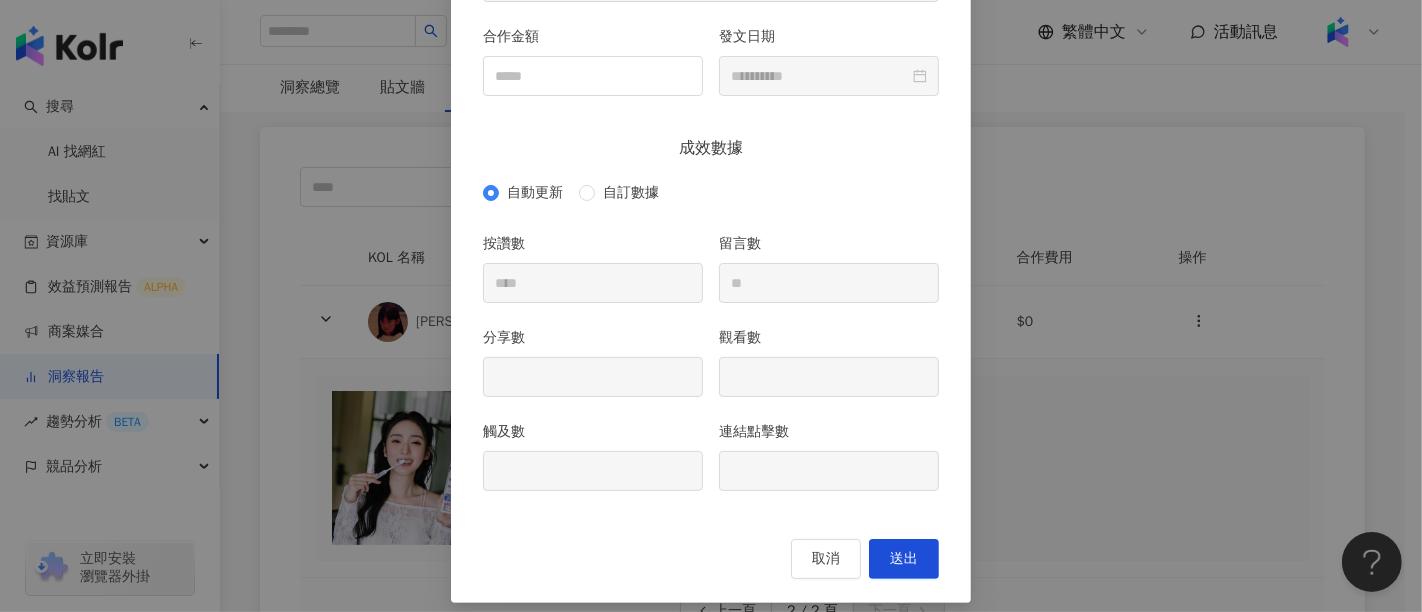 scroll, scrollTop: 271, scrollLeft: 0, axis: vertical 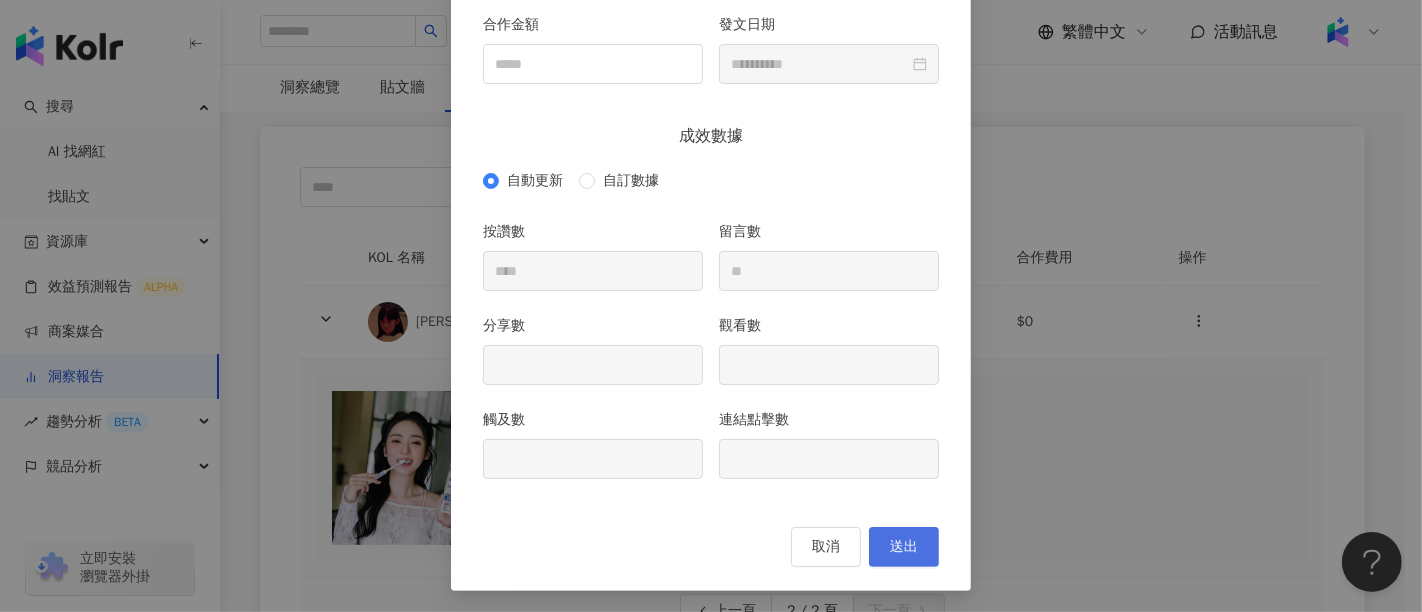 click on "送出" at bounding box center (904, 547) 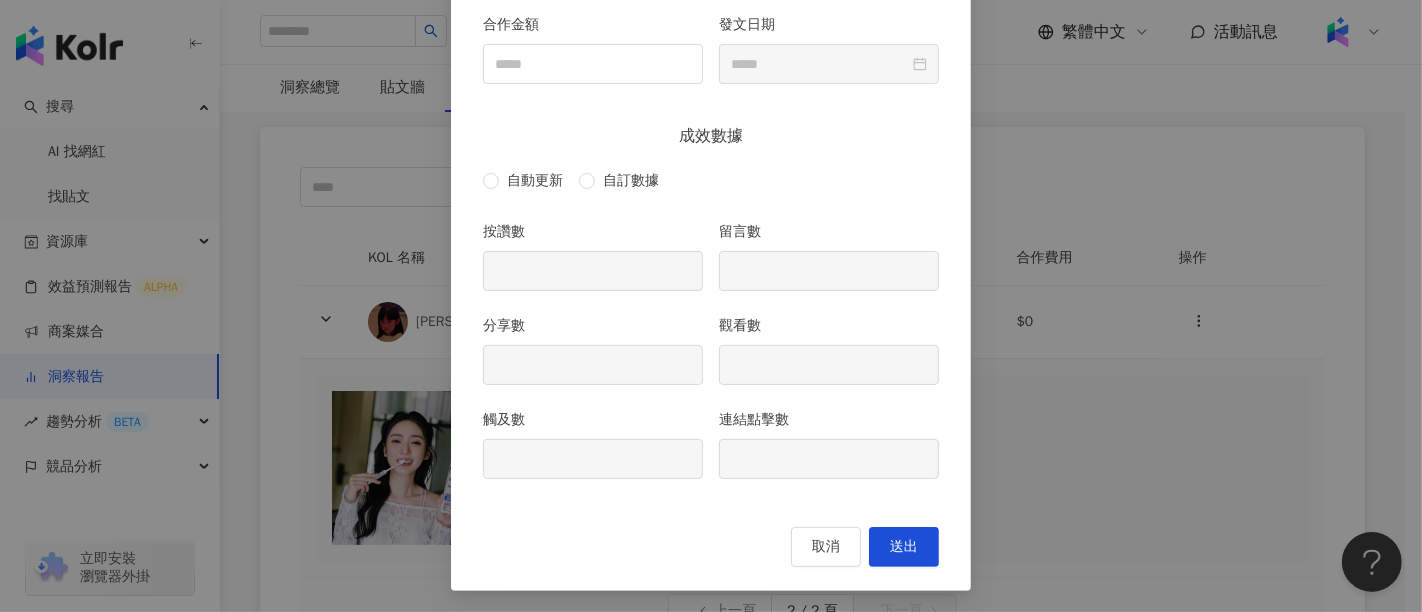 scroll, scrollTop: 171, scrollLeft: 0, axis: vertical 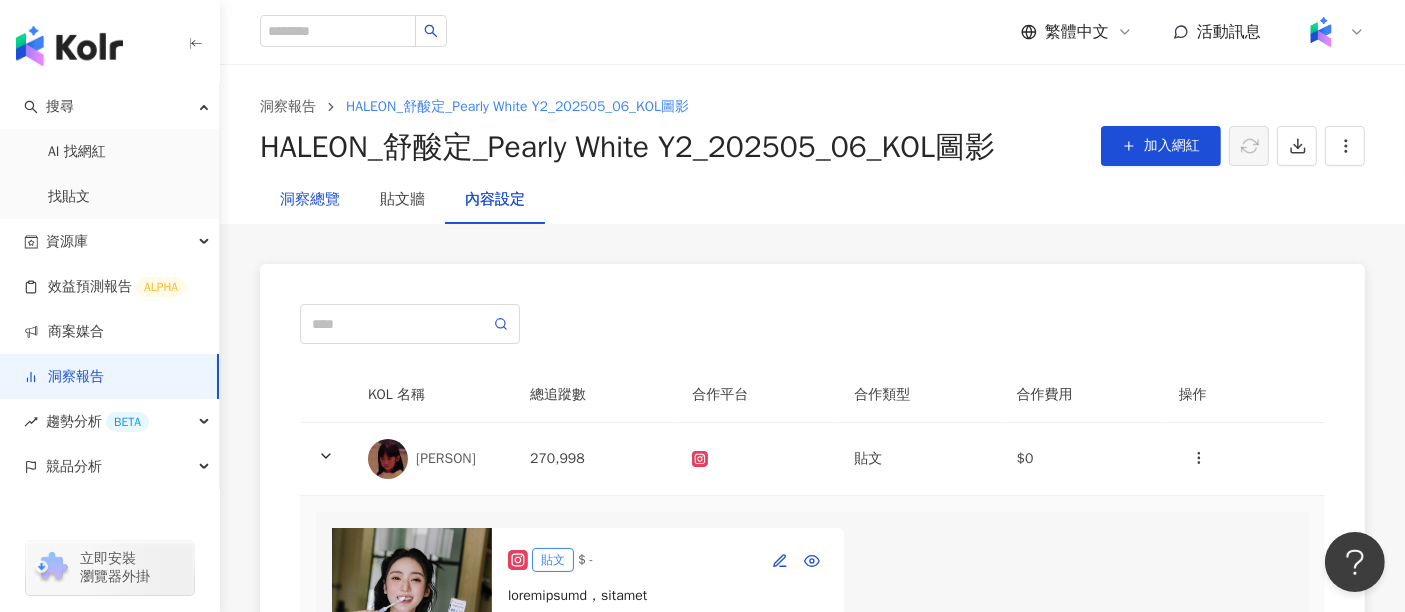 click on "洞察總覽" at bounding box center (310, 200) 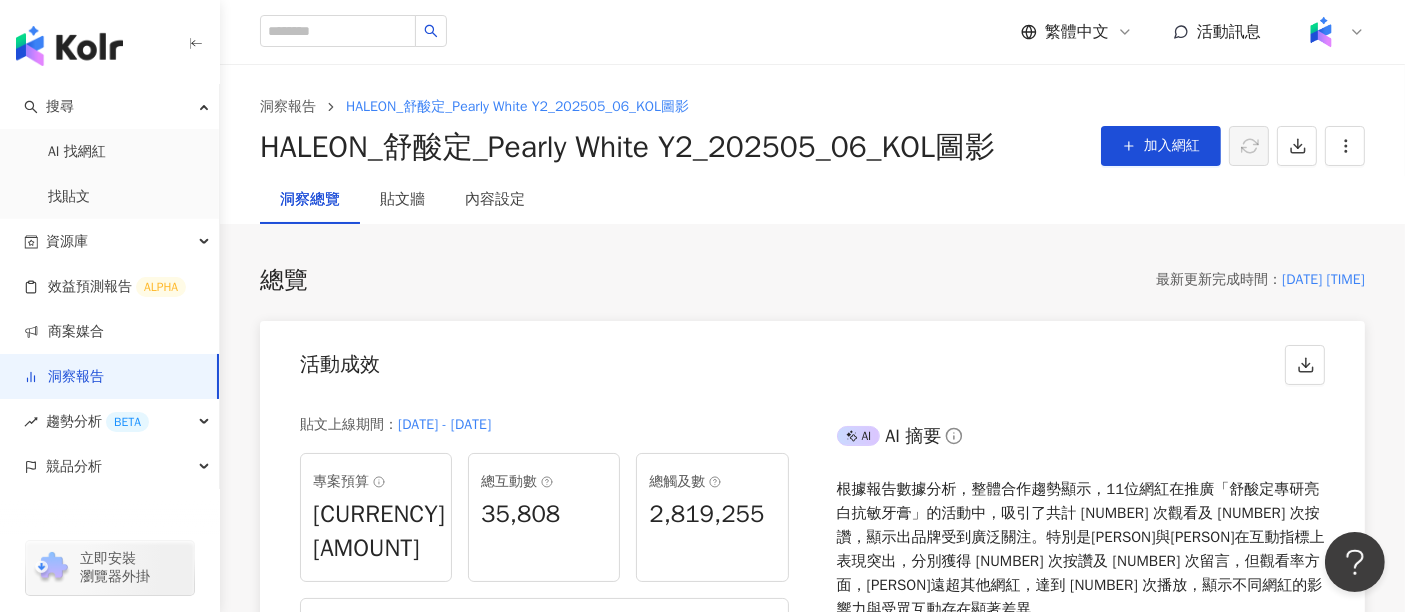 click on "總覽 最新更新完成時間 ： [DATE] [TIME] 活動成效 貼文上線期間 ： [DATE] - [DATE] 專案預算 [CURRENCY][AMOUNT] 總互動數 [NUMBER] 總觸及數 [NUMBER] 合作網紅組合   11 位 百萬型*4、大型*4、中型*3 合作內容 Reels*7、貼文*4、限時動態*11 Reels*1、貼文*1 AI AI 摘要 重新生成 剩餘次數 3 次 1 價值分析 幣別 ： 新台幣 ( TWD ) 專案預算 [CURRENCY][AMOUNT] CPE [CURRENCY][AMOUNT] CPV [CURRENCY][AMOUNT] CPEV [CURRENCY][AMOUNT] 口碑價值 [CURRENCY][AMOUNT] 網紅成效數據 社群平台  ( 2 / 2 ) 貼文類型  ( 3 / 3 ) KOL  ( 11 / 11 ) 成效數據 內容數 24 按讚數 [NUMBER] 留言數 [NUMBER] 分享數 [NUMBER] 互動成效 互動數 [NUMBER] 互動率 [PERCENT] 觀看成效 觀看數 [NUMBER] 觀看率 [PERCENT] 觸及成效 觸及數 [NUMBER] 觸及率 [PERCENT] 連結點擊成效 連結點擊數 [NUMBER] 連結點擊率 [PERCENT] 網紅成效分析   Instagram 貼文類型  ( 3 / 3 ) KOL  ( 11 / 11 ) 網紅成效排行 互動率 網紅類型表現排行 互動率 網紅粉絲區間表現分析 互動率    ( 3 / 3)" at bounding box center [812, 2753] 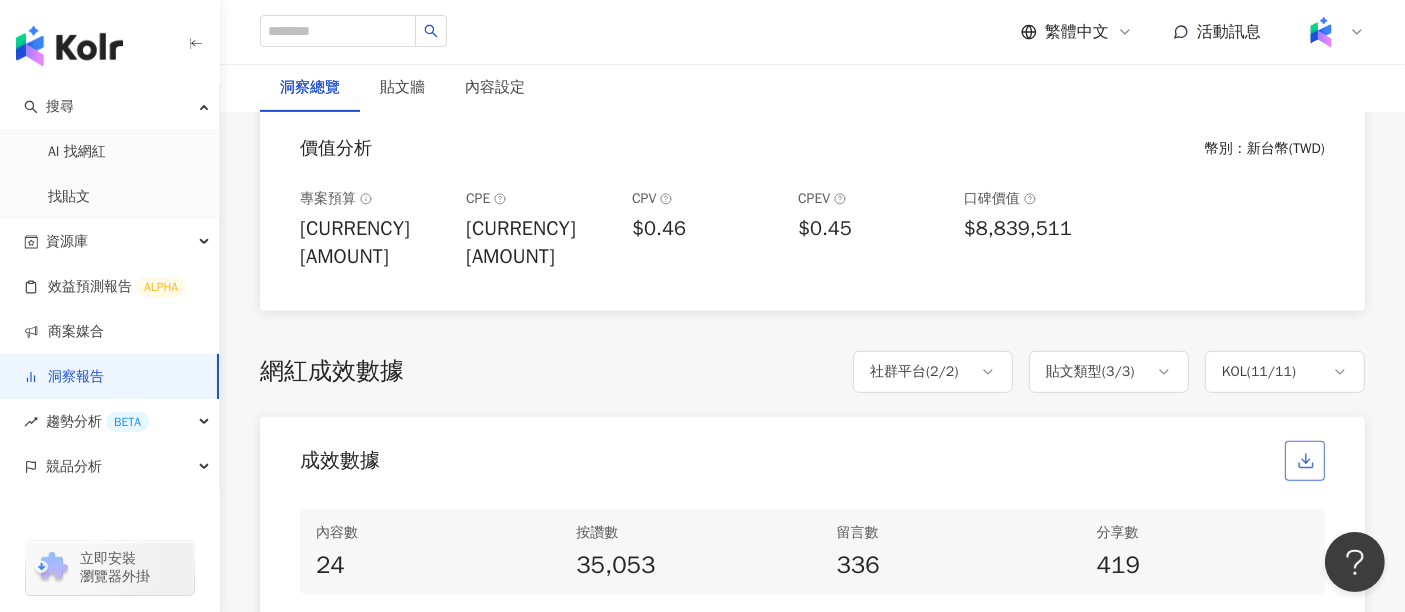 scroll, scrollTop: 777, scrollLeft: 0, axis: vertical 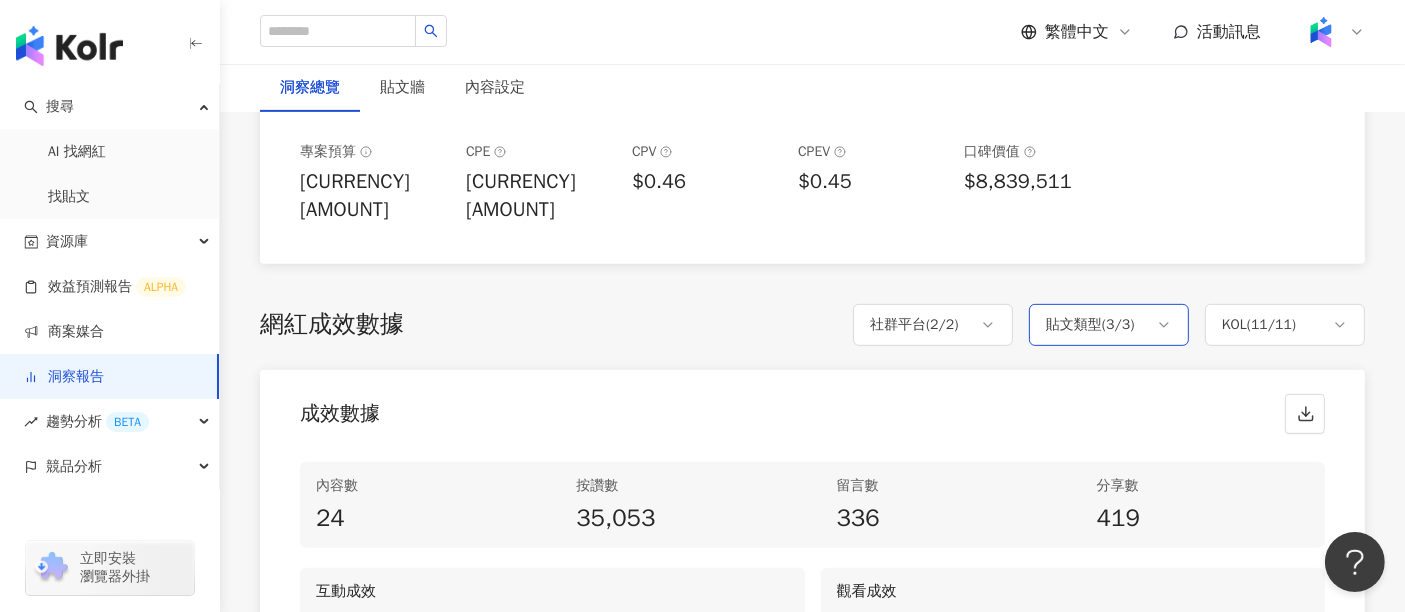 click on "貼文類型  ( 3 / 3 )" at bounding box center (1090, 325) 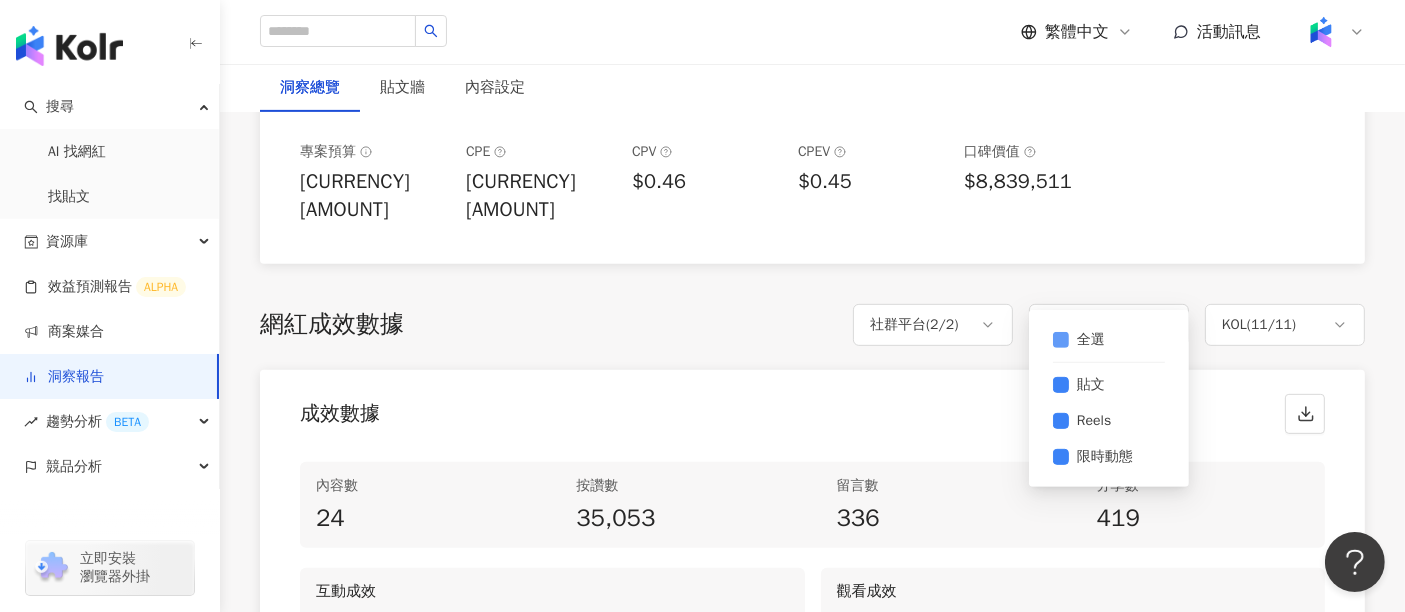 click on "全選" at bounding box center [1091, 340] 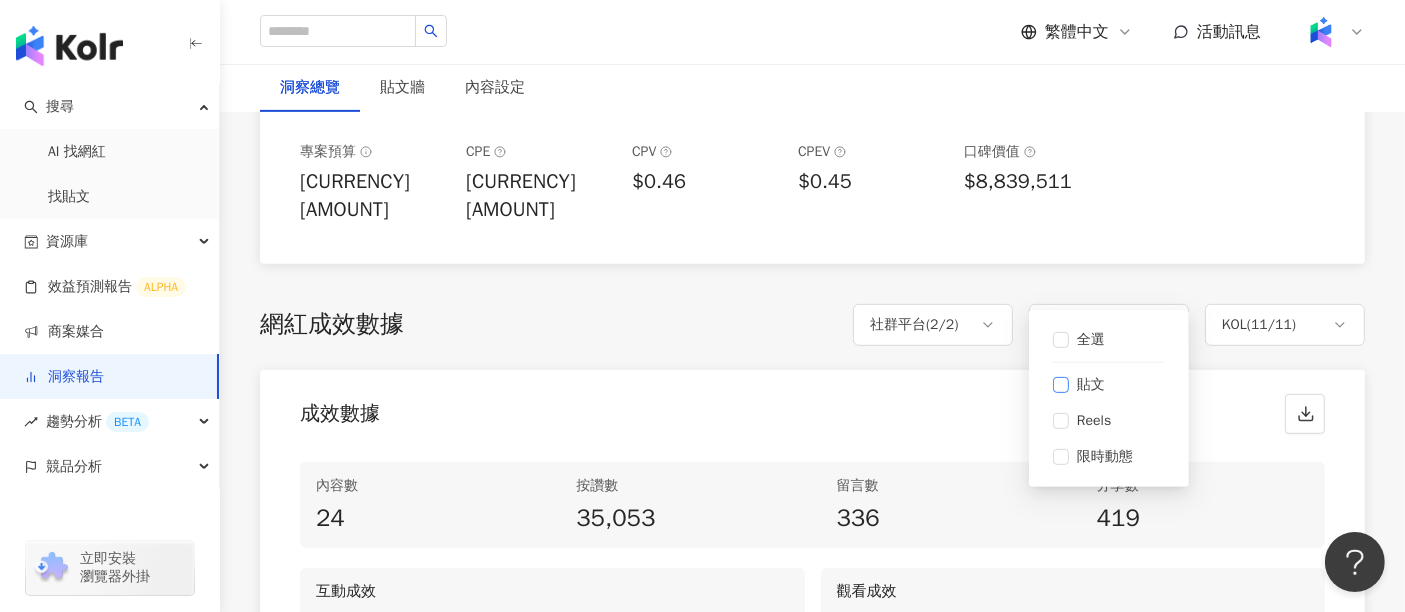 click on "貼文" at bounding box center (1091, 385) 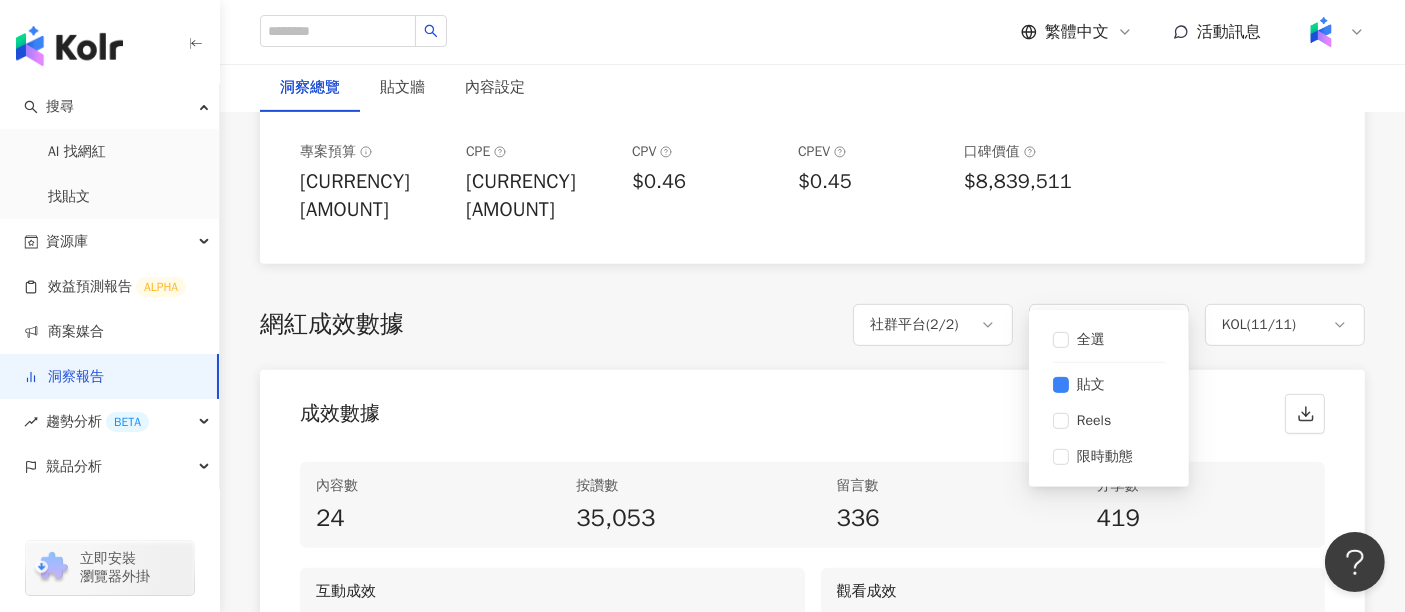 click on "成效數據" at bounding box center [812, 408] 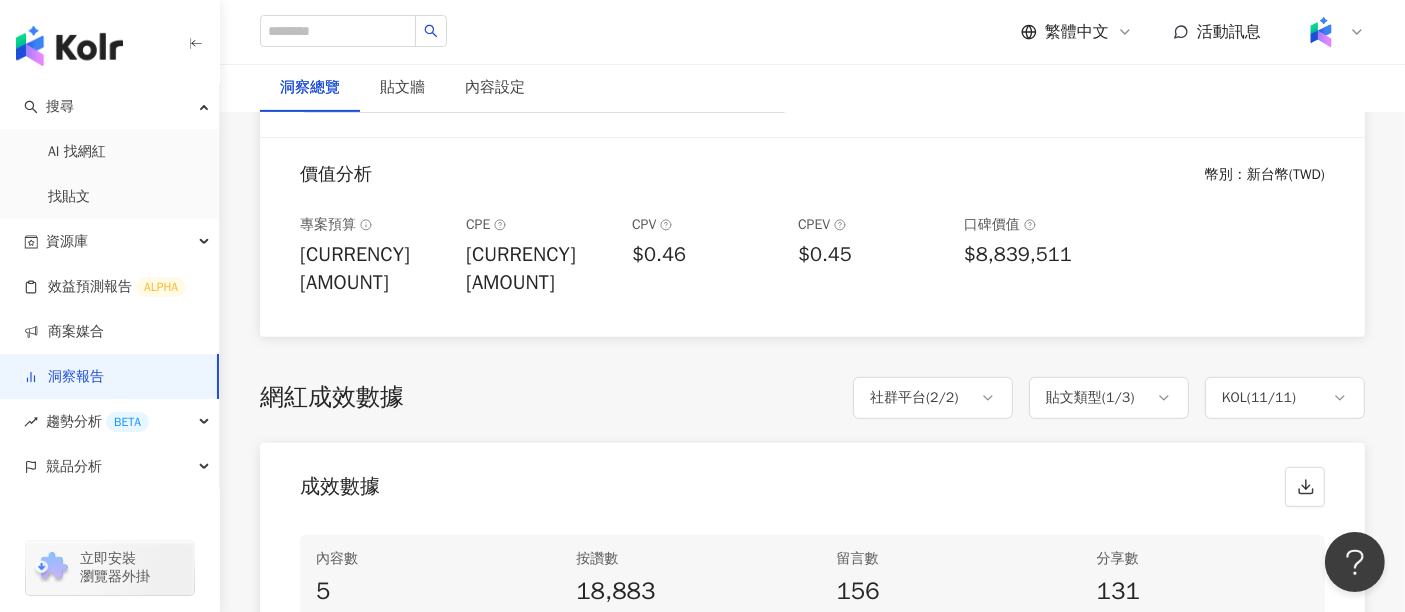 scroll, scrollTop: 666, scrollLeft: 0, axis: vertical 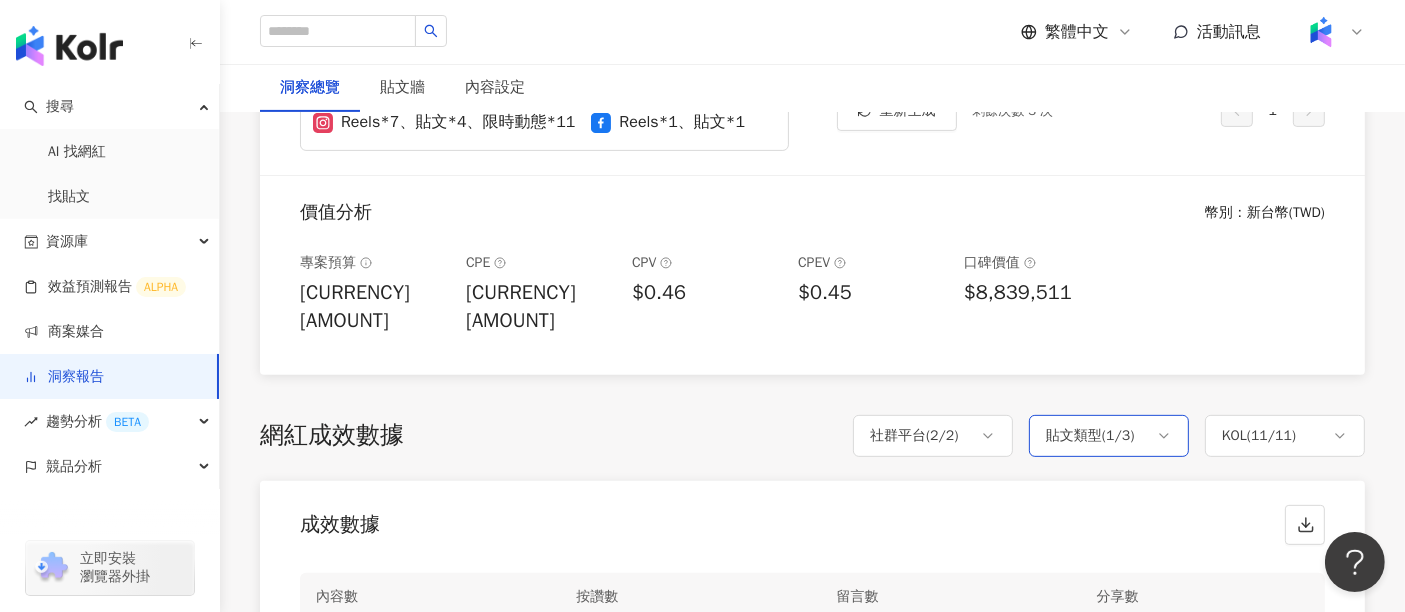 click on "貼文類型  ( 1 / 3 )" at bounding box center (1109, 436) 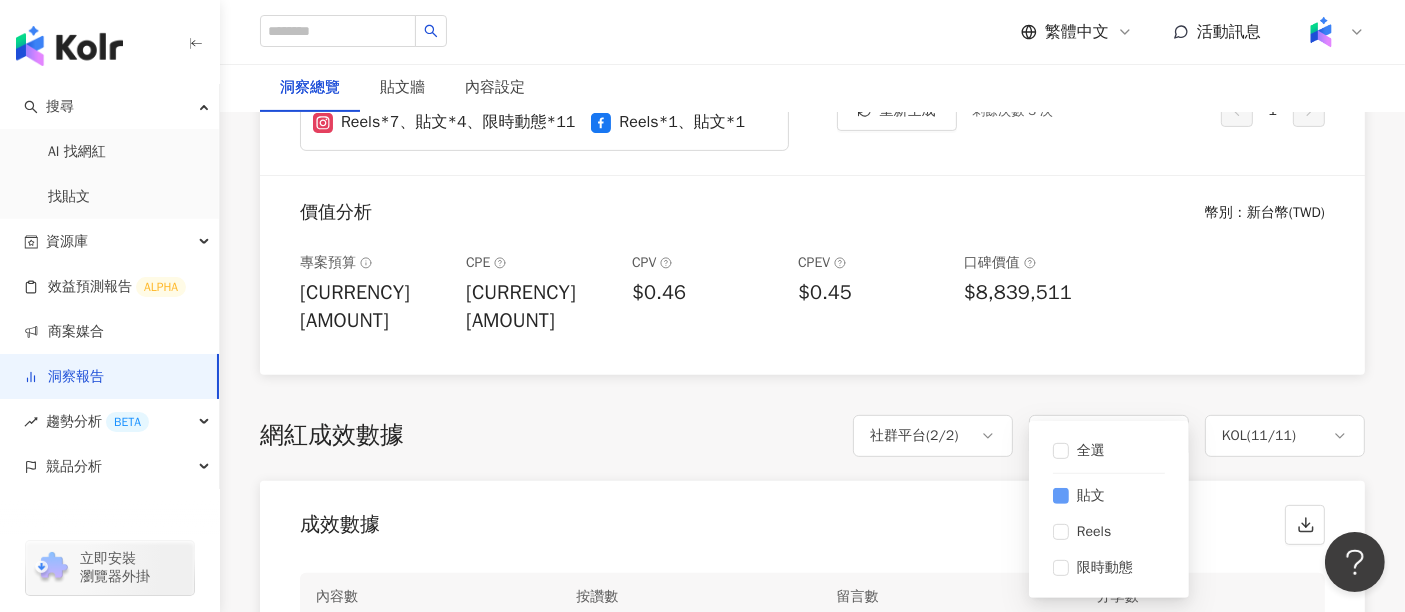 click on "貼文" at bounding box center [1091, 496] 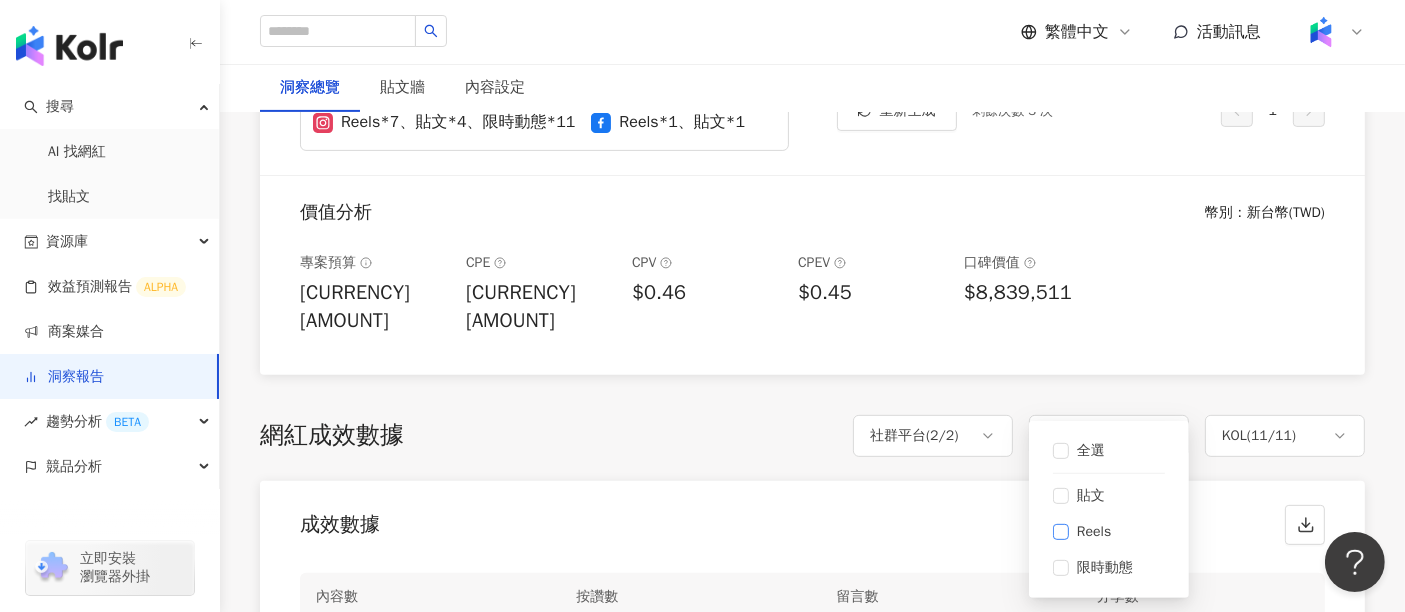 click on "Reels" at bounding box center (1094, 532) 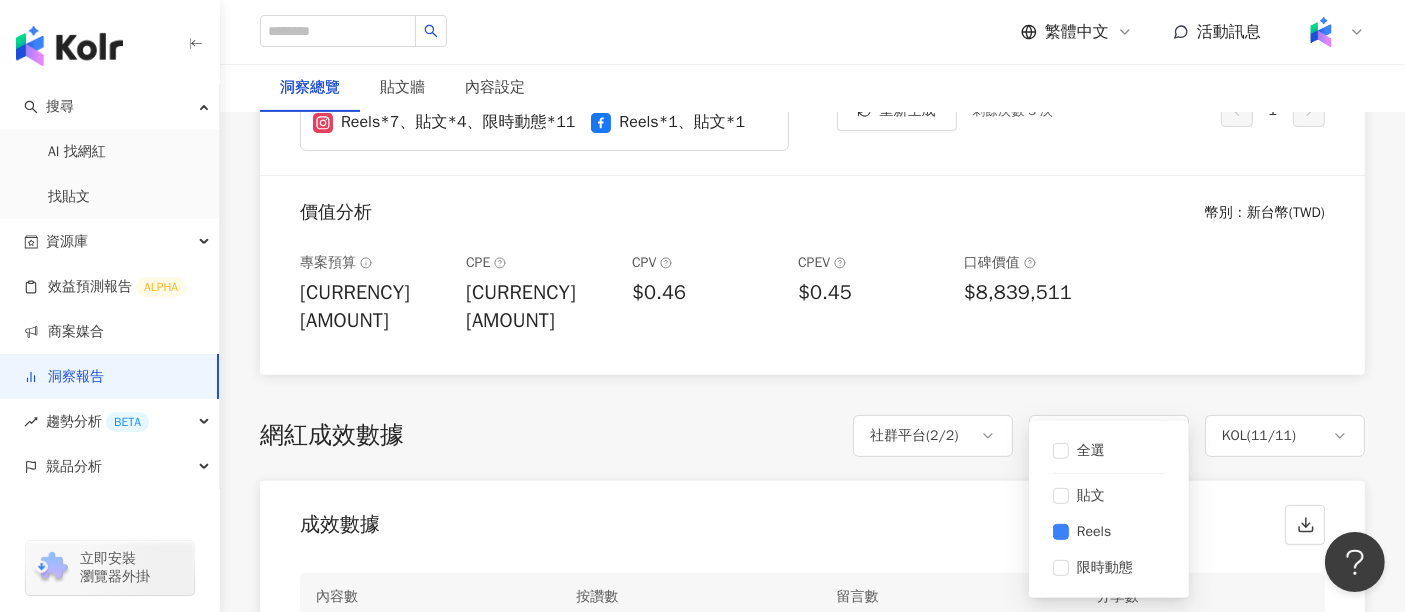 click on "總覽 最新更新完成時間 ： [DATE] [TIME] 活動成效 貼文上線期間 ： [DATE] - [DATE] 專案預算 [CURRENCY][AMOUNT] 總互動數 [NUMBER] 總觸及數 [NUMBER] 合作網紅組合   11 位 百萬型*4、大型*4、中型*3 合作內容 Reels*7、貼文*4、限時動態*11 Reels*1、貼文*1 AI AI 摘要 重新生成 剩餘次數 3 次 1 價值分析 幣別 ： 新台幣 ( TWD ) 專案預算 [CURRENCY][AMOUNT] CPE [CURRENCY][AMOUNT] CPV [CURRENCY][AMOUNT] CPEV [CURRENCY][AMOUNT] 口碑價值 [CURRENCY][AMOUNT] 網紅成效數據 社群平台  ( 2 / 2 ) 貼文類型  ( 1 / 3 ) KOL  ( 11 / 11 ) 全選 貼文 Reels 限時動態 成效數據 內容數 5 按讚數 [NUMBER] 留言數 [NUMBER] 分享數 [NUMBER] 互動成效 互動數 [NUMBER] 互動率 [PERCENT] 觀看成效 觀看數 [NUMBER] 觀看率 [PERCENT] 觸及成效 觸及數 [NUMBER] 觸及率 [PERCENT] 連結點擊成效 連結點擊數 [NUMBER] 連結點擊率 [PERCENT] 網紅成效分析   Instagram 貼文類型  ( 3 / 3 ) KOL  ( 11 / 11 ) 網紅成效排行 互動率 顯示專案平均 2% 2% 1.6% 1.6% 1.2% 1.2% 0.8% 0.8% 0.4% 0%" at bounding box center (812, 2903) 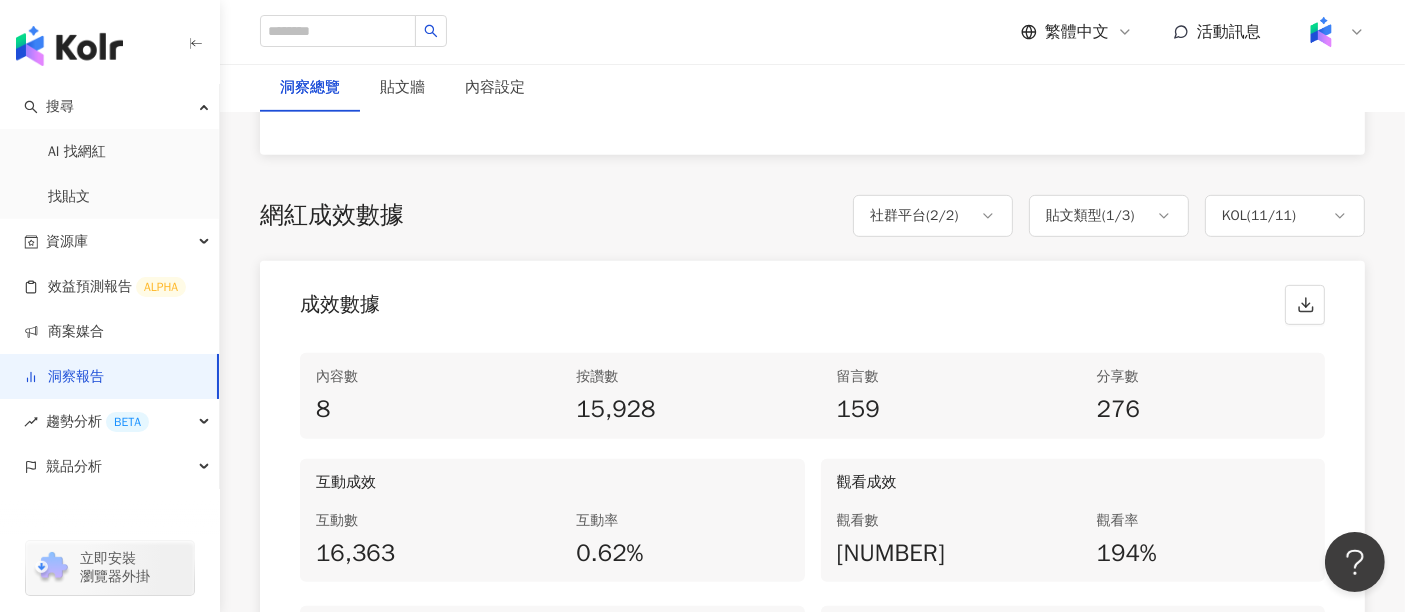 scroll, scrollTop: 888, scrollLeft: 0, axis: vertical 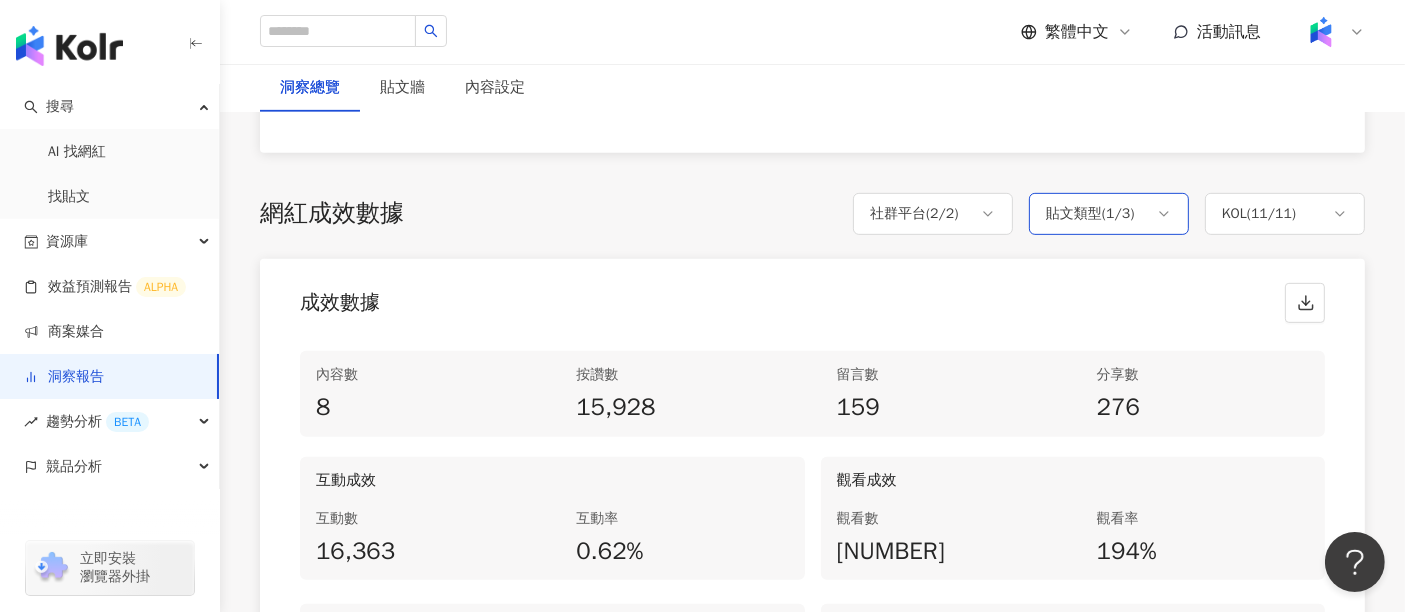 click on "貼文類型  ( 1 / 3 )" at bounding box center (1109, 214) 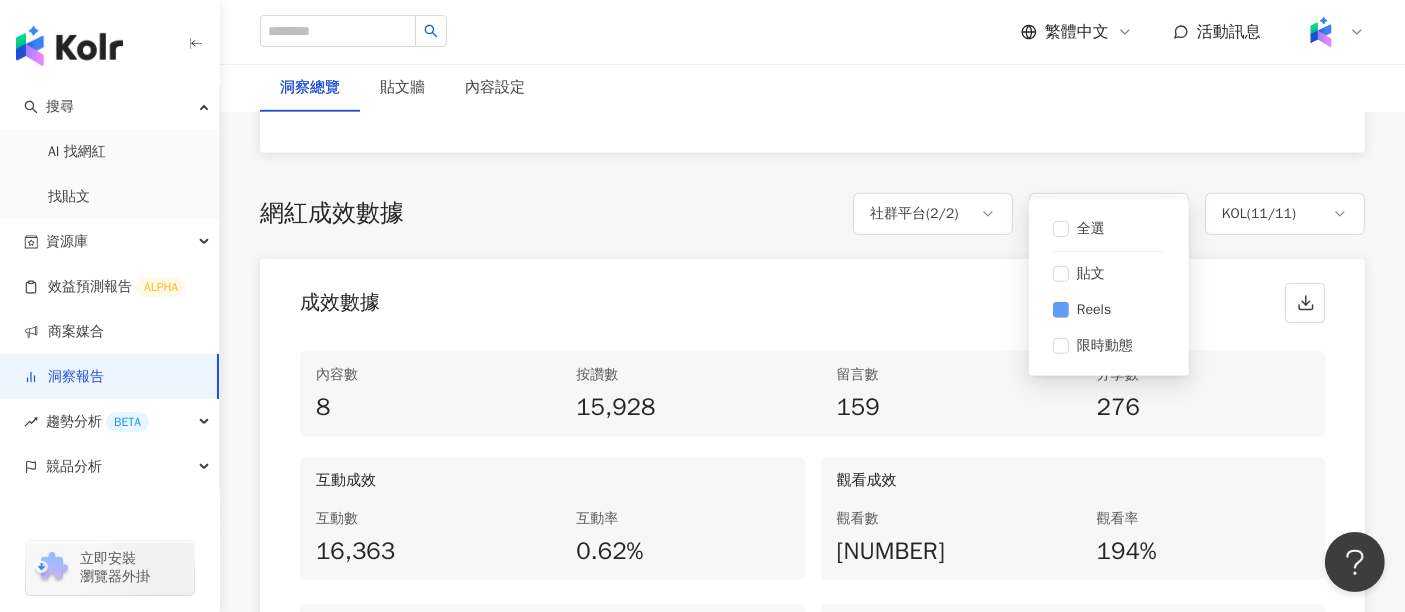 click on "Reels" at bounding box center (1094, 310) 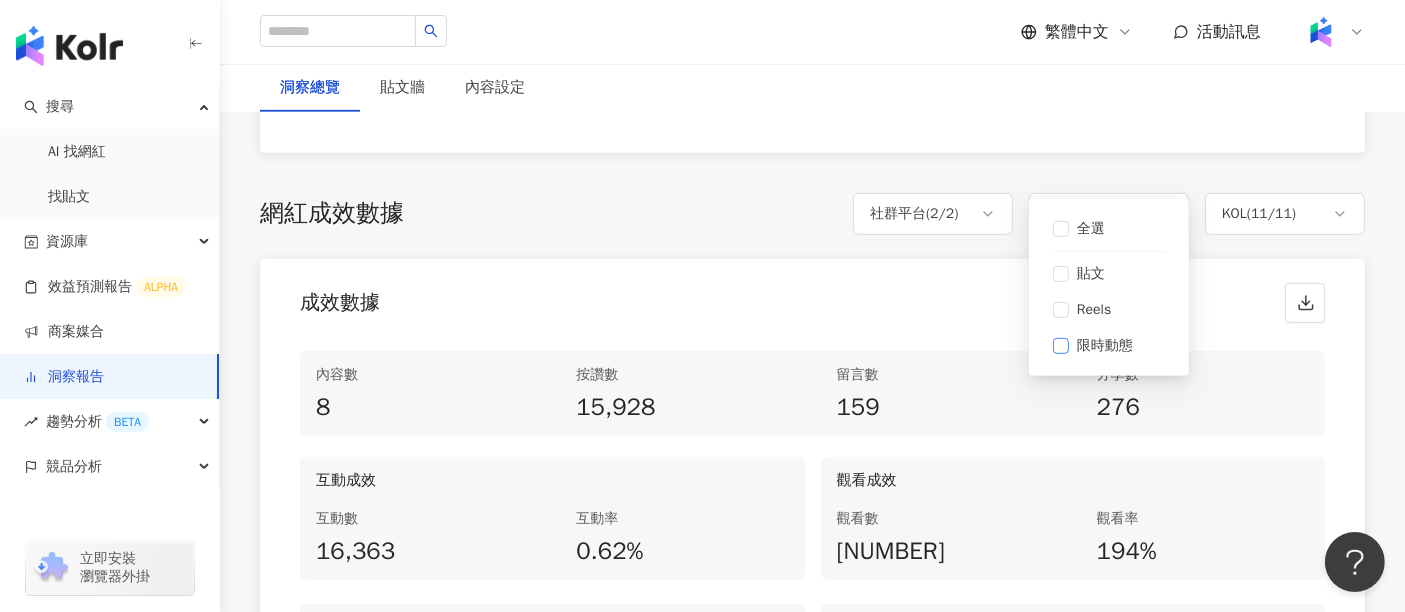 click on "限時動態" at bounding box center (1105, 346) 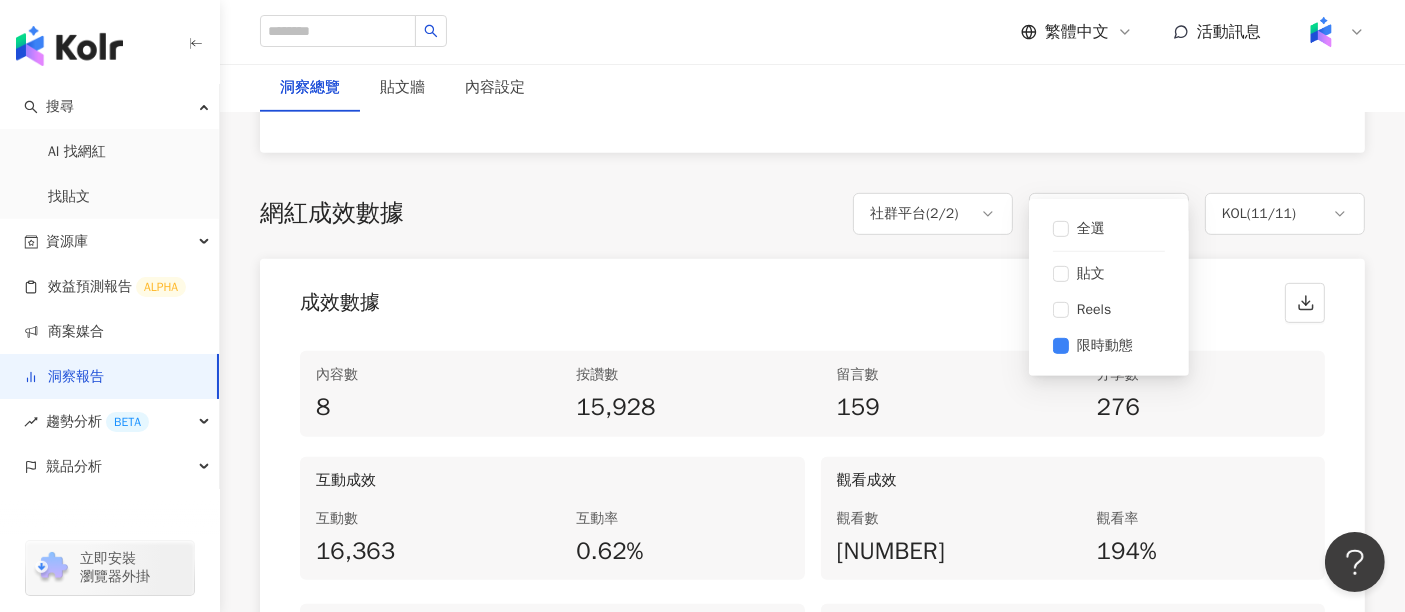 click on "成效數據" at bounding box center (812, 297) 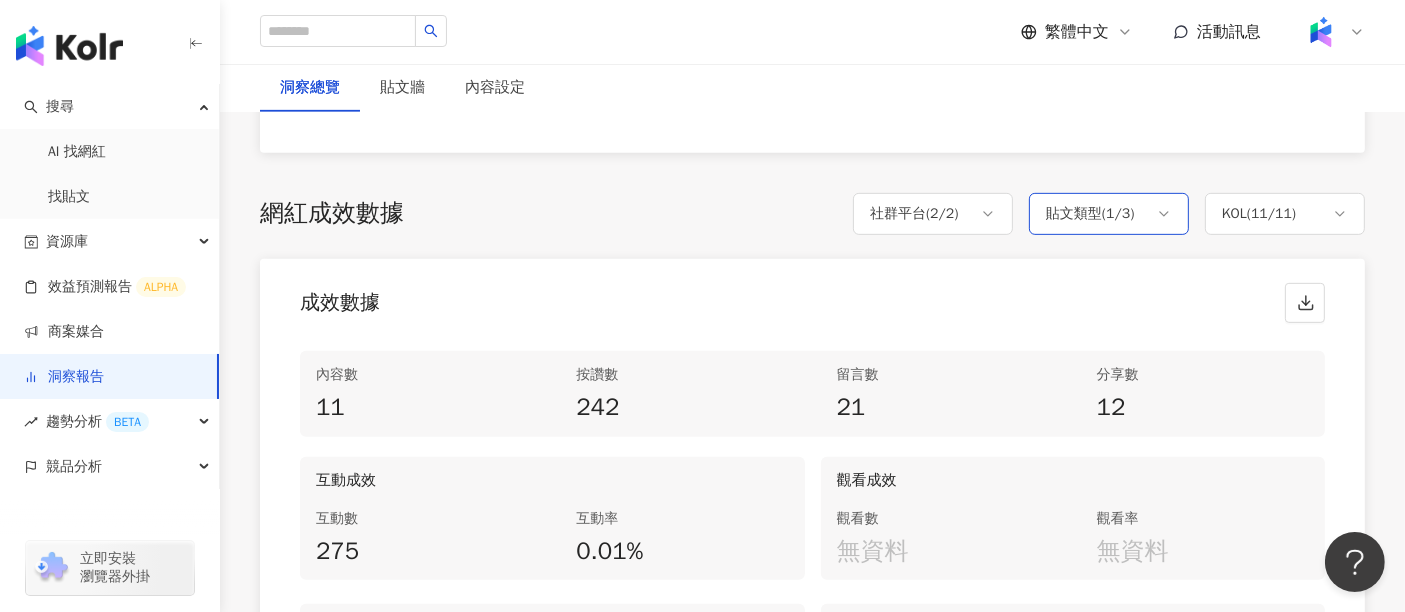click on "貼文類型  ( 1 / 3 )" at bounding box center [1109, 214] 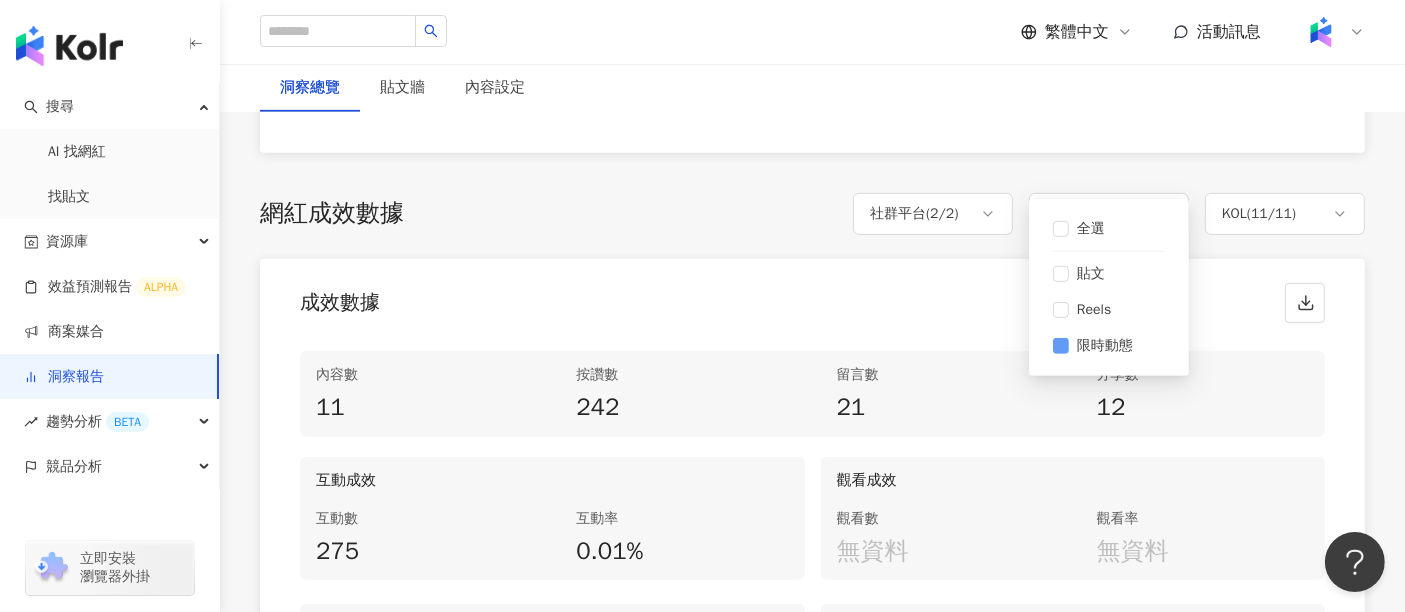 click on "限時動態" at bounding box center (1105, 346) 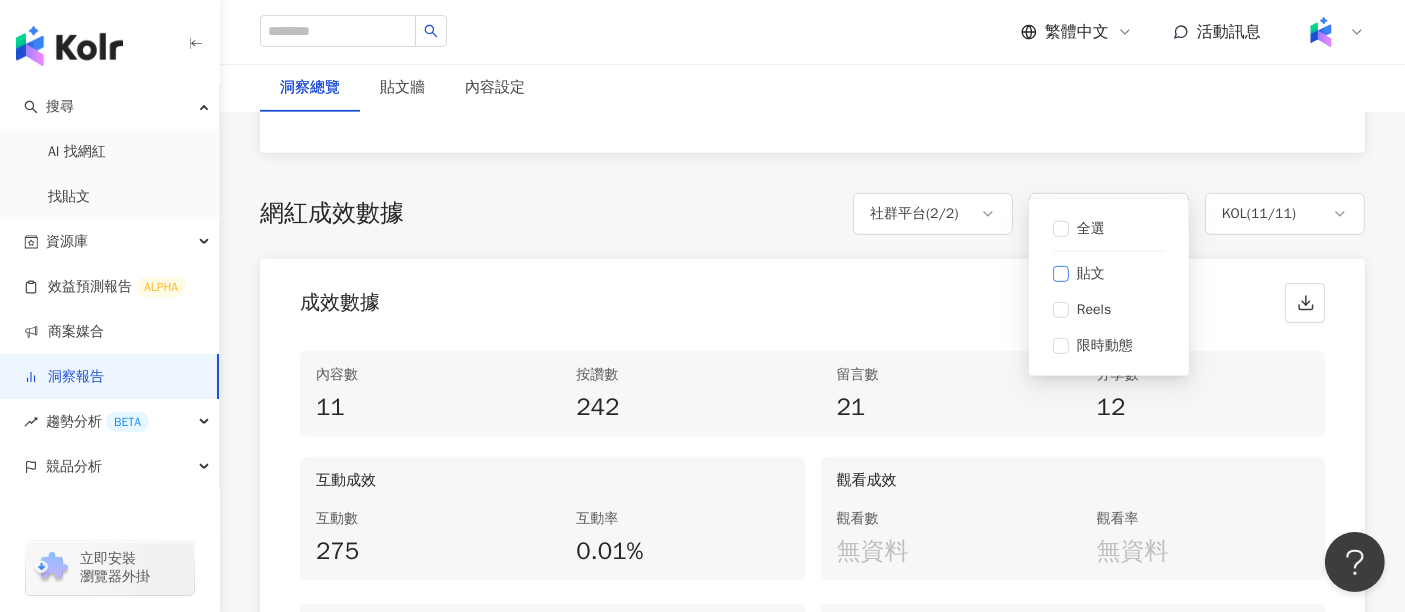 click on "貼文" at bounding box center [1091, 274] 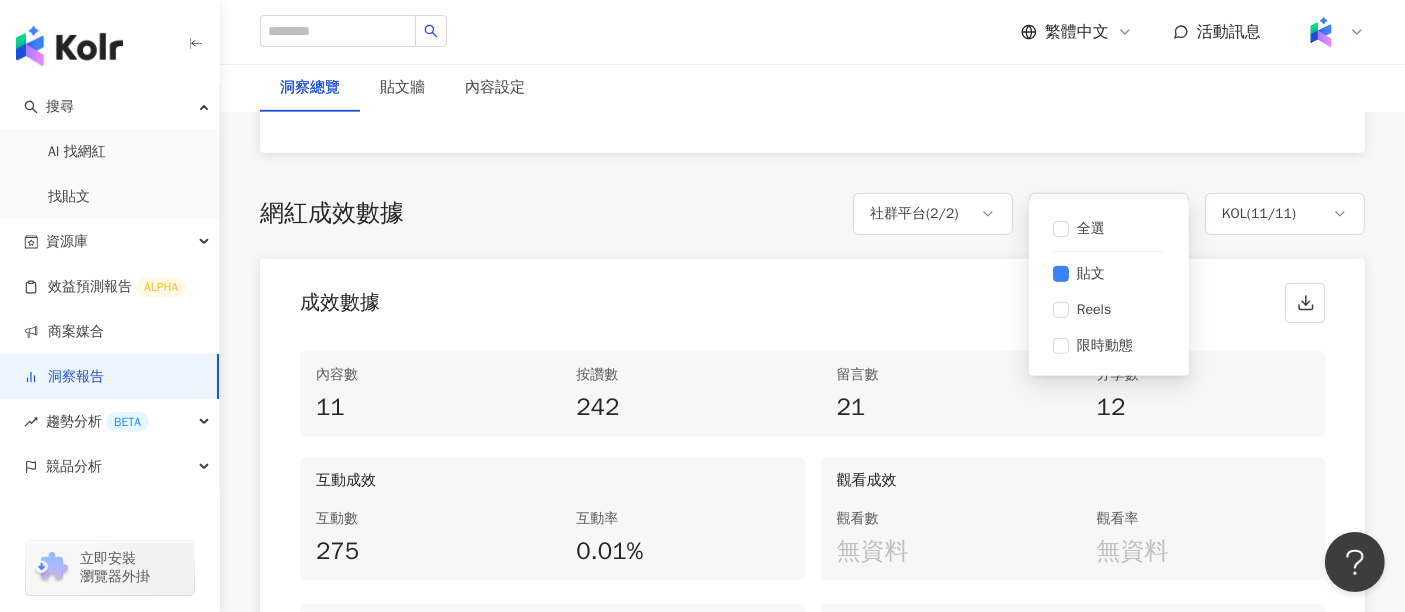 click on "成效數據" at bounding box center (812, 297) 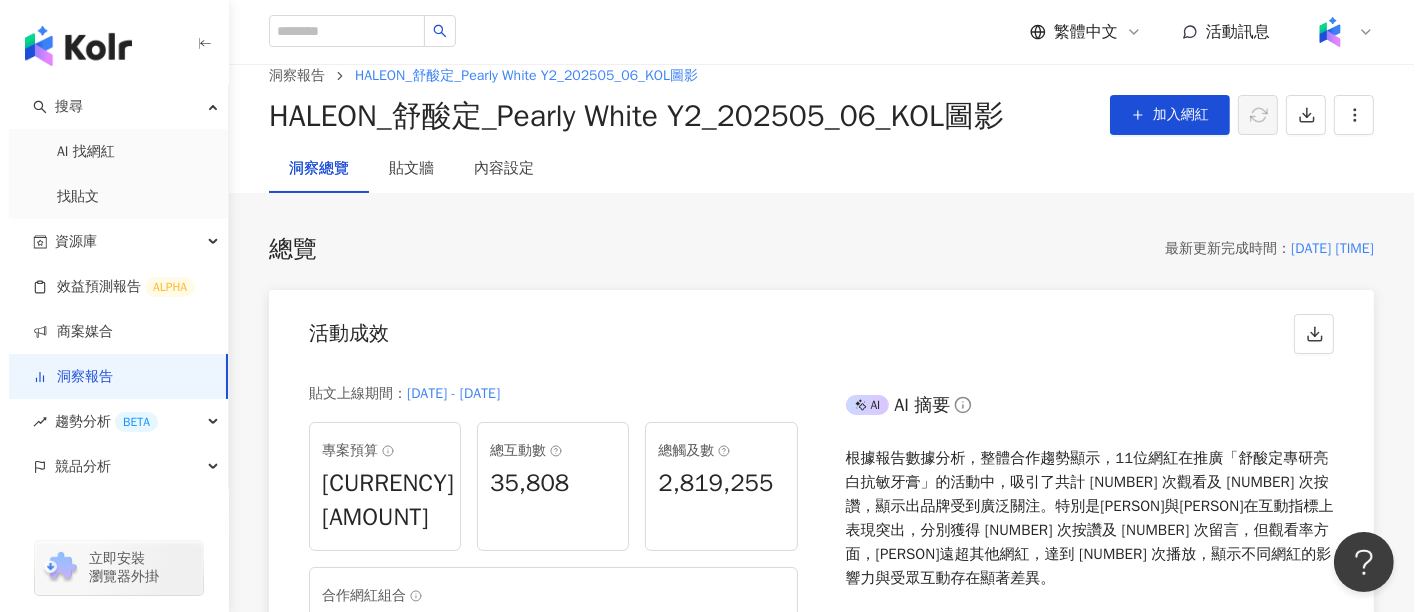 scroll, scrollTop: 0, scrollLeft: 0, axis: both 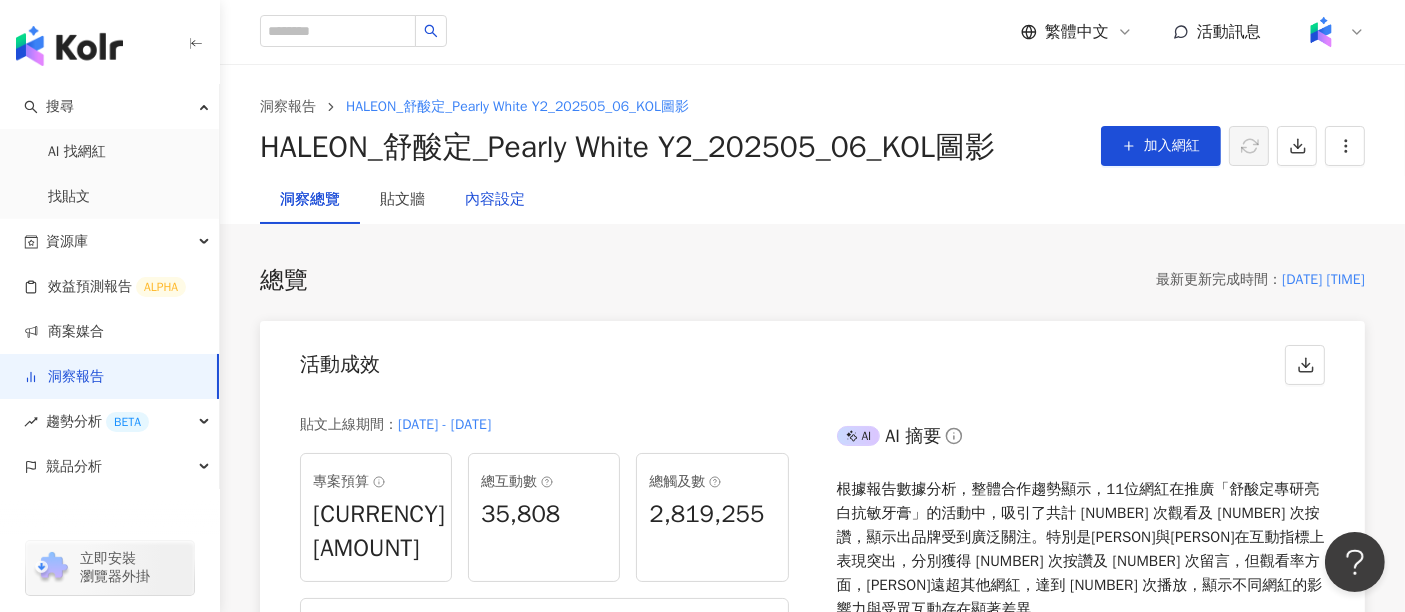 click on "內容設定" at bounding box center (495, 200) 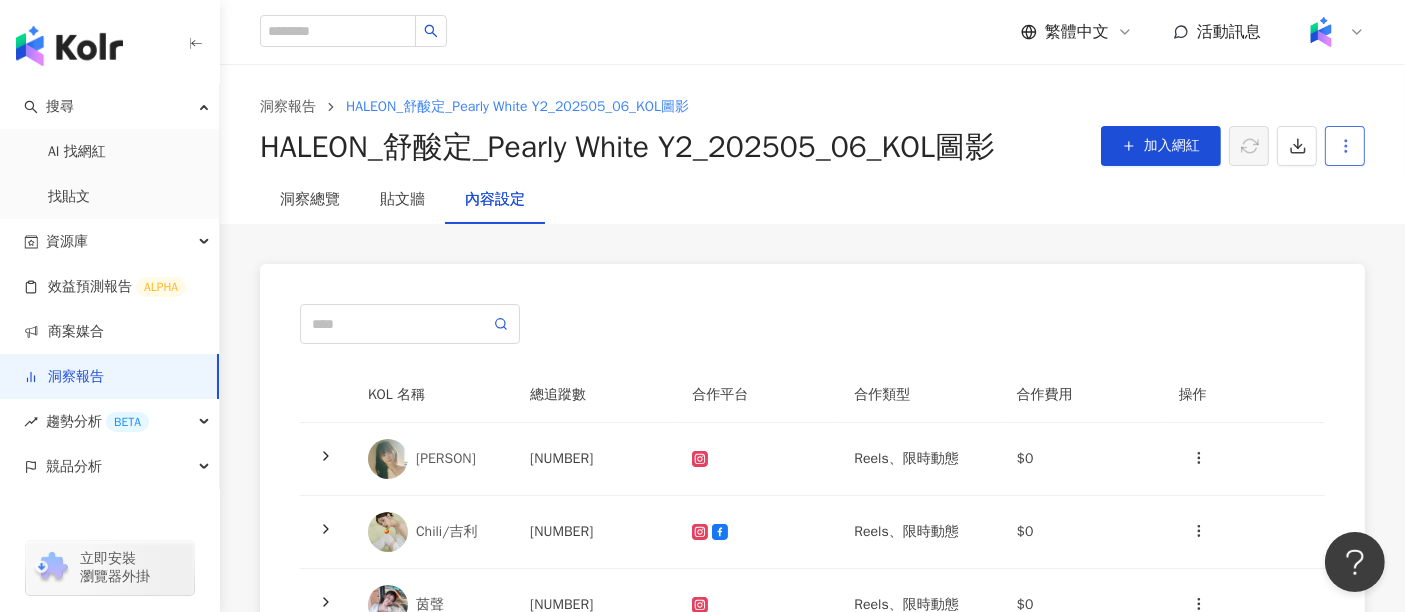 click 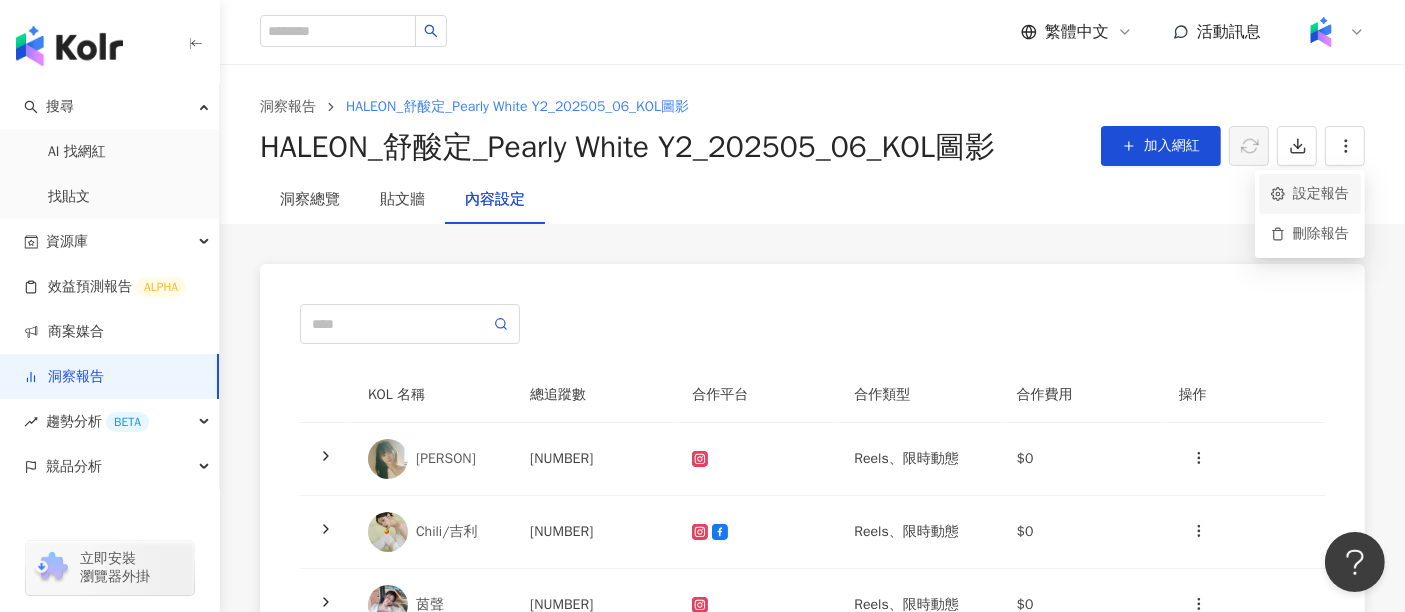 click on "設定報告" at bounding box center (1310, 194) 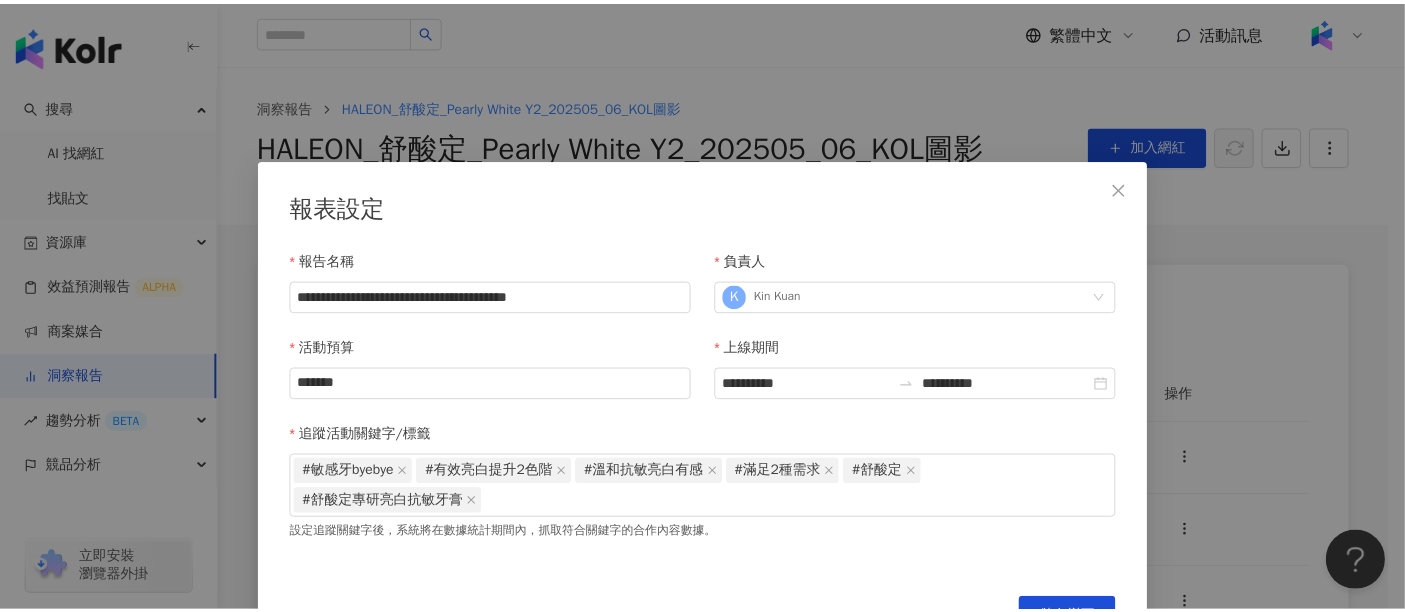 scroll, scrollTop: 51, scrollLeft: 0, axis: vertical 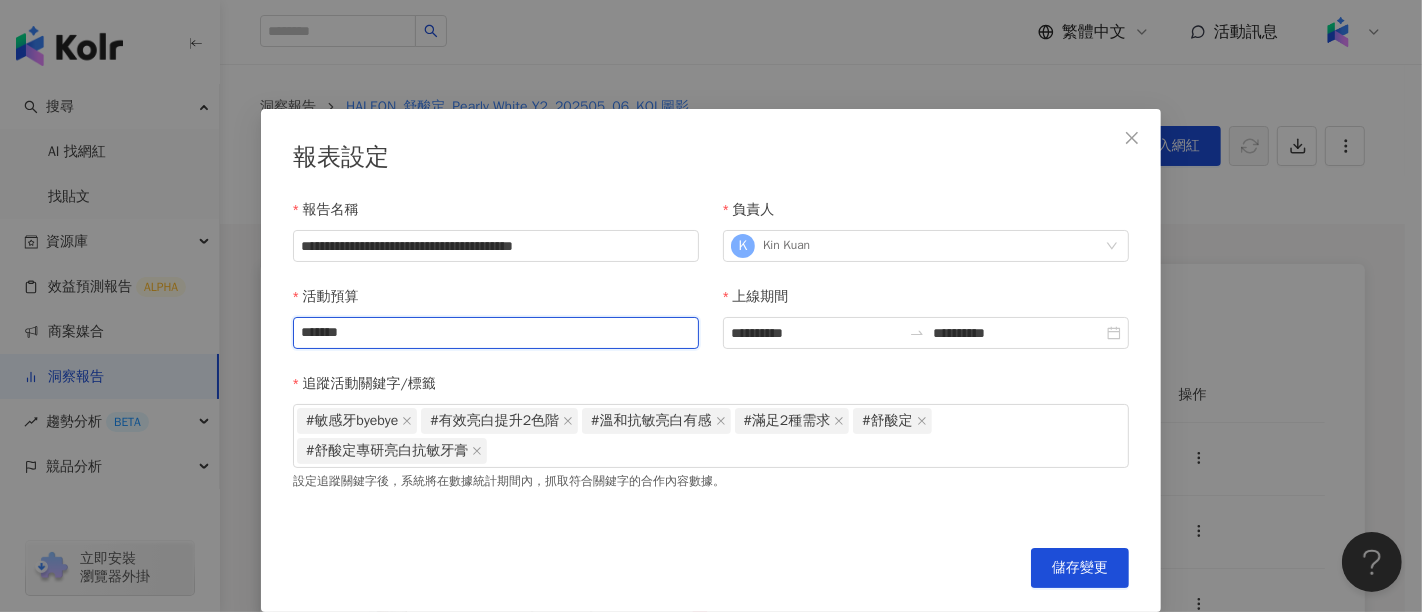 drag, startPoint x: 432, startPoint y: 332, endPoint x: 230, endPoint y: 332, distance: 202 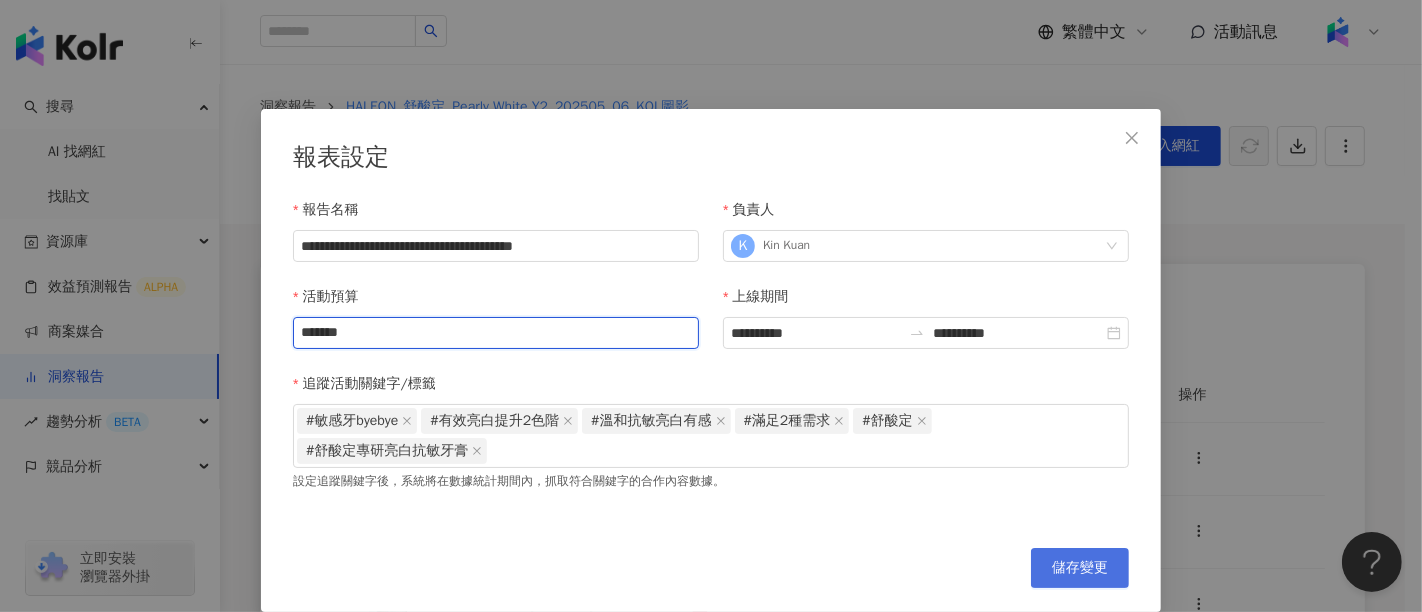 type on "*******" 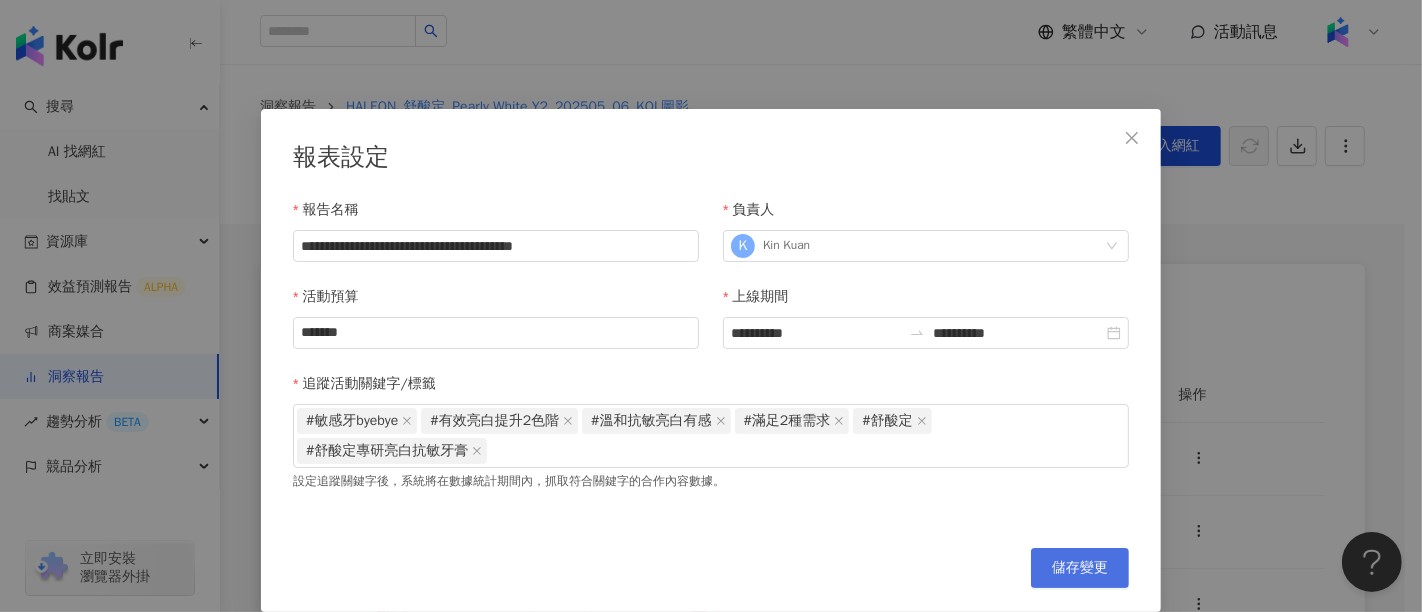 click on "儲存變更" at bounding box center [1080, 568] 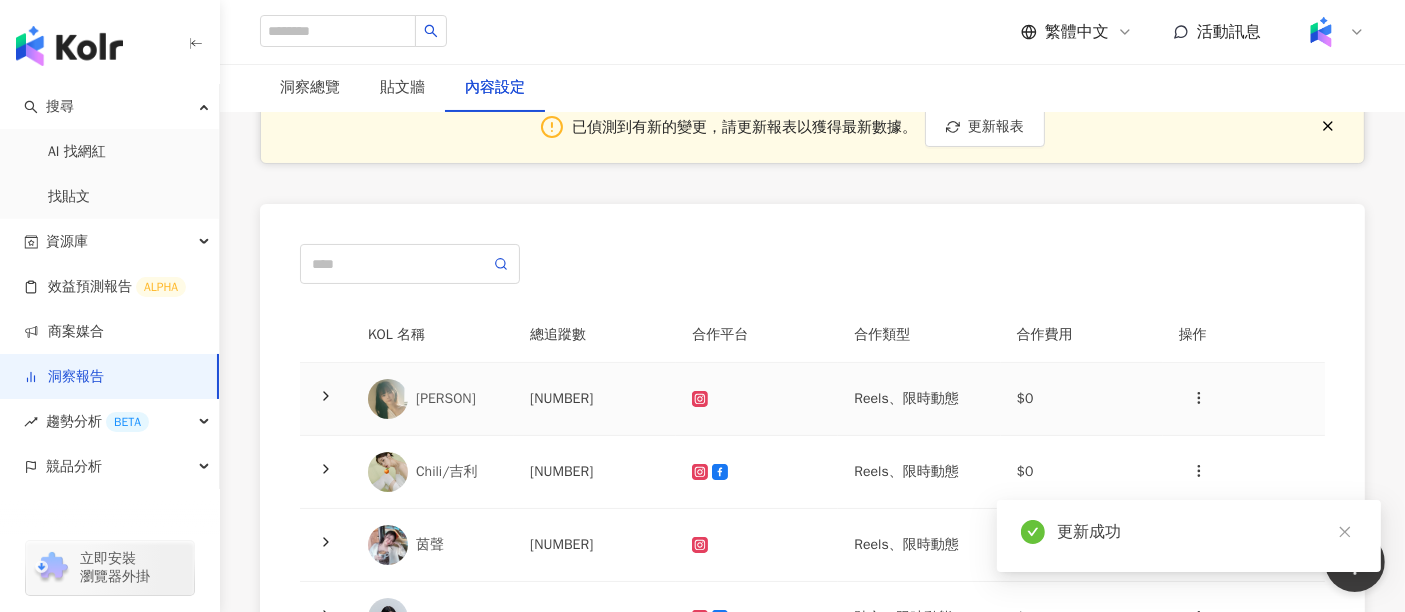 scroll, scrollTop: 0, scrollLeft: 0, axis: both 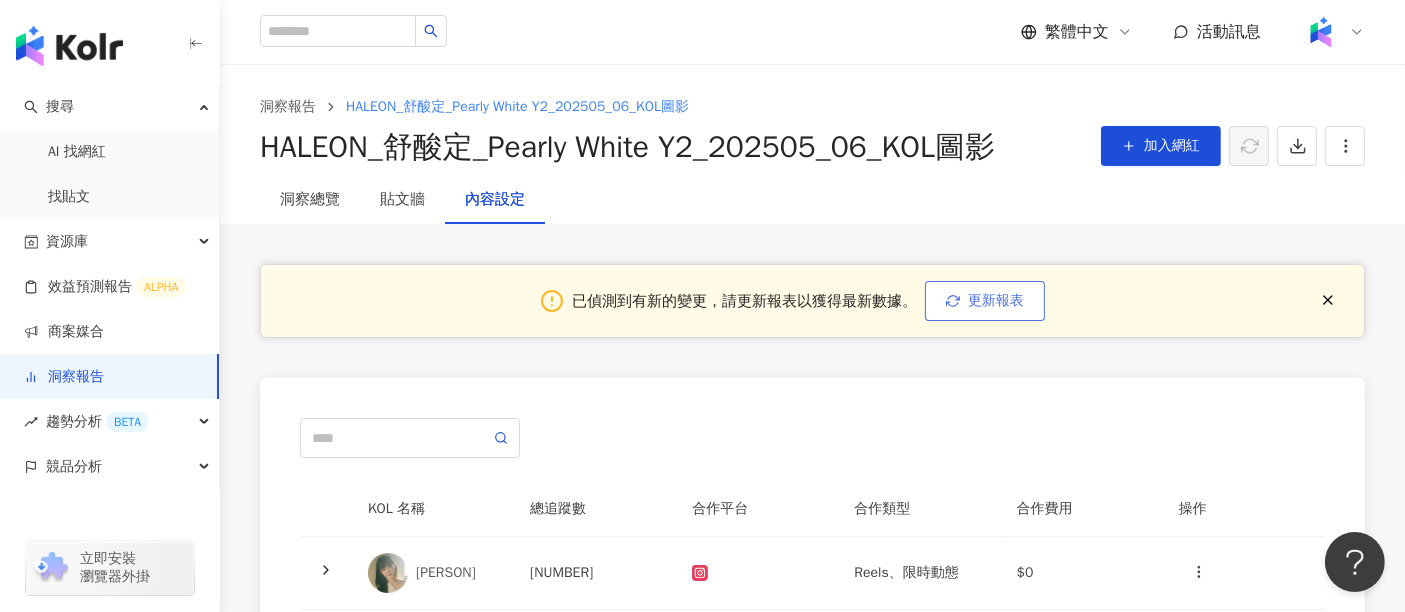 click on "更新報表" at bounding box center (985, 301) 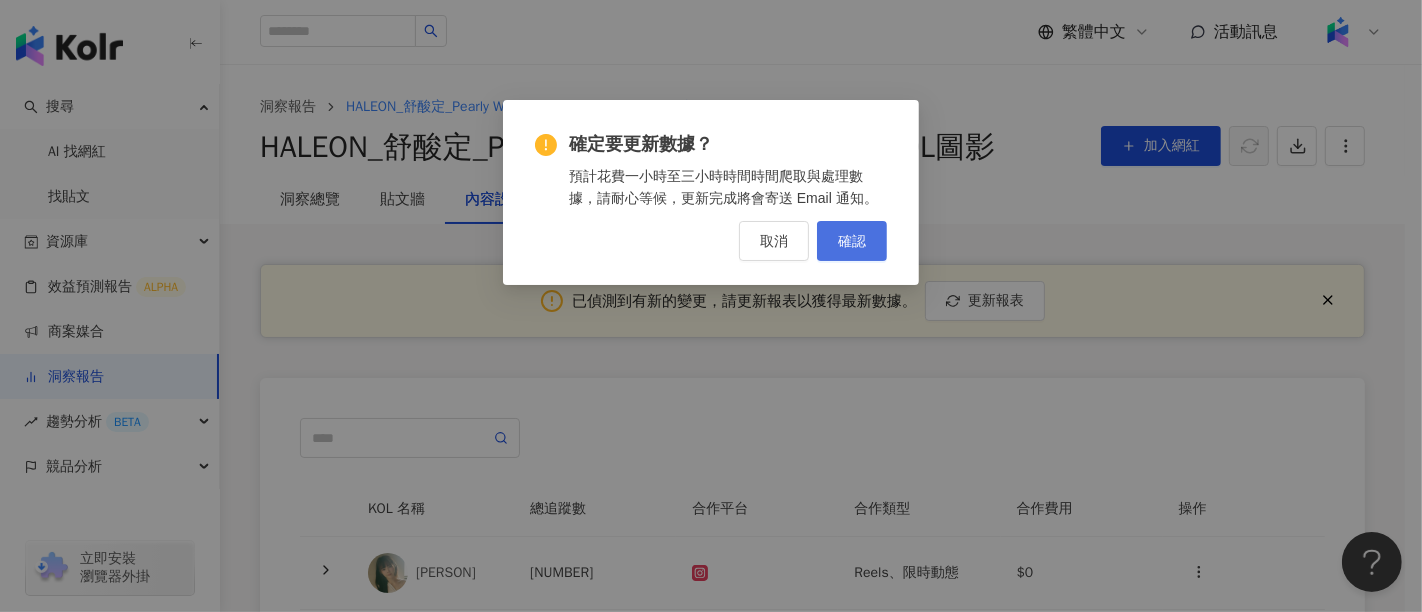 click on "確認" at bounding box center (852, 241) 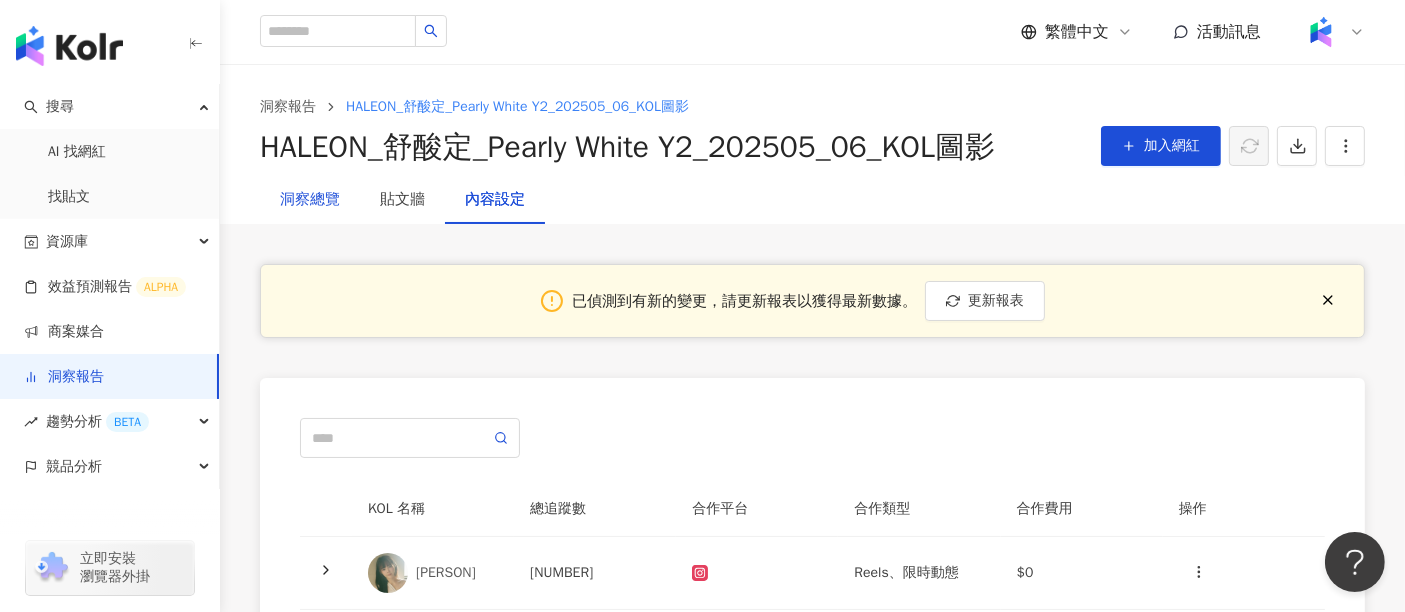 click on "洞察總覽" at bounding box center [310, 200] 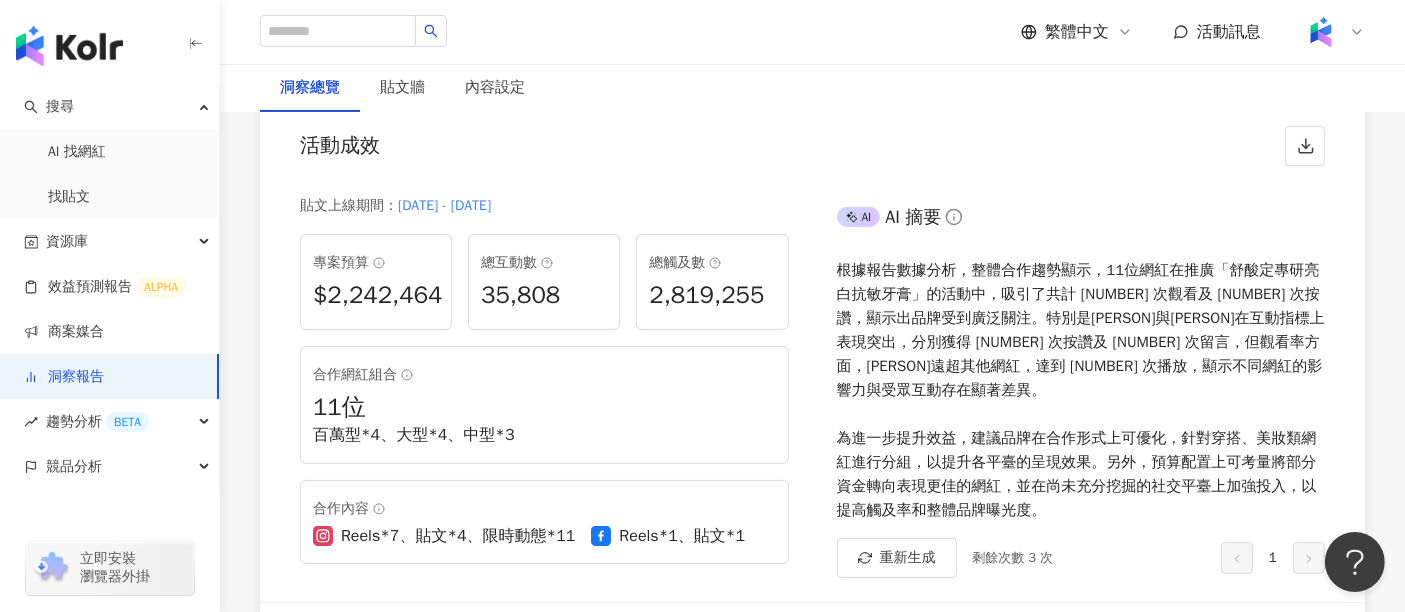 scroll, scrollTop: 444, scrollLeft: 0, axis: vertical 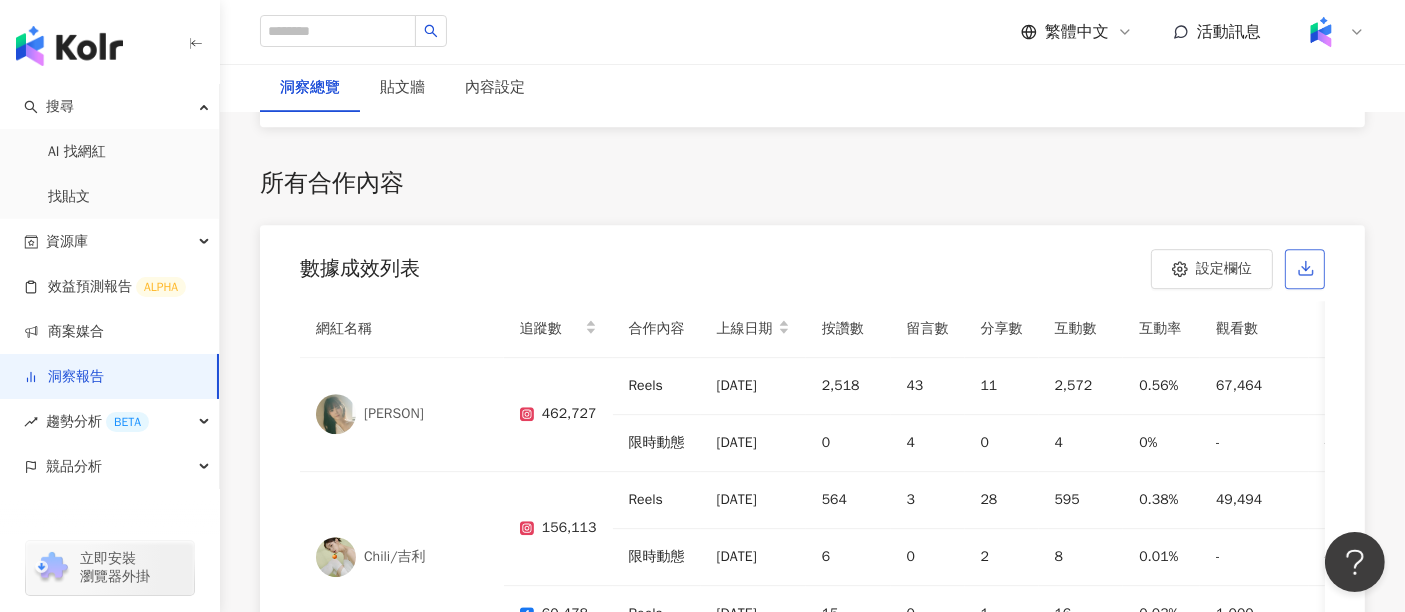 click 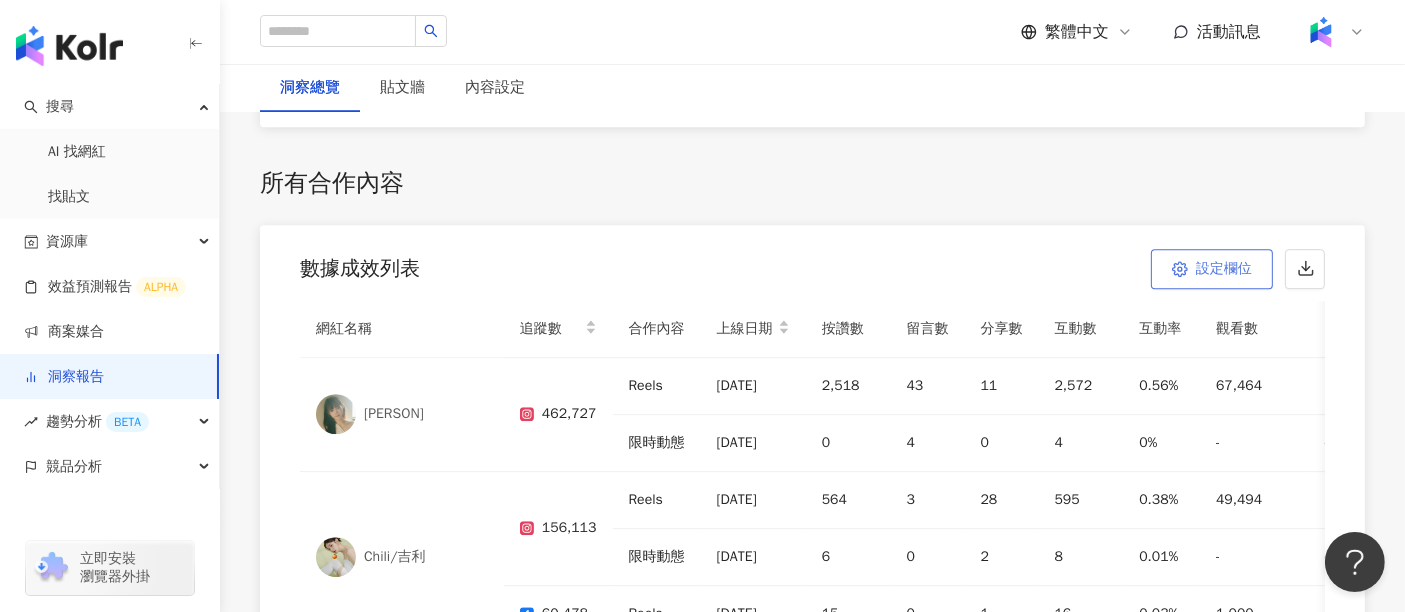 click on "設定欄位" at bounding box center (1224, 269) 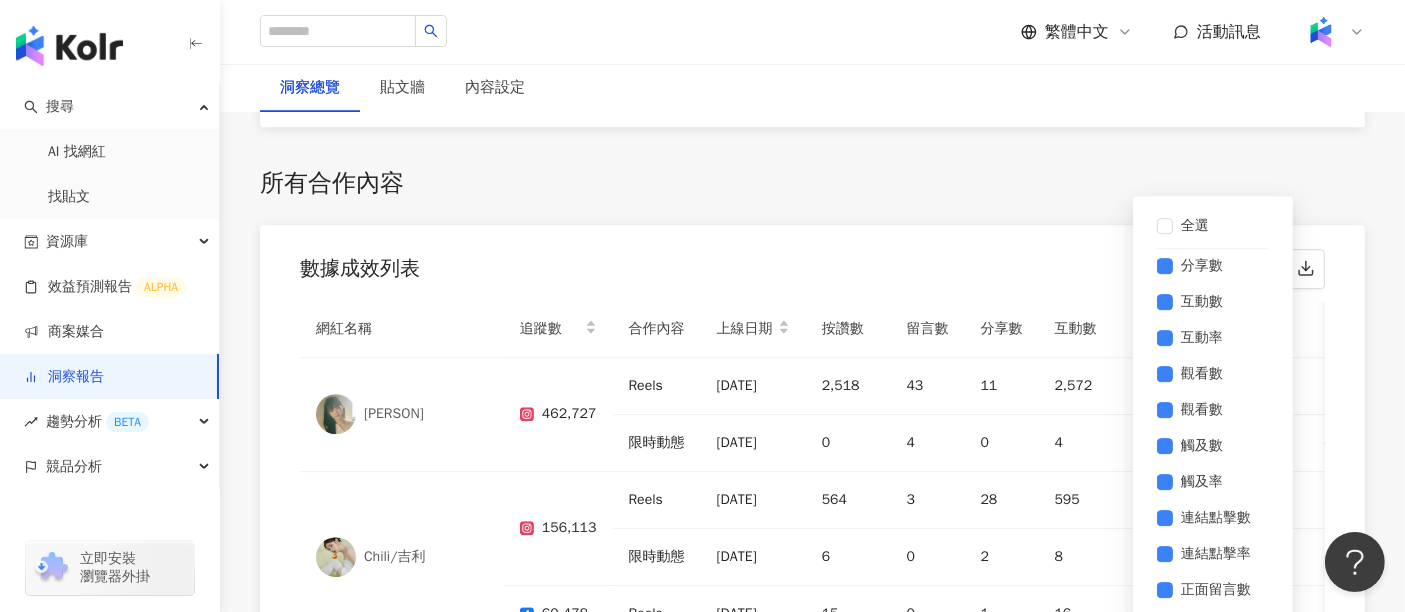 scroll, scrollTop: 143, scrollLeft: 0, axis: vertical 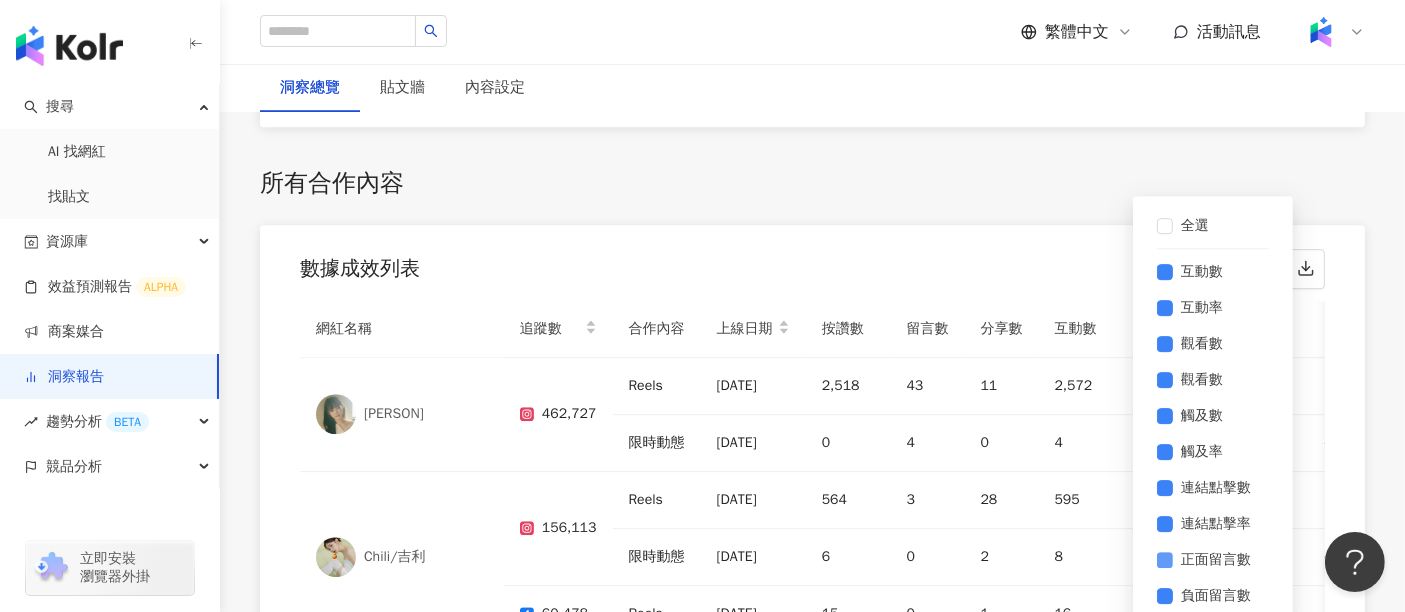 click on "正面留言數" at bounding box center (1216, 560) 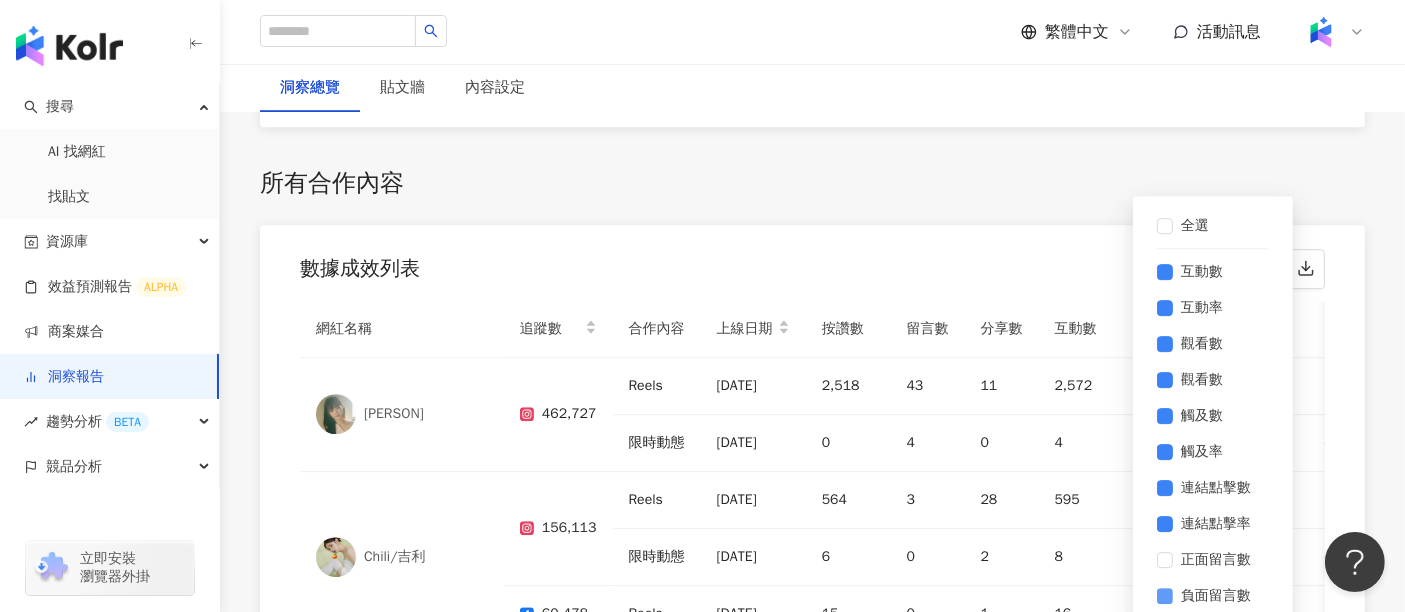 click on "負面留言數" at bounding box center [1216, 596] 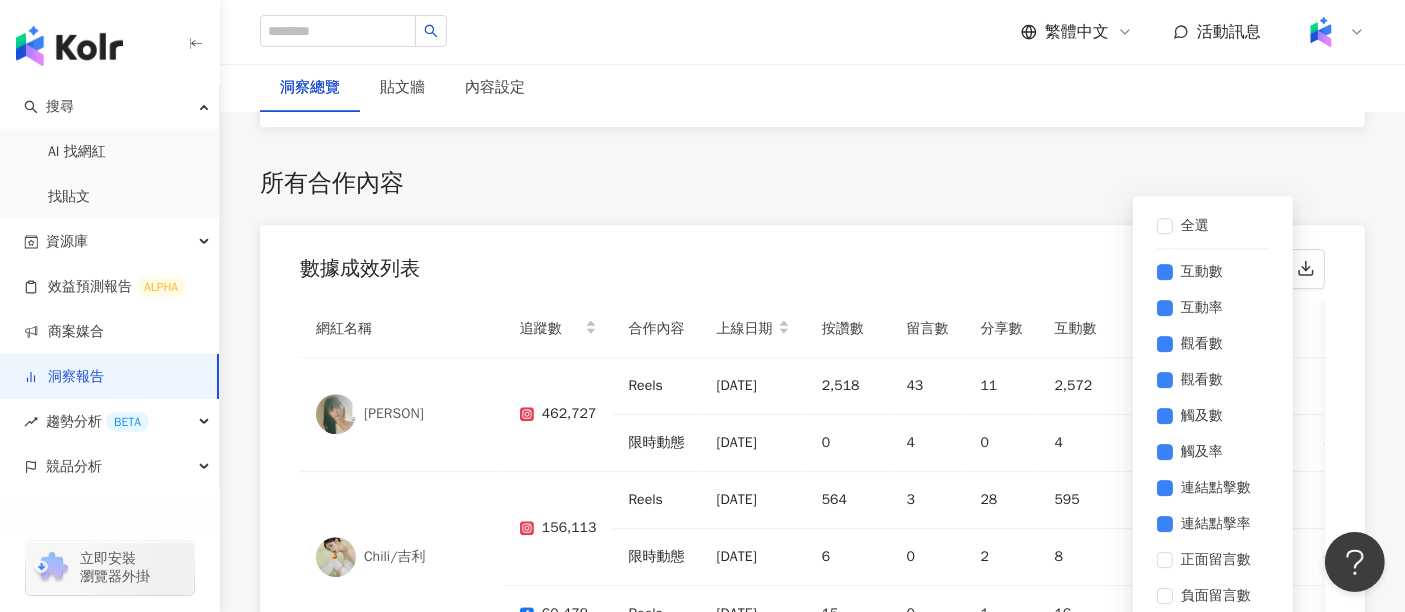 click on "所有合作內容 數據成效列表 設定欄位 全選 上線日期 按讚數 留言數 分享數 互動數 互動率 觀看數 觀看數 觸及數 觸及率 連結點擊數 連結點擊率 正面留言數 負面留言數 網紅名稱 追蹤數 合作內容 上線日期 按讚數 留言數 分享數 互動數 互動率 觀看數 觀看率 觸及數 觸及率 連結點擊數 連結點擊率 正面留言數 負面留言數                                   [PERSON] 462,727 Reels [DATE] 2,518 43 11 2,572 0.56% 67,464 14.6% 36,221 7.83% 0 0% 12 0 限時動態 [DATE] 0 4 0 4 0% - - 4,995 1.08% 12 0% 0 0 [PERSON] 156,113 Reels [DATE] 564 3 28 595 0.38% 49,494 31.7% 34,700 22.2% 0 0% 2 0 限時動態 [DATE] 6 0 2 8 0.01% - - 15,667 10% 208 0.13% 0 0 60,478 Reels [DATE] 15 0 1 16 0.03% 1,000 1.65% - - - - 0 0 [PERSON] 467,213 Reels [DATE] 976 9 42 1,027 0.22% 101,646 21.8% 851,977 182% 0 0% 6 0 限時動態 [DATE] 27 1 0 28 0.01% - - 5,378 1.15% 2 0% 0 0 [PERSON] 333,211 79 0" at bounding box center (812, 554) 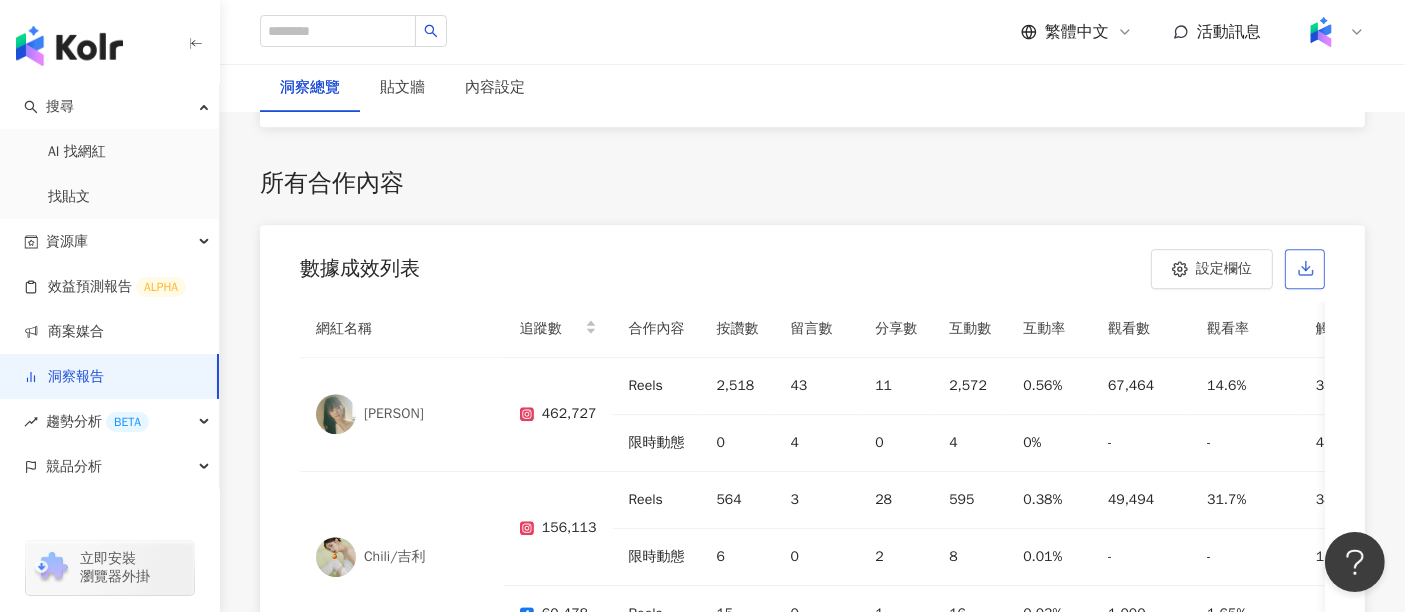 click at bounding box center [1305, 269] 